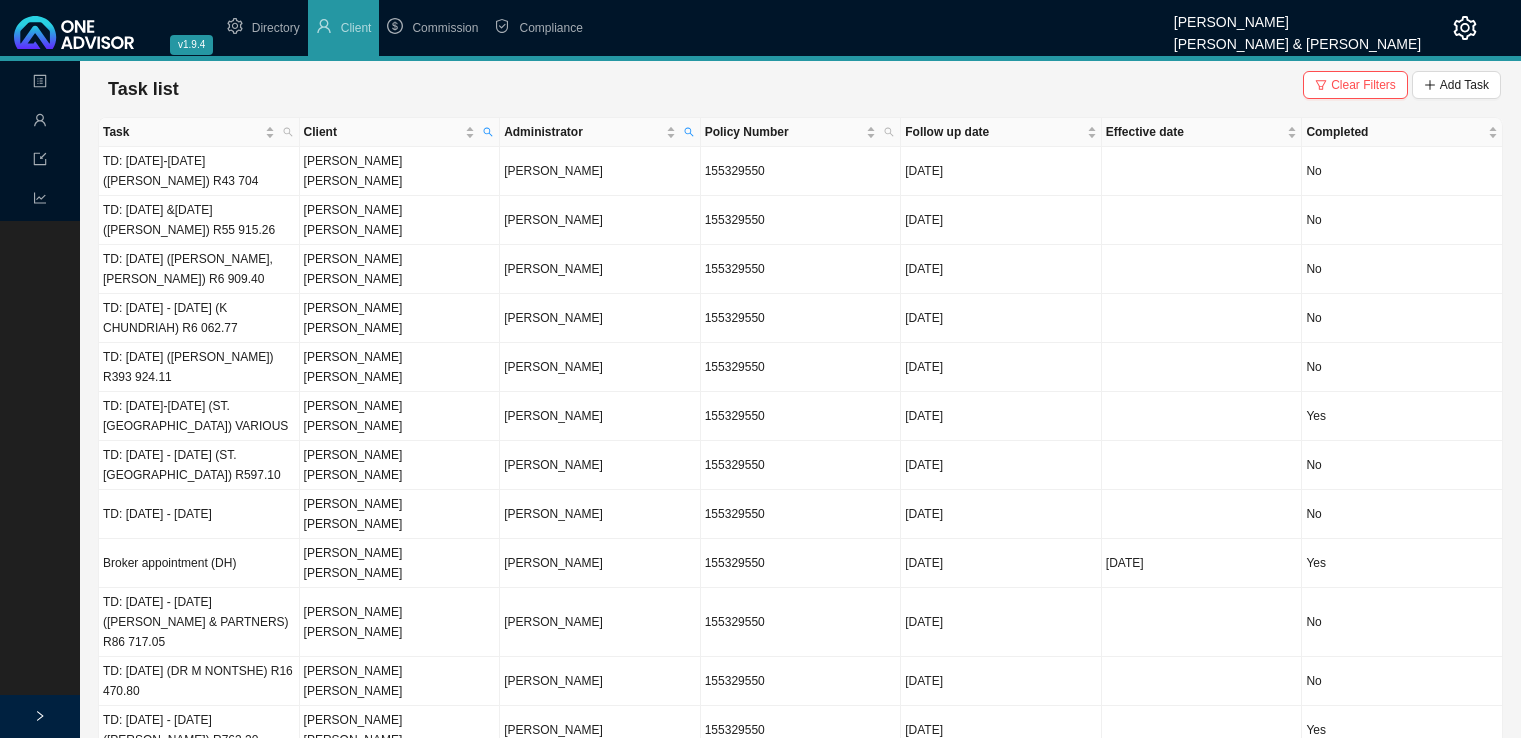 scroll, scrollTop: 0, scrollLeft: 0, axis: both 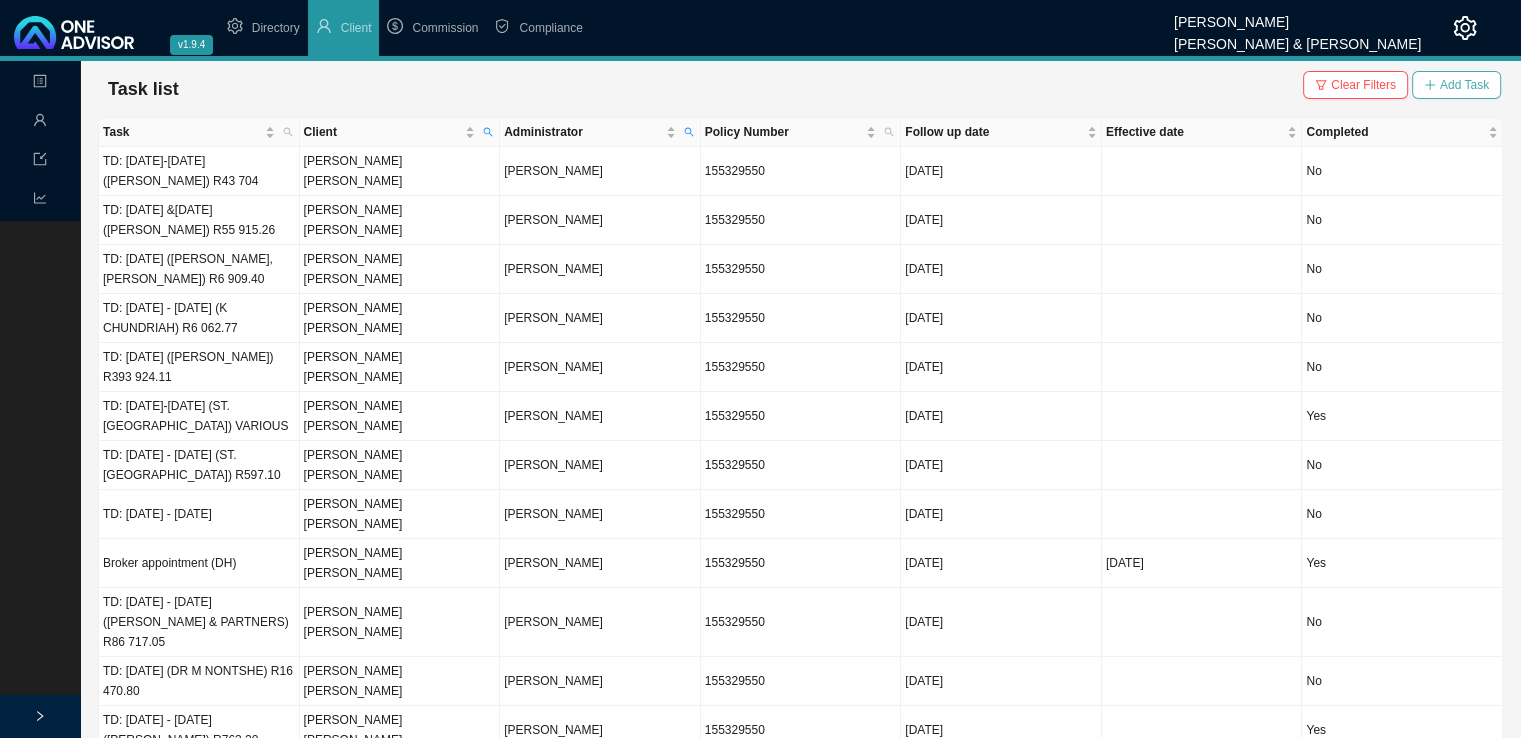 click on "Add Task" at bounding box center [1464, 85] 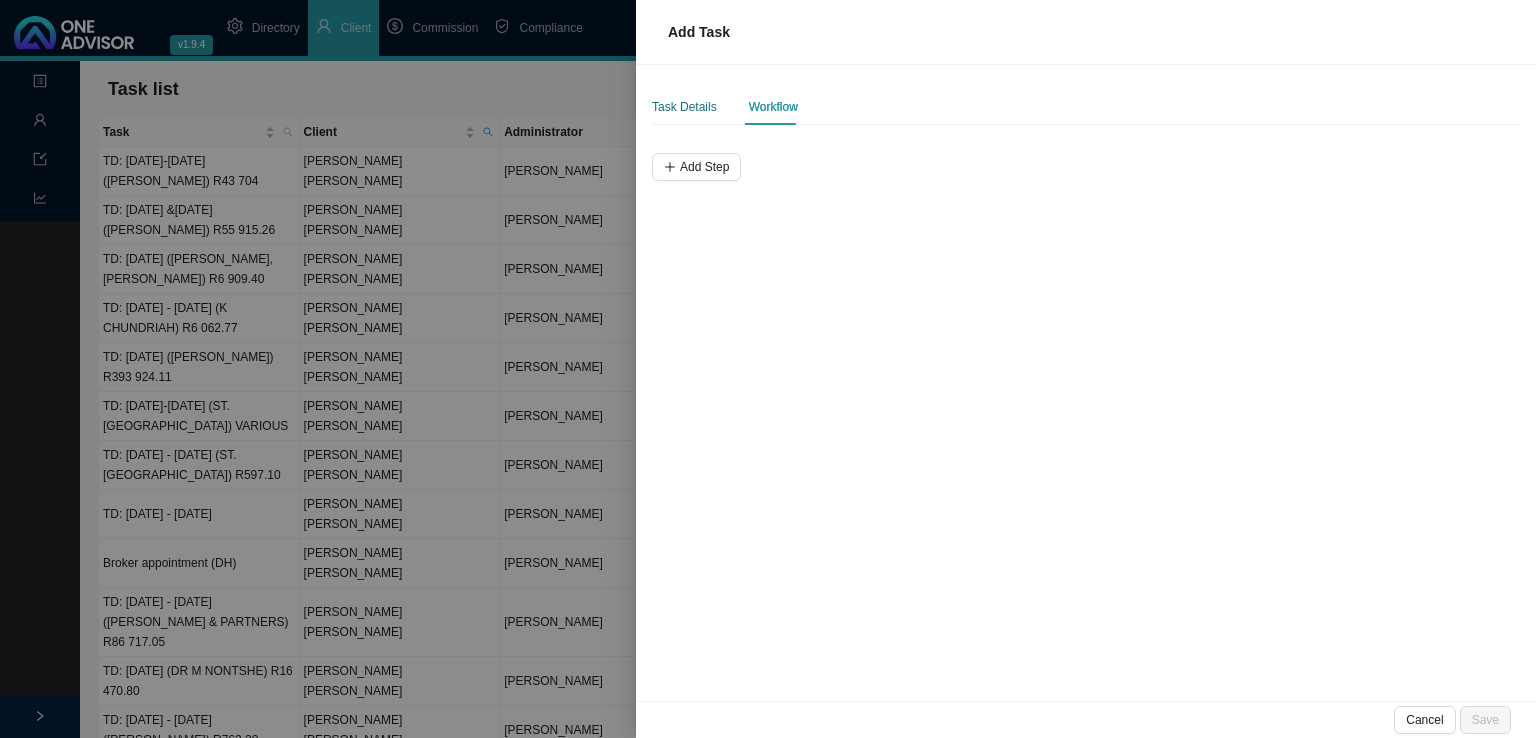 click on "Task Details" at bounding box center (684, 107) 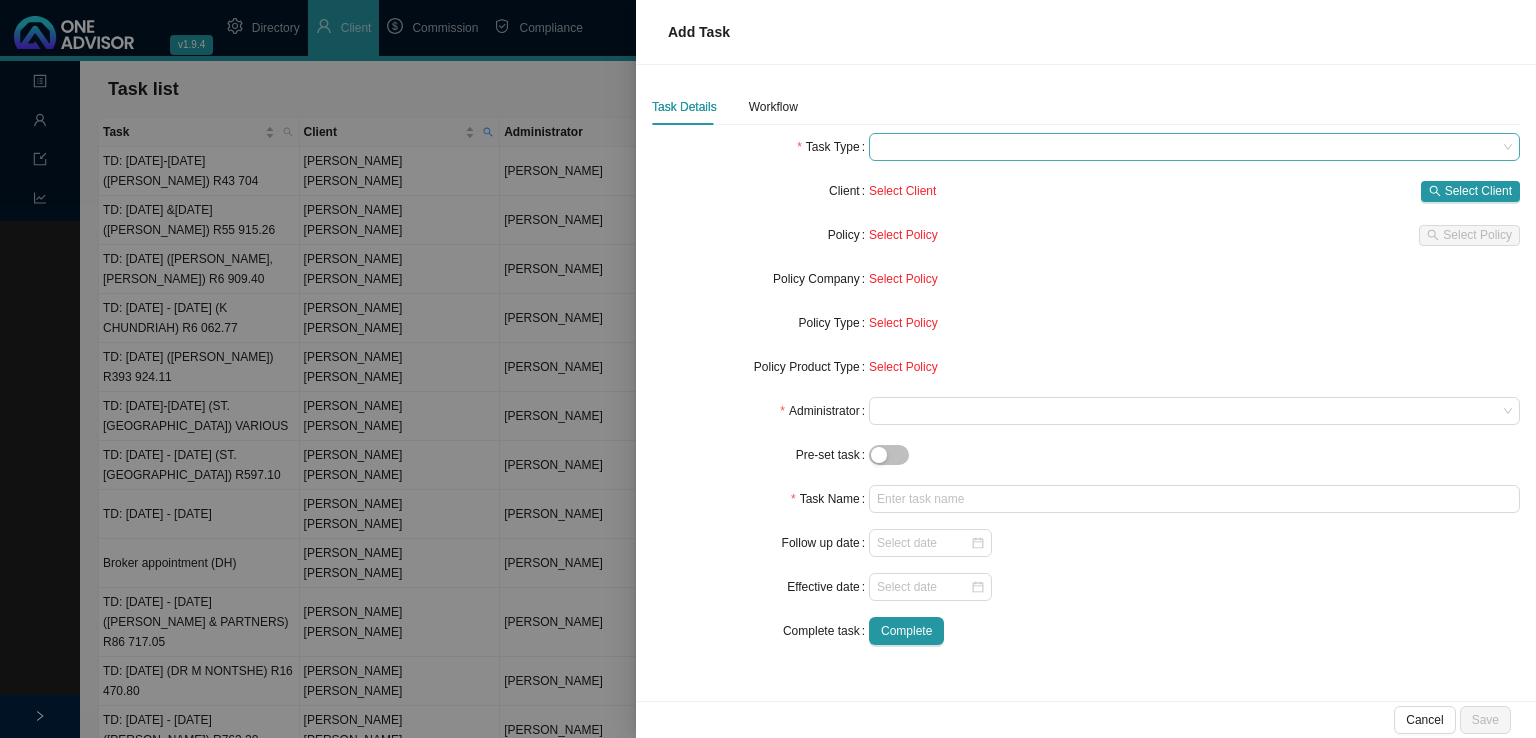 click at bounding box center [1194, 147] 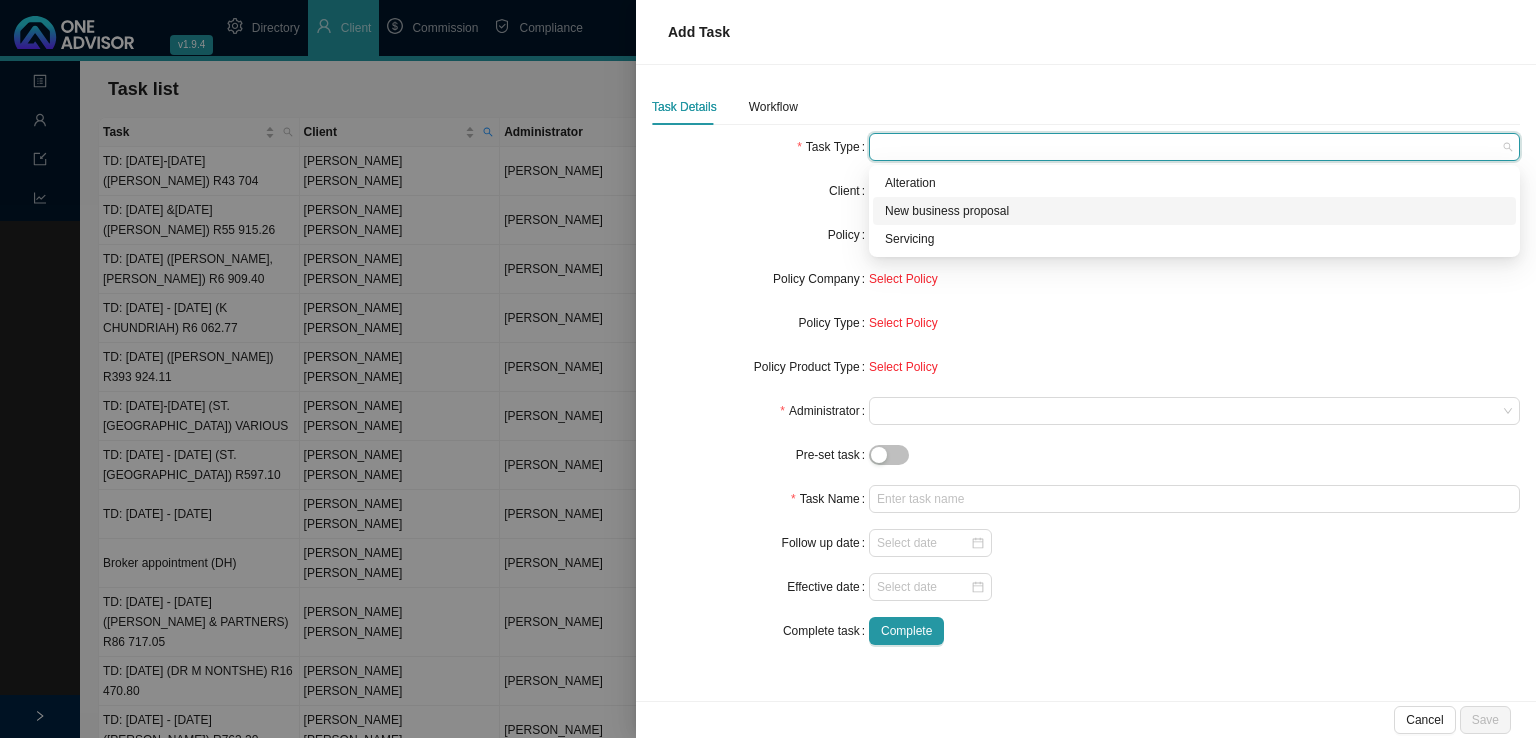 click on "New business proposal" at bounding box center (1194, 211) 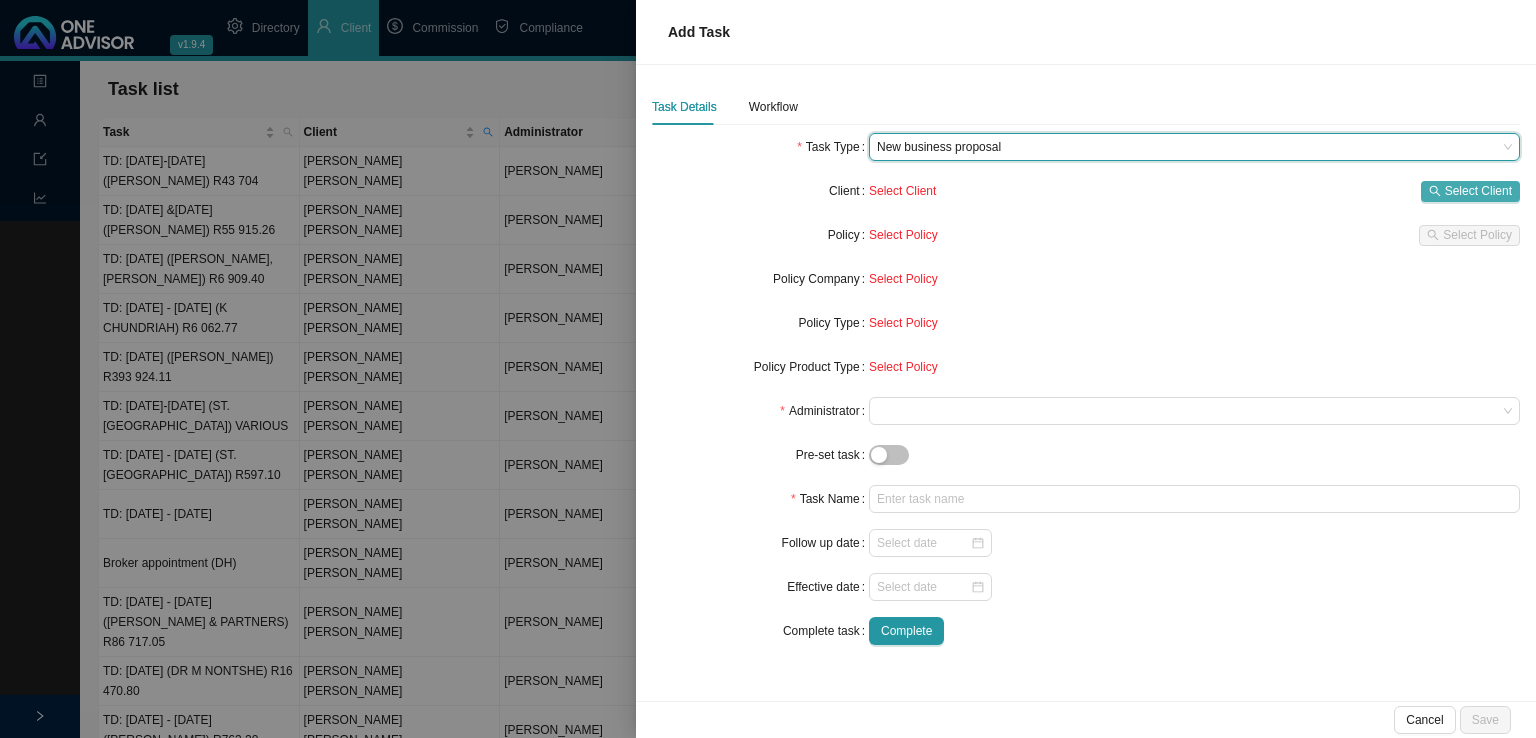 click on "Select Client" at bounding box center [1478, 191] 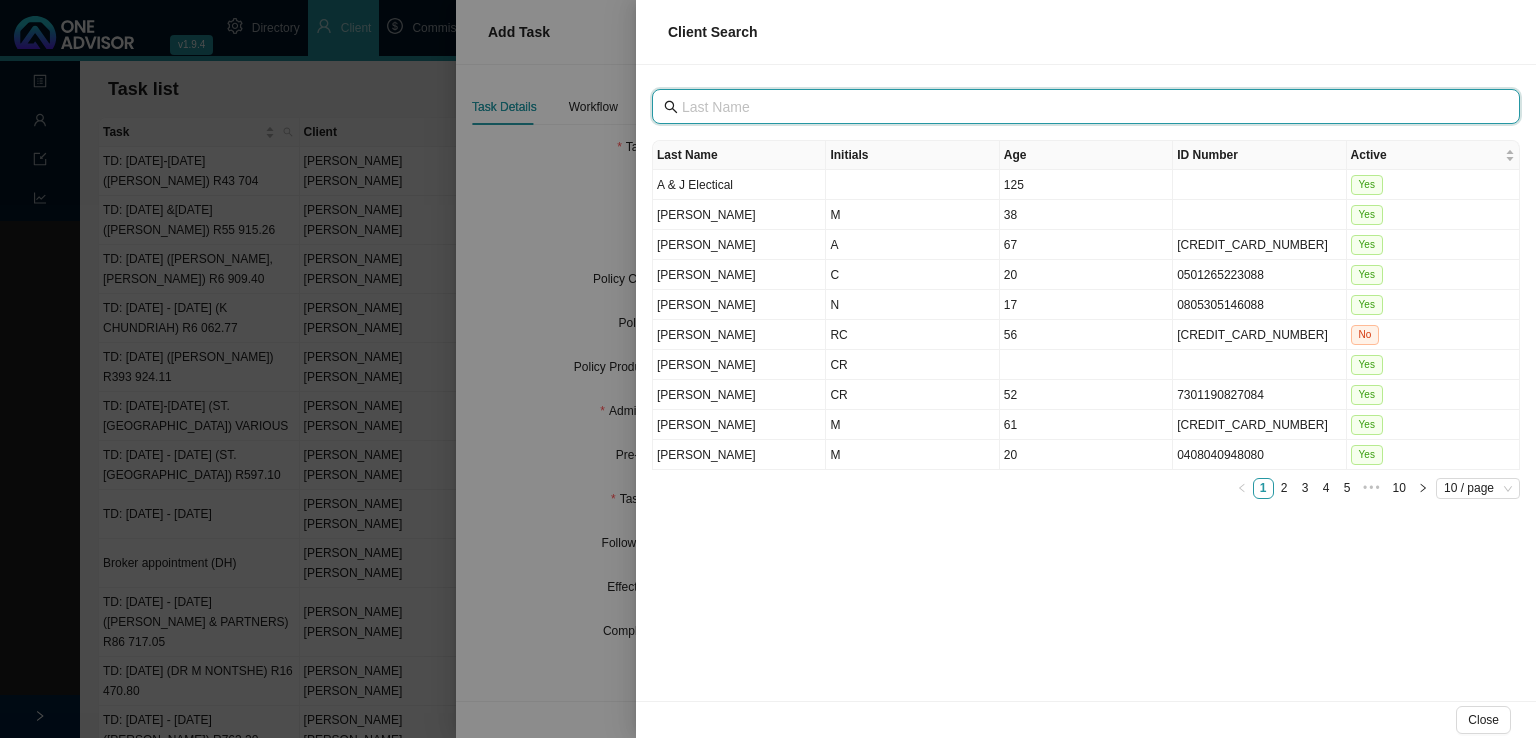 click at bounding box center (1088, 107) 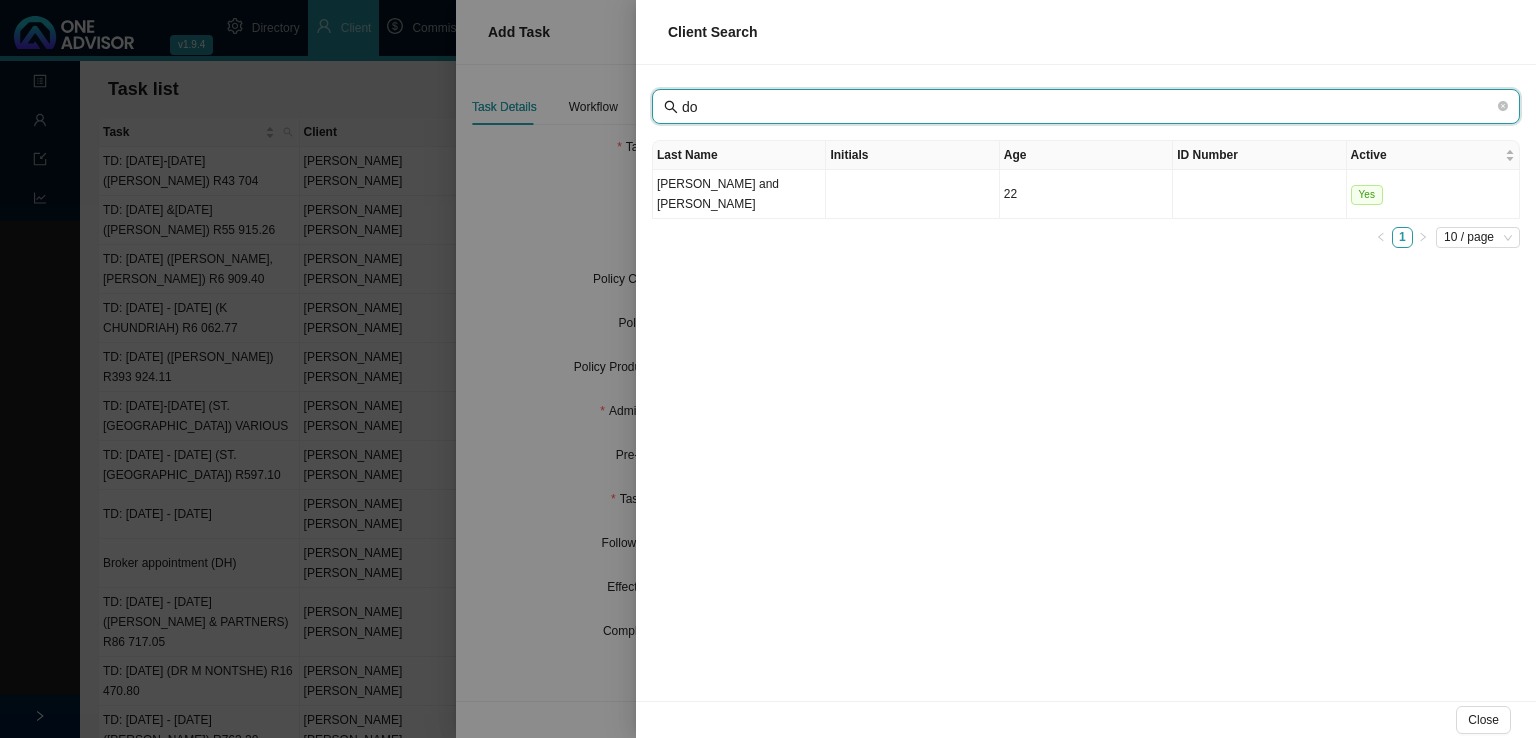 type on "d" 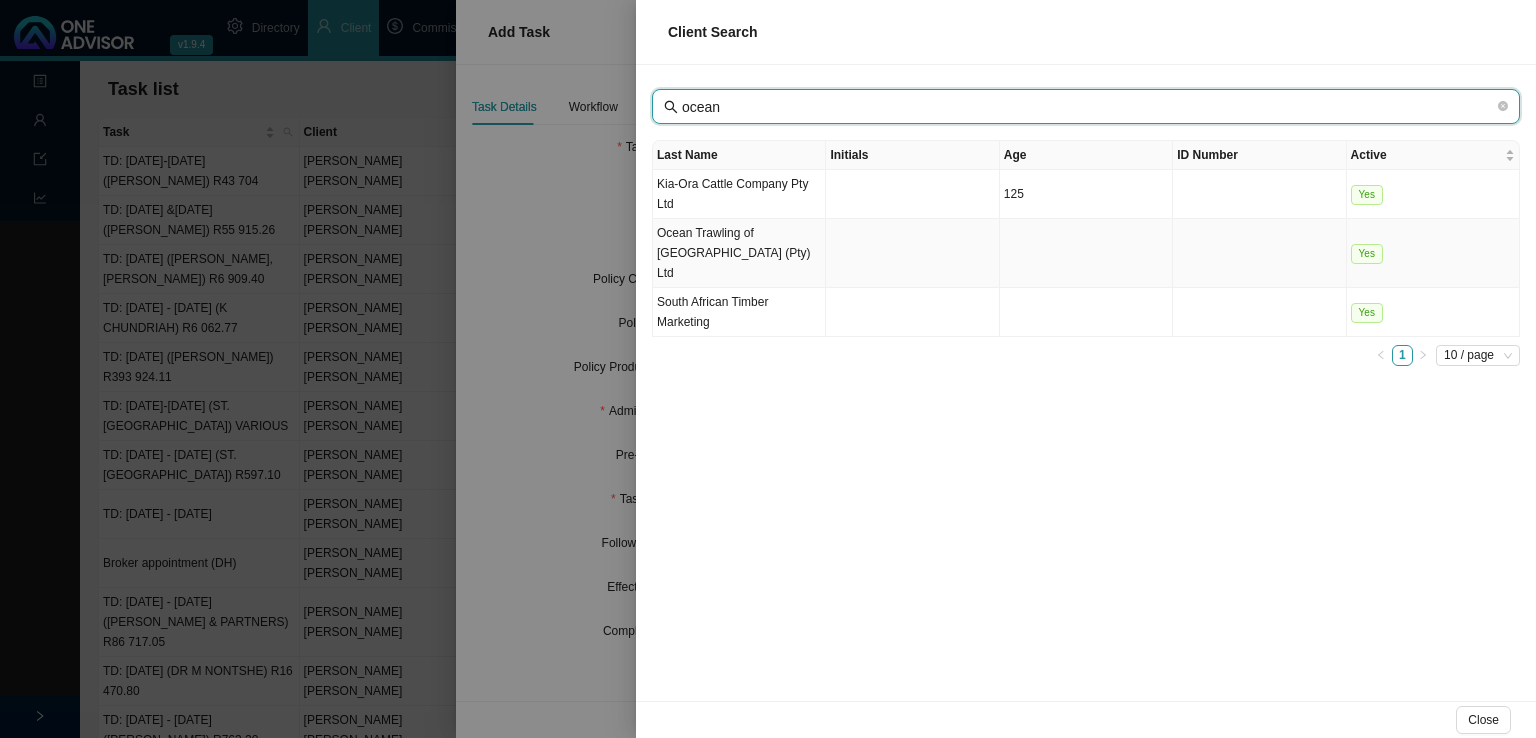 type on "ocean" 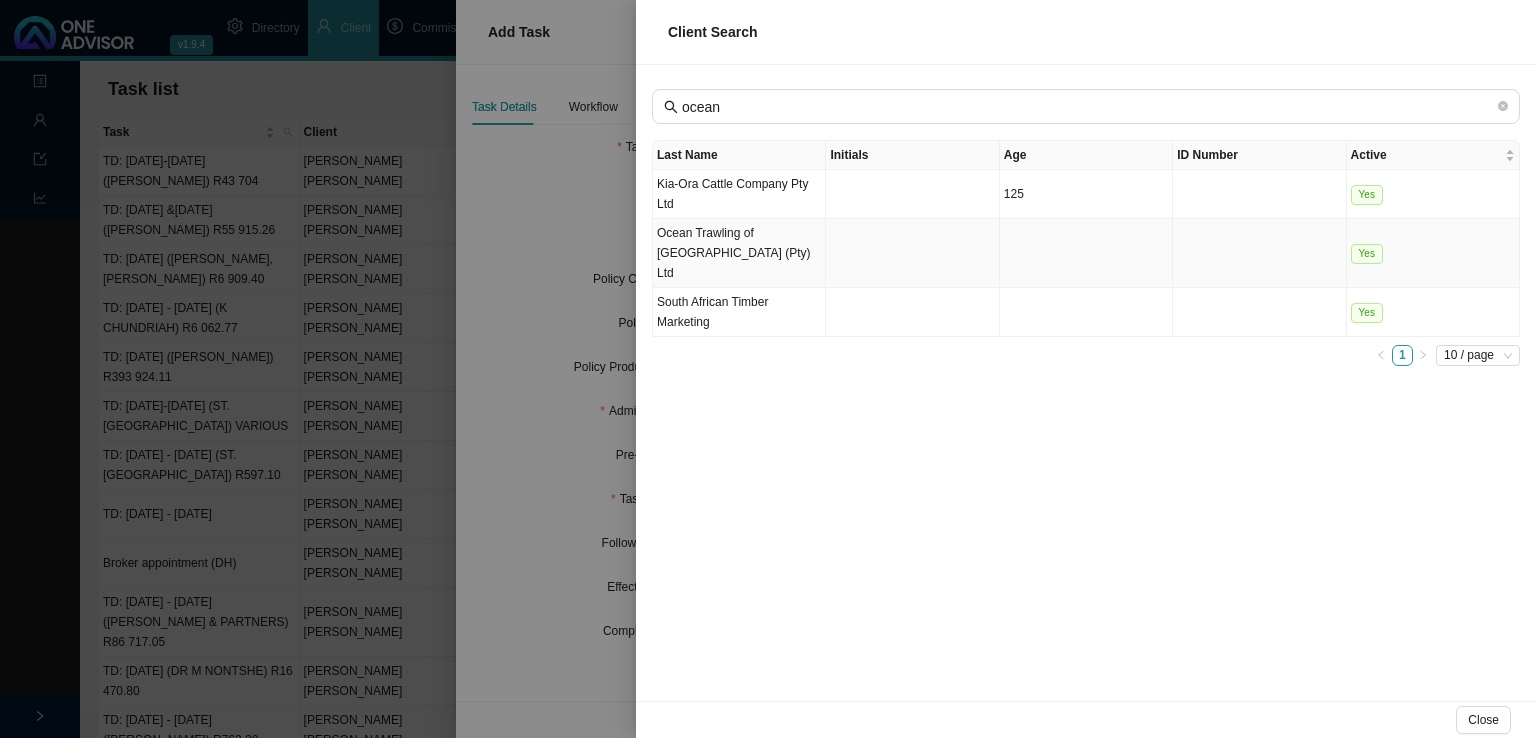 click on "Ocean Trawling of [GEOGRAPHIC_DATA] (Pty) Ltd" at bounding box center (739, 253) 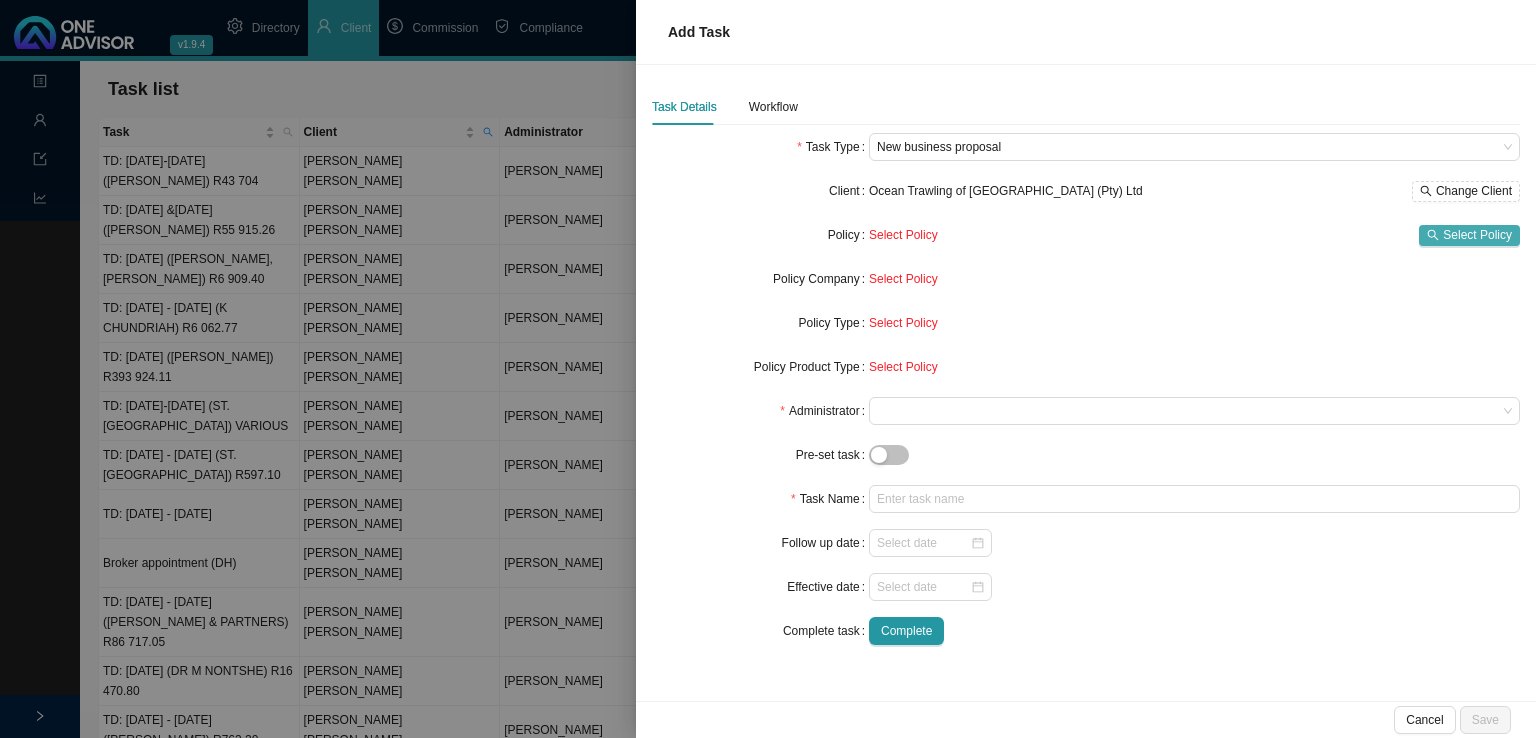 click on "Select Policy" at bounding box center [1477, 235] 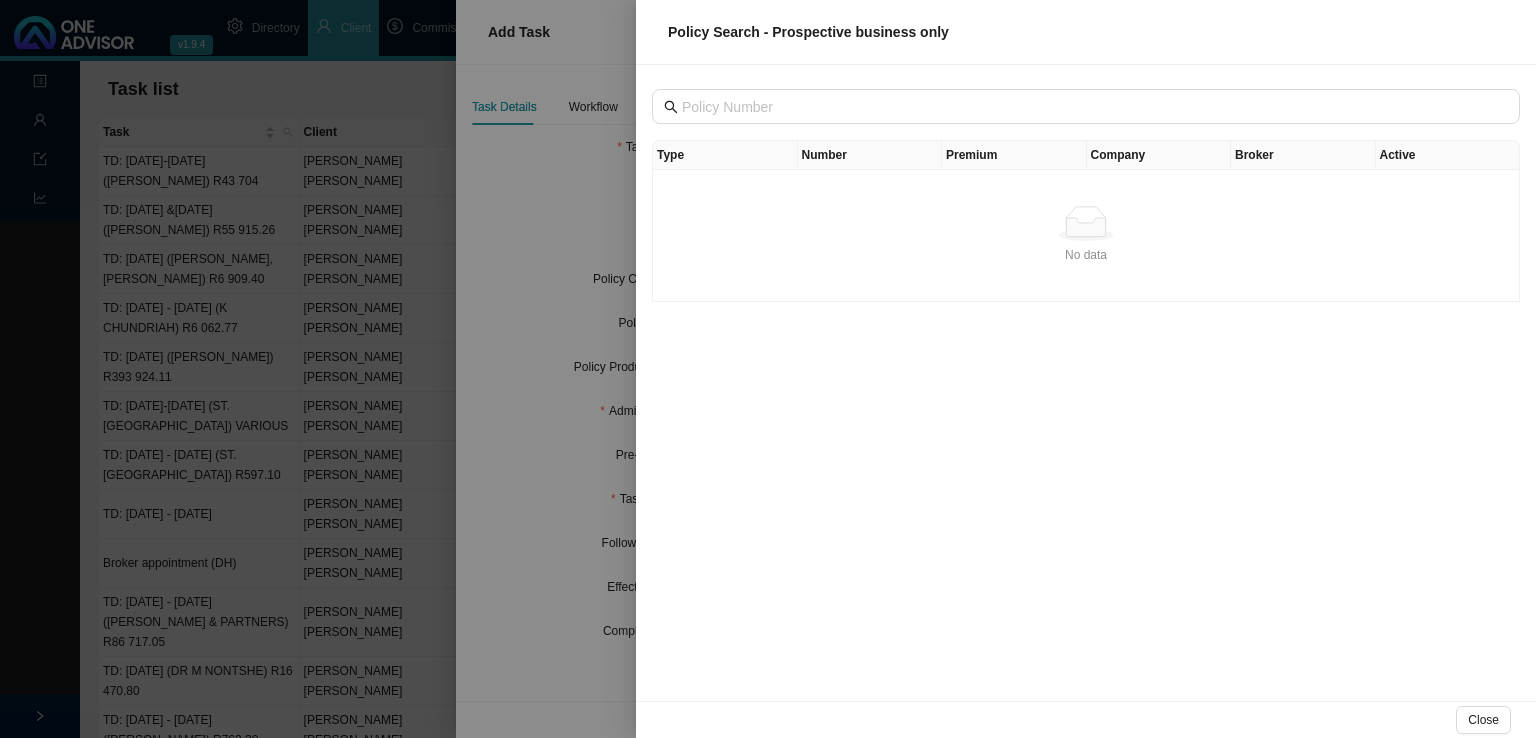 click at bounding box center (768, 369) 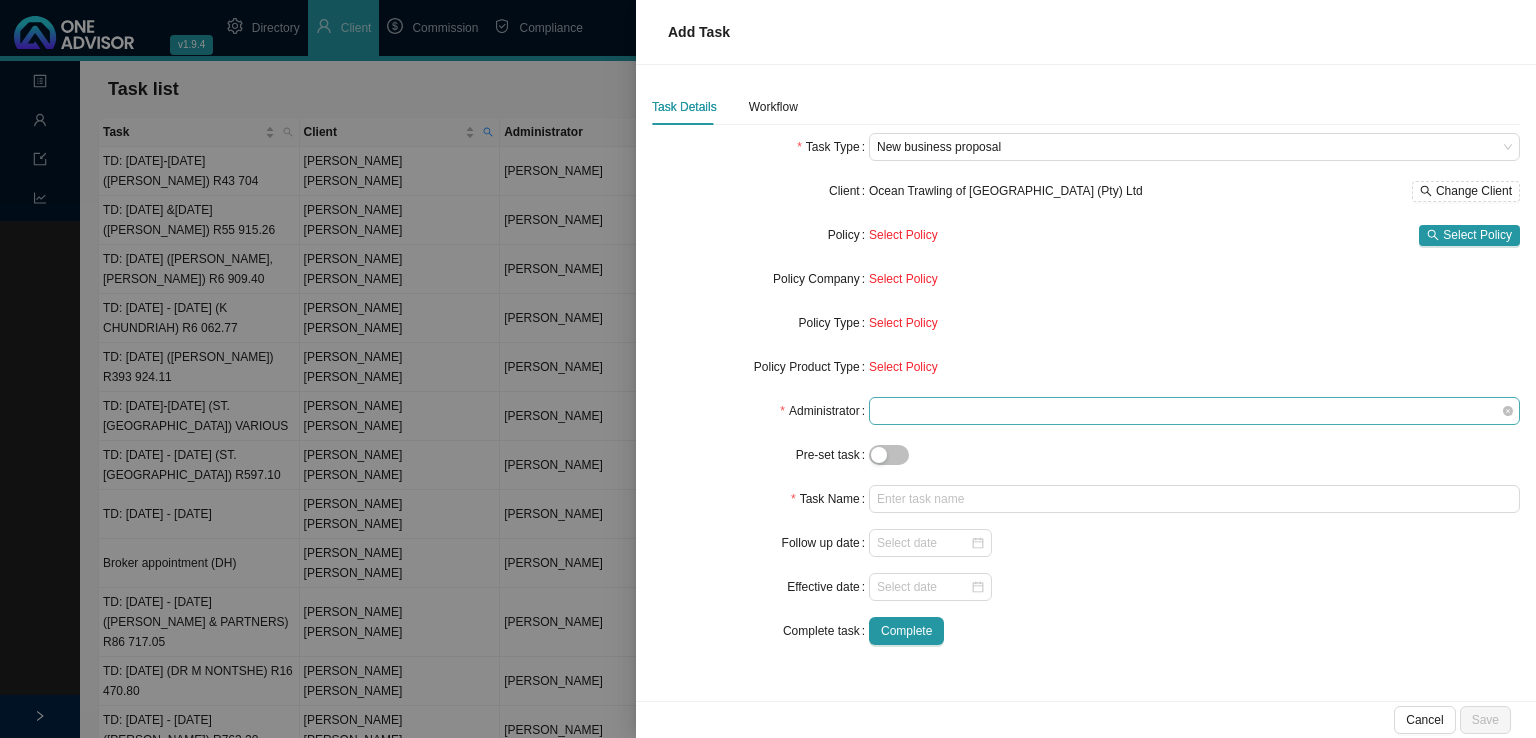 click at bounding box center [1194, 411] 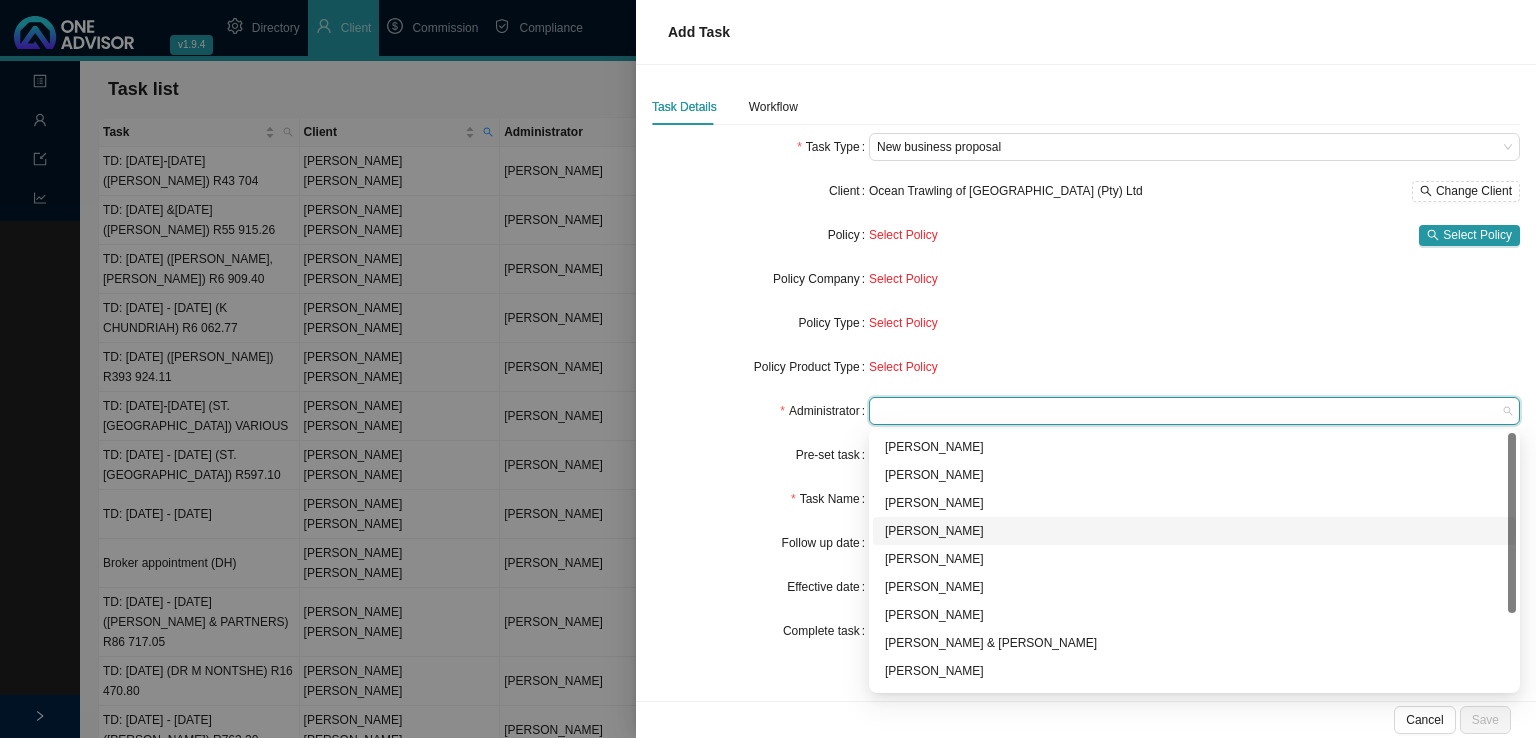 click on "[PERSON_NAME]" at bounding box center [1194, 531] 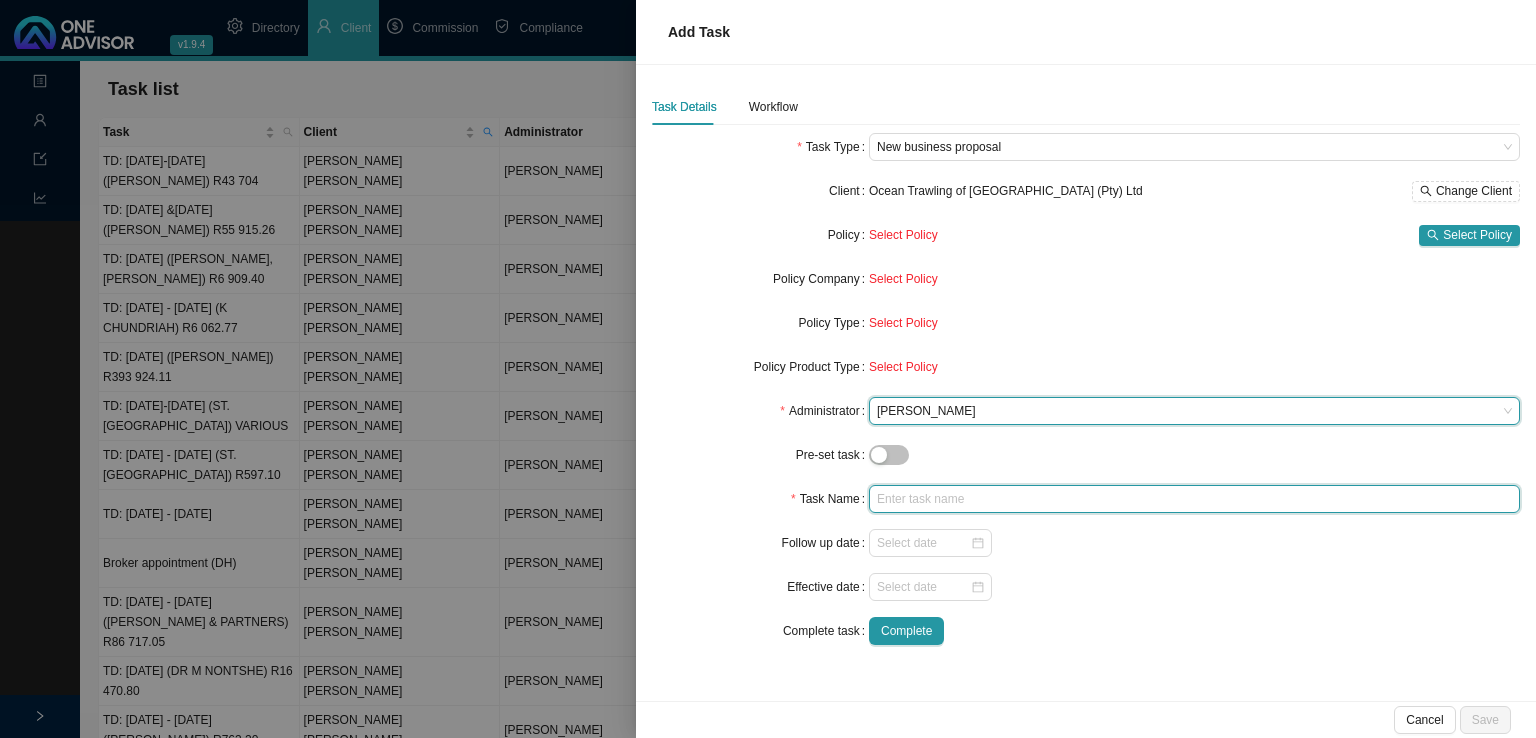 click at bounding box center [1194, 499] 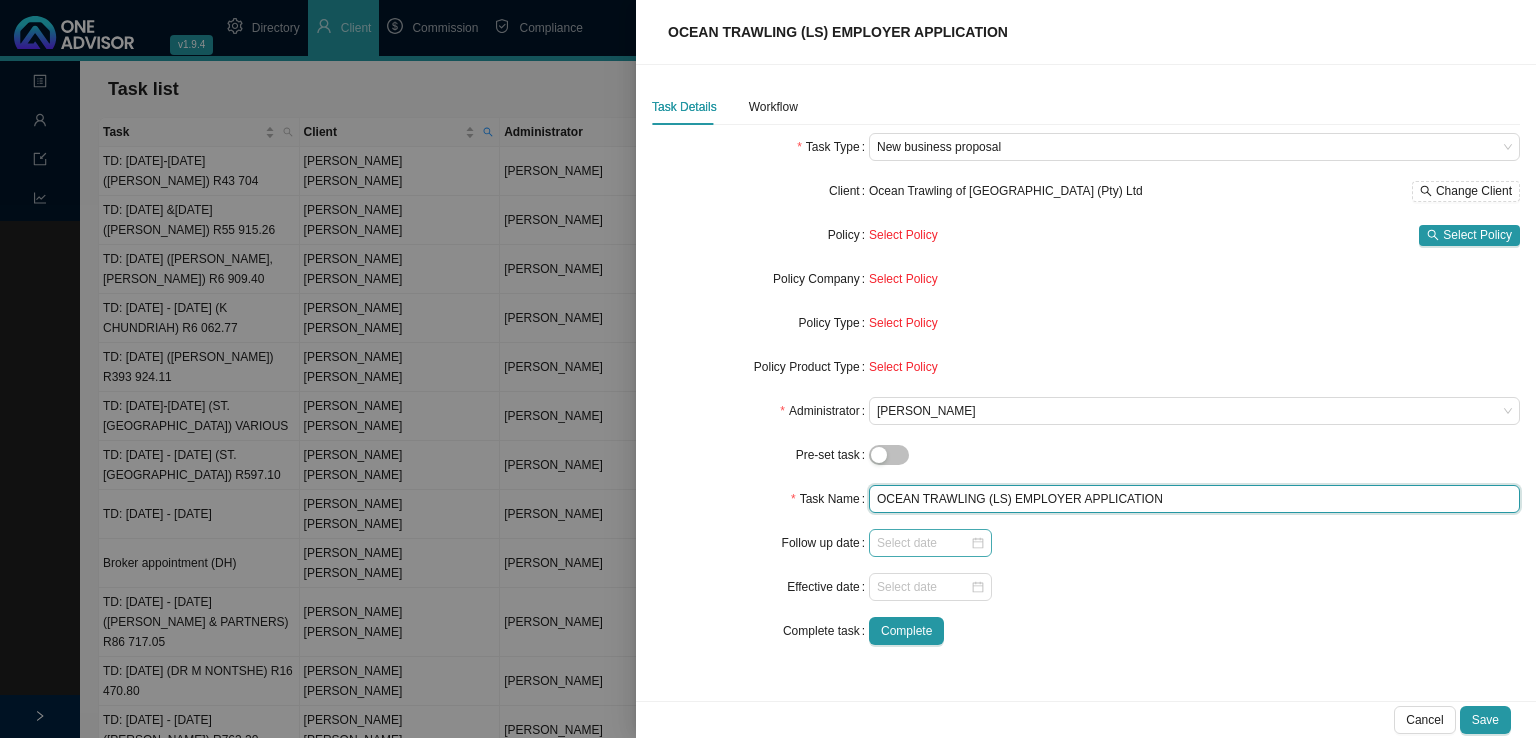 type on "OCEAN TRAWLING (LS) EMPLOYER APPLICATION" 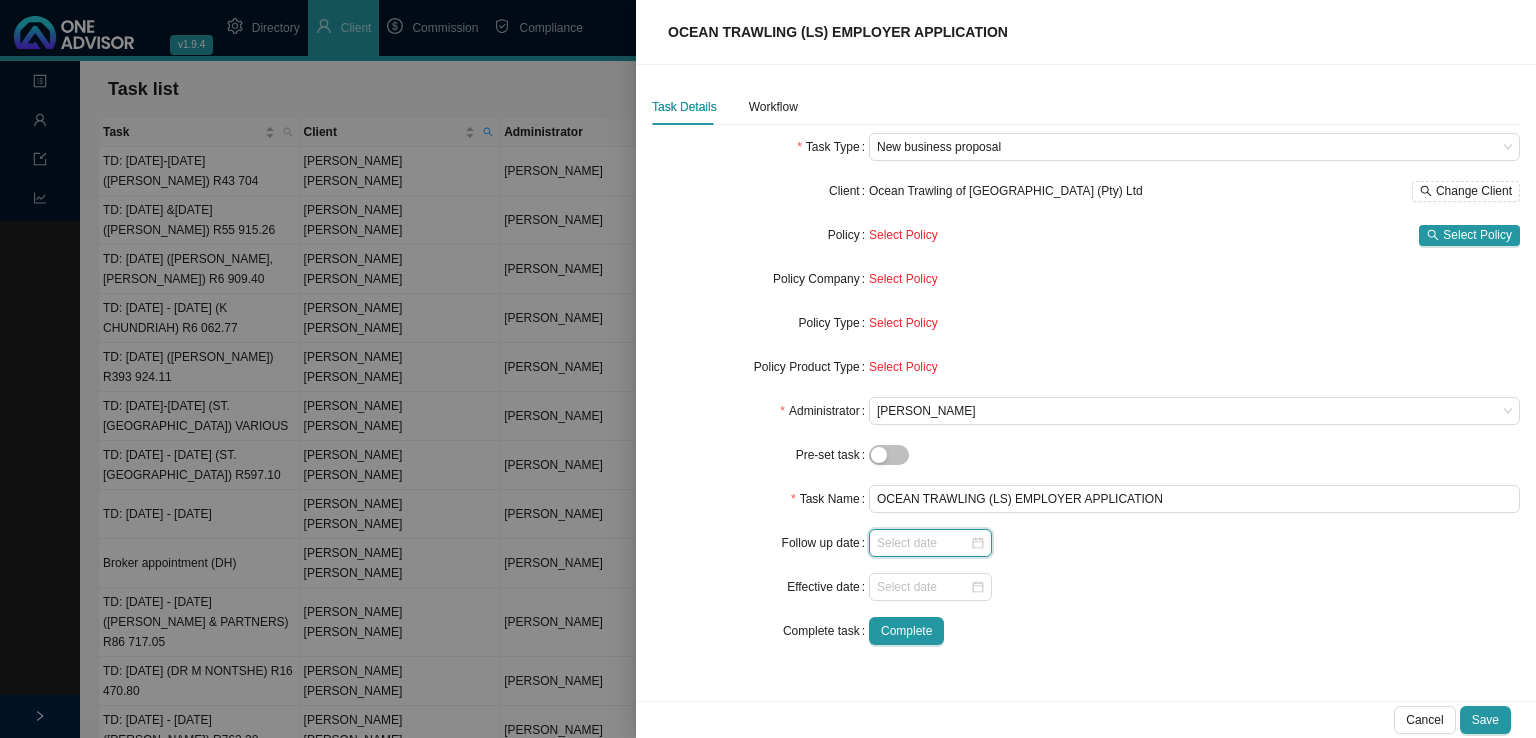 click at bounding box center (923, 543) 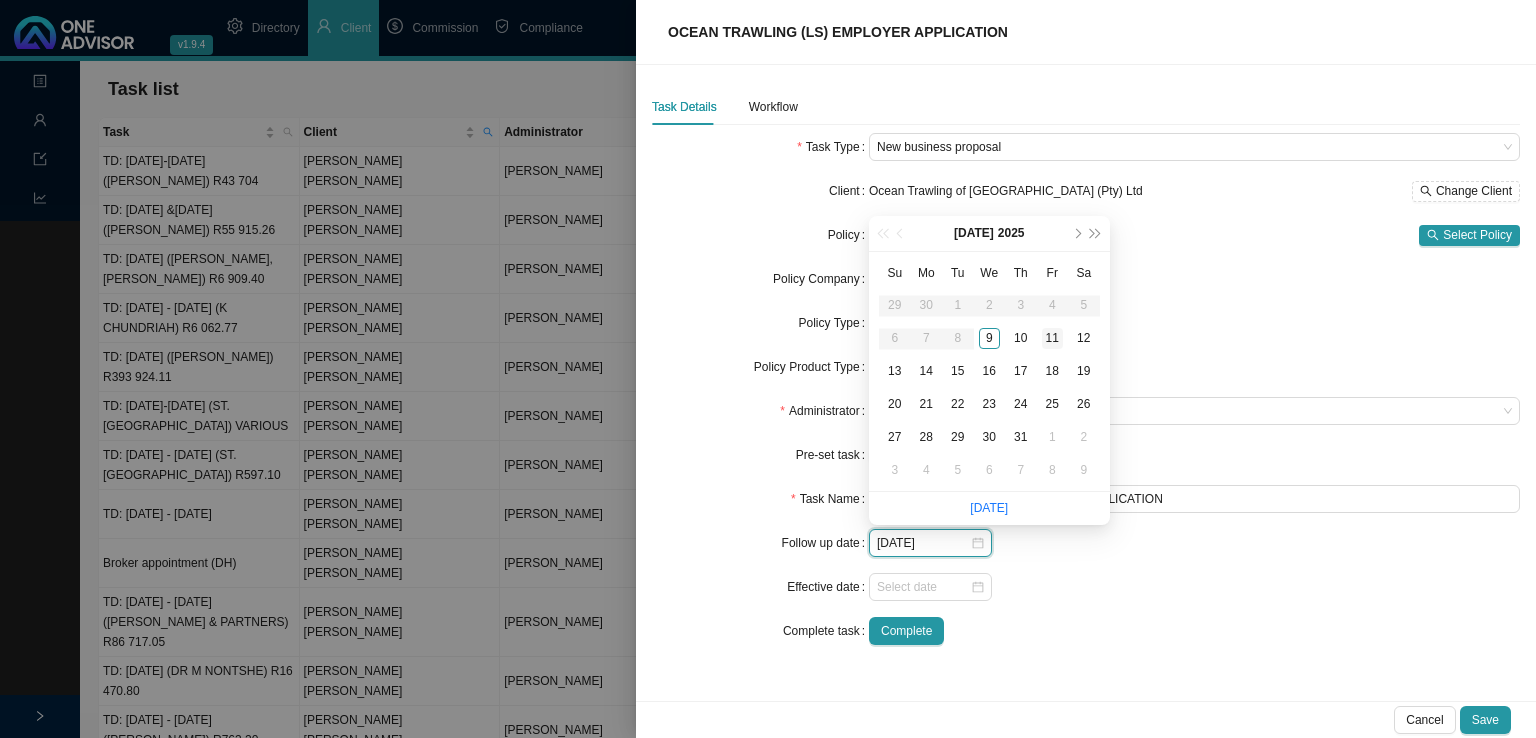 type on "[DATE]" 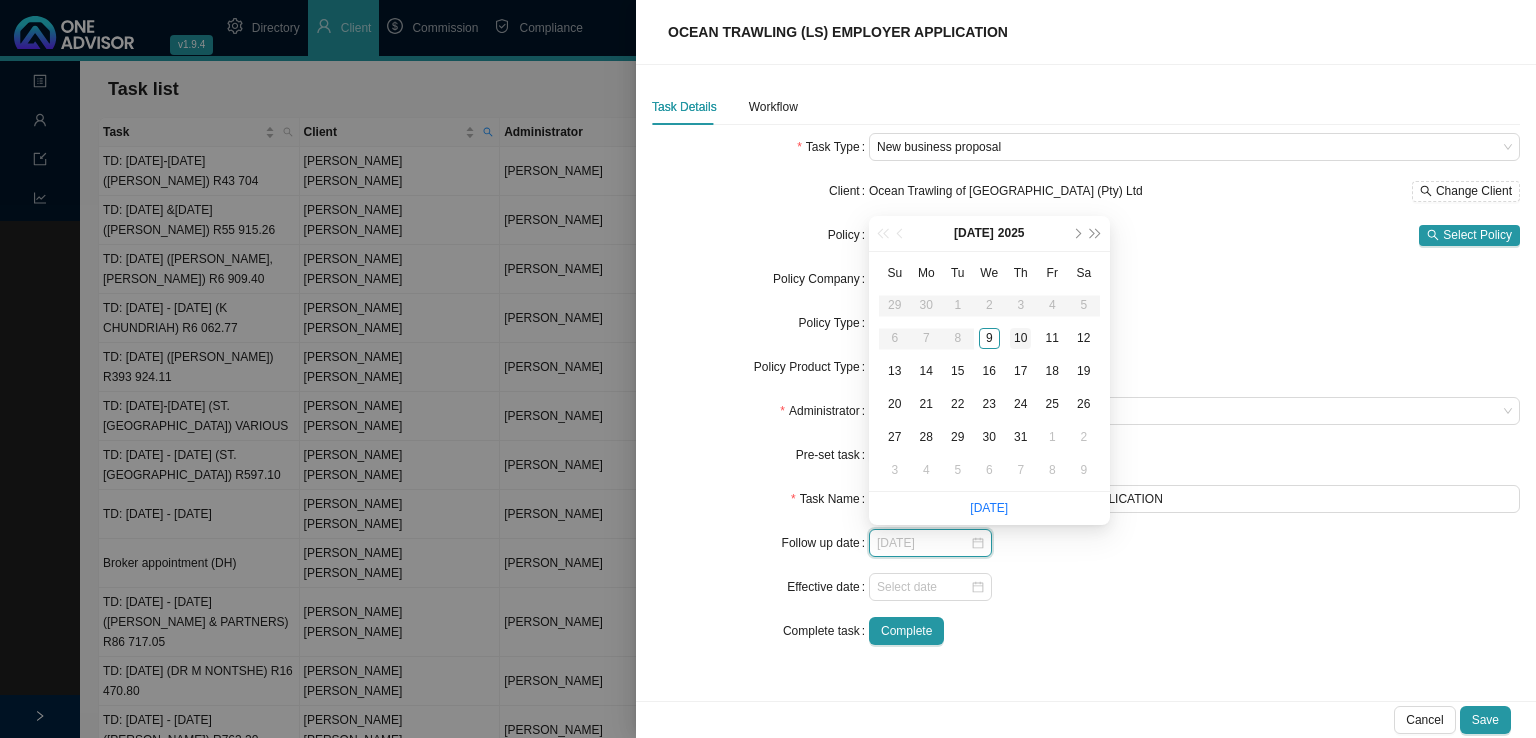 type on "[DATE]" 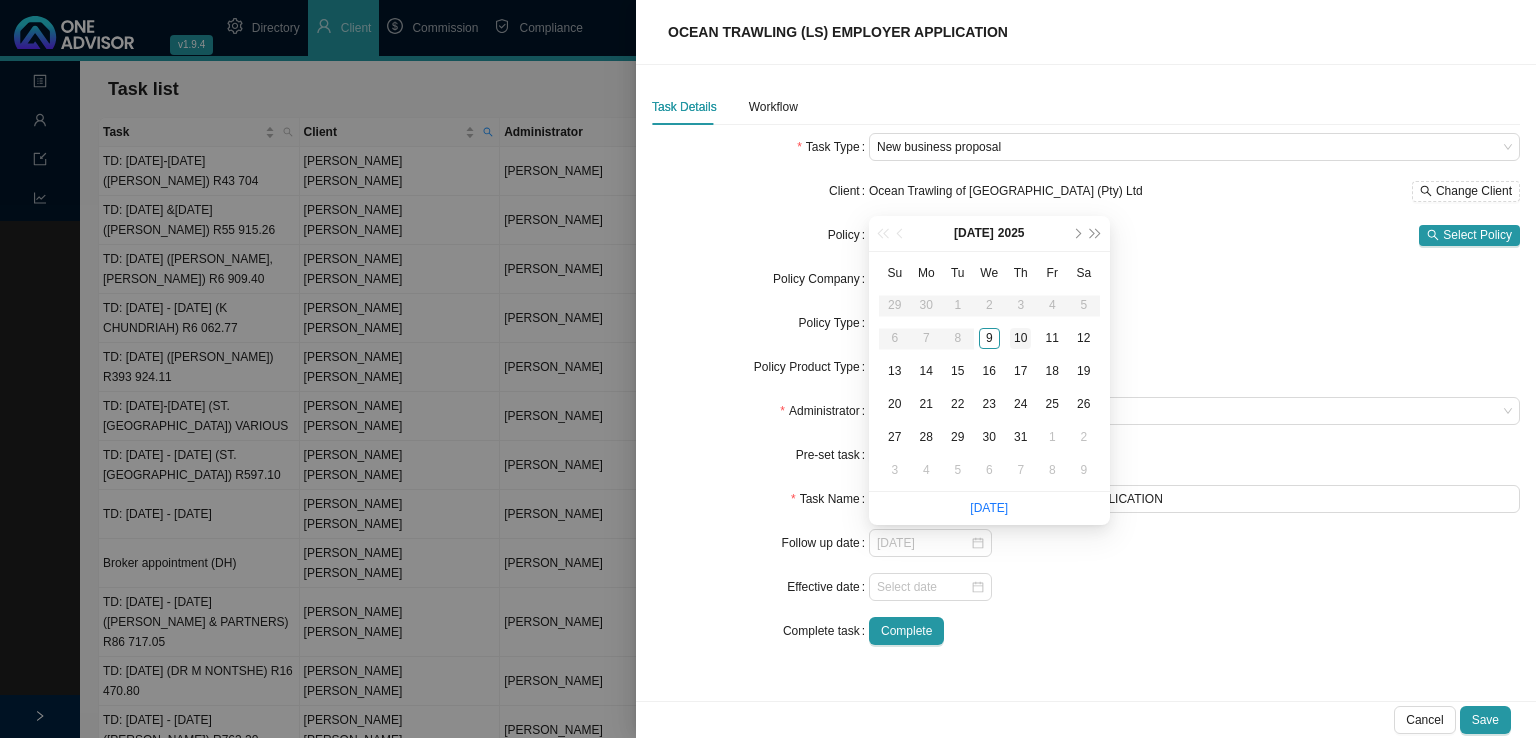 click on "10" at bounding box center (1020, 338) 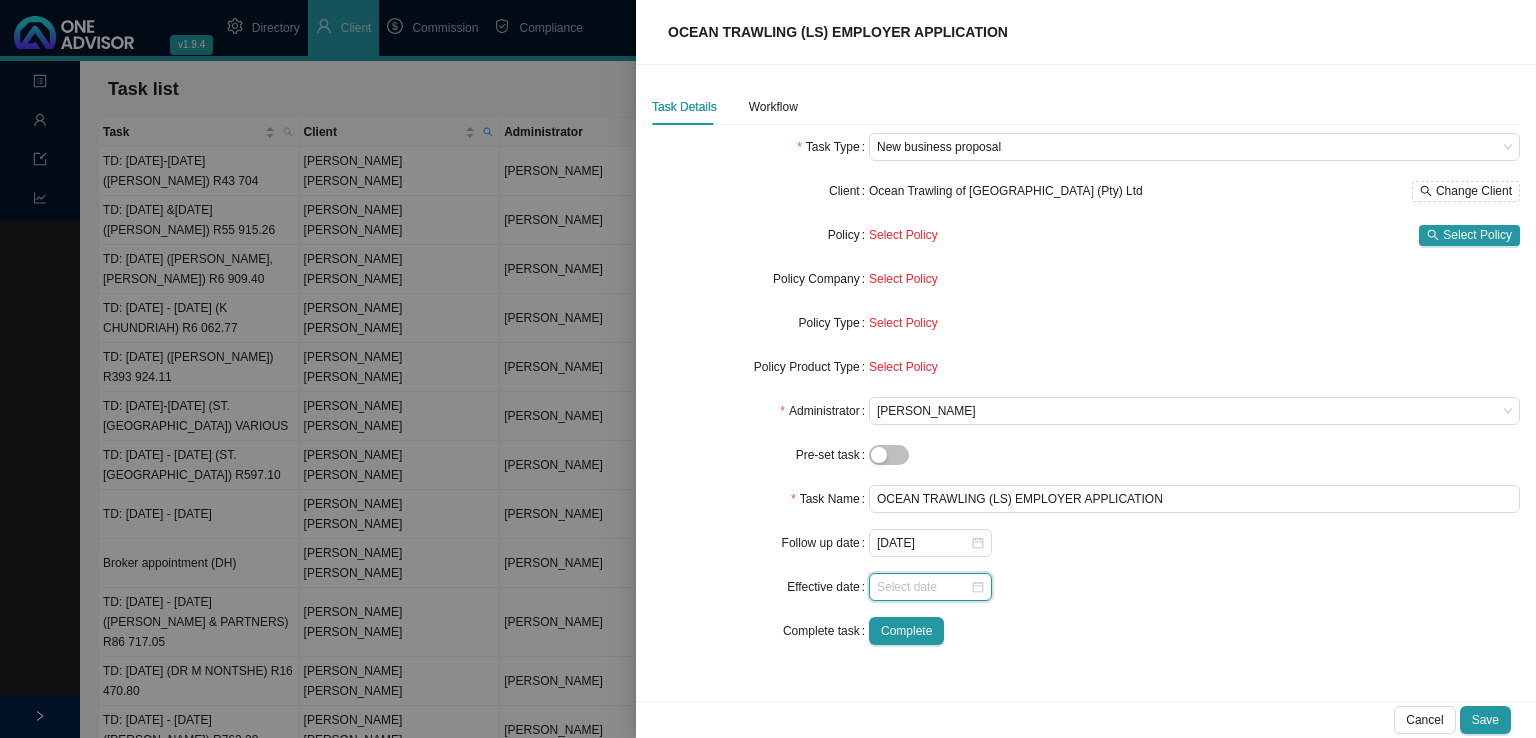 click at bounding box center [923, 587] 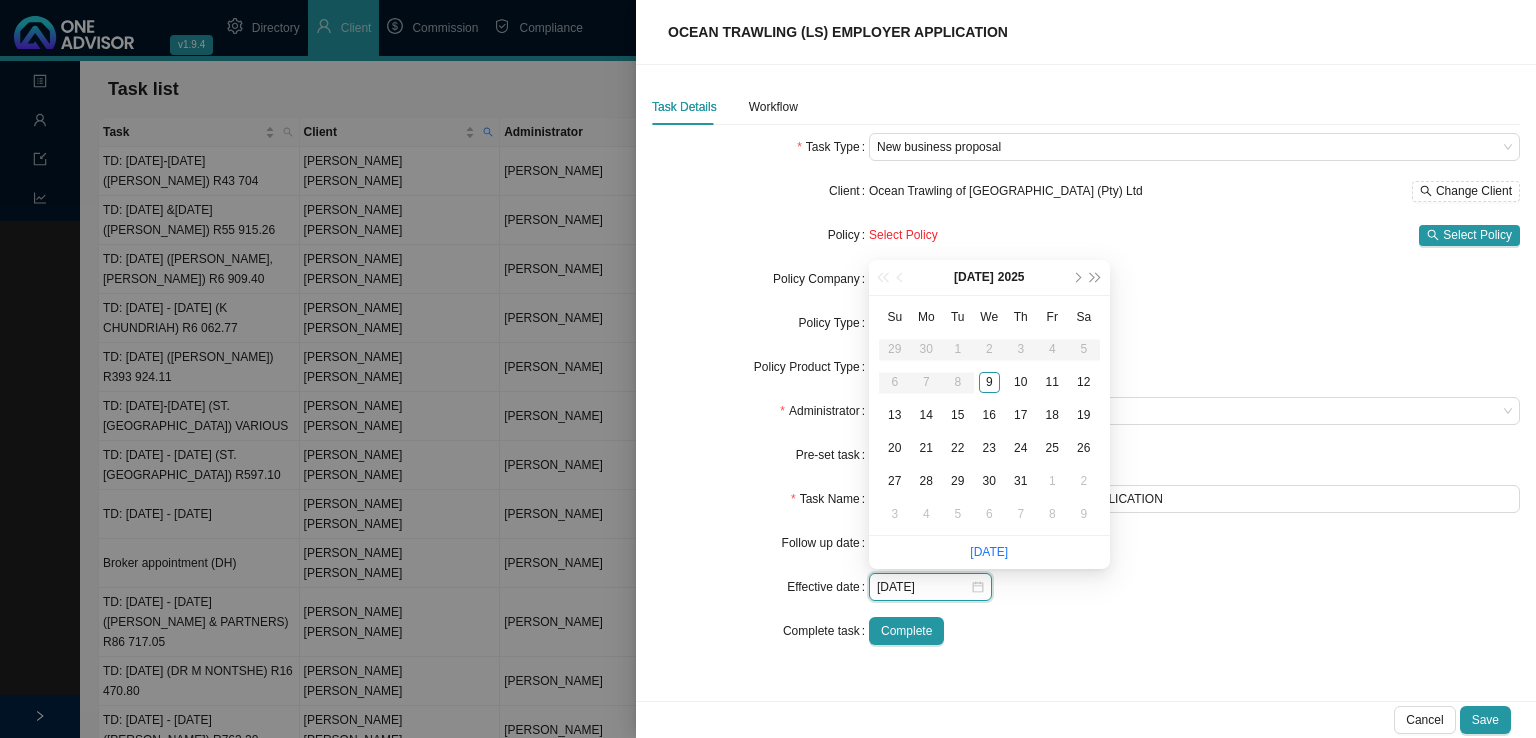 type on "[DATE]" 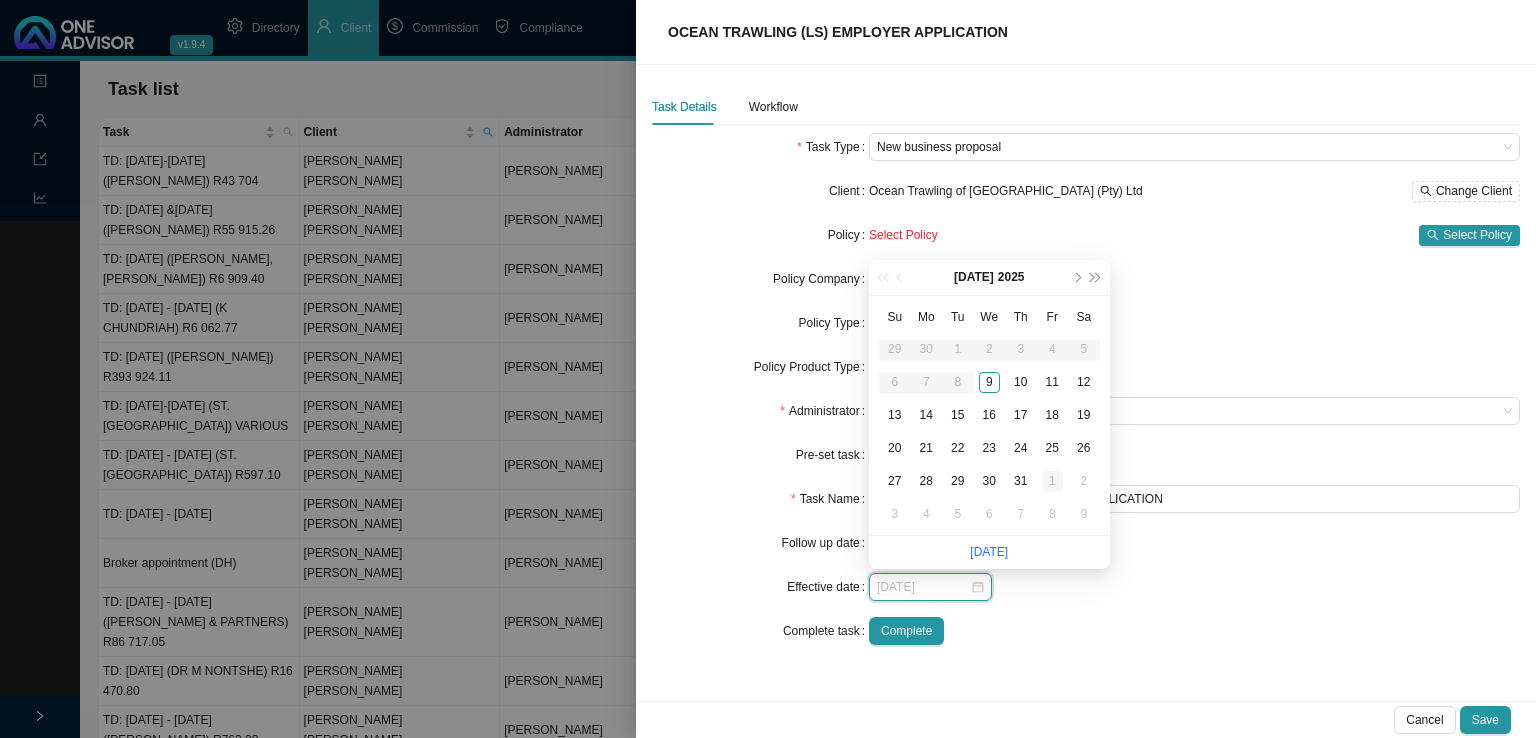type on "[DATE]" 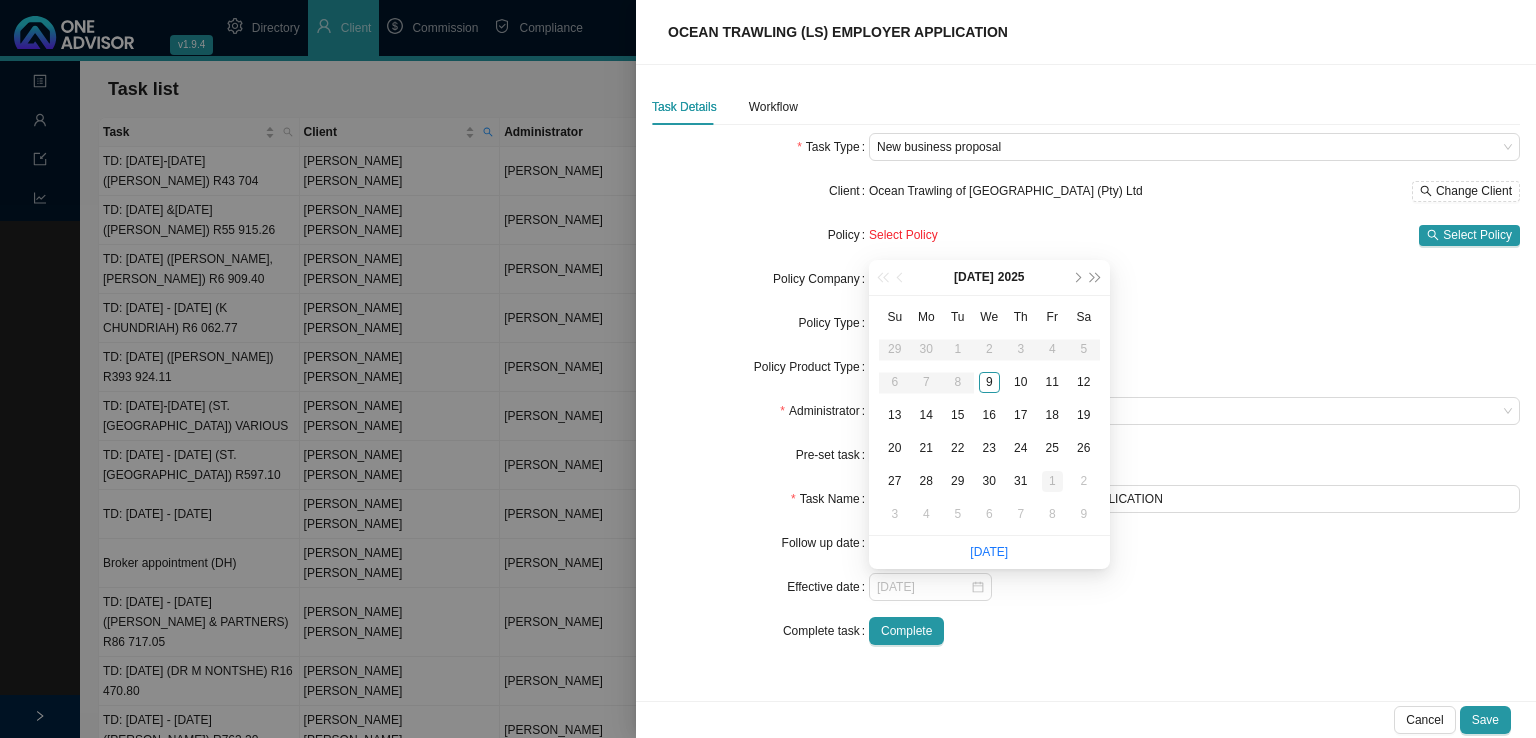 click on "1" at bounding box center (1052, 481) 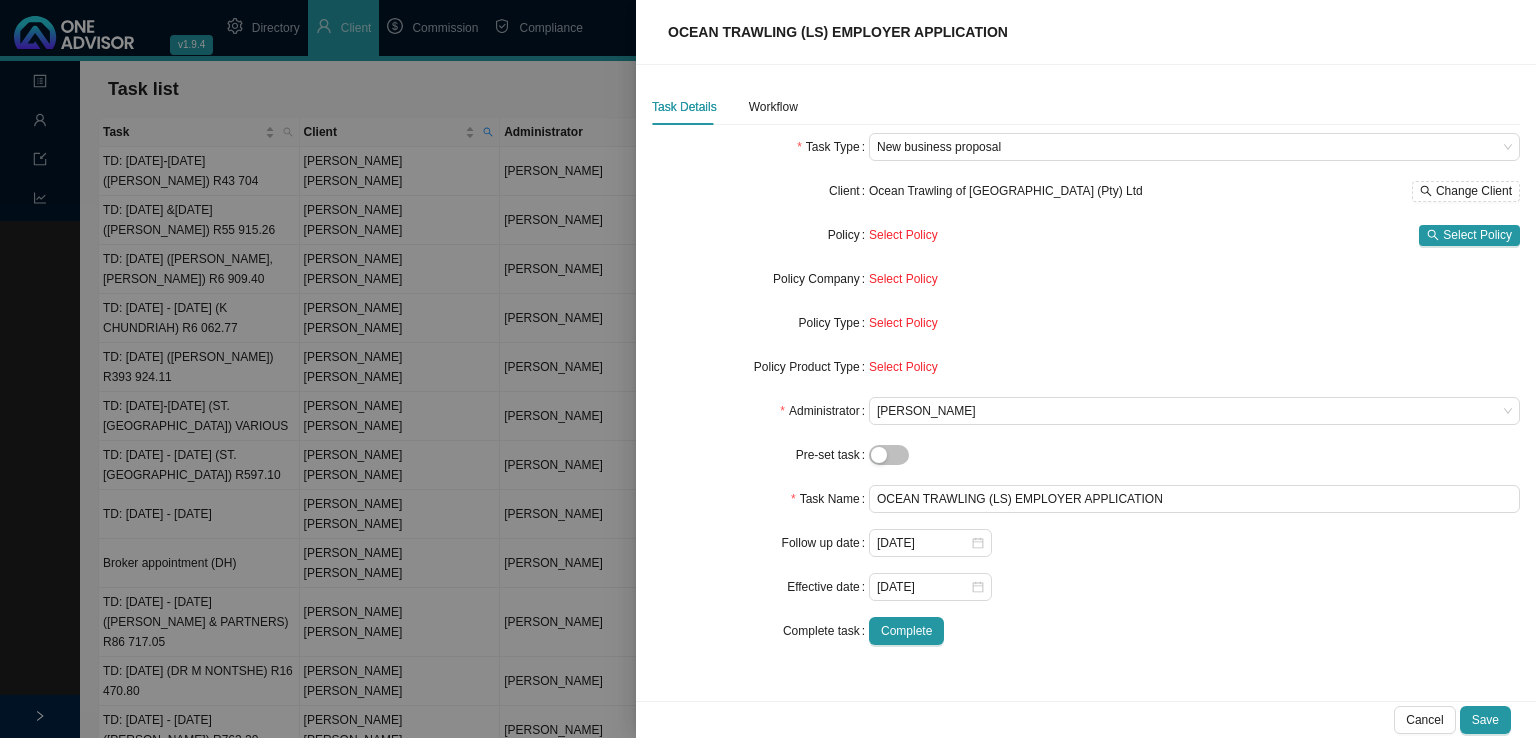 click on "Task Details Workflow Task Type New business proposal Client  Ocean Trawling of [GEOGRAPHIC_DATA] (Pty) Ltd Change Client Policy Select Policy Select Policy Policy Company Select Policy Policy Type Select Policy Policy Product Type Select Policy Administrator [PERSON_NAME] Pre-set task Task Name OCEAN TRAWLING (LS) EMPLOYER APPLICATION Follow up date [DATE] Effective date [DATE] Complete task Complete" at bounding box center [1086, 383] 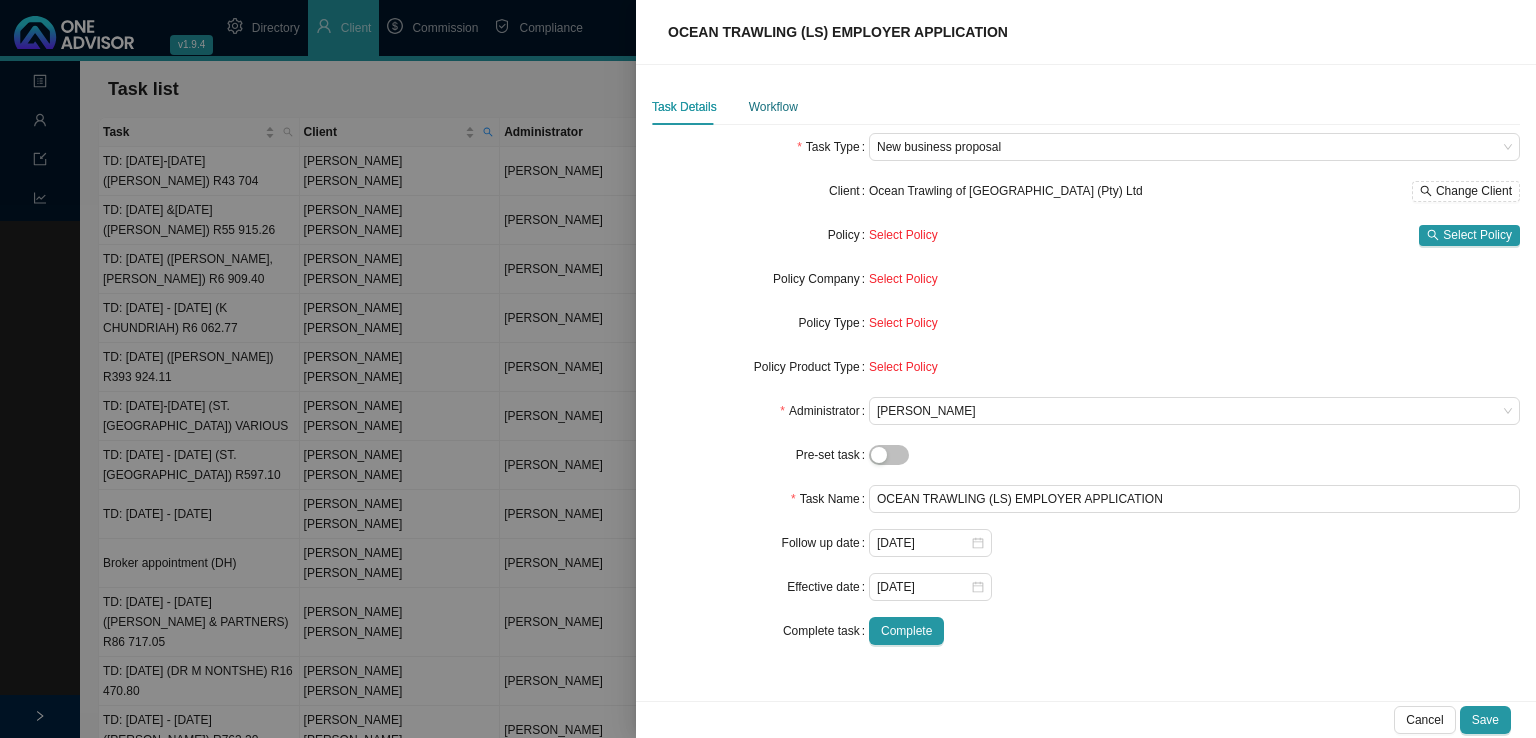 click on "Workflow" at bounding box center (773, 107) 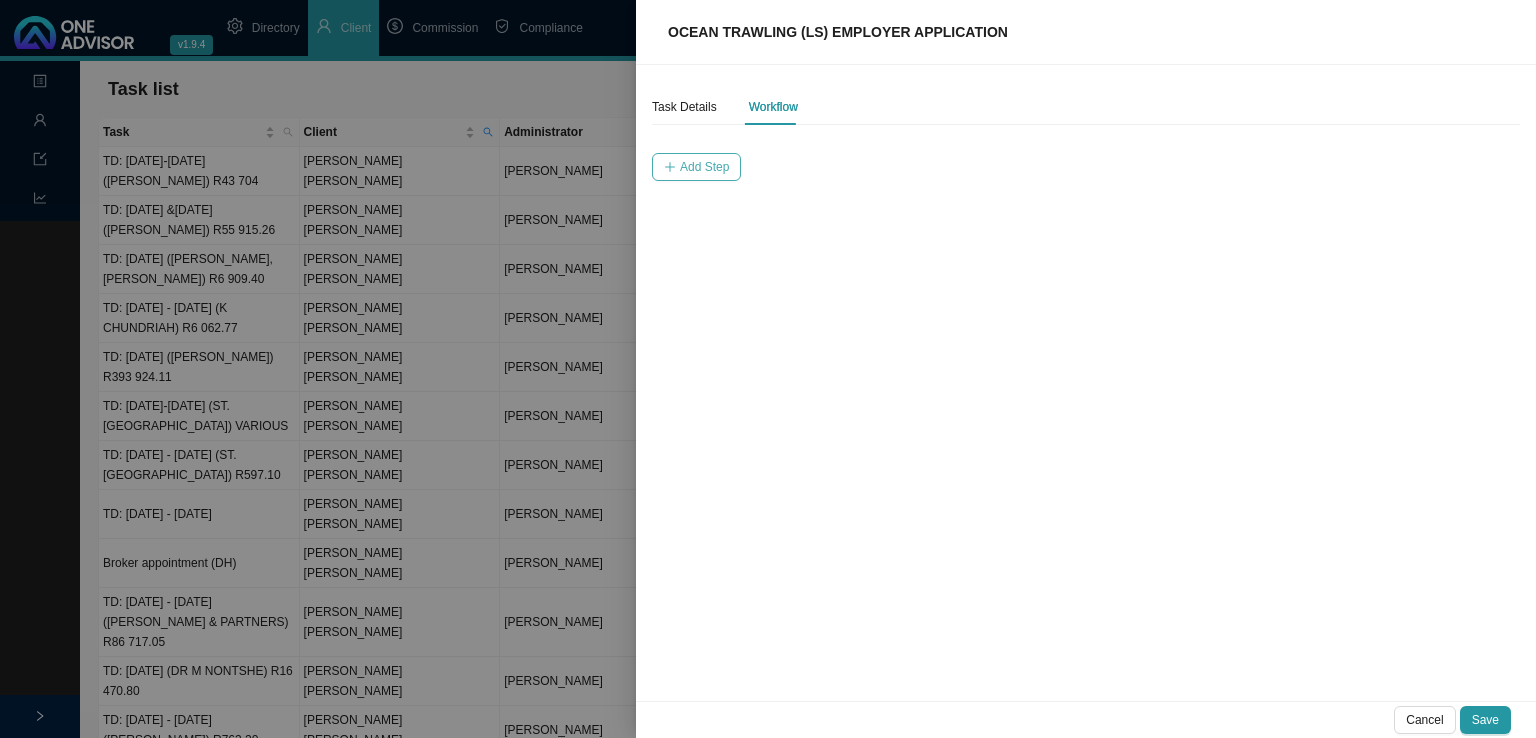 click on "Add Step" at bounding box center (704, 167) 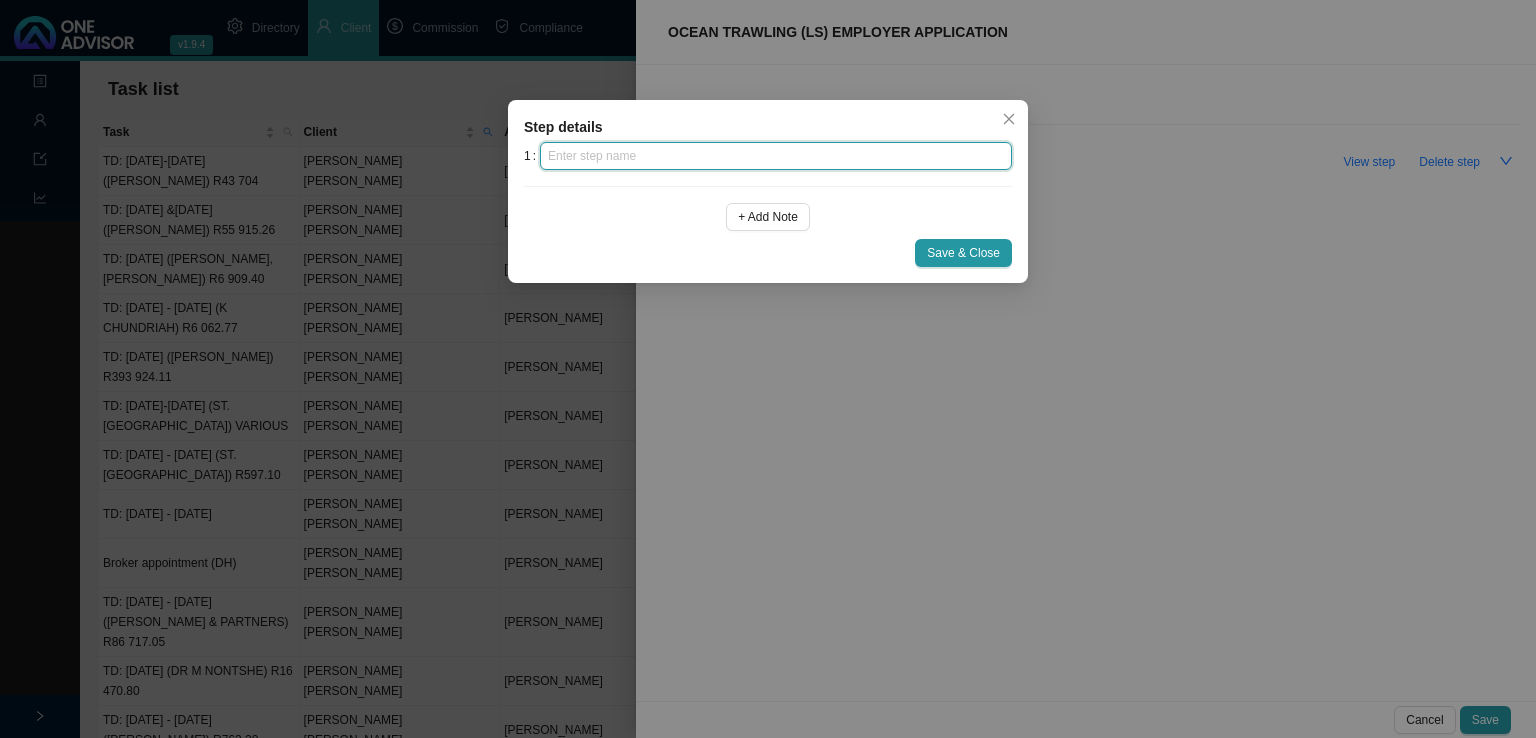 click at bounding box center (776, 156) 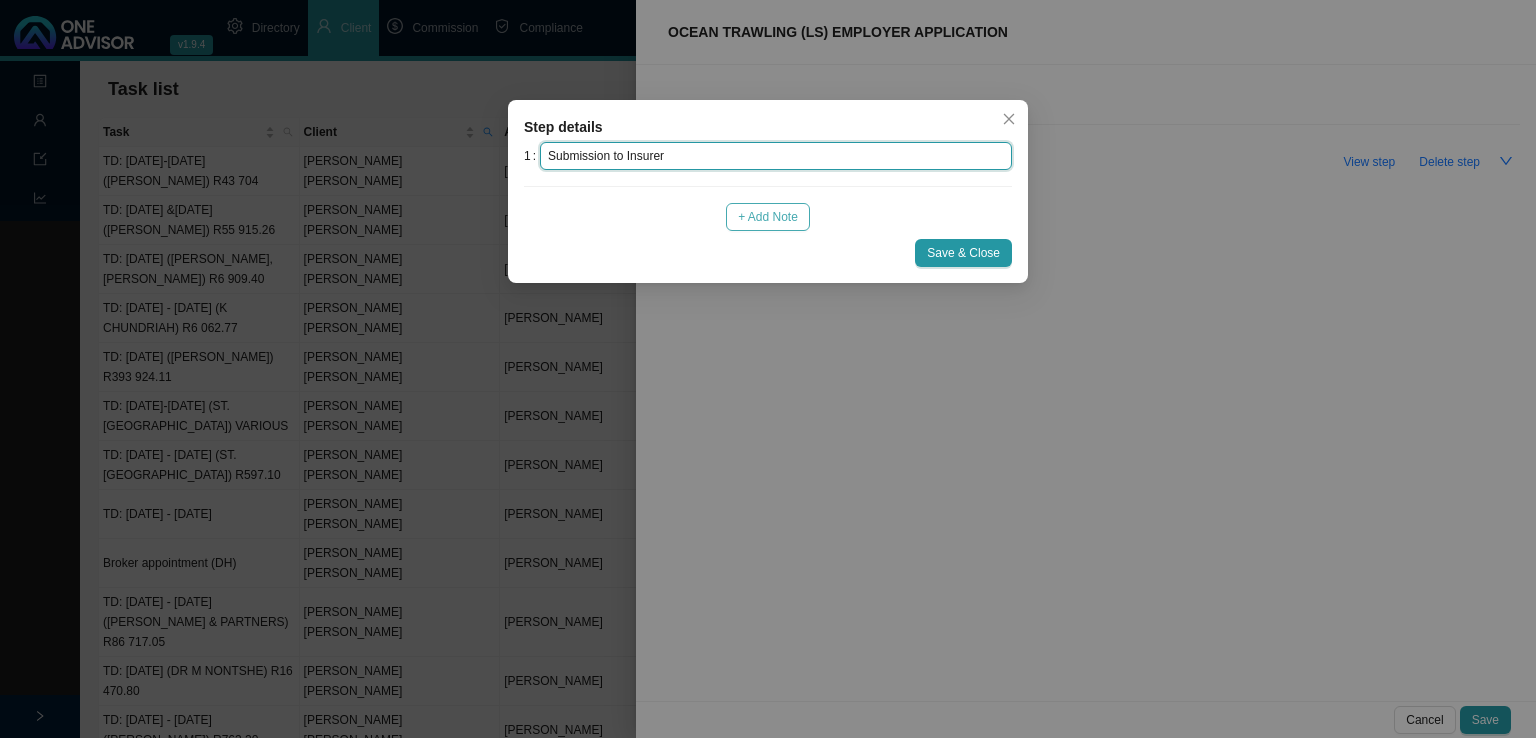 type on "Submission to Insurer" 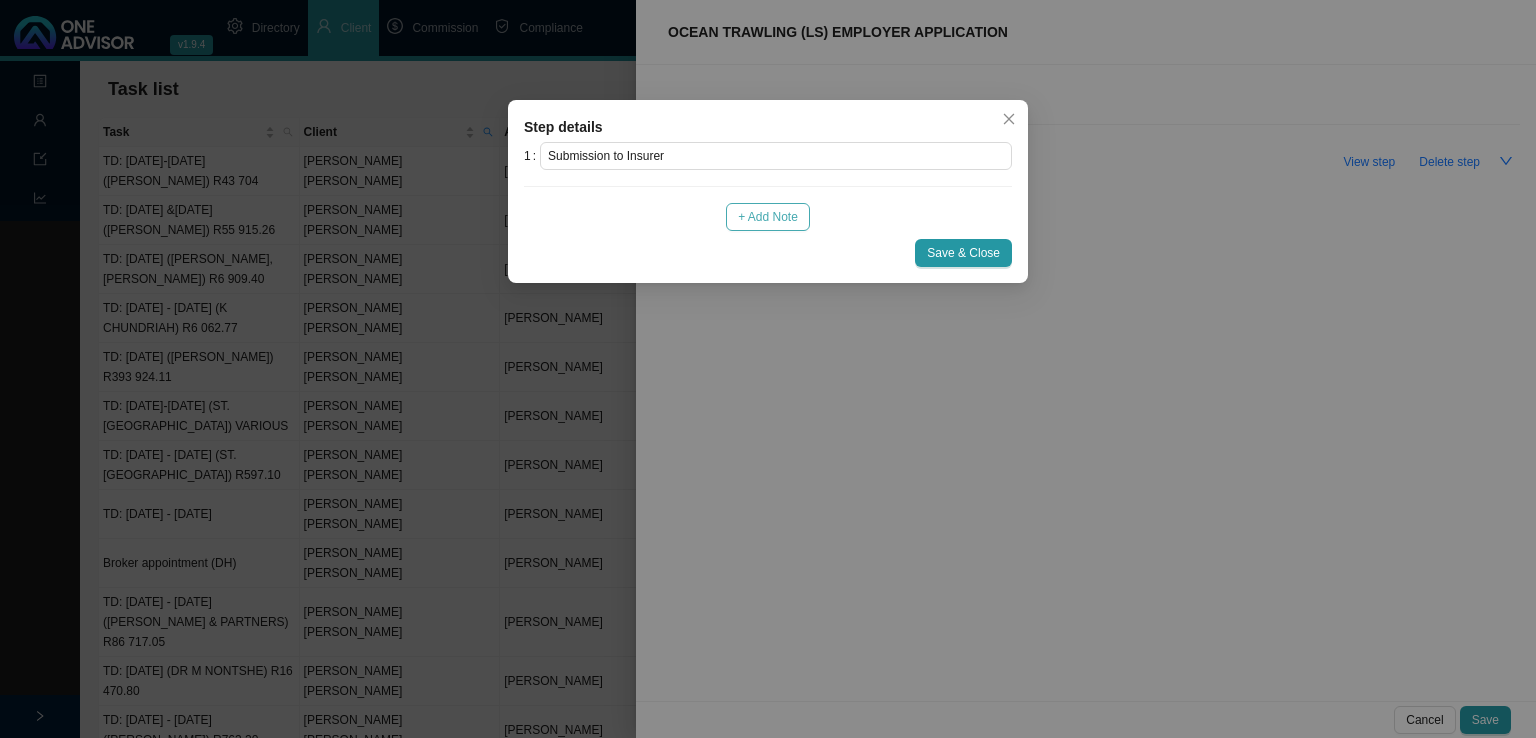 click on "+ Add Note" at bounding box center (768, 217) 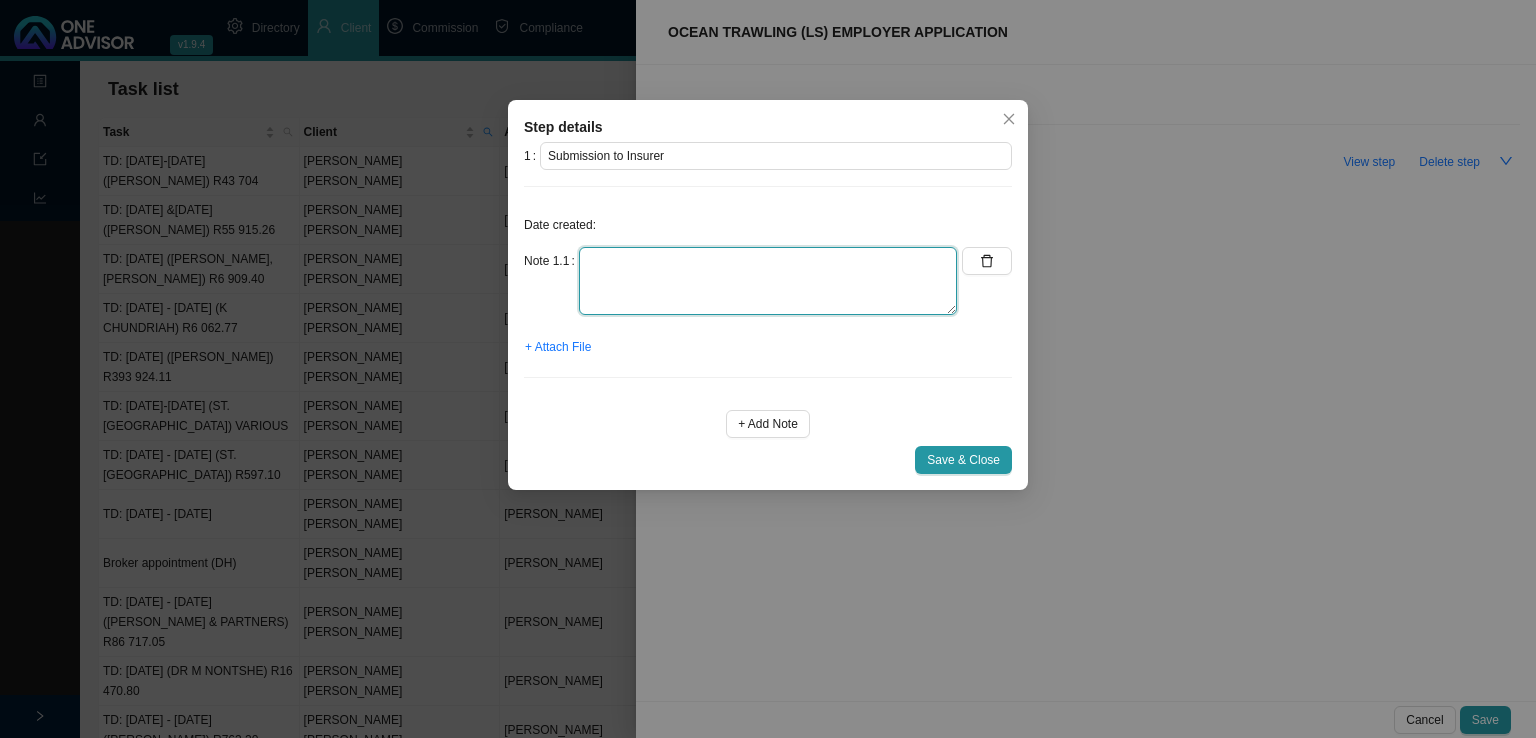 click at bounding box center [768, 281] 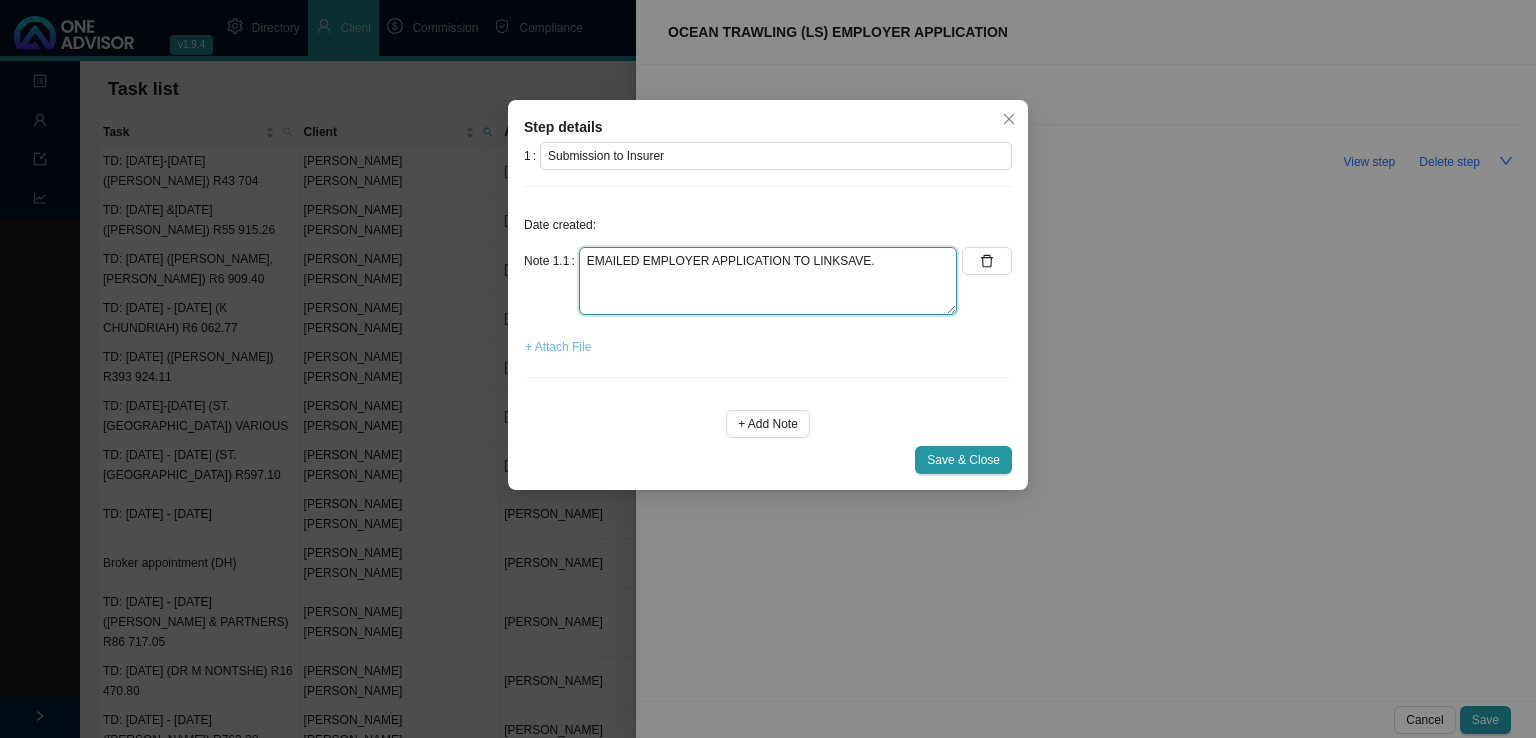 type on "EMAILED EMPLOYER APPLICATION TO LINKSAVE." 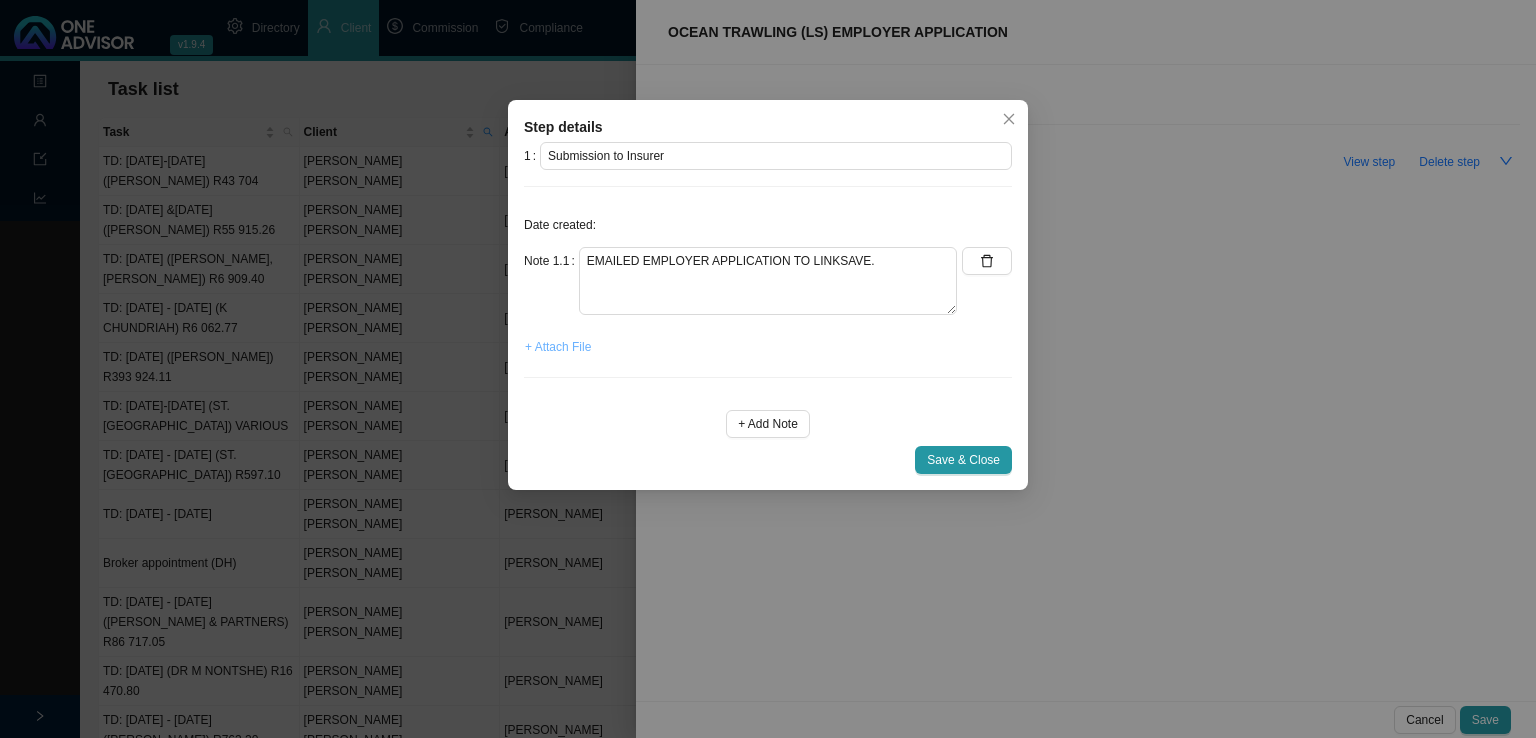 click on "+ Attach File" at bounding box center (558, 347) 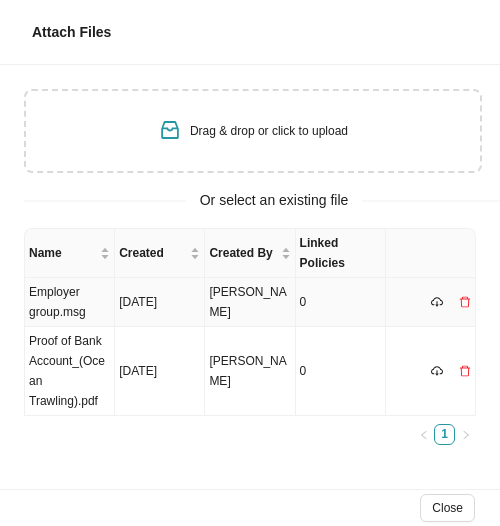 click on "Employer group.msg" at bounding box center [70, 302] 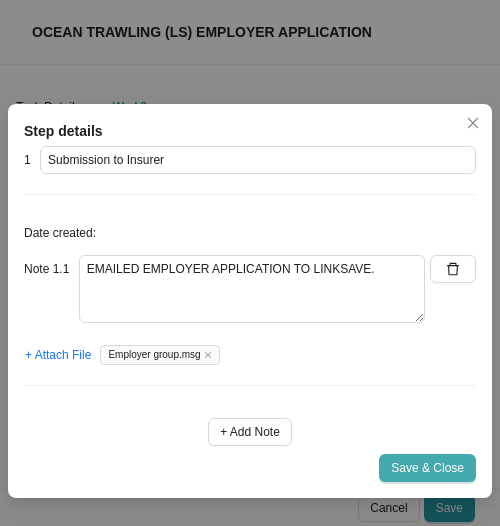 click on "Save & Close" at bounding box center [427, 468] 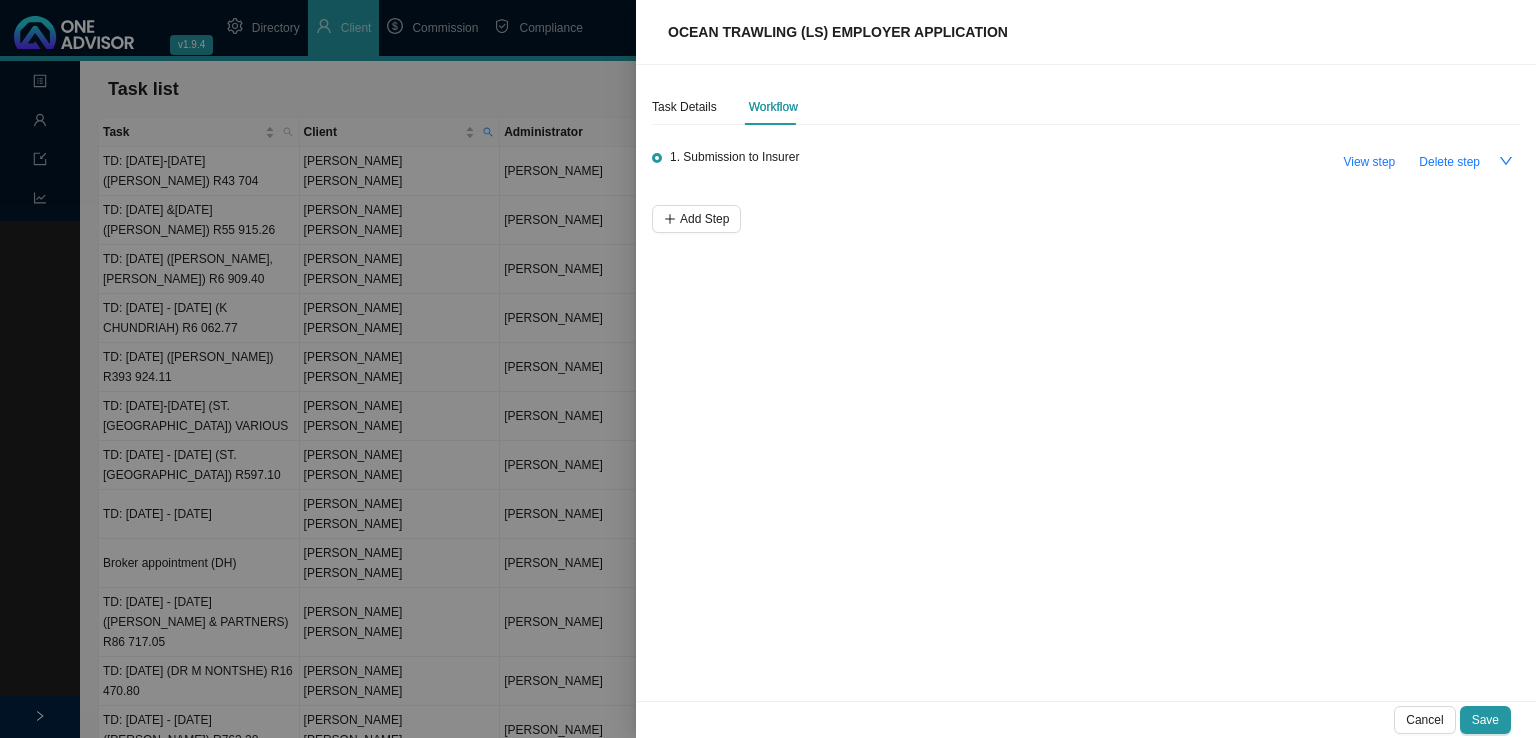 drag, startPoint x: 601, startPoint y: 439, endPoint x: 587, endPoint y: 440, distance: 14.035668 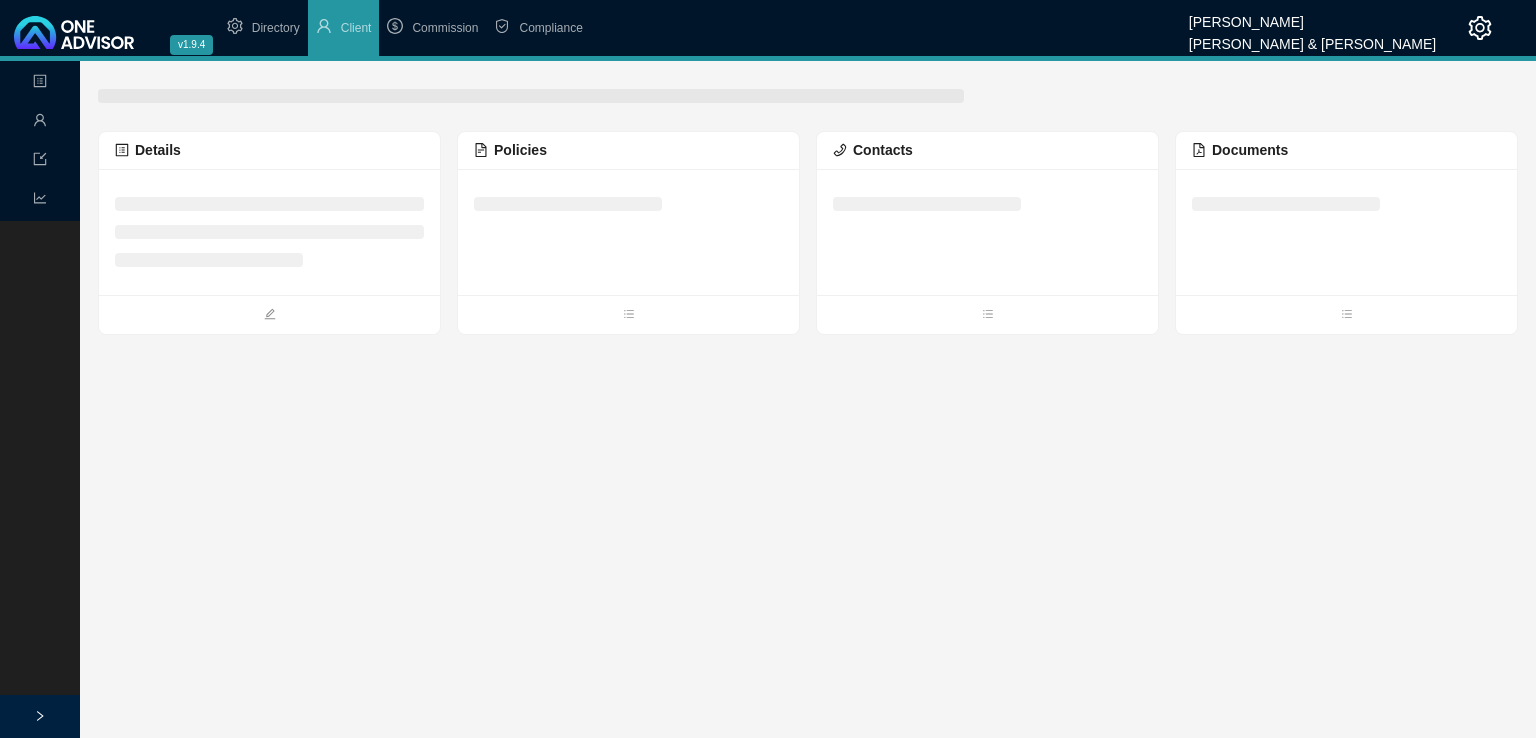 drag, startPoint x: 388, startPoint y: 396, endPoint x: 368, endPoint y: 356, distance: 44.72136 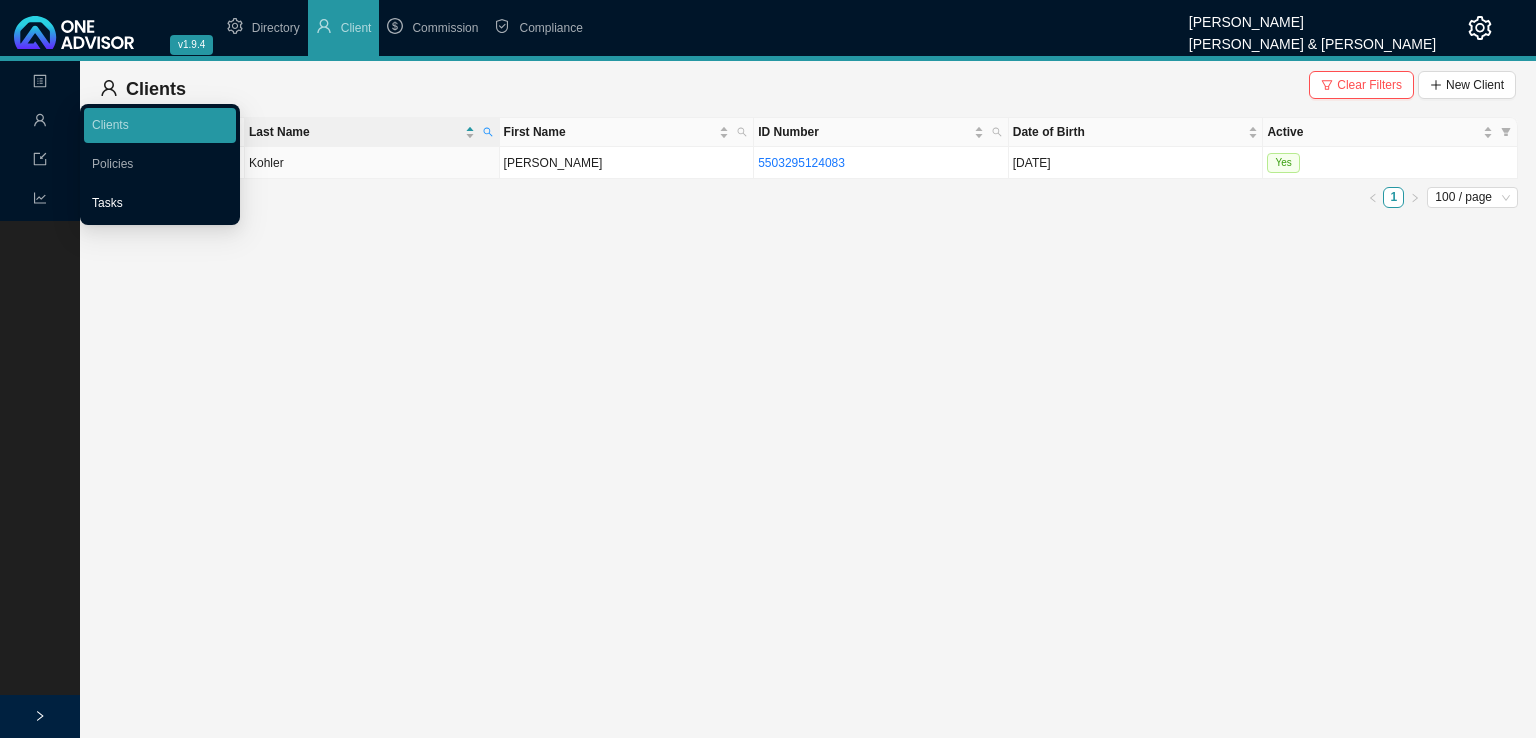 click on "Tasks" at bounding box center (107, 203) 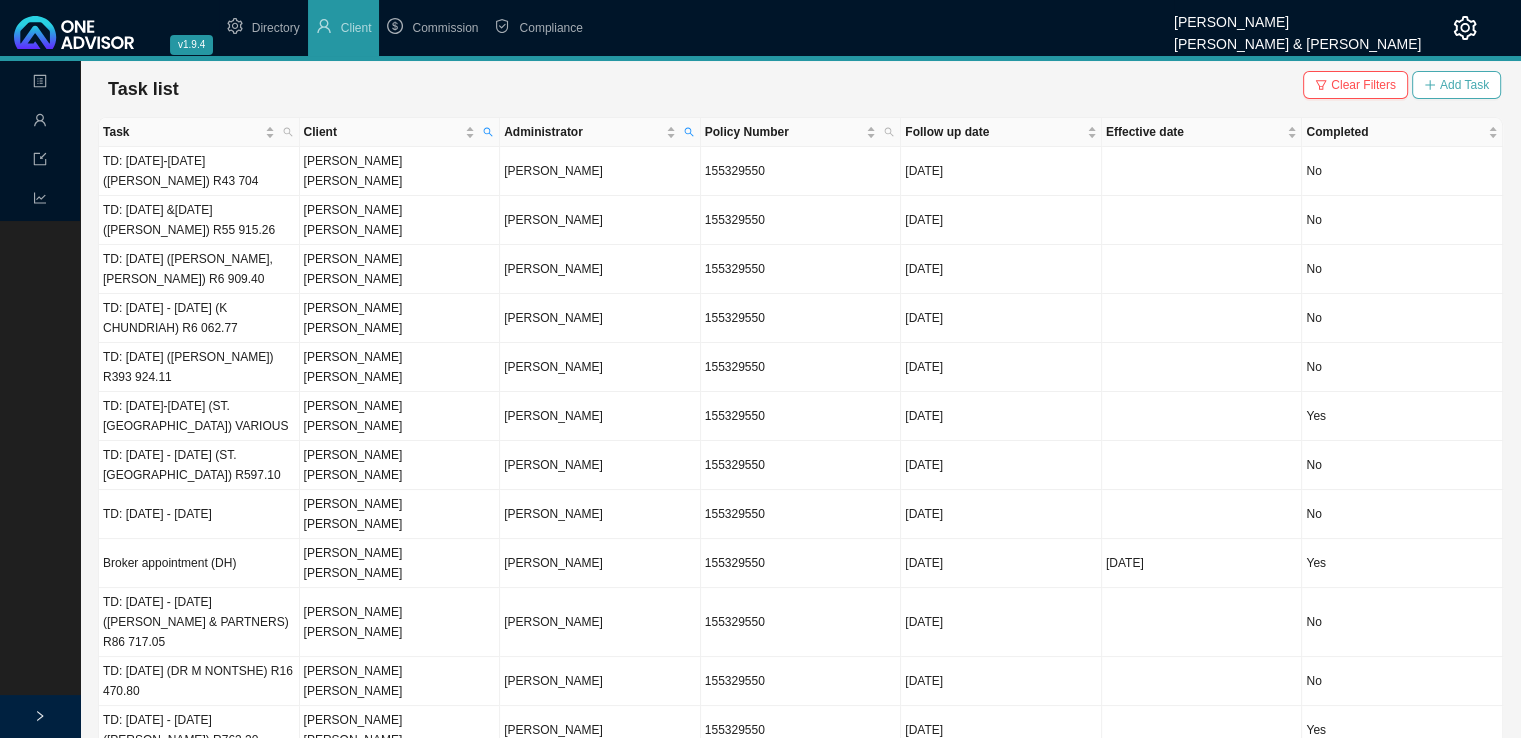 click on "Add Task" at bounding box center (1464, 85) 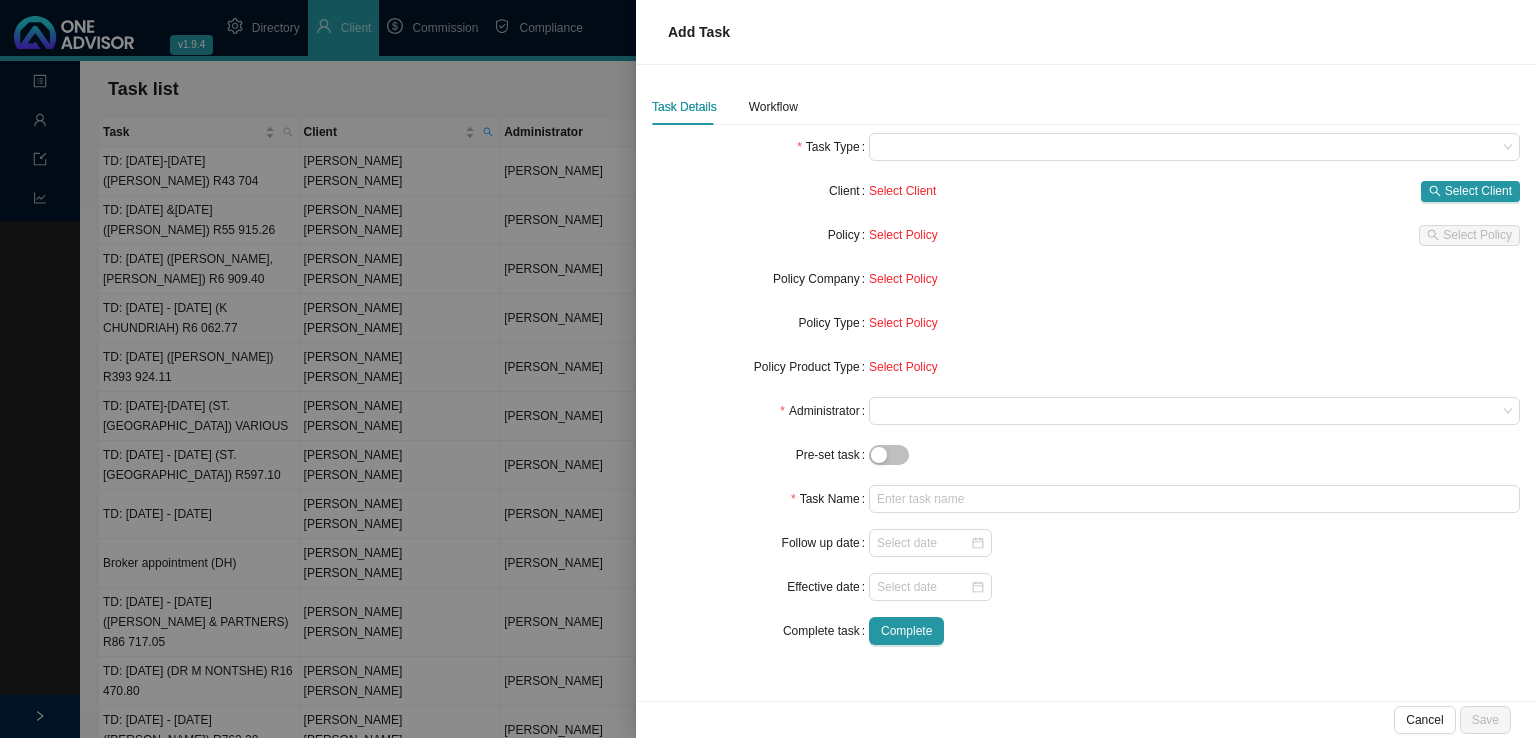 click on "Task Type Client Select Client Select Client Policy Select Policy Select Policy Policy Company Select Policy Policy Type Select Policy Policy Product Type Select Policy Administrator Pre-set task Task Name Follow up date Effective date Complete task Complete" at bounding box center (1086, 389) 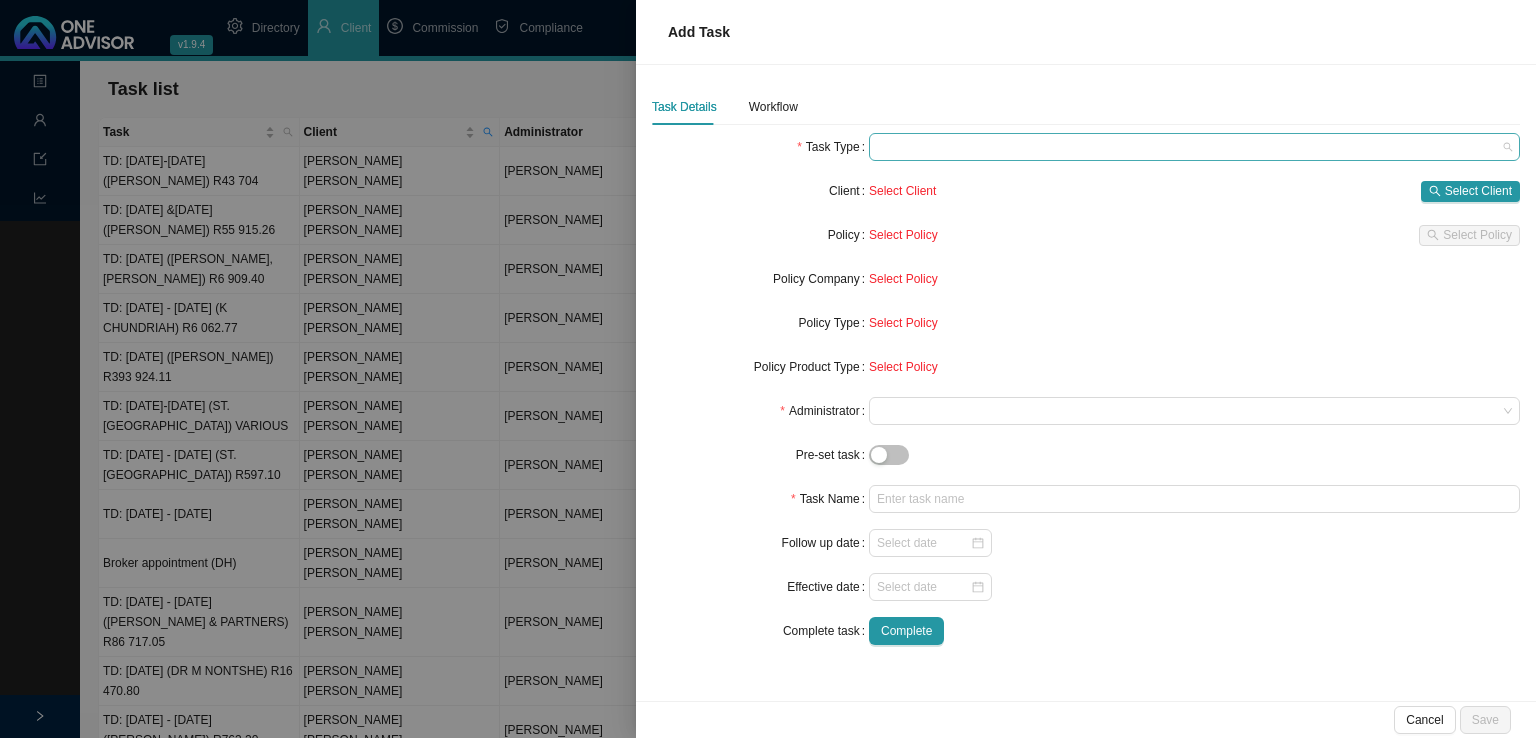 click at bounding box center (1194, 147) 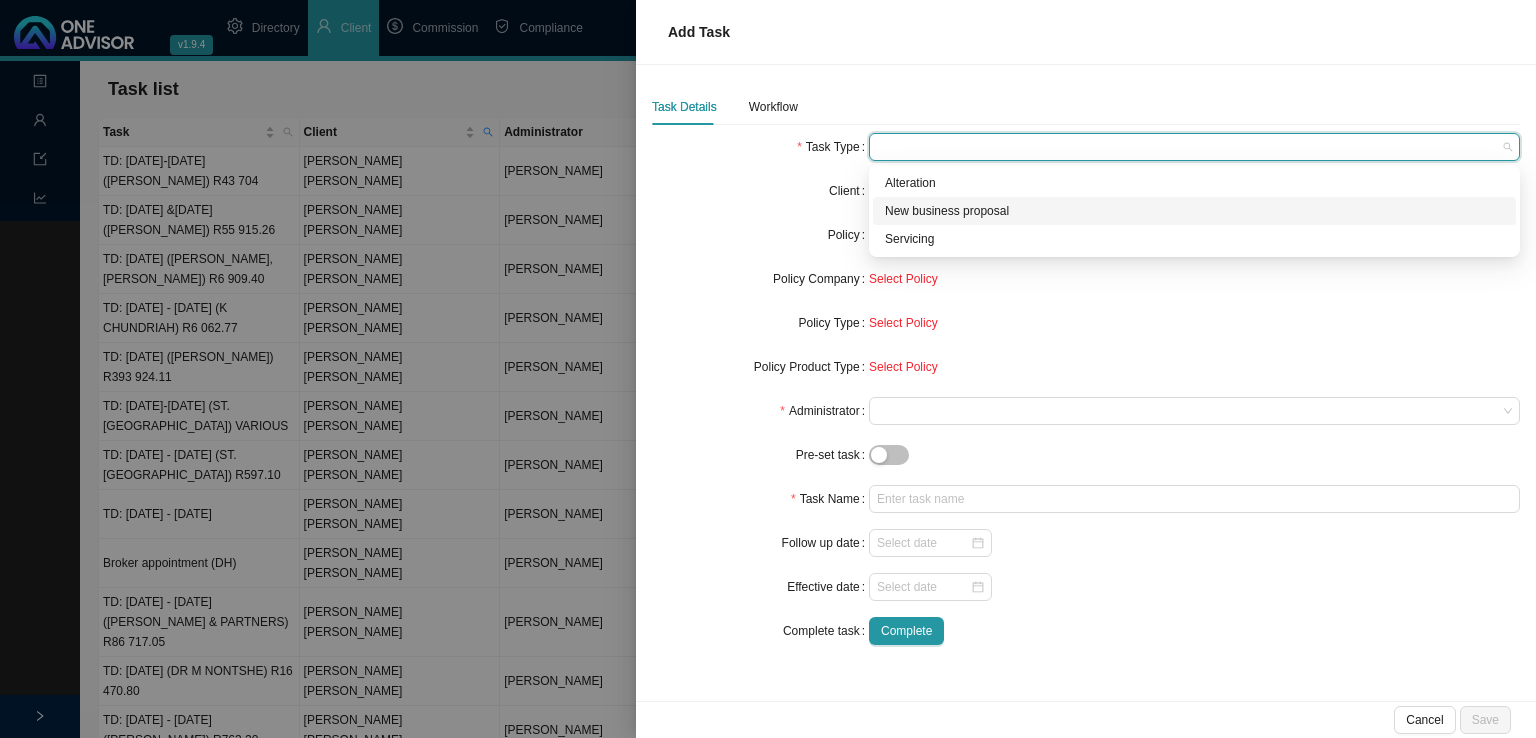 click on "New business proposal" at bounding box center (1194, 211) 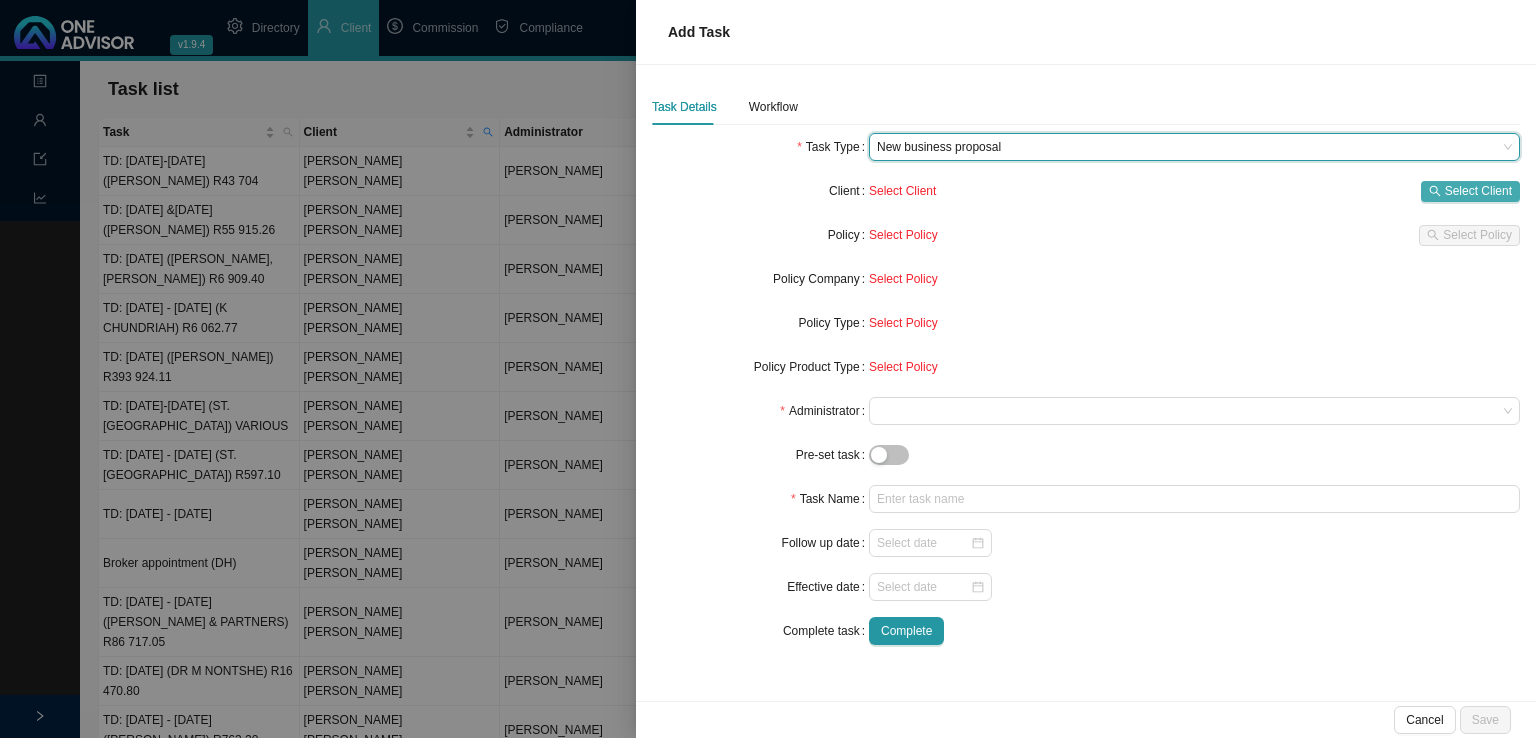 click on "Select Client" at bounding box center (1478, 191) 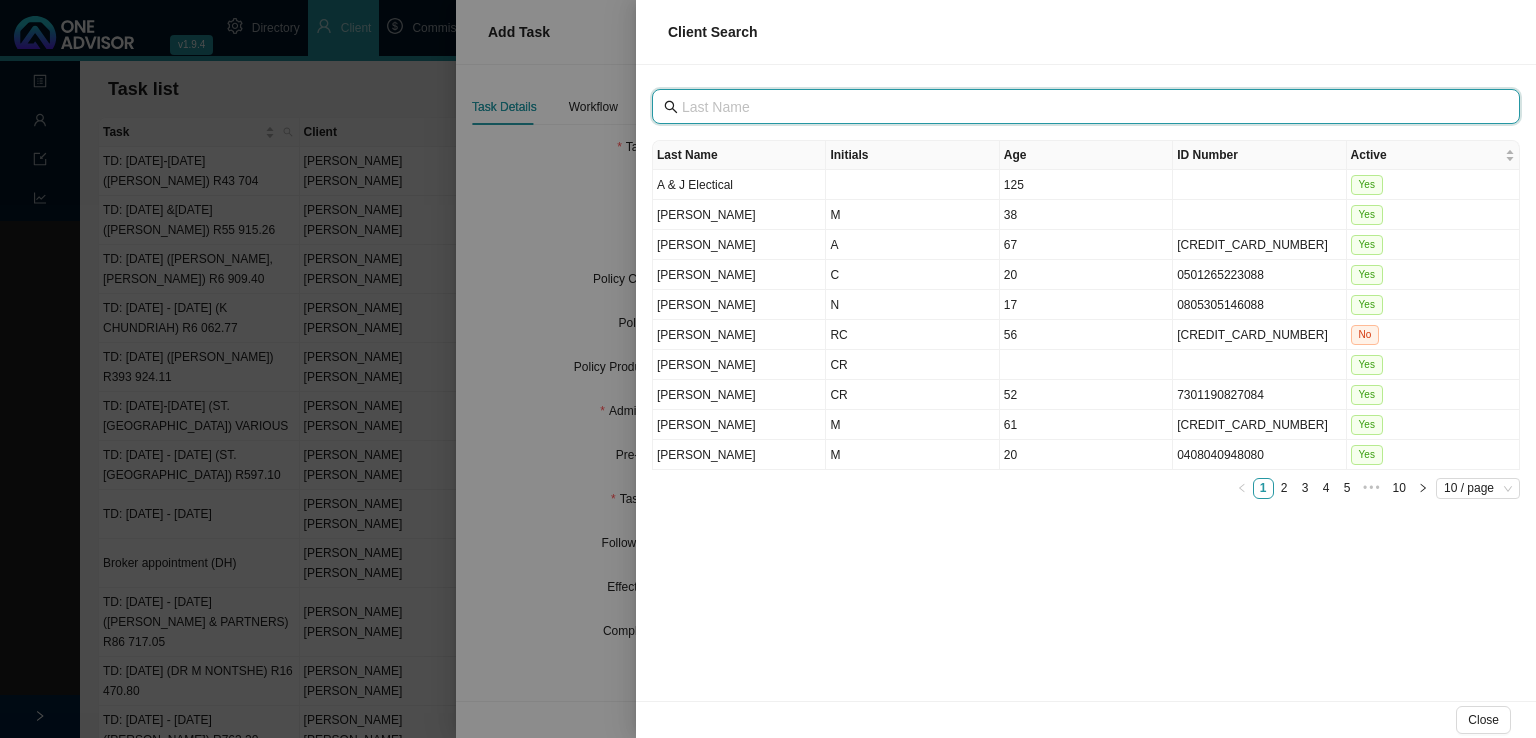 click at bounding box center [1088, 107] 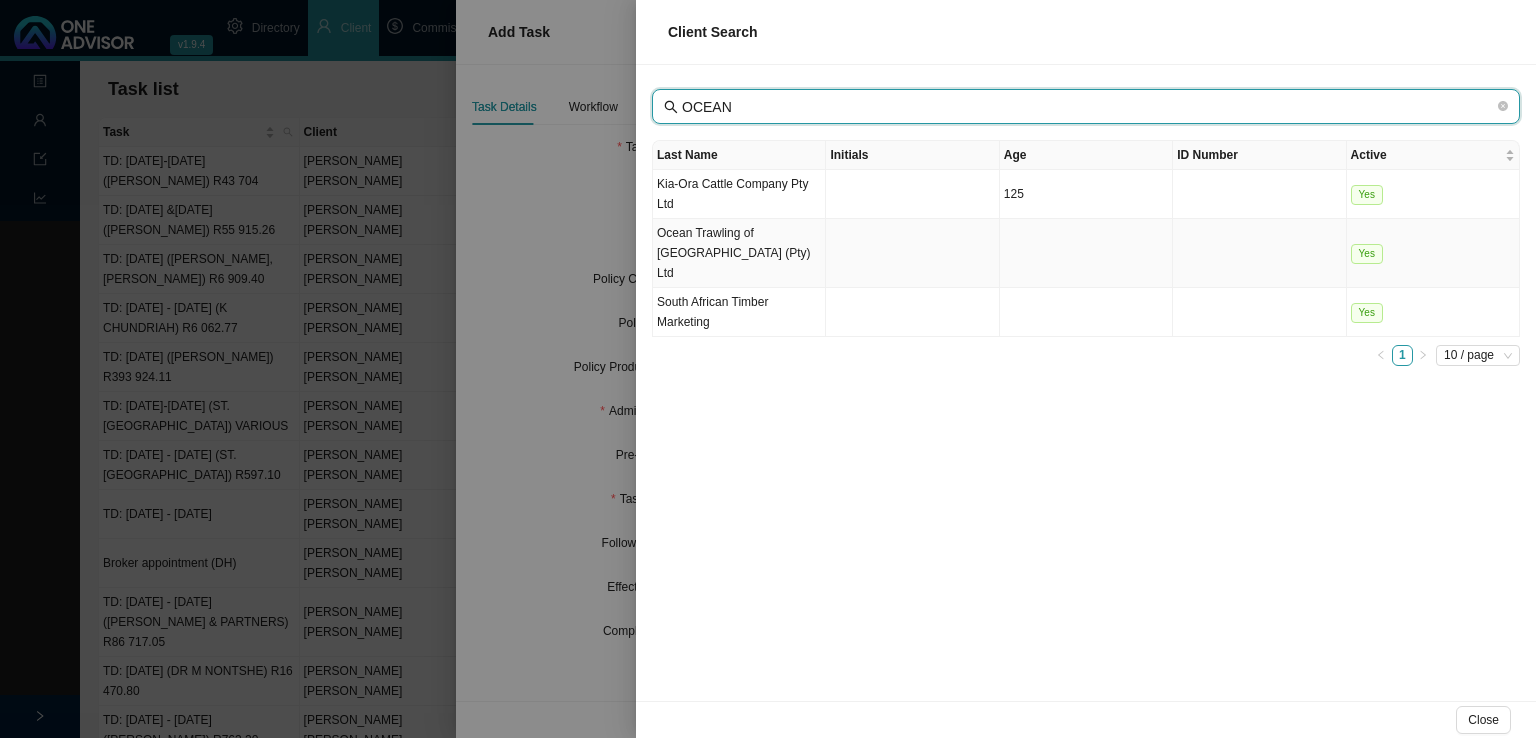 type on "OCEAN" 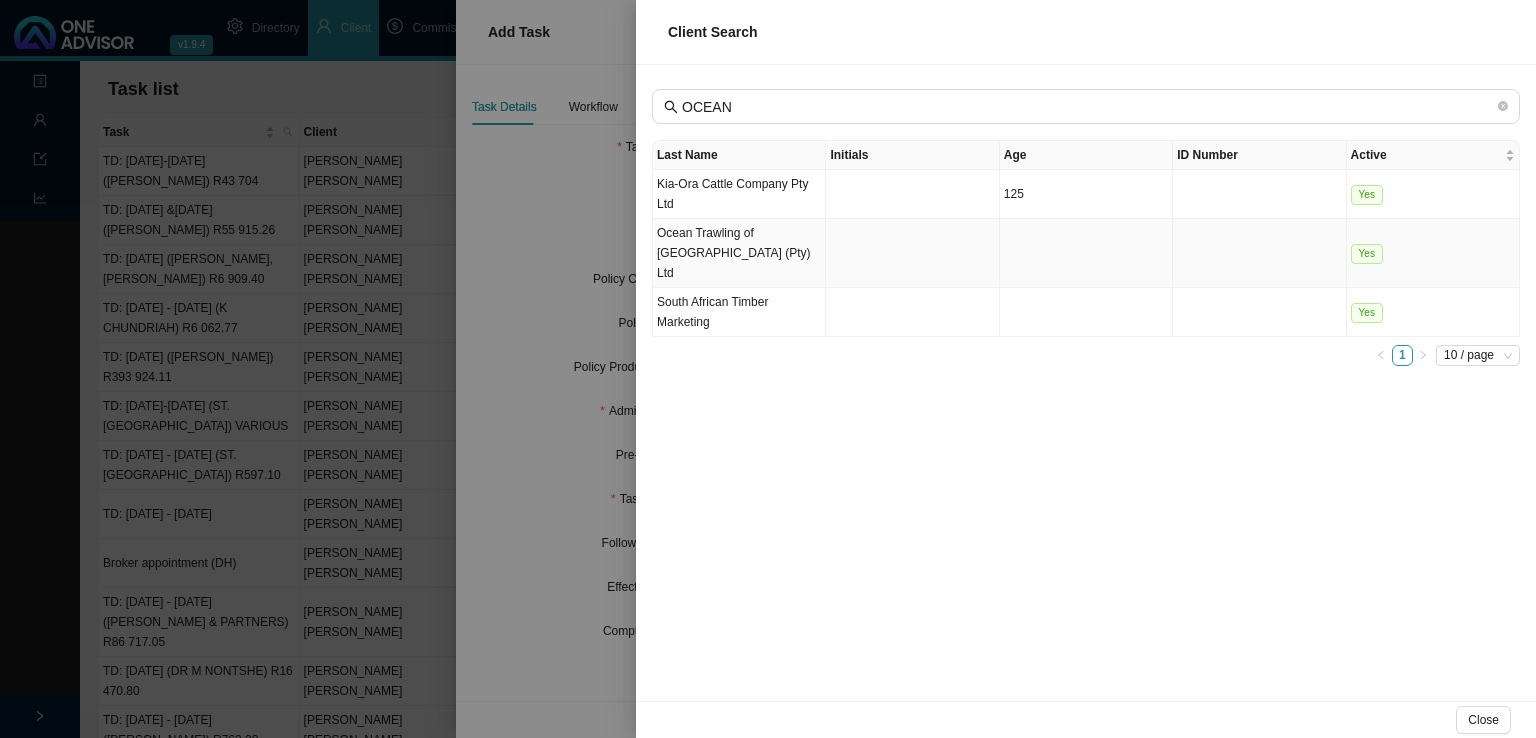 click on "Ocean Trawling of [GEOGRAPHIC_DATA] (Pty) Ltd" at bounding box center (739, 253) 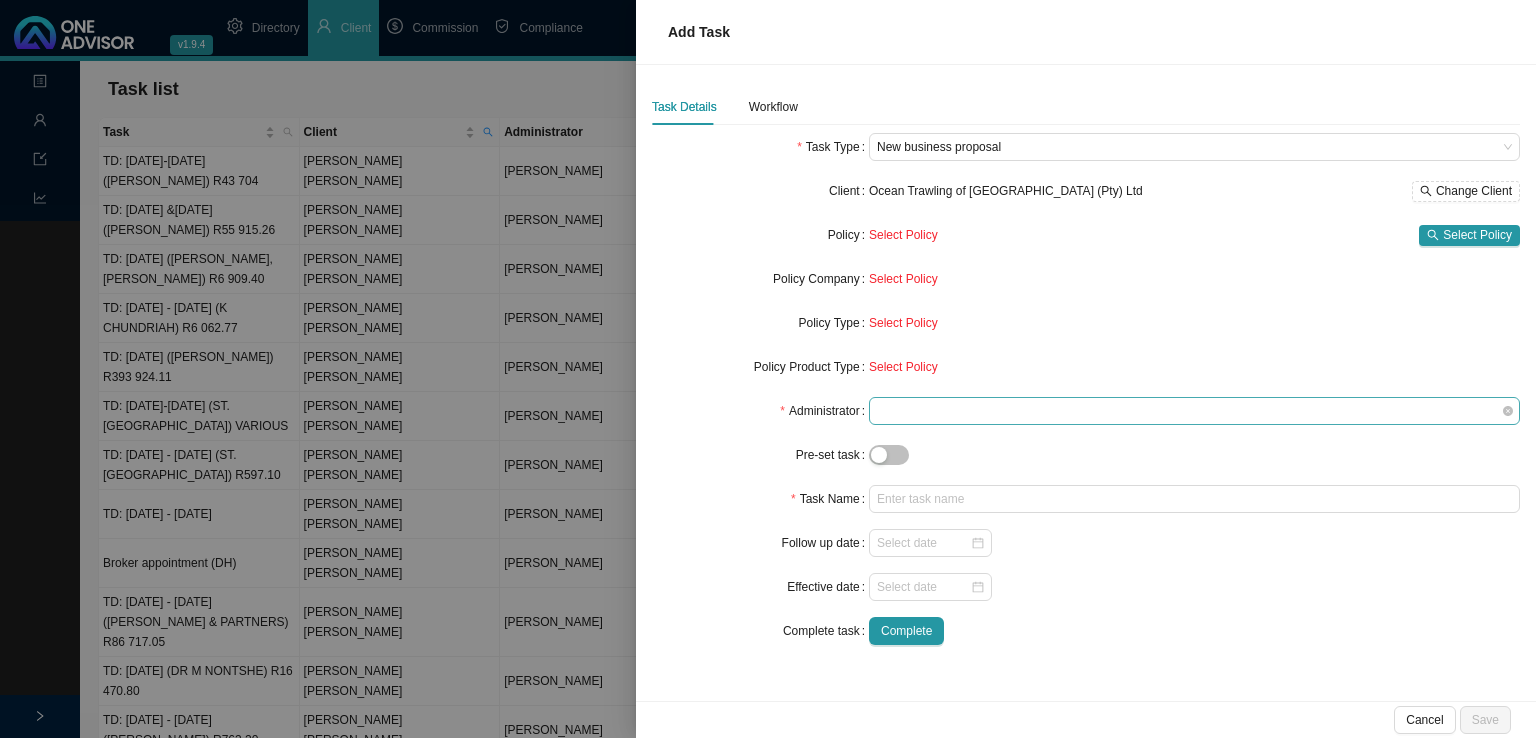 click at bounding box center [1194, 411] 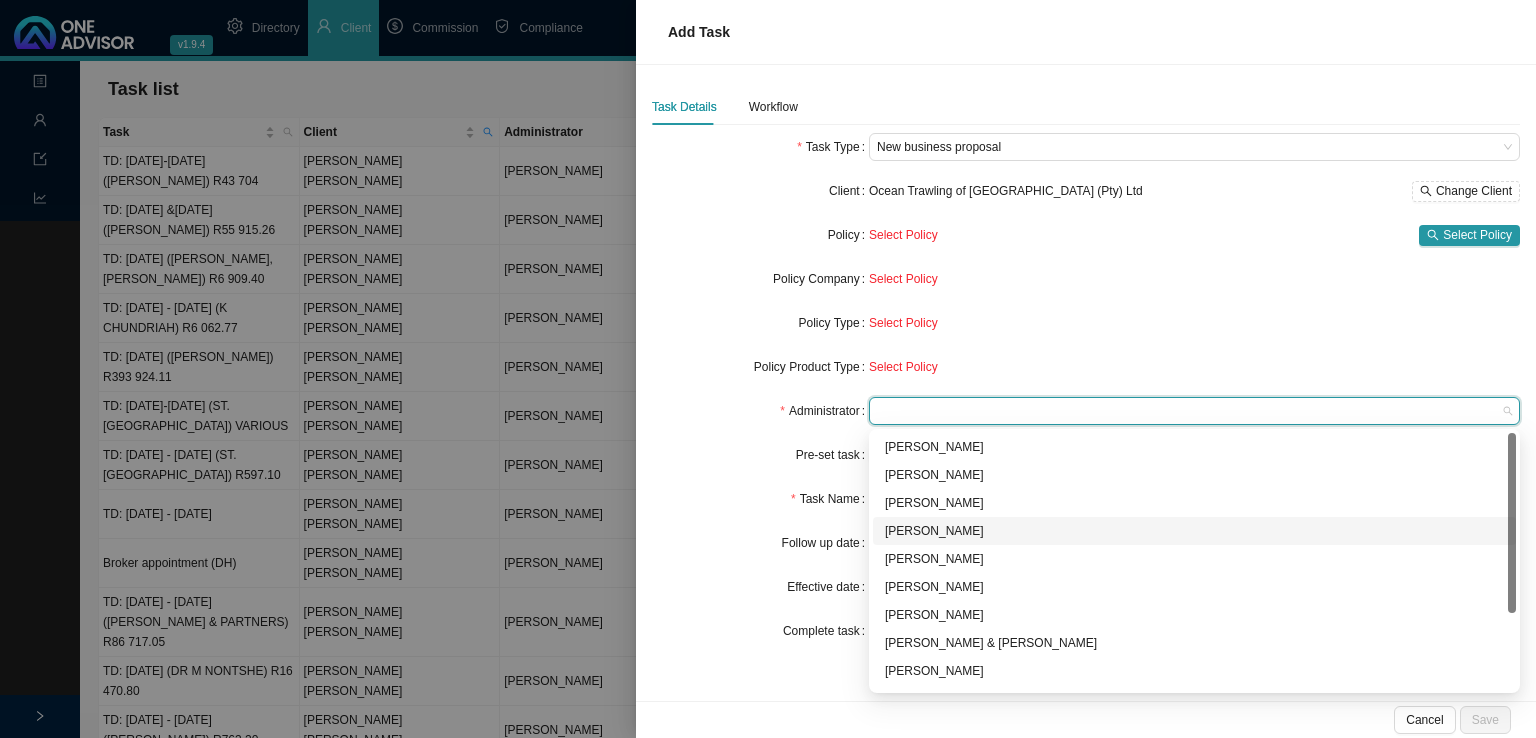 click on "[PERSON_NAME]" at bounding box center (1194, 531) 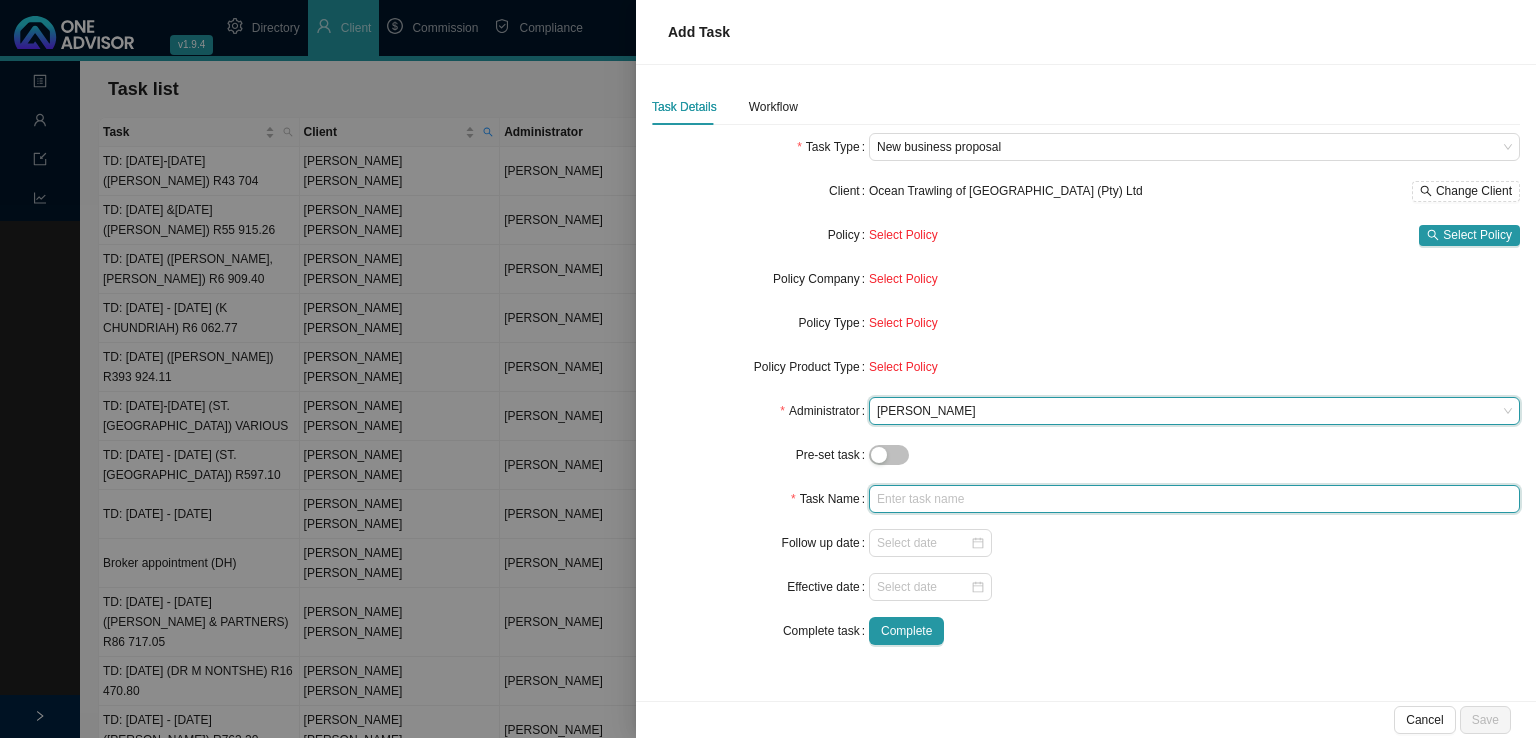 click at bounding box center (1194, 499) 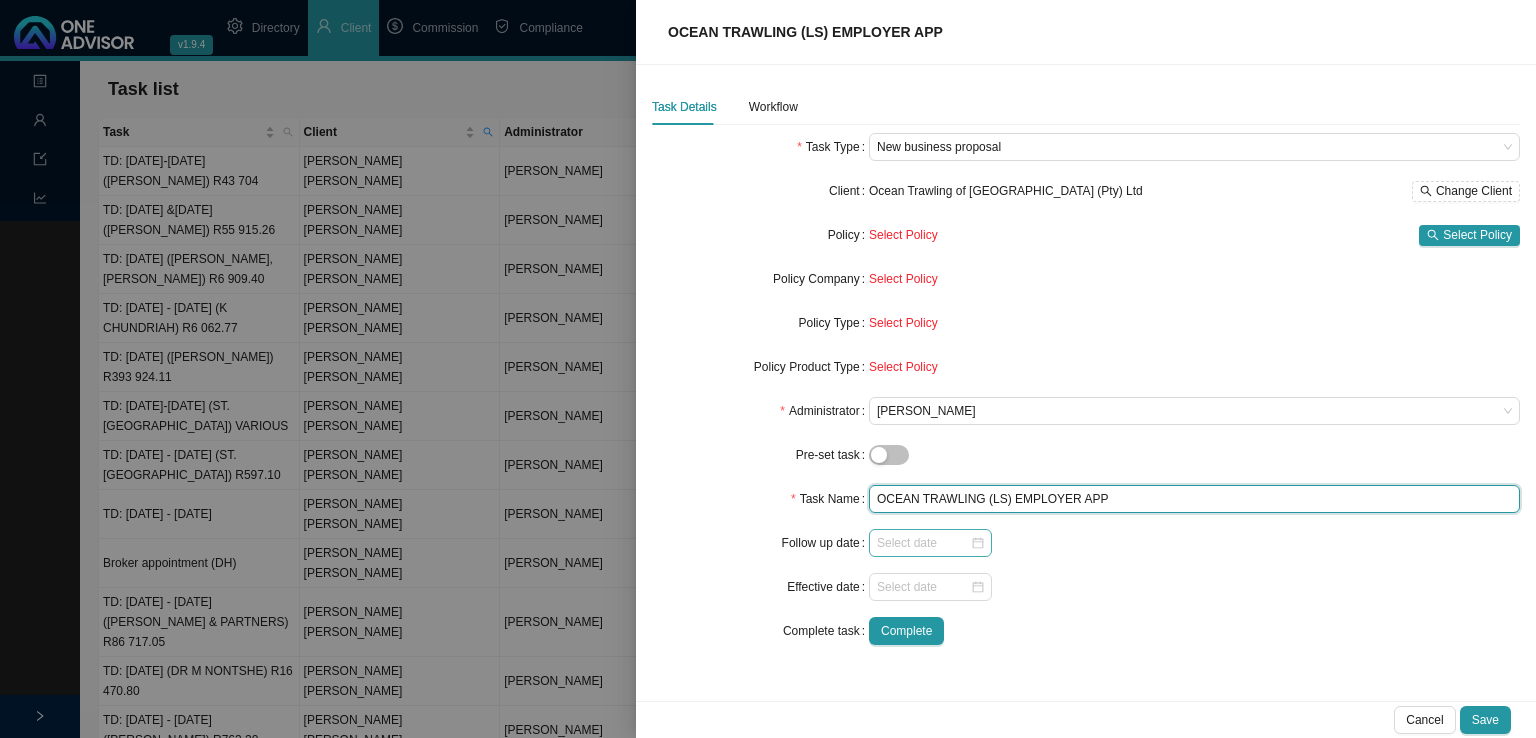 type on "OCEAN TRAWLING (LS) EMPLOYER APP" 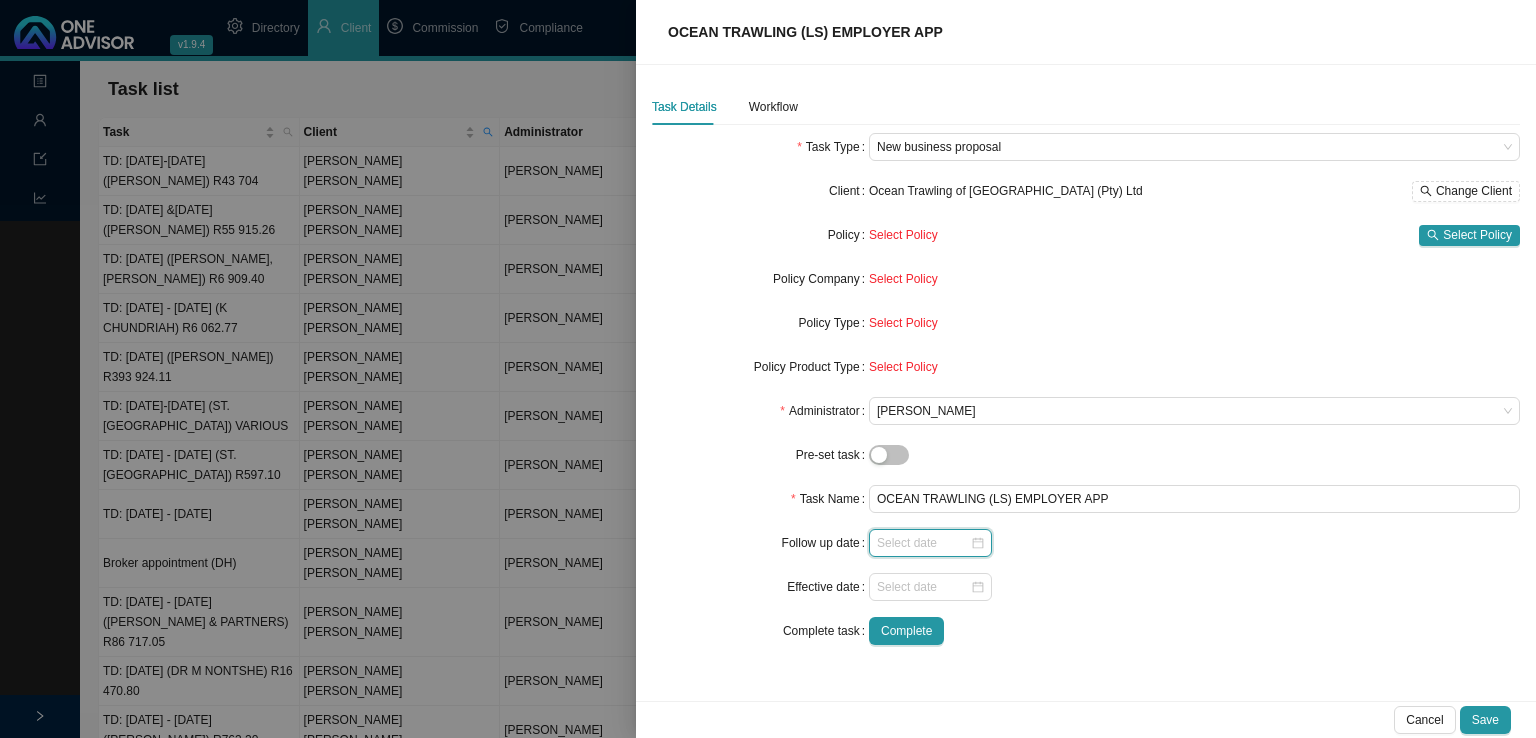 click at bounding box center (923, 543) 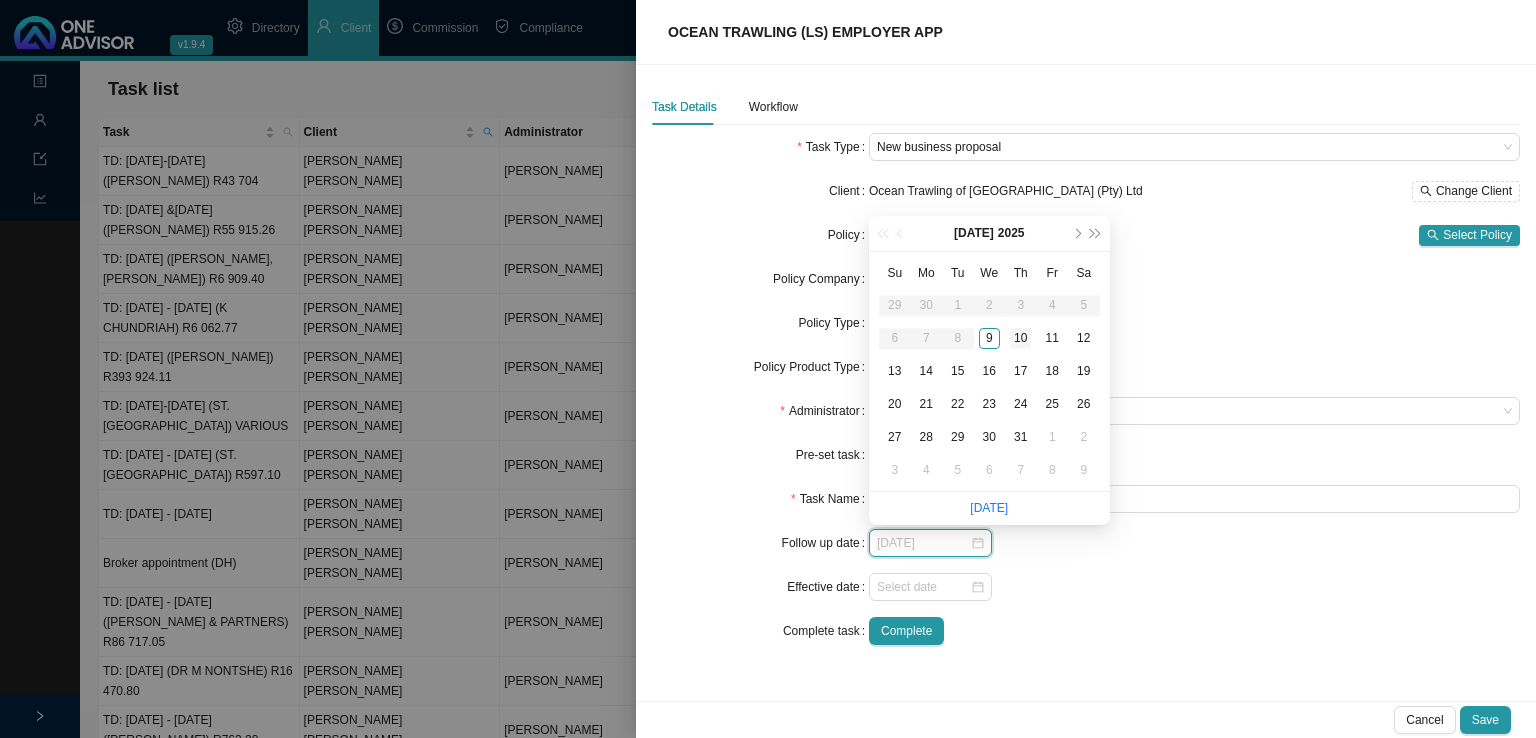 type on "[DATE]" 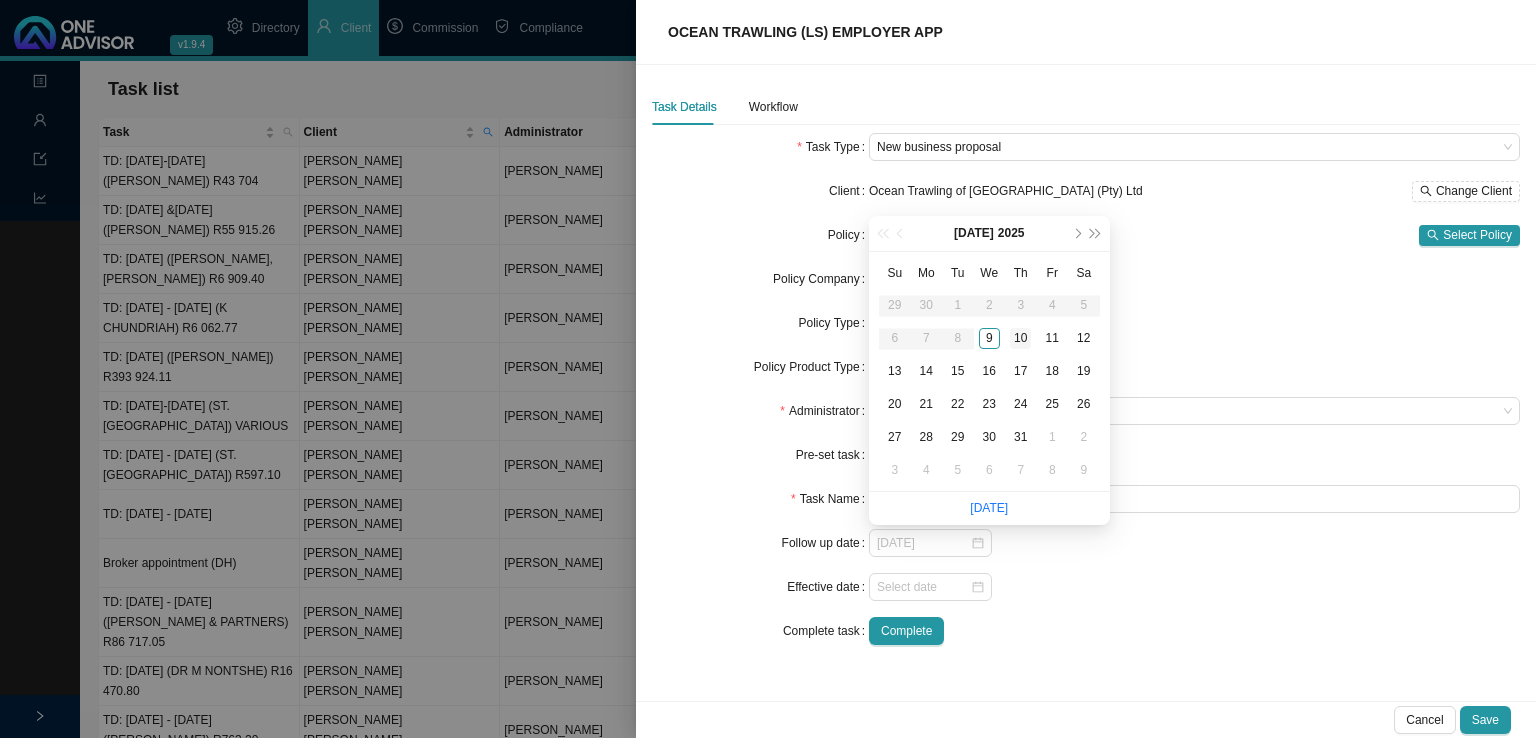 click on "10" at bounding box center [1020, 338] 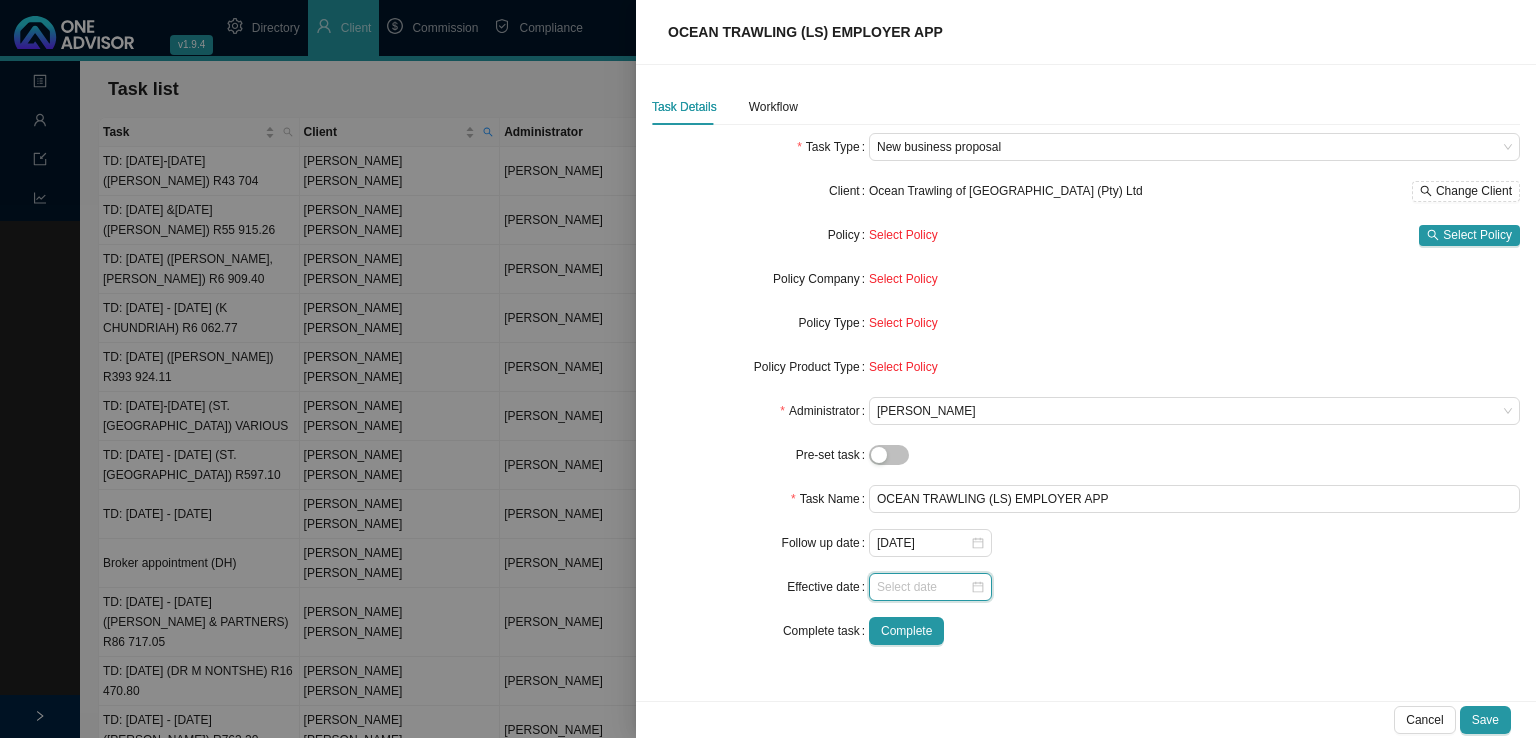 click at bounding box center (930, 587) 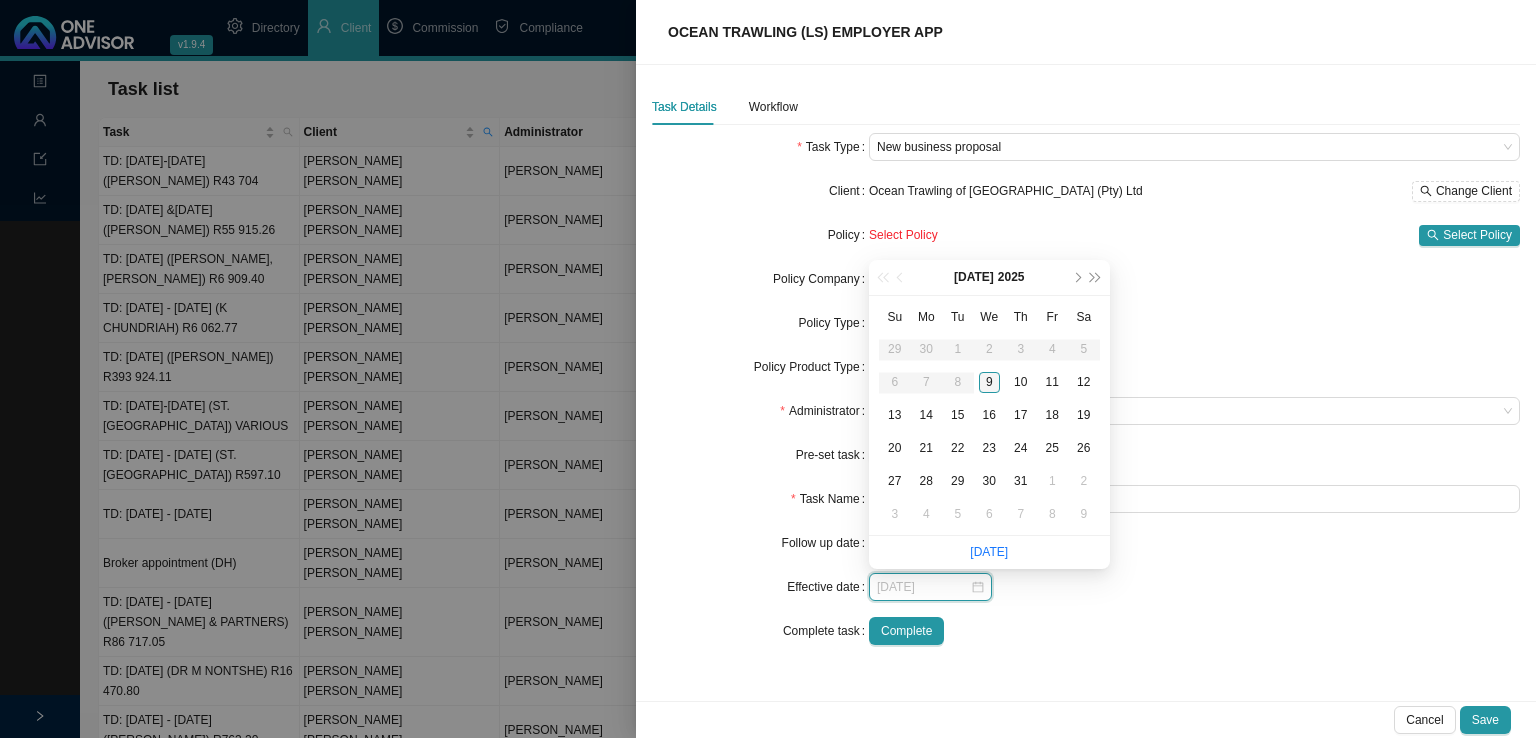 type on "[DATE]" 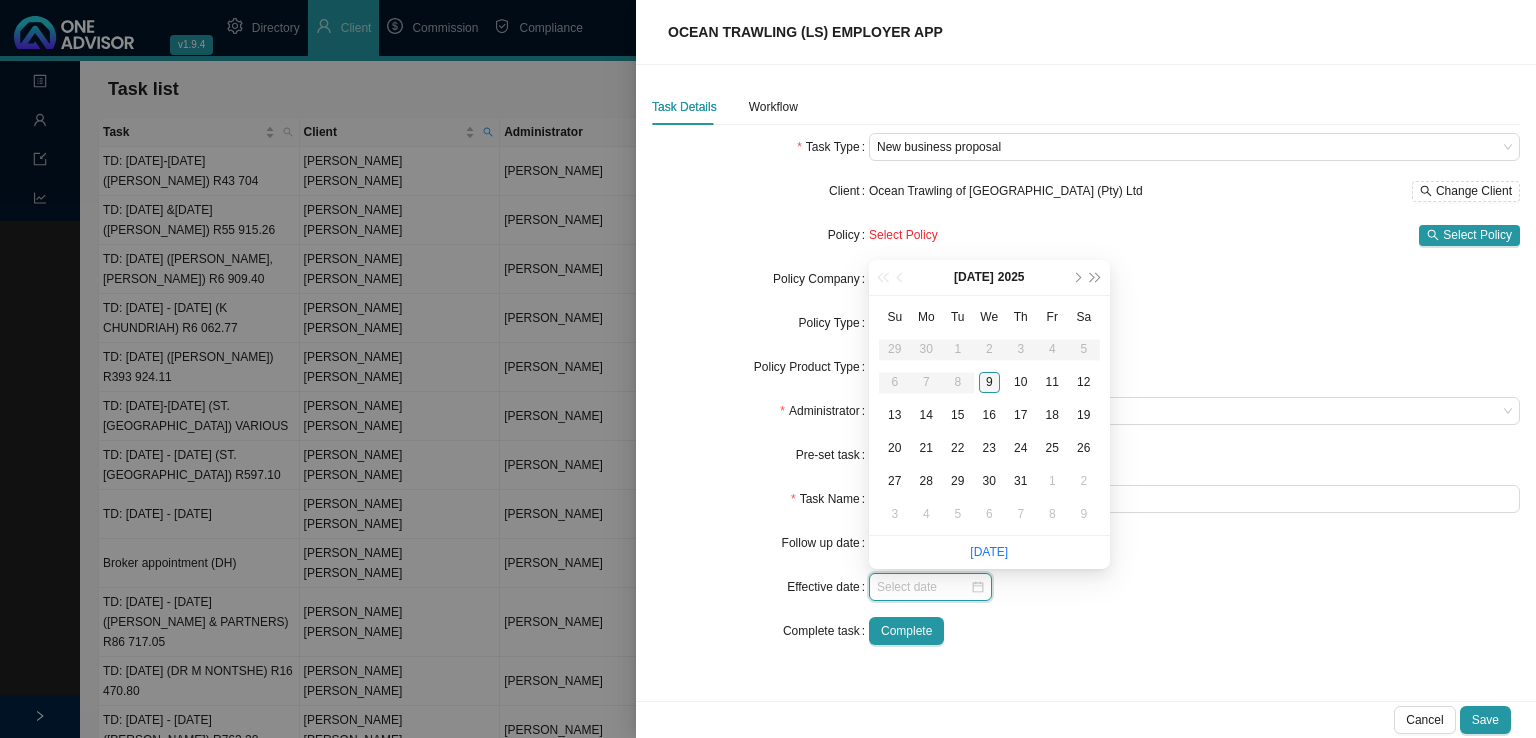 type on "[DATE]" 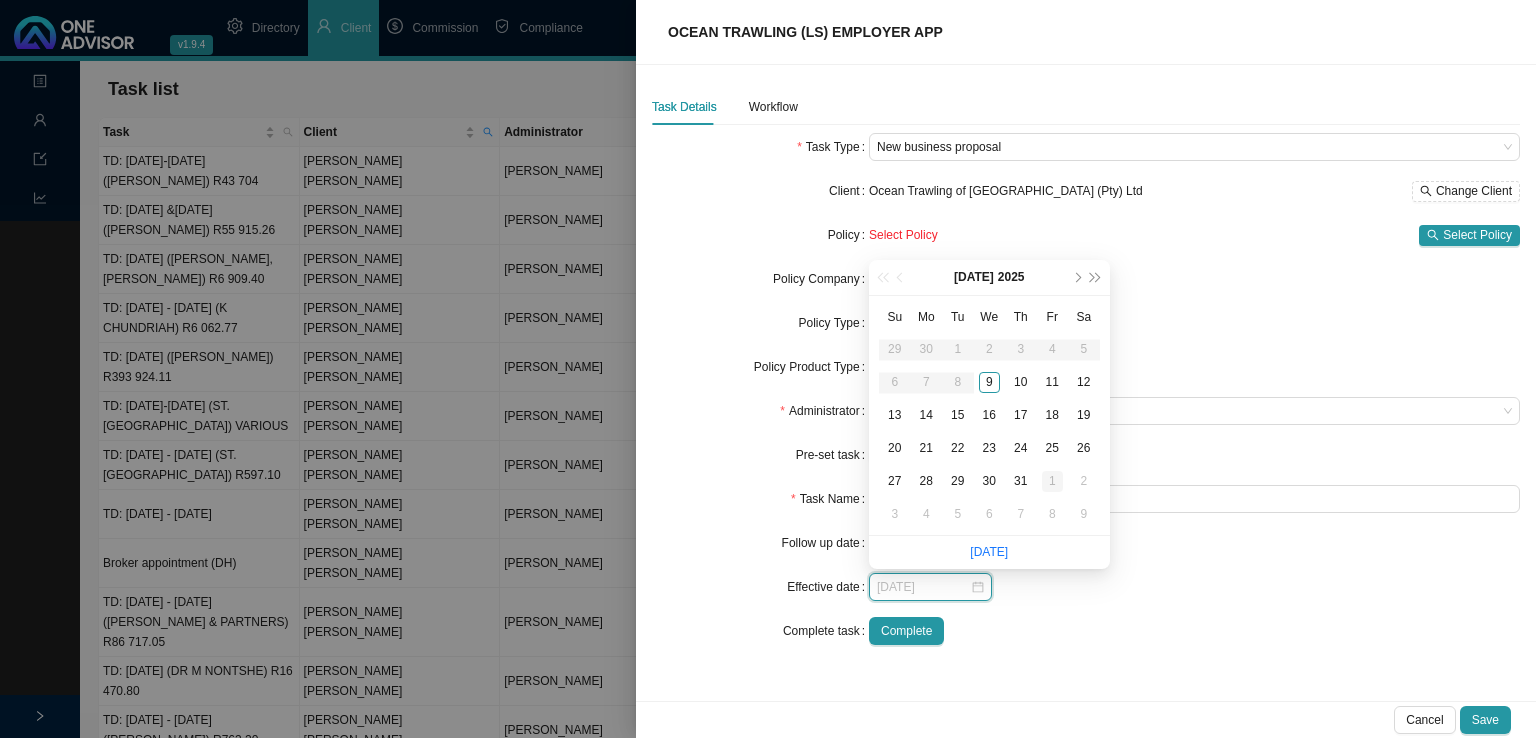 type on "[DATE]" 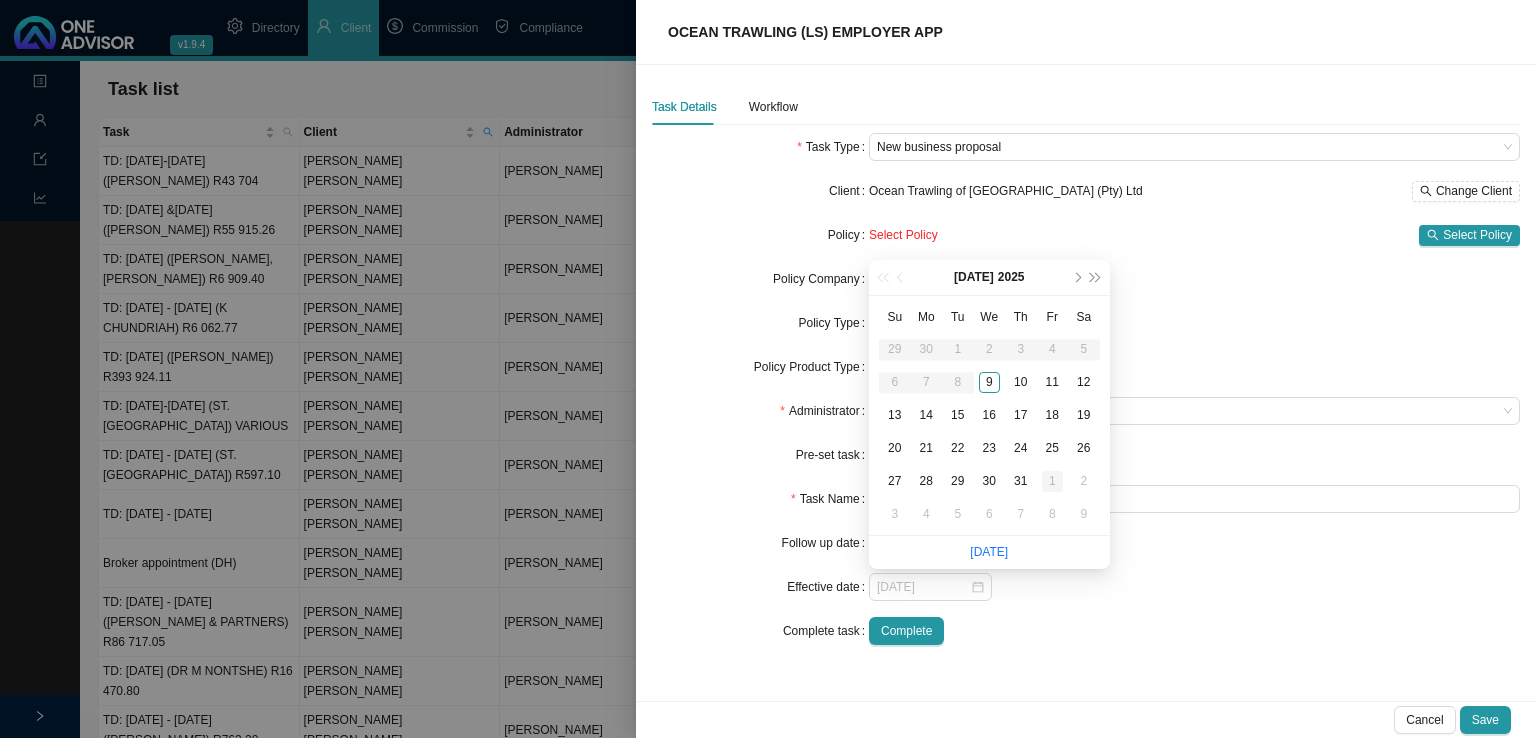 click on "1" at bounding box center (1052, 481) 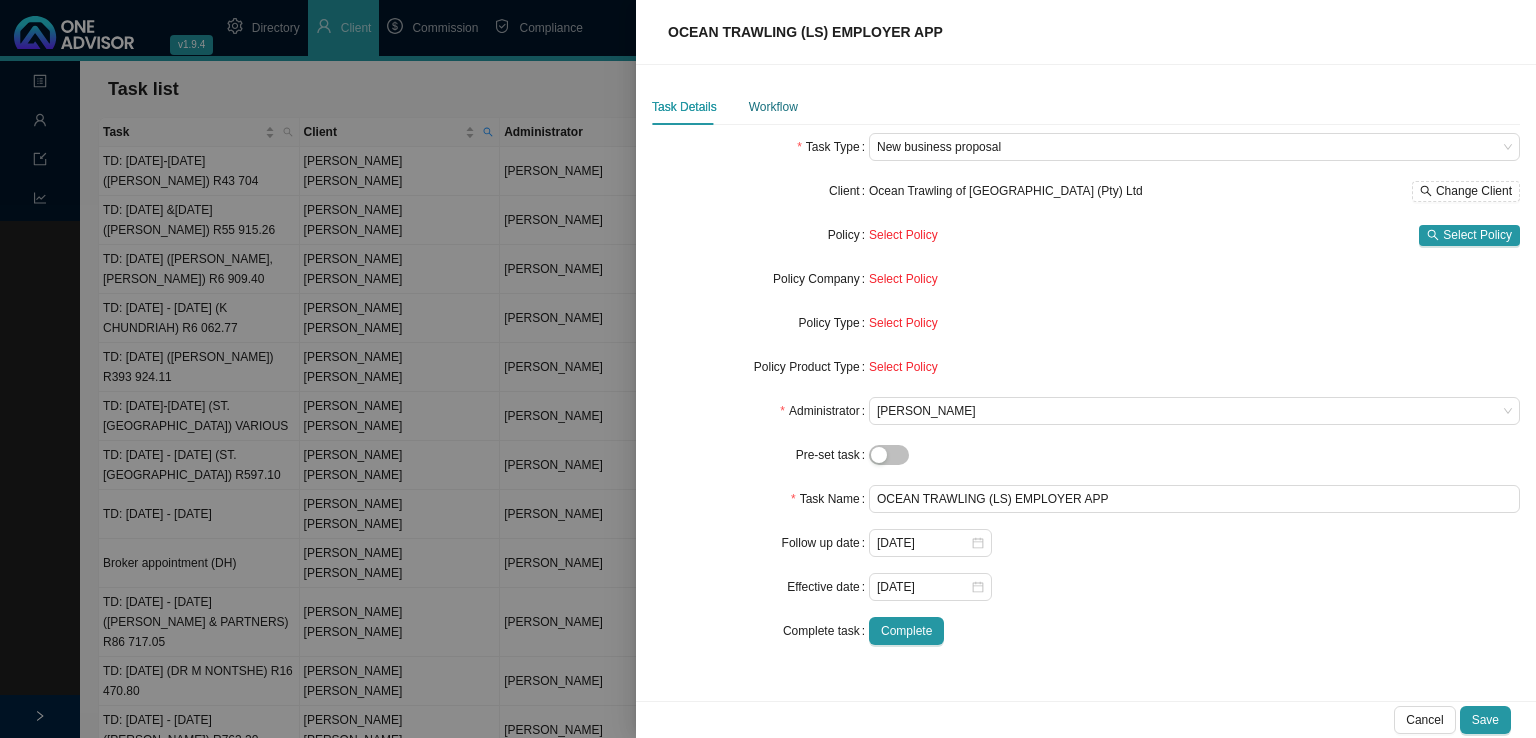 click on "Workflow" at bounding box center (773, 107) 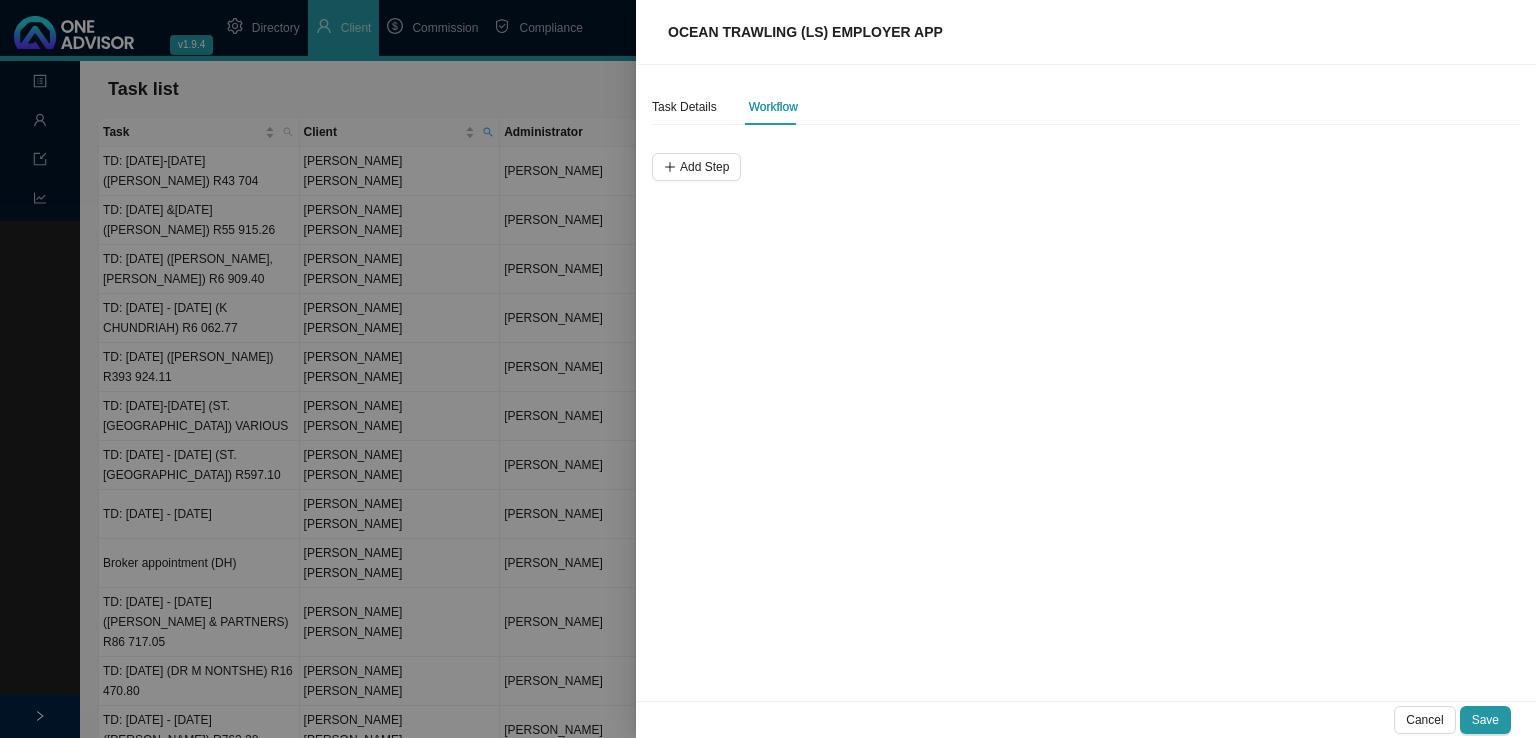 click on "Task Details Workflow Add Step" at bounding box center (1086, 383) 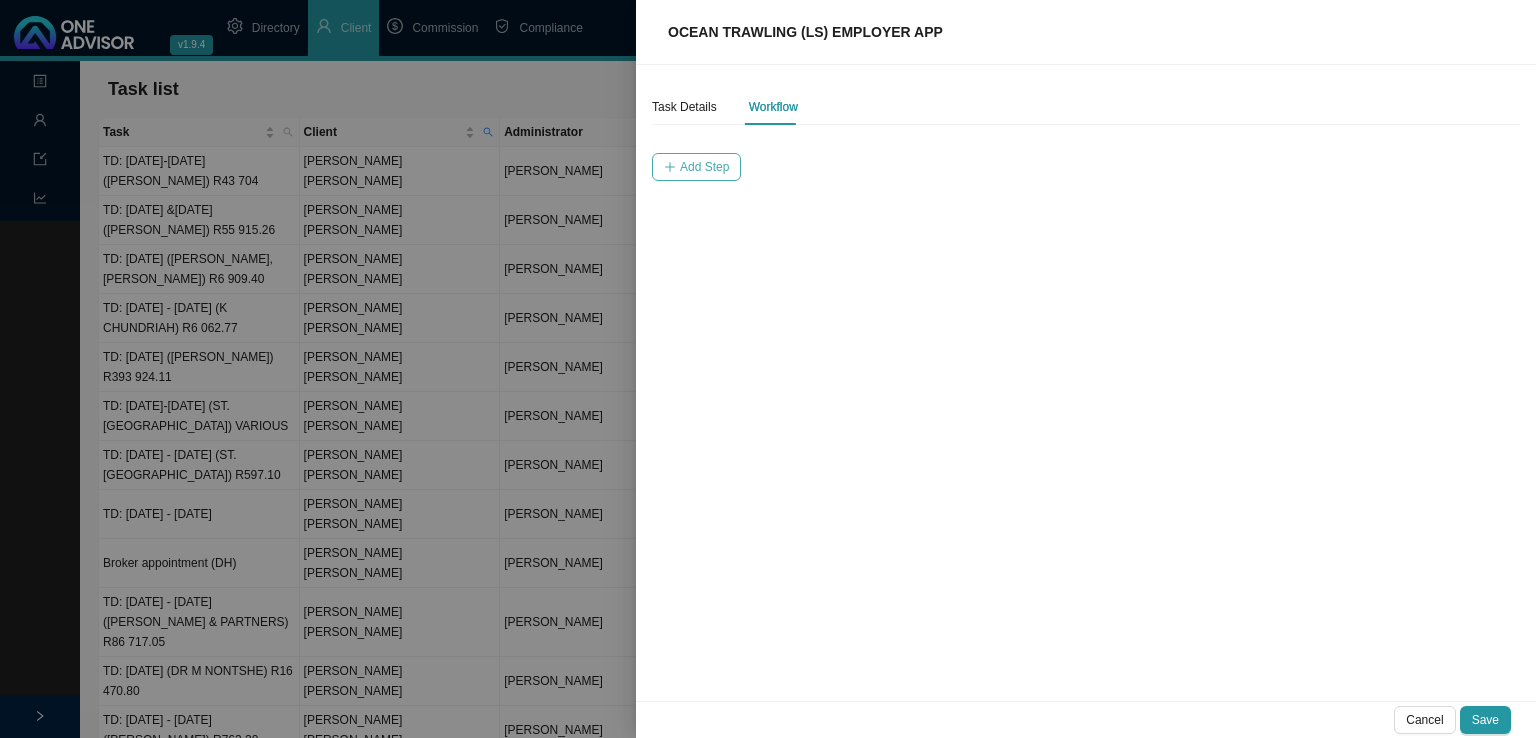 click on "Add Step" at bounding box center (704, 167) 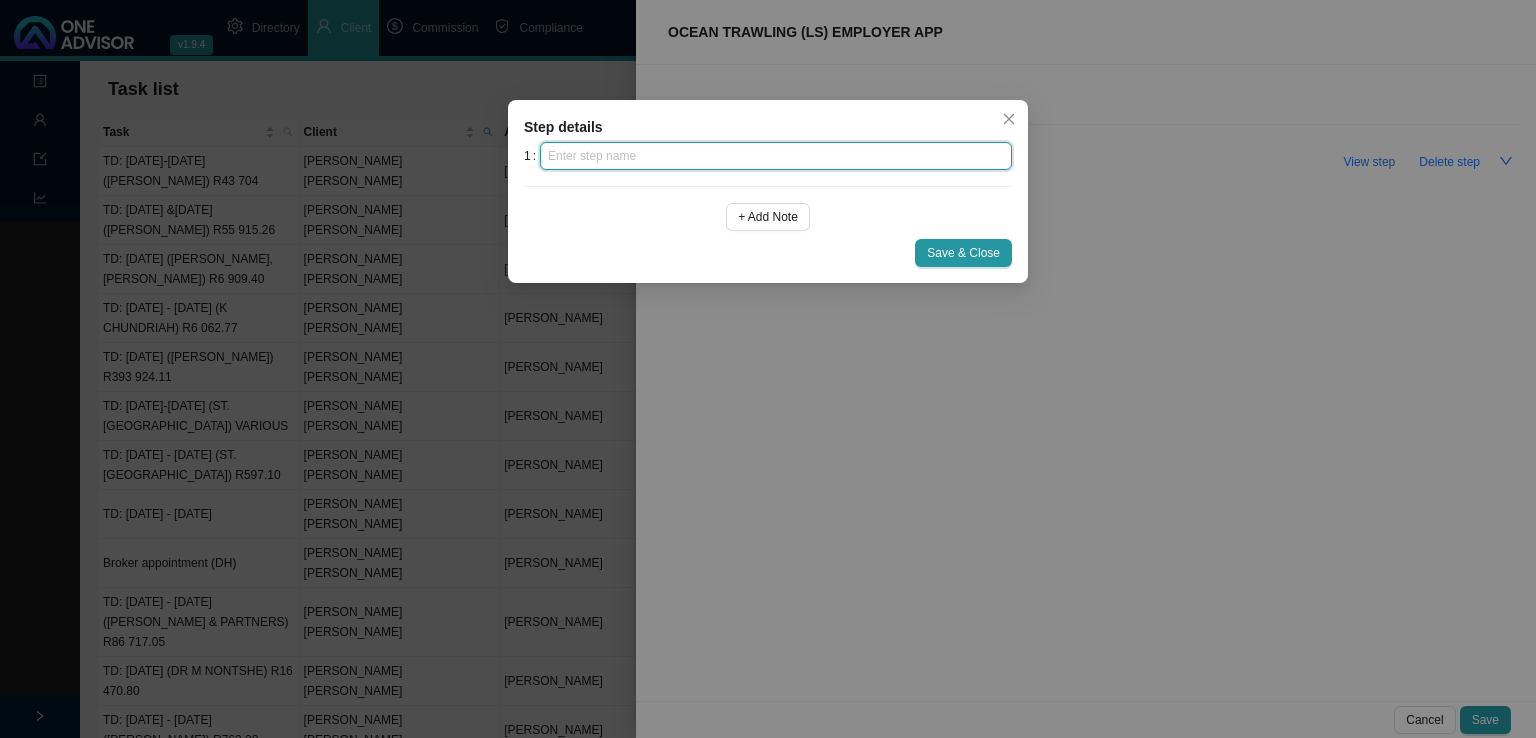 click at bounding box center (776, 156) 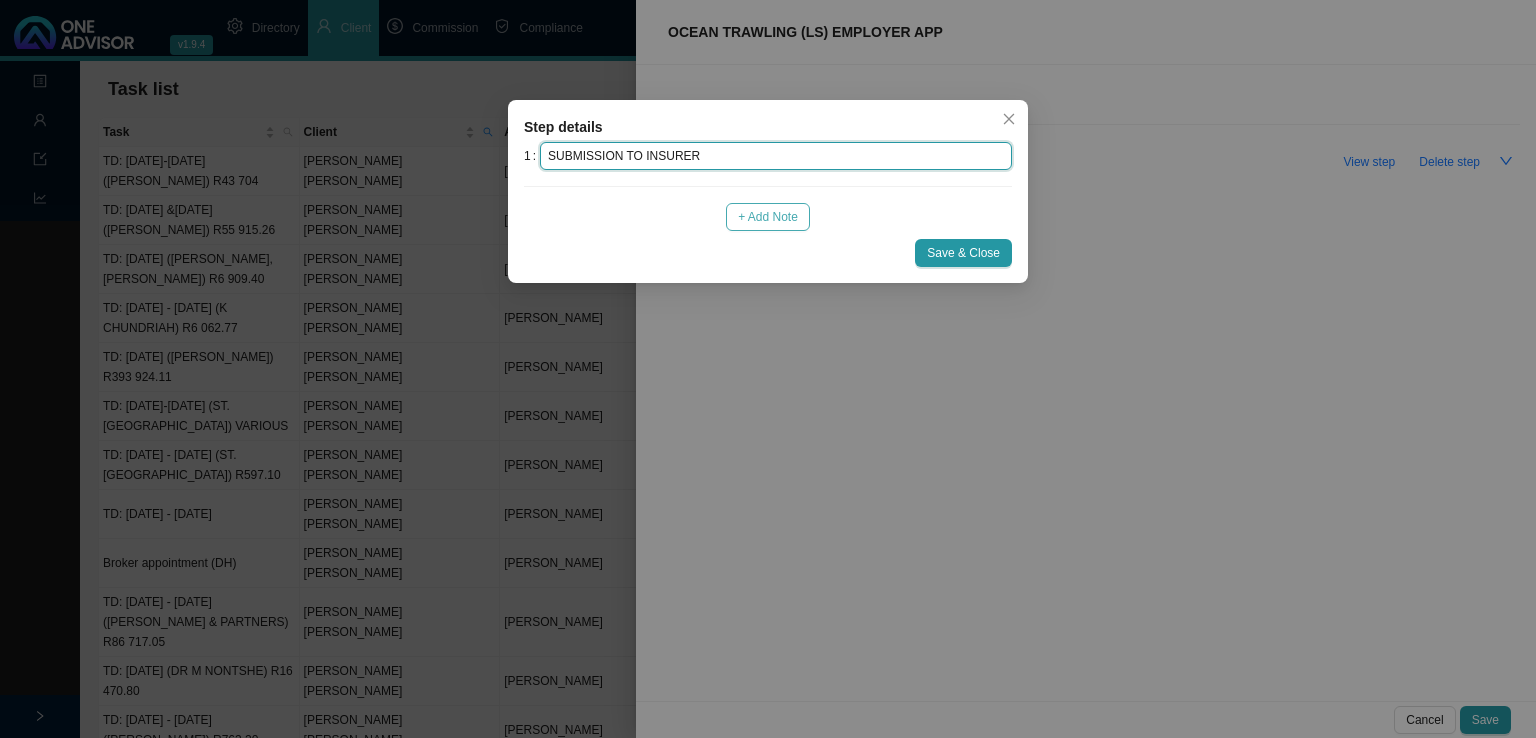 type on "SUBMISSION TO INSURER" 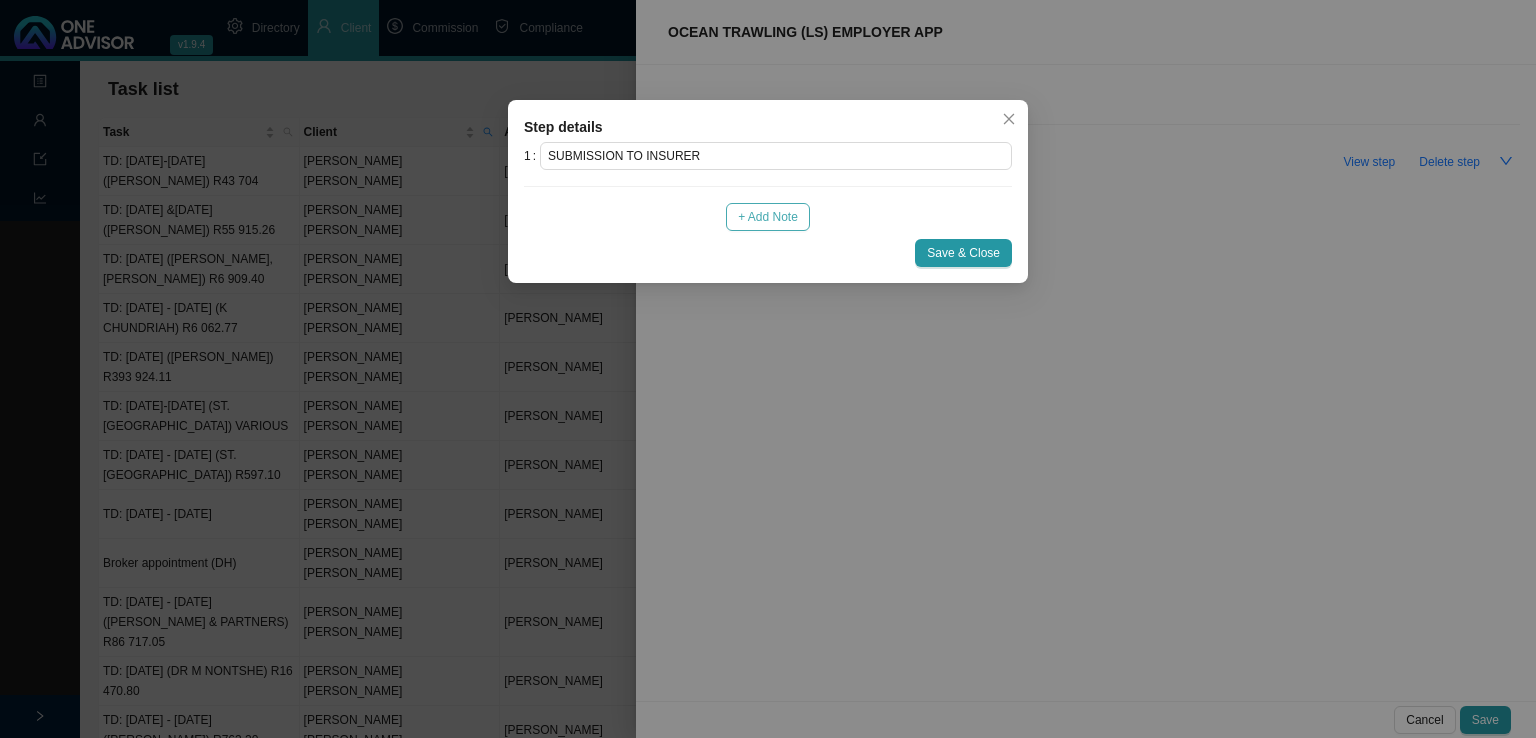 click on "+ Add Note" at bounding box center [768, 217] 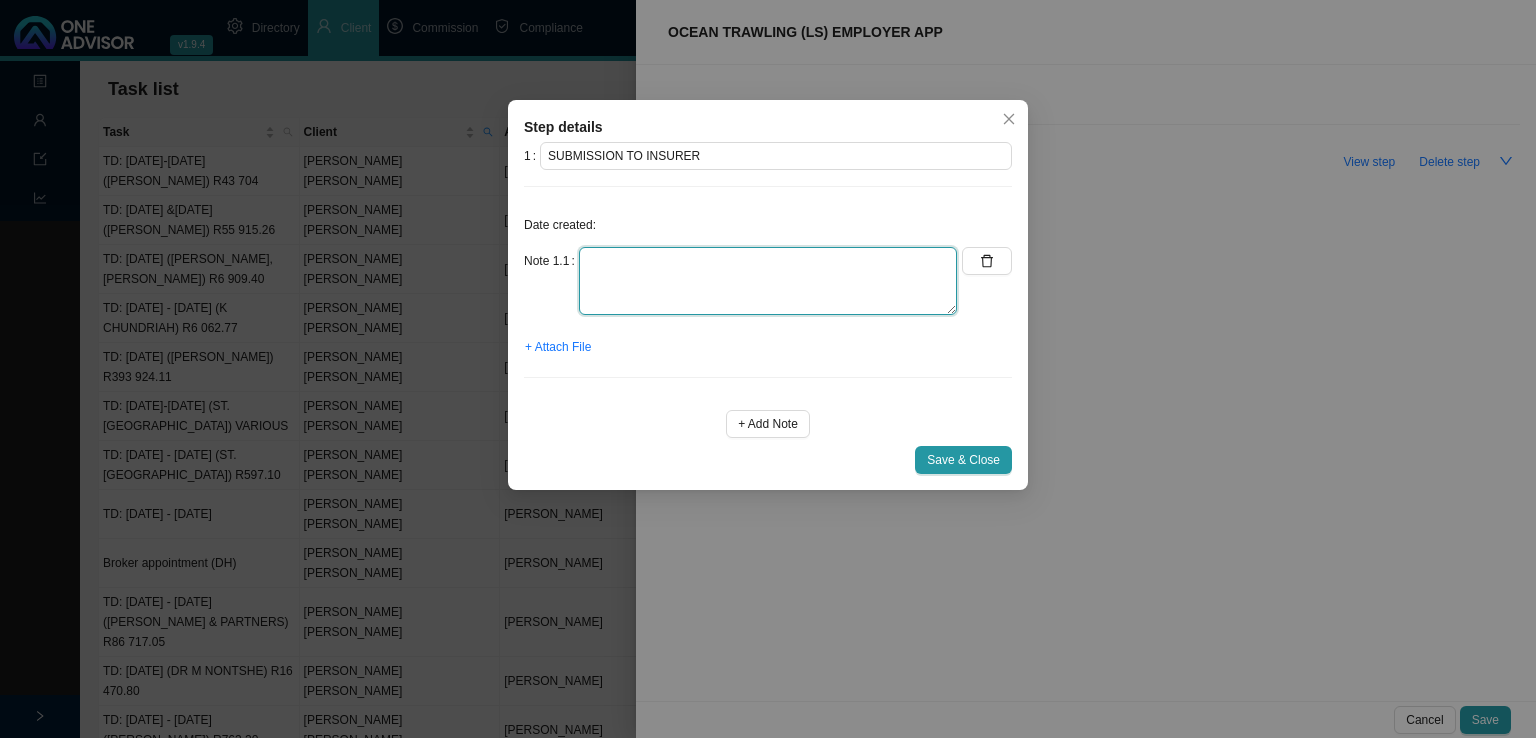click at bounding box center [768, 281] 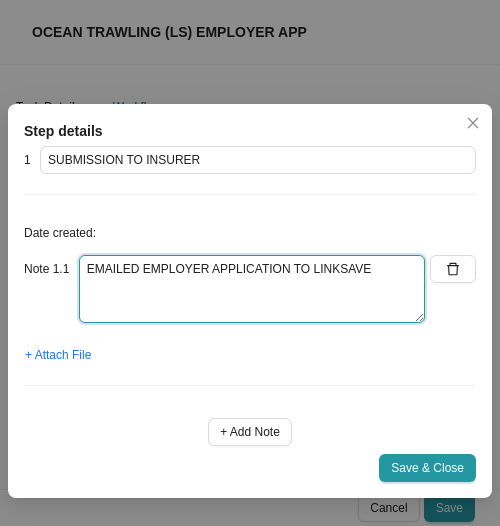 type on "EMAILED EMPLOYER APPLICATION TO LINKSAVE" 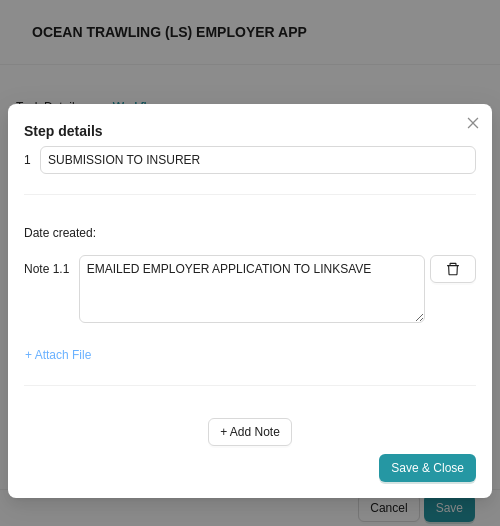 click on "+ Attach File" at bounding box center (58, 355) 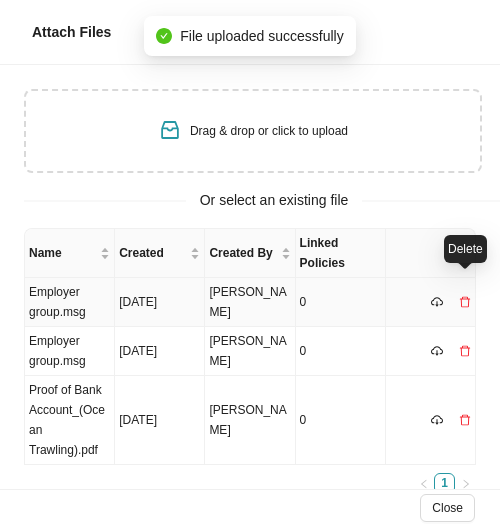 click 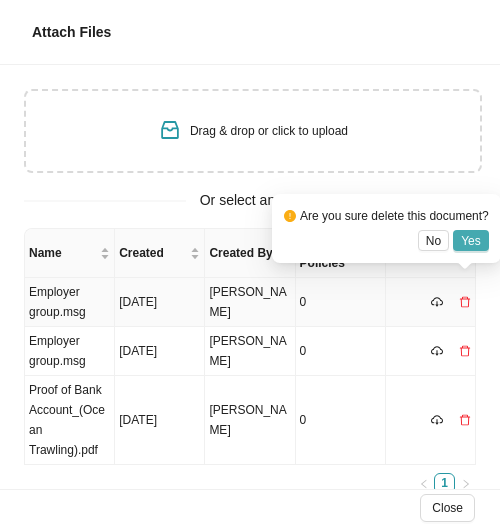 click on "Yes" at bounding box center [471, 241] 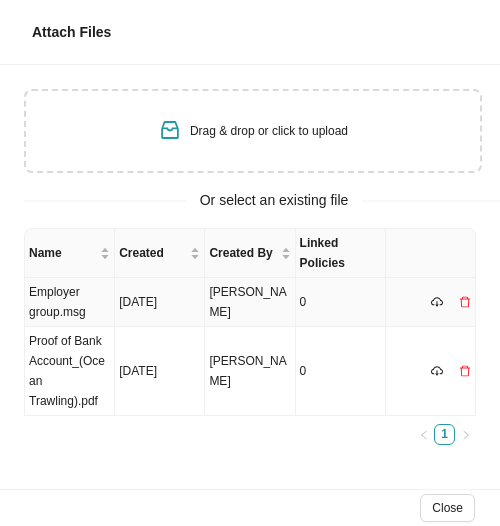 click on "Employer group.msg" at bounding box center (70, 302) 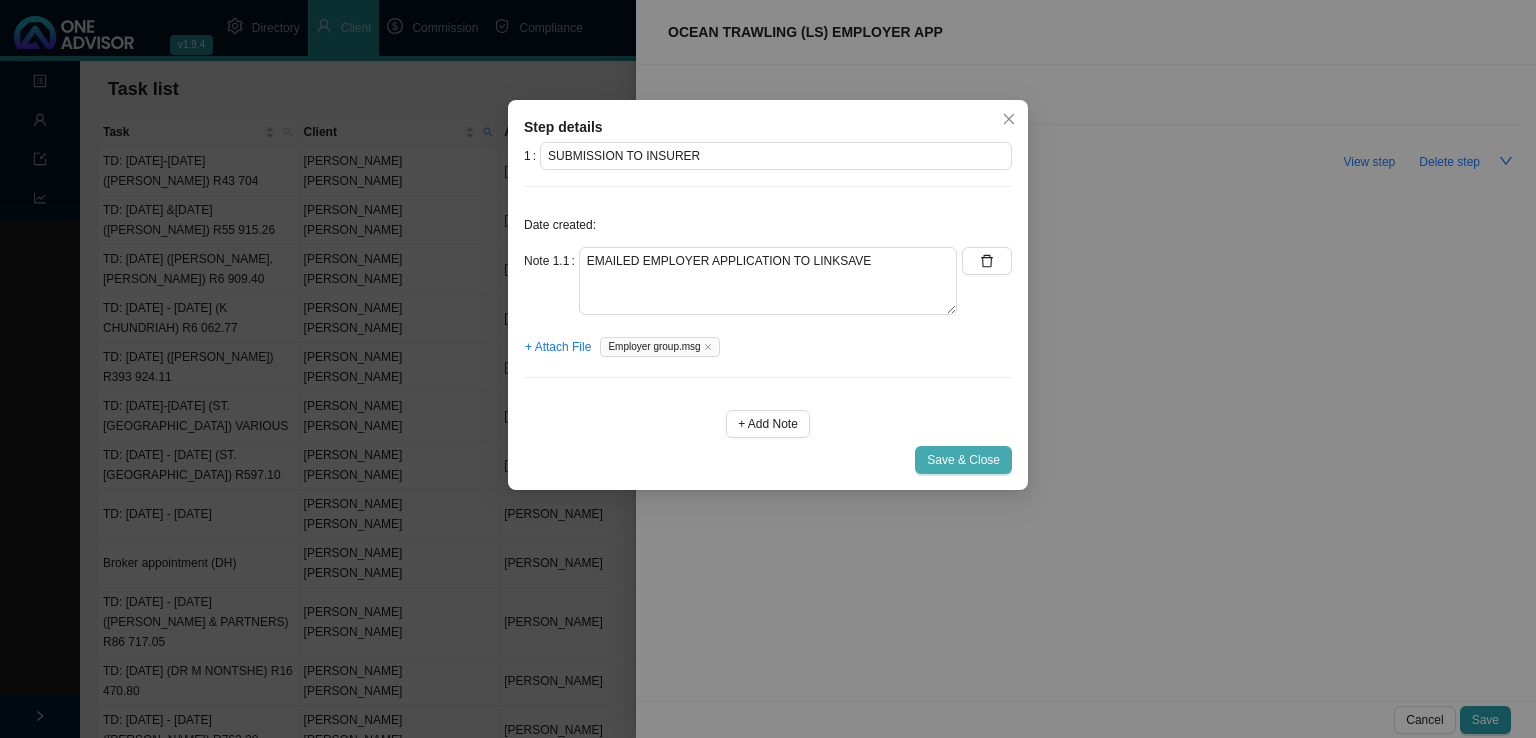 click on "Save & Close" at bounding box center (963, 460) 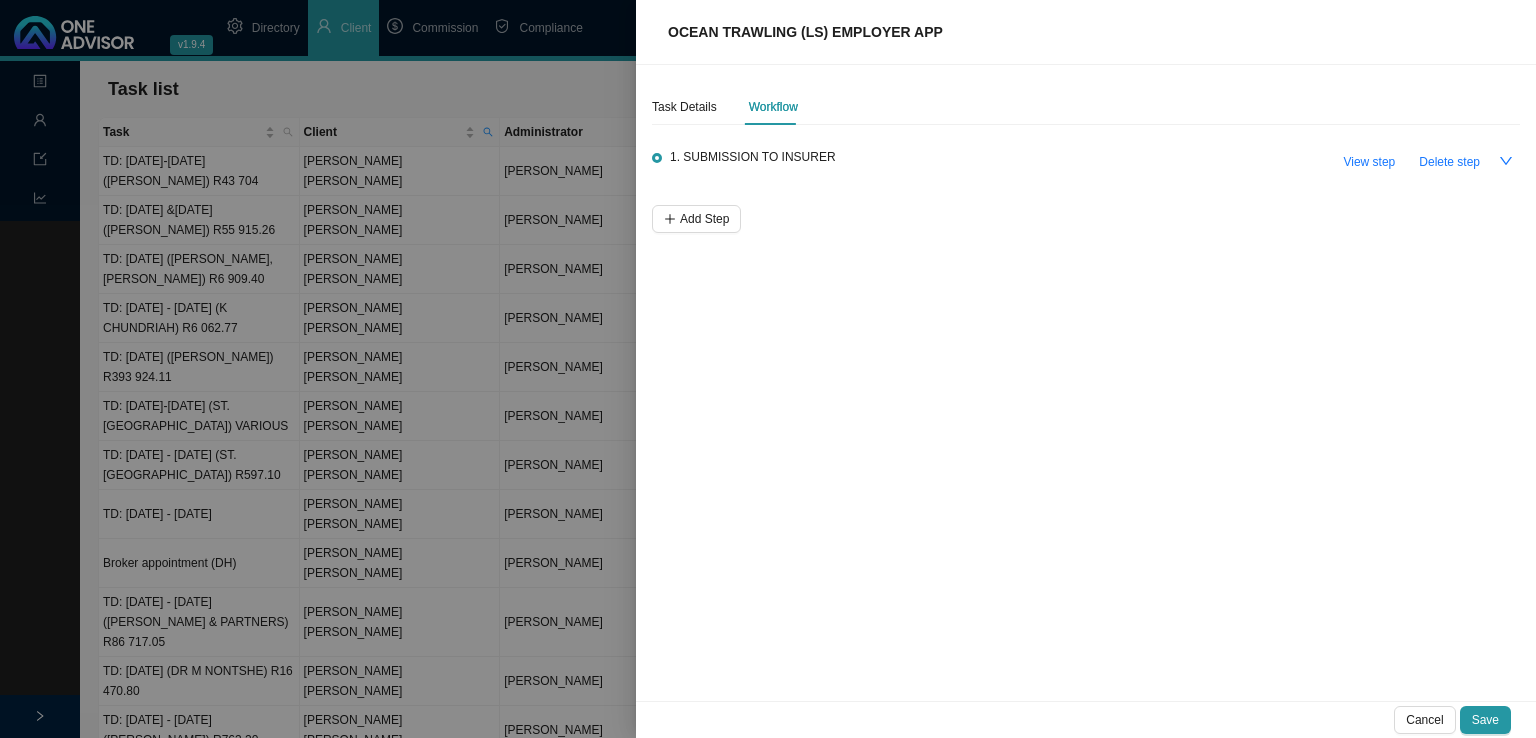 click at bounding box center (768, 369) 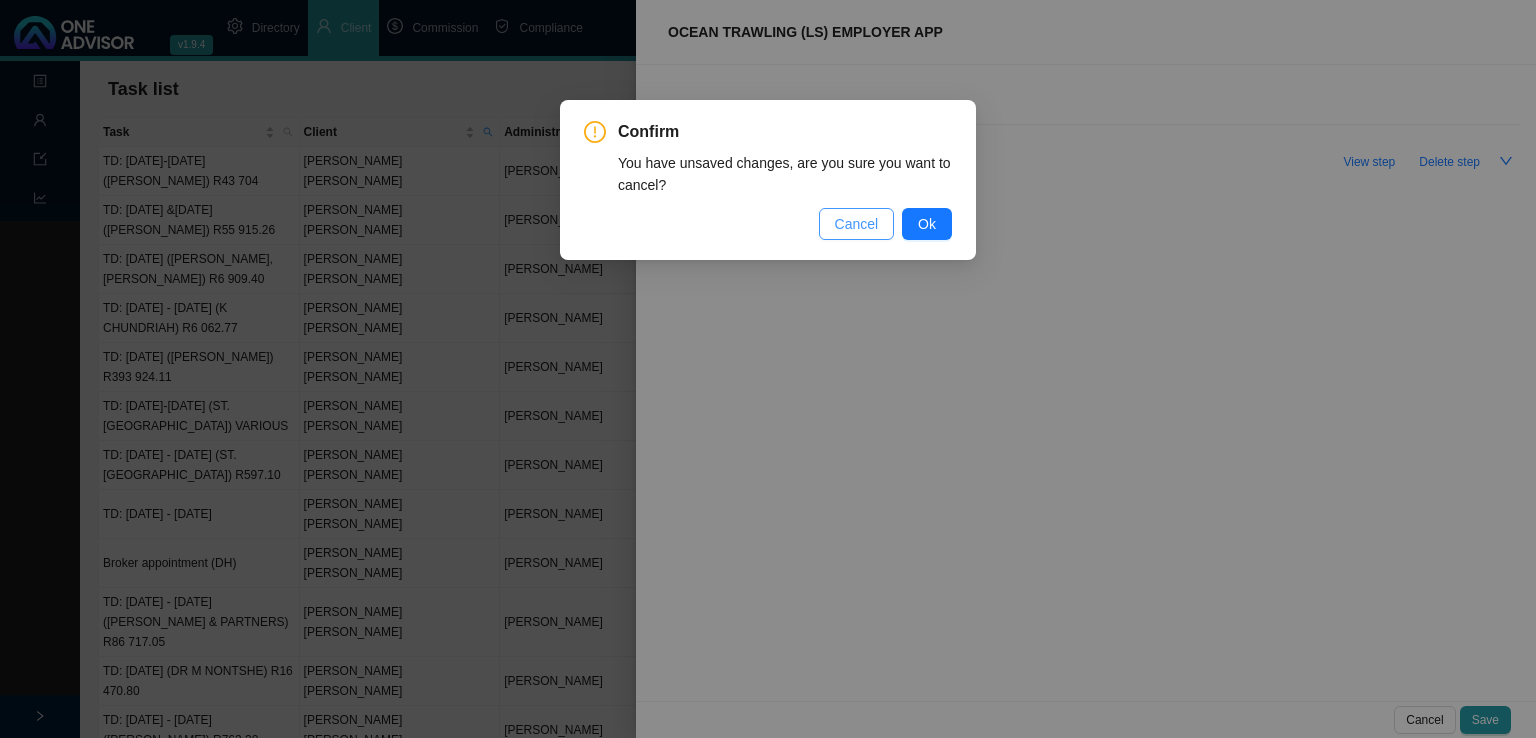 click on "Cancel" at bounding box center [857, 224] 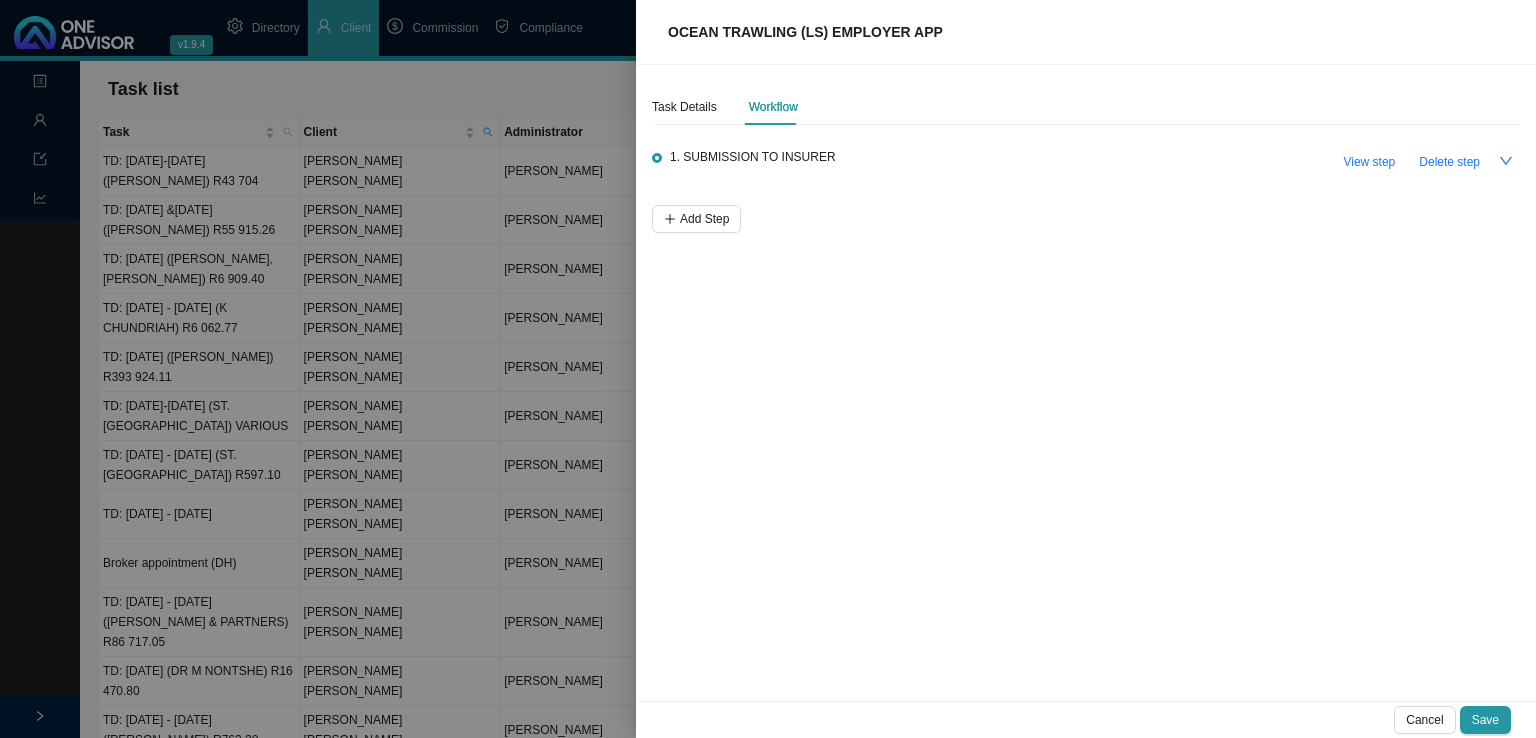 click on "Task Details Workflow 1. SUBMISSION TO INSURER View step Delete step Add Step" at bounding box center [1086, 383] 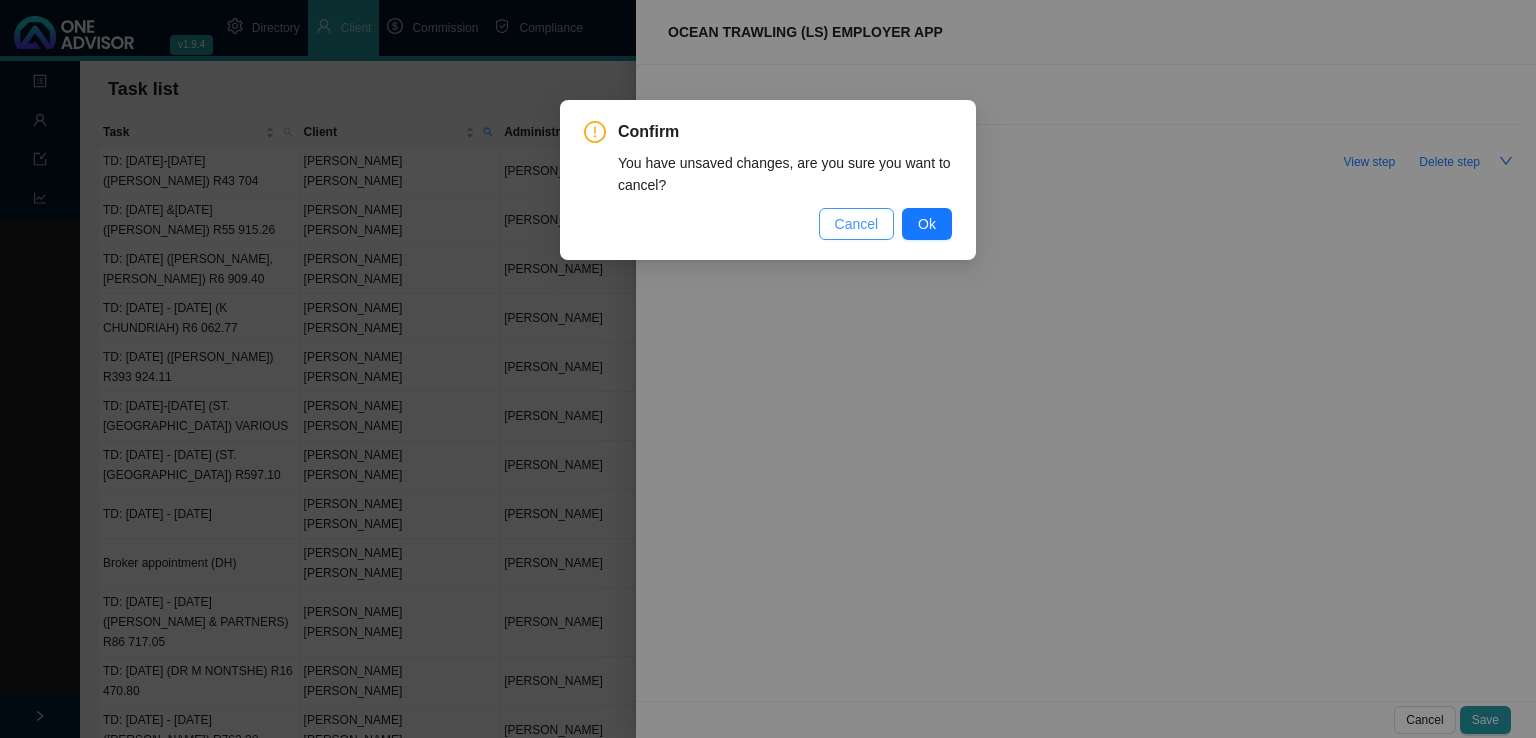 click on "Cancel" at bounding box center (857, 224) 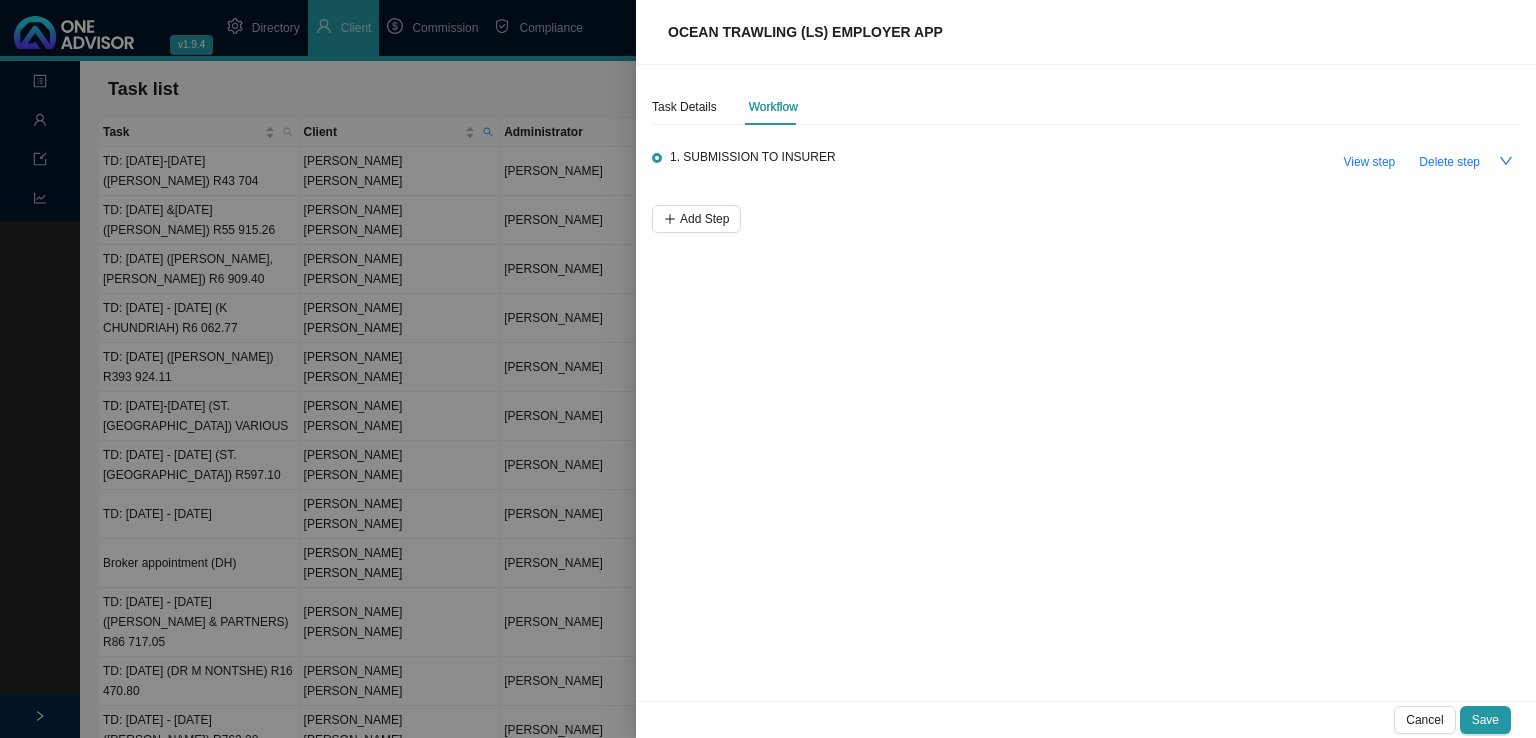 click on "Task Details Workflow 1. SUBMISSION TO INSURER View step Delete step Add Step" at bounding box center (1086, 383) 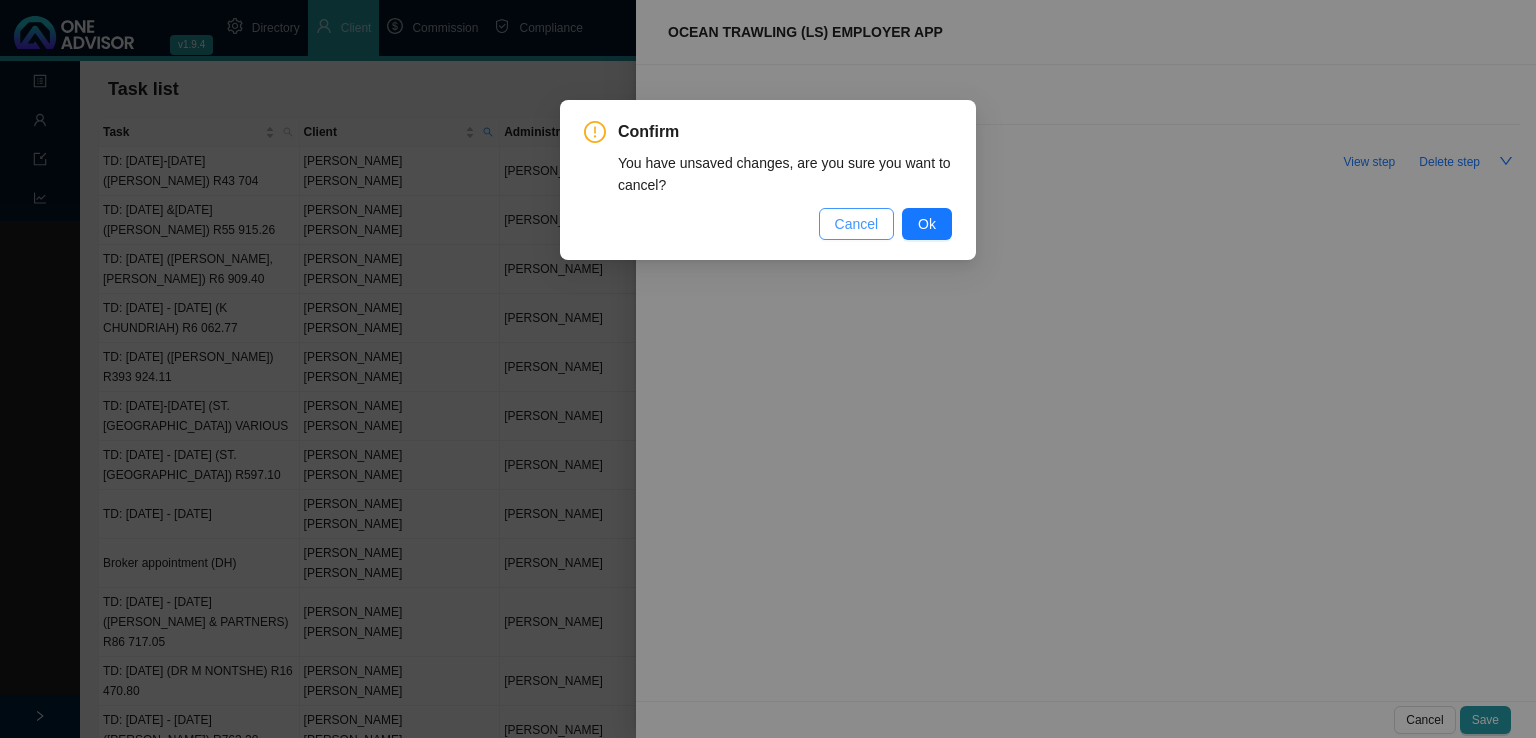 click on "Cancel" at bounding box center [857, 224] 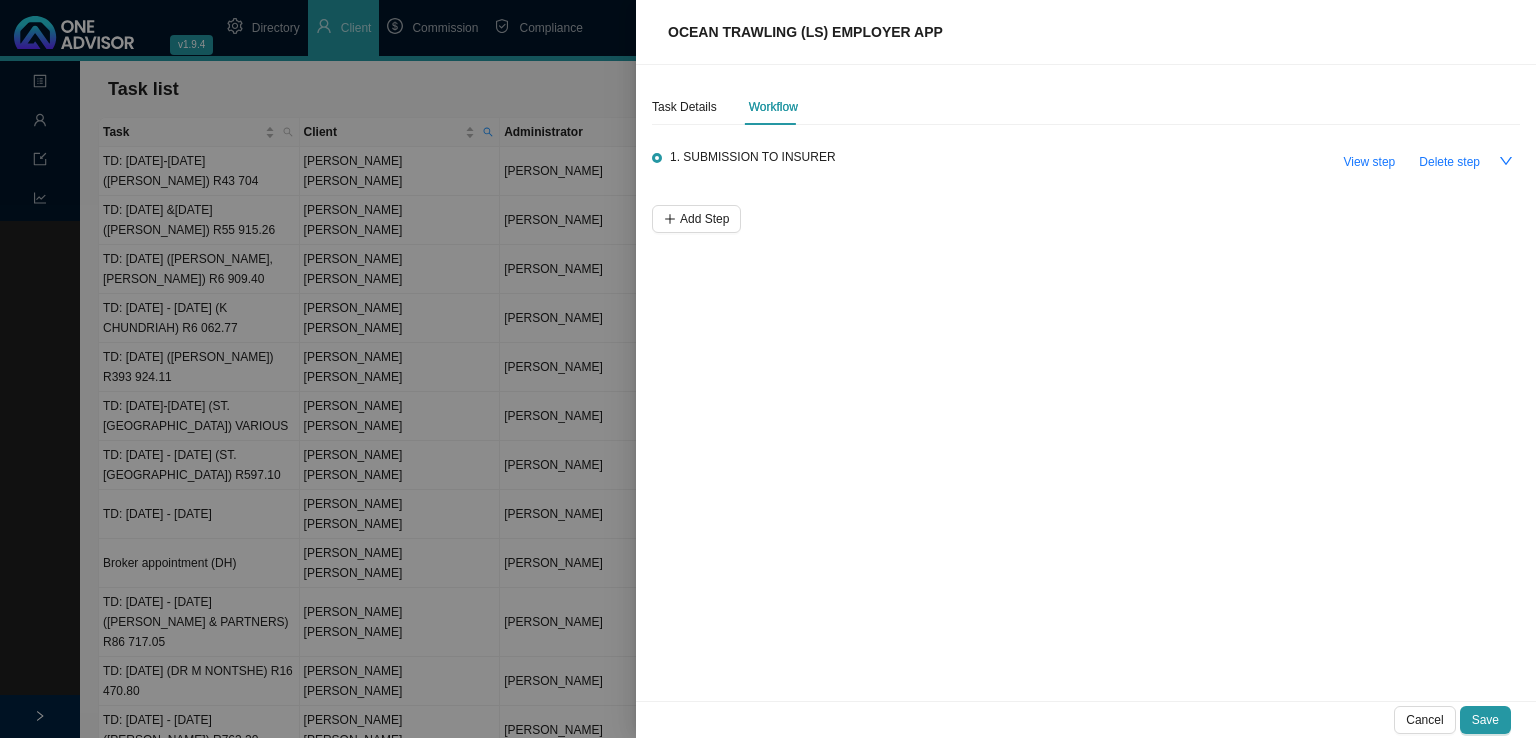 click on "Task Details Workflow 1. SUBMISSION TO INSURER View step Delete step Add Step" at bounding box center (1086, 383) 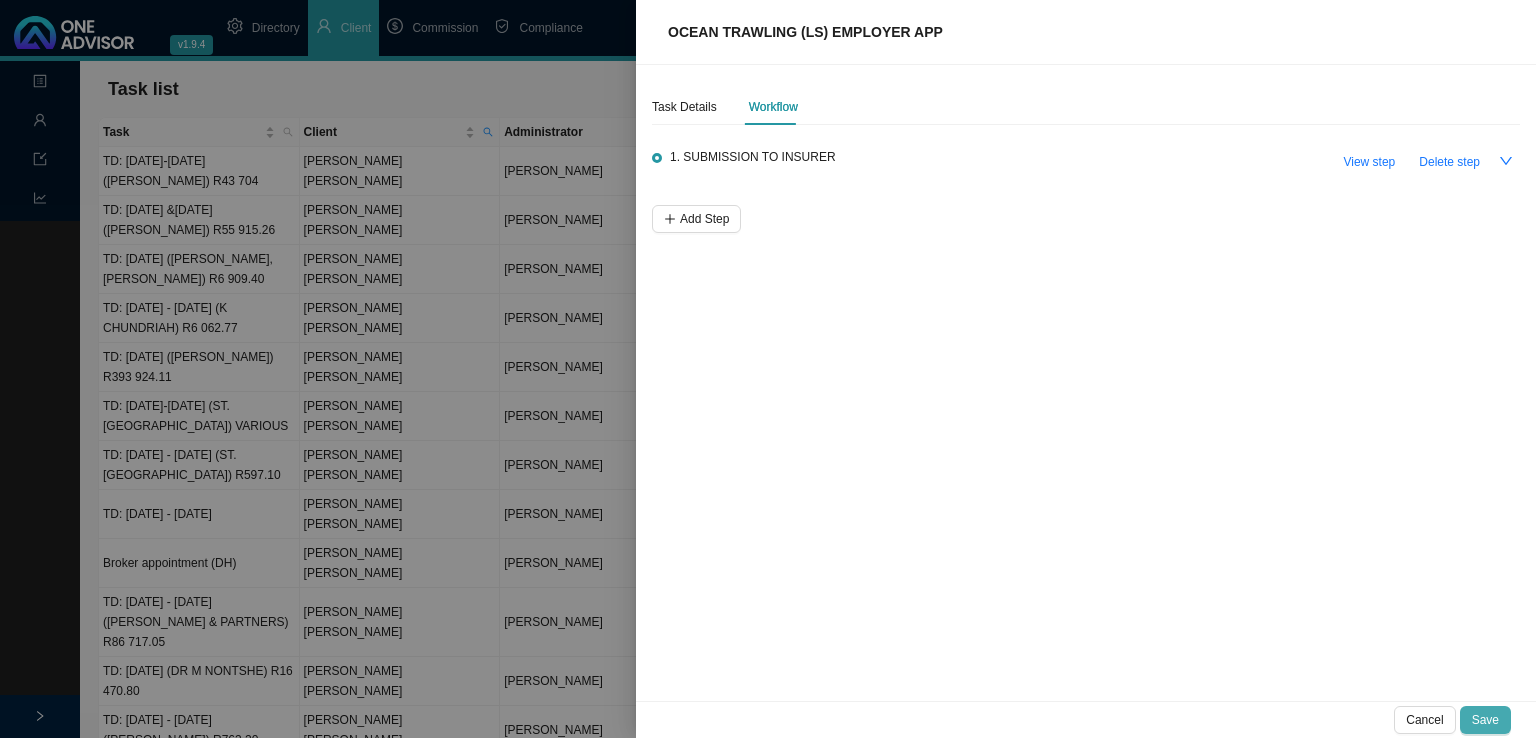 click on "Save" at bounding box center (1485, 720) 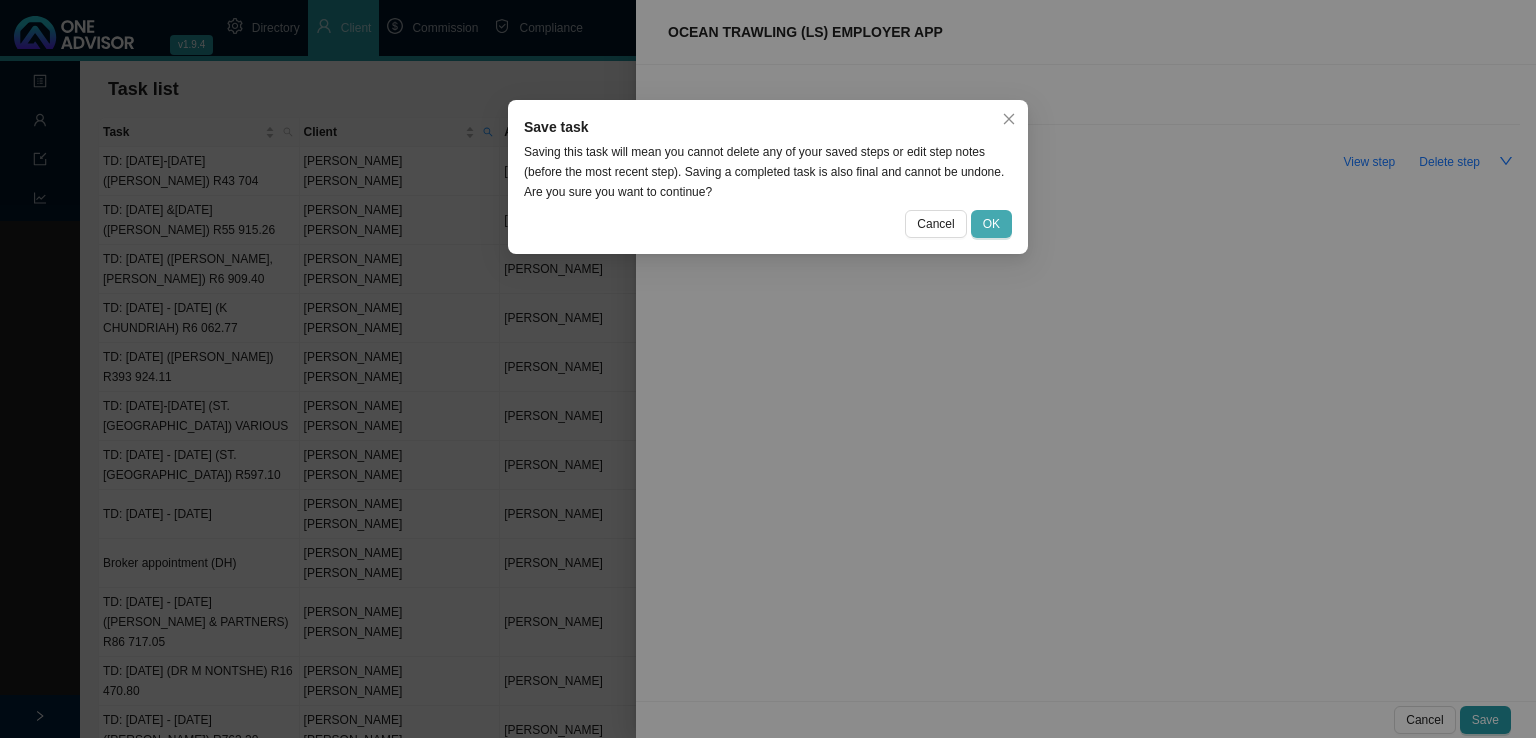 click on "OK" at bounding box center [991, 224] 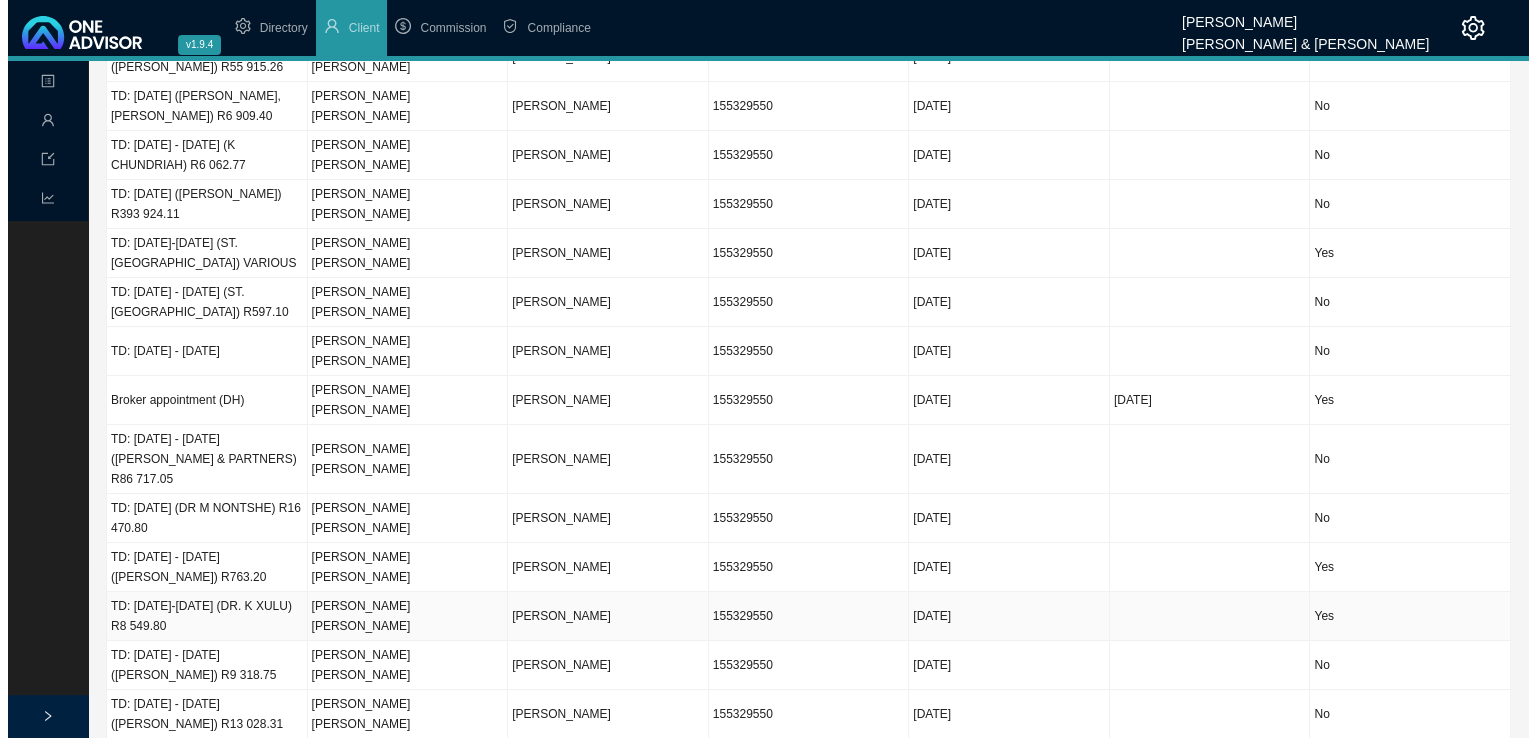 scroll, scrollTop: 0, scrollLeft: 0, axis: both 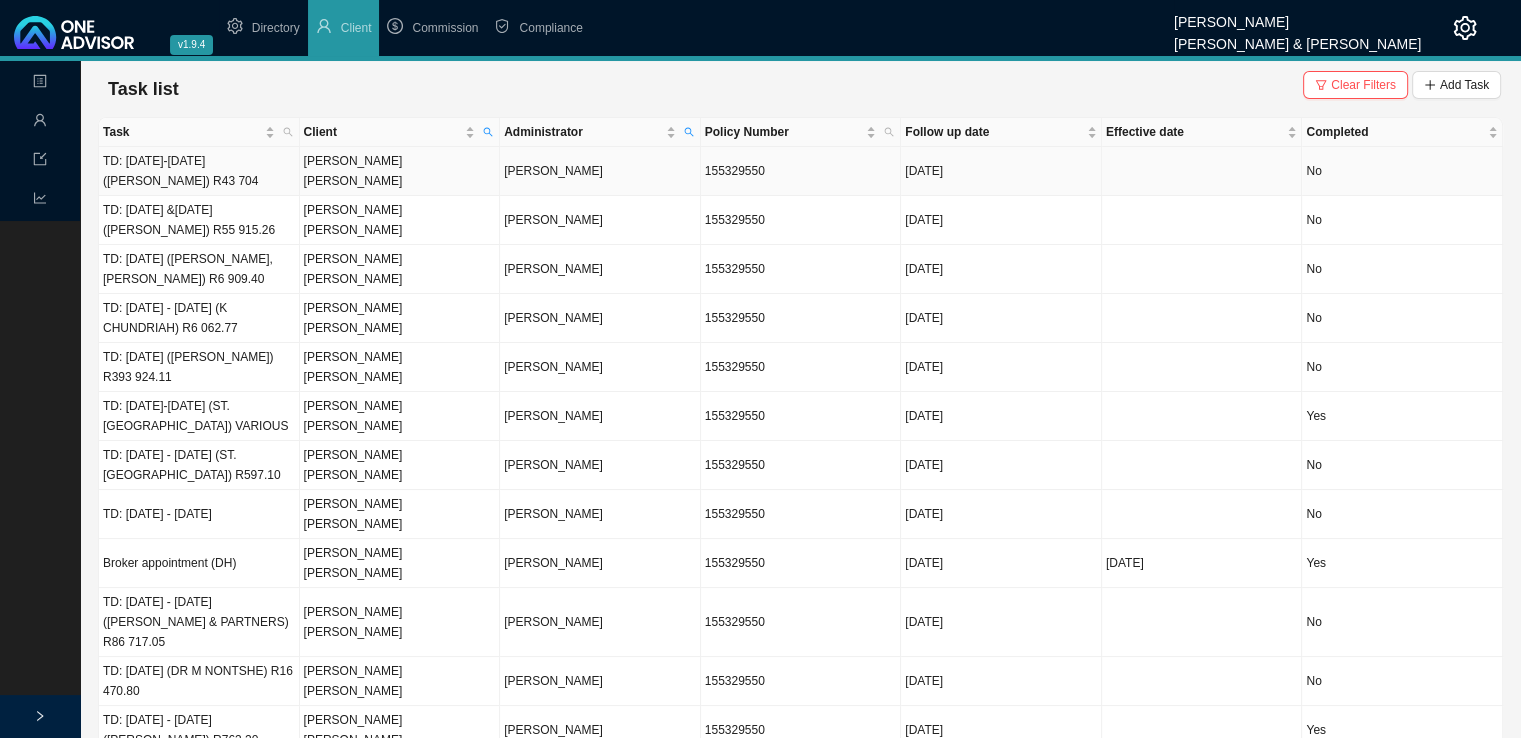click on "[PERSON_NAME] [PERSON_NAME]" at bounding box center (400, 171) 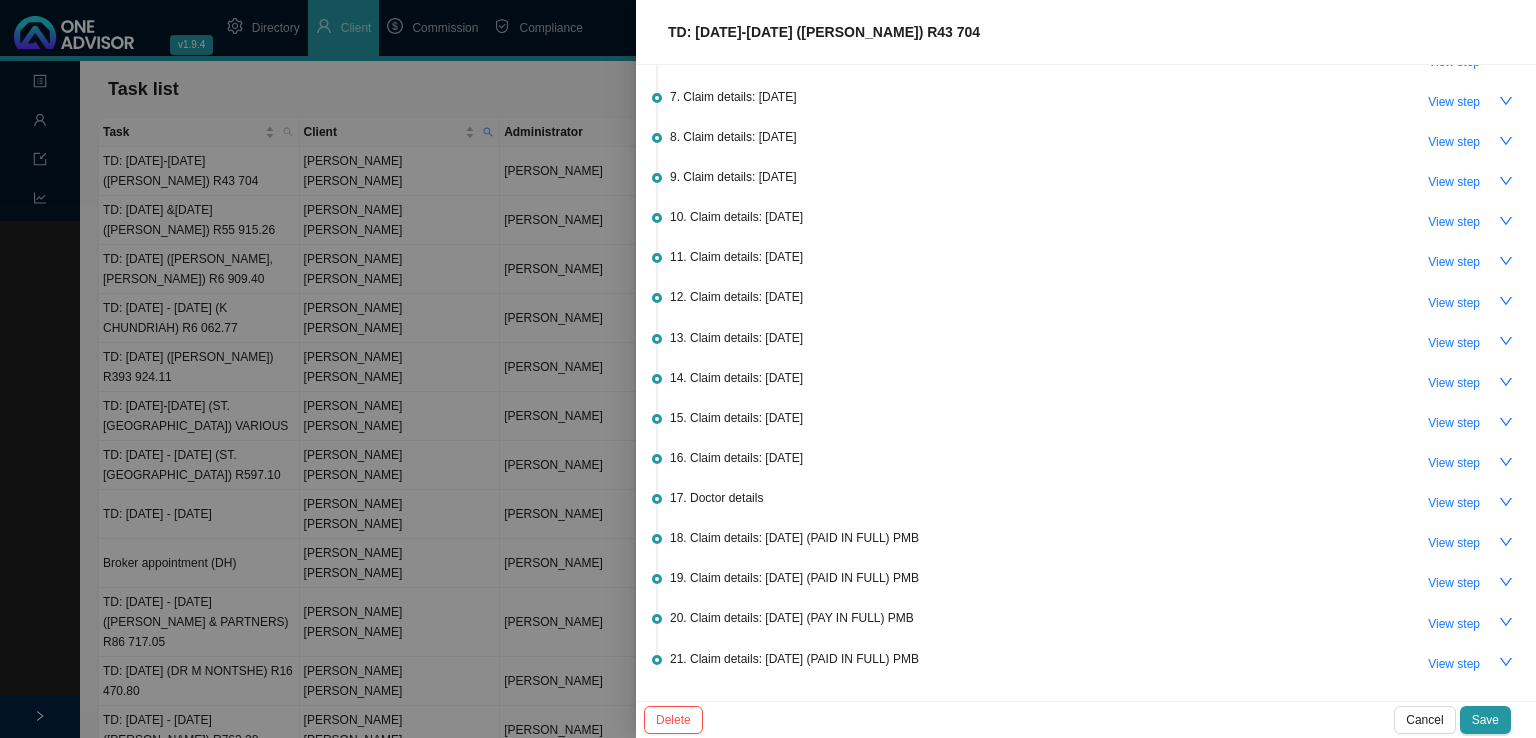 scroll, scrollTop: 344, scrollLeft: 0, axis: vertical 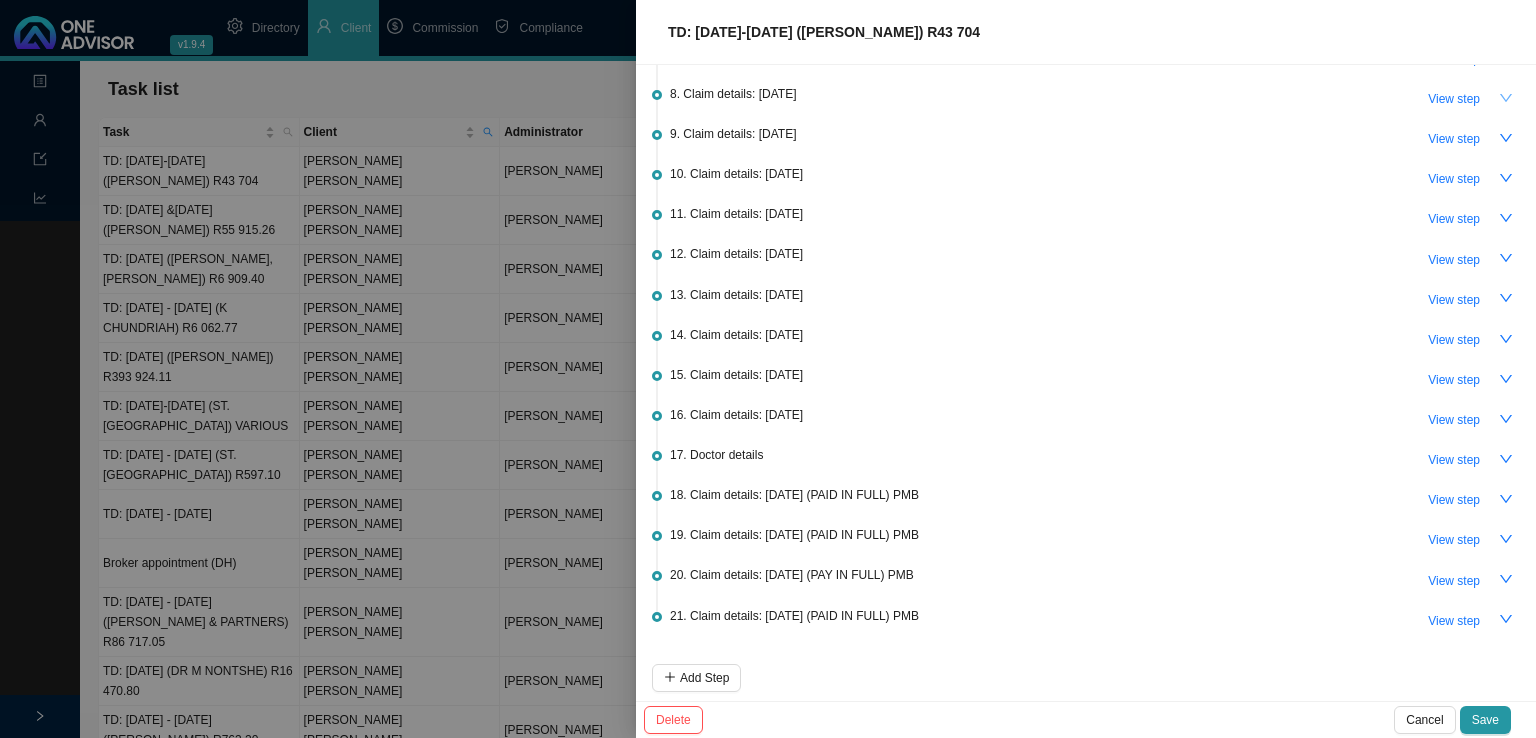 click 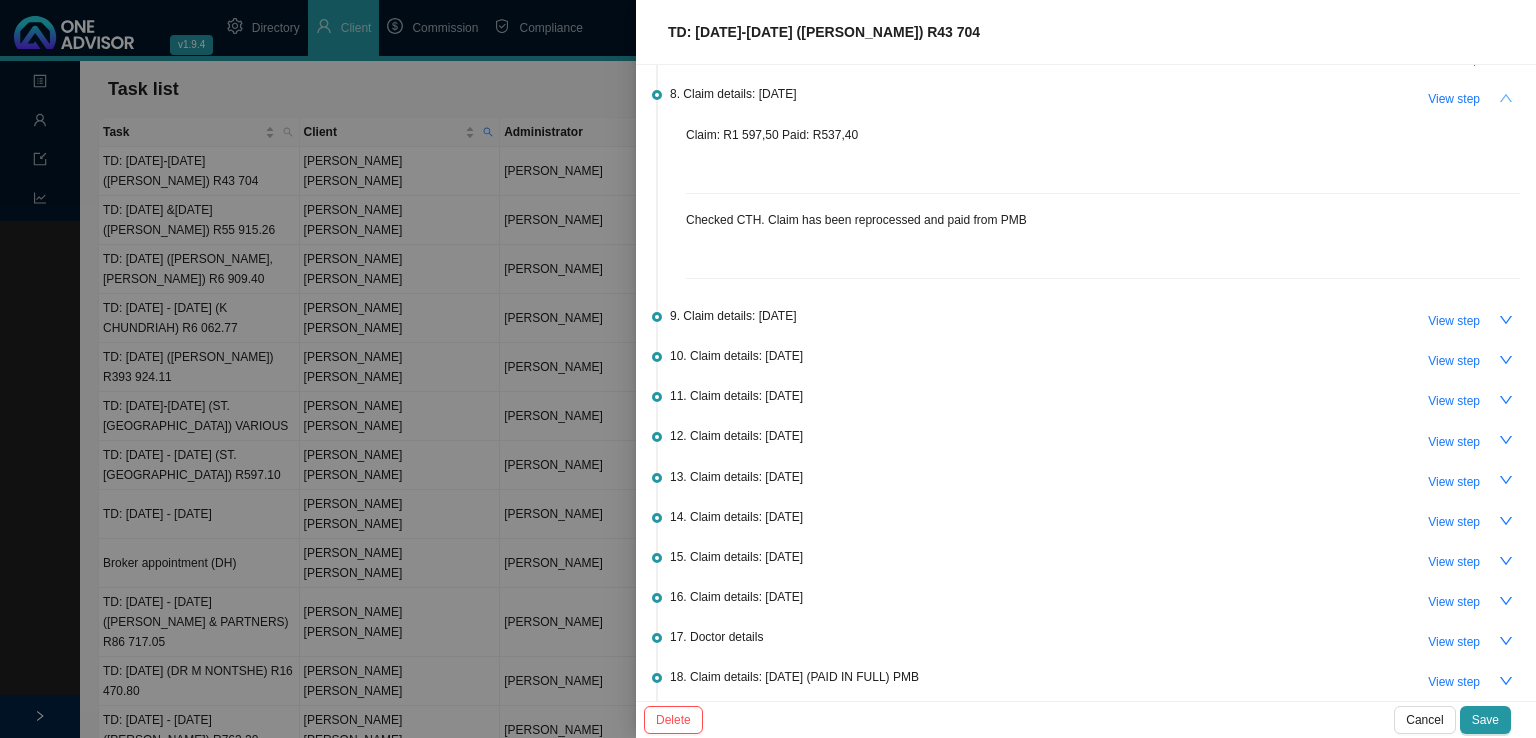 click 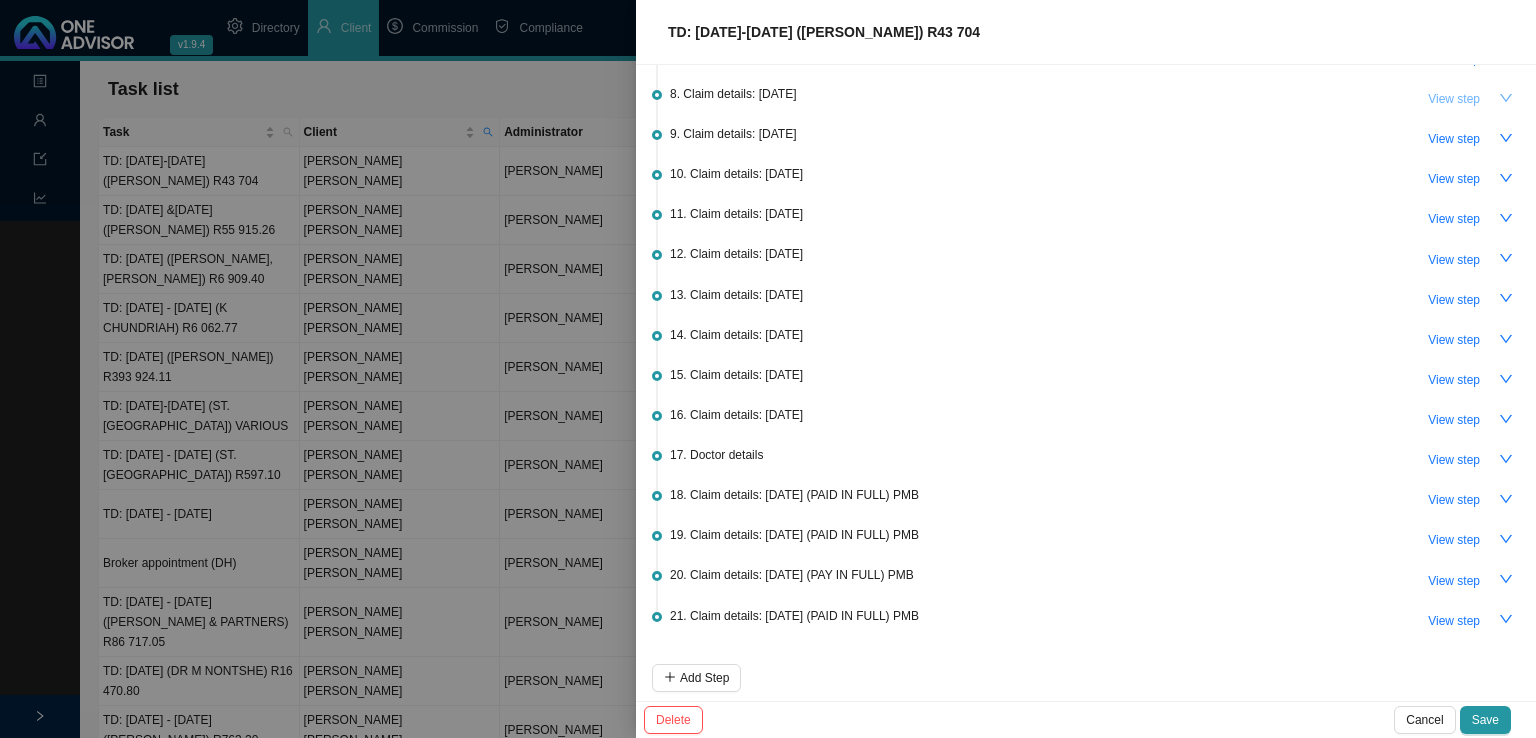 click on "View step" at bounding box center (1454, 99) 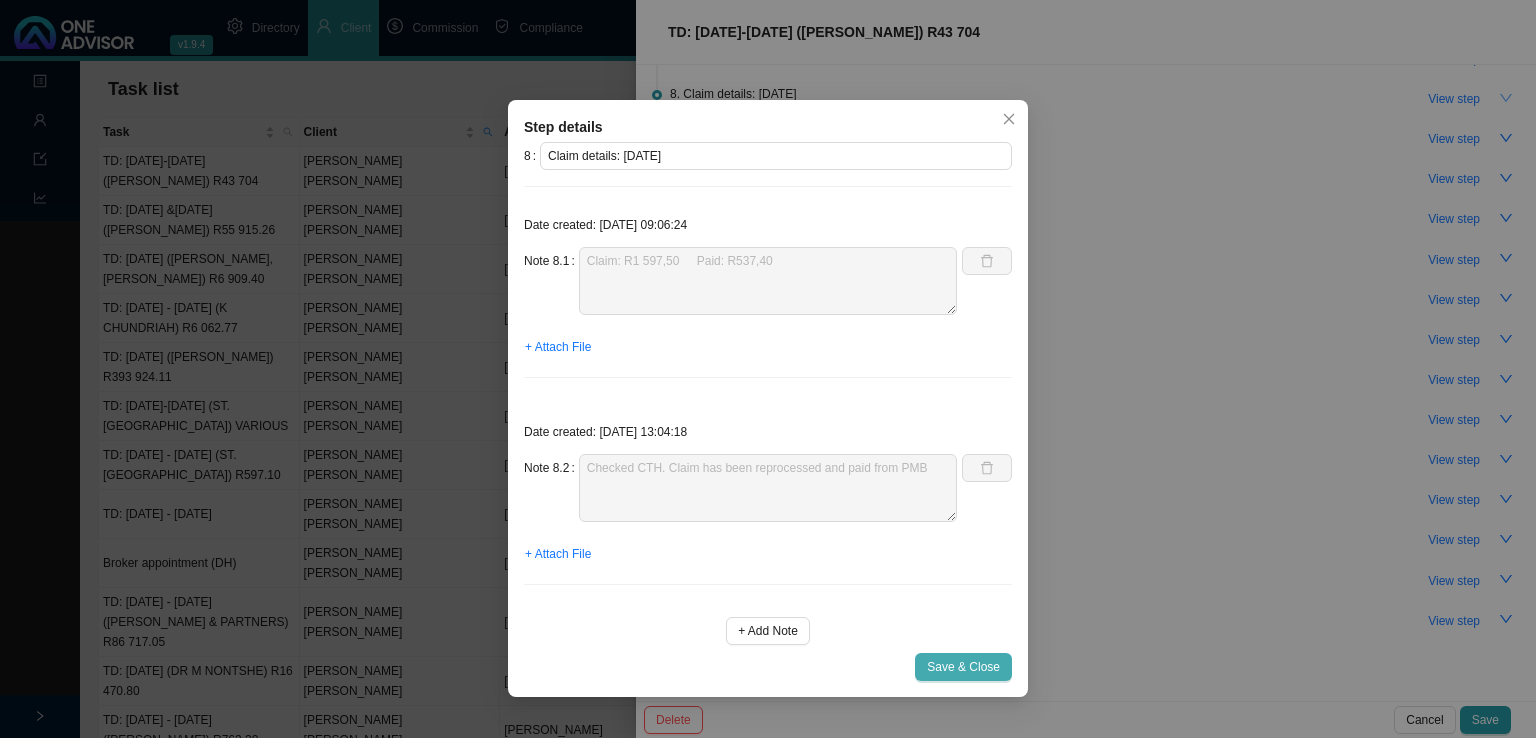 click on "Save & Close" at bounding box center (963, 667) 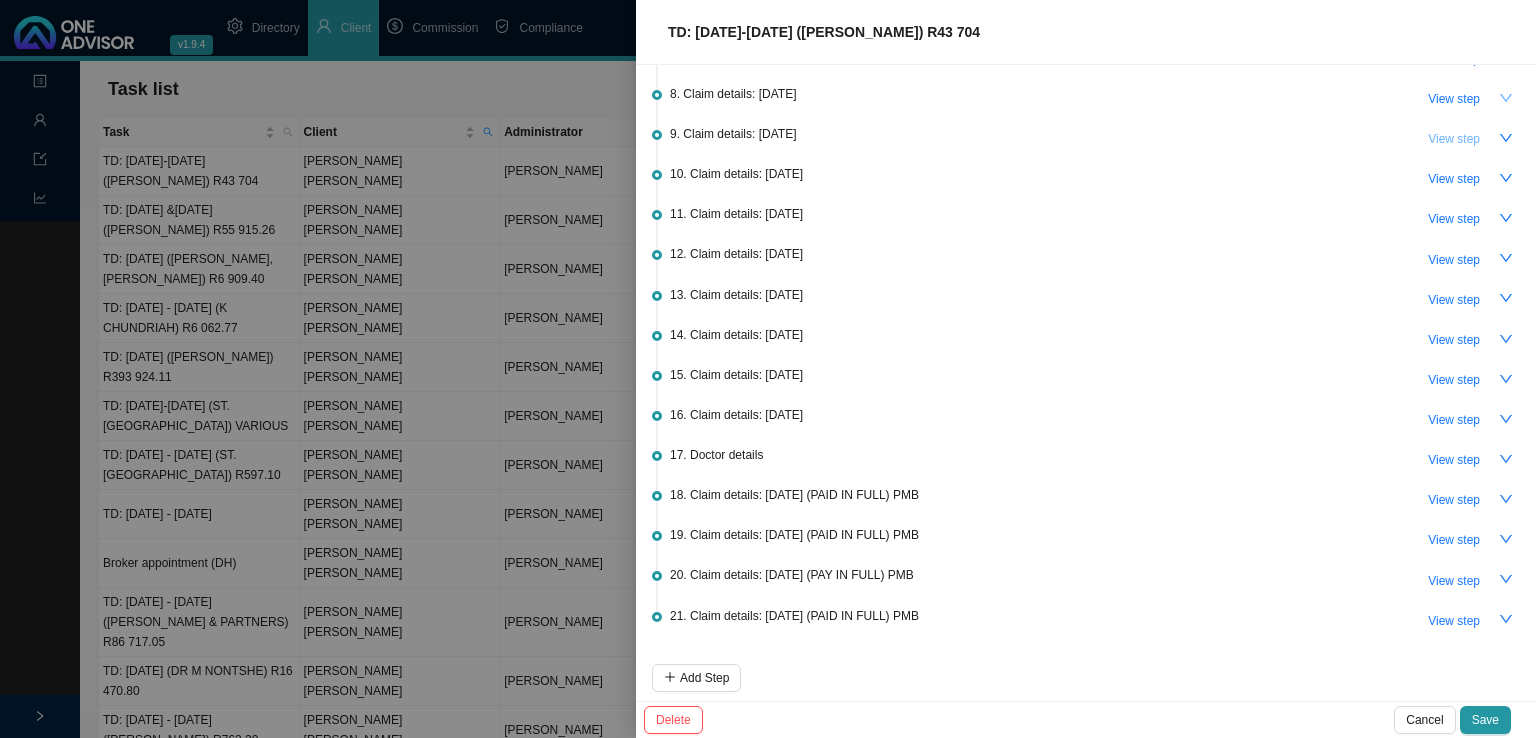 click on "View step" at bounding box center [1454, 139] 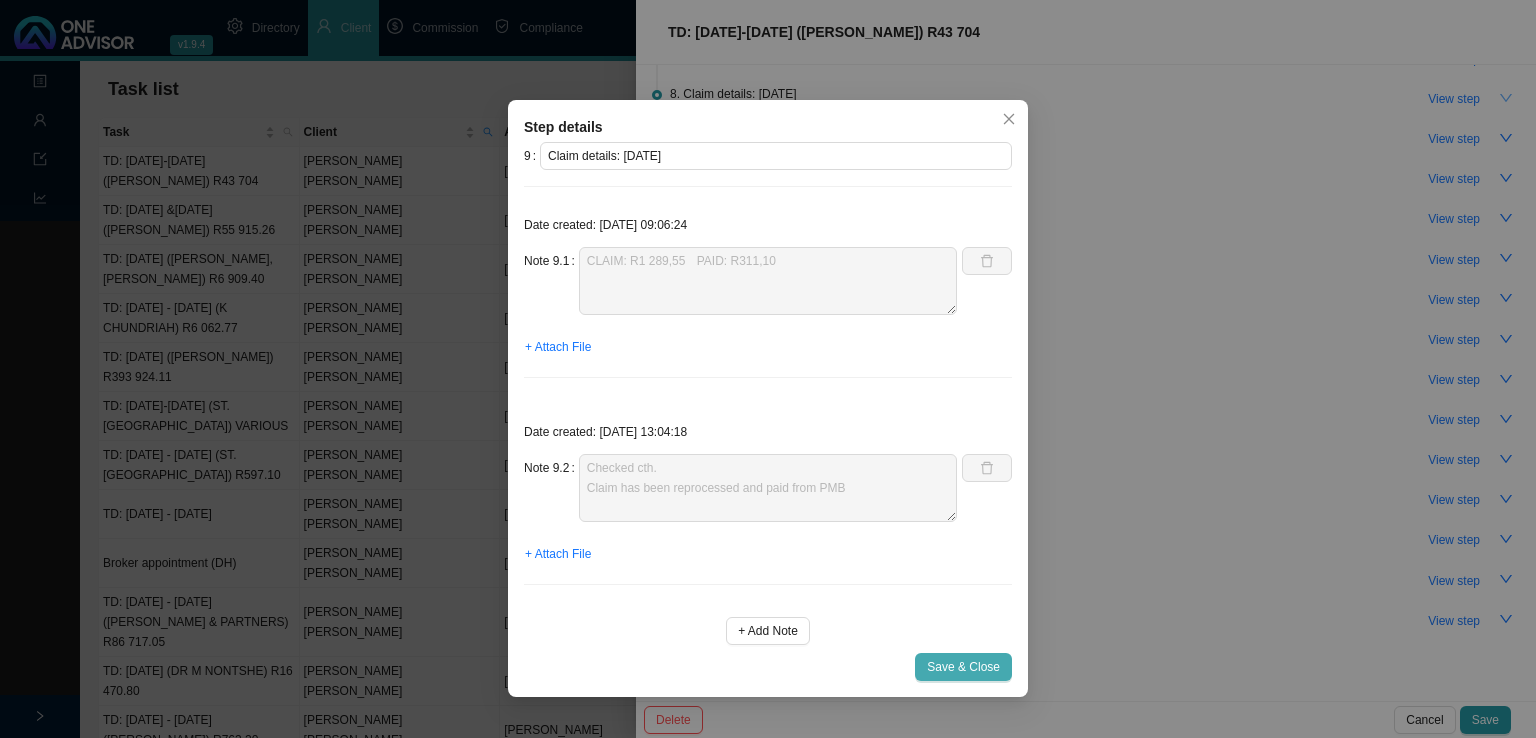click on "Save & Close" at bounding box center (963, 667) 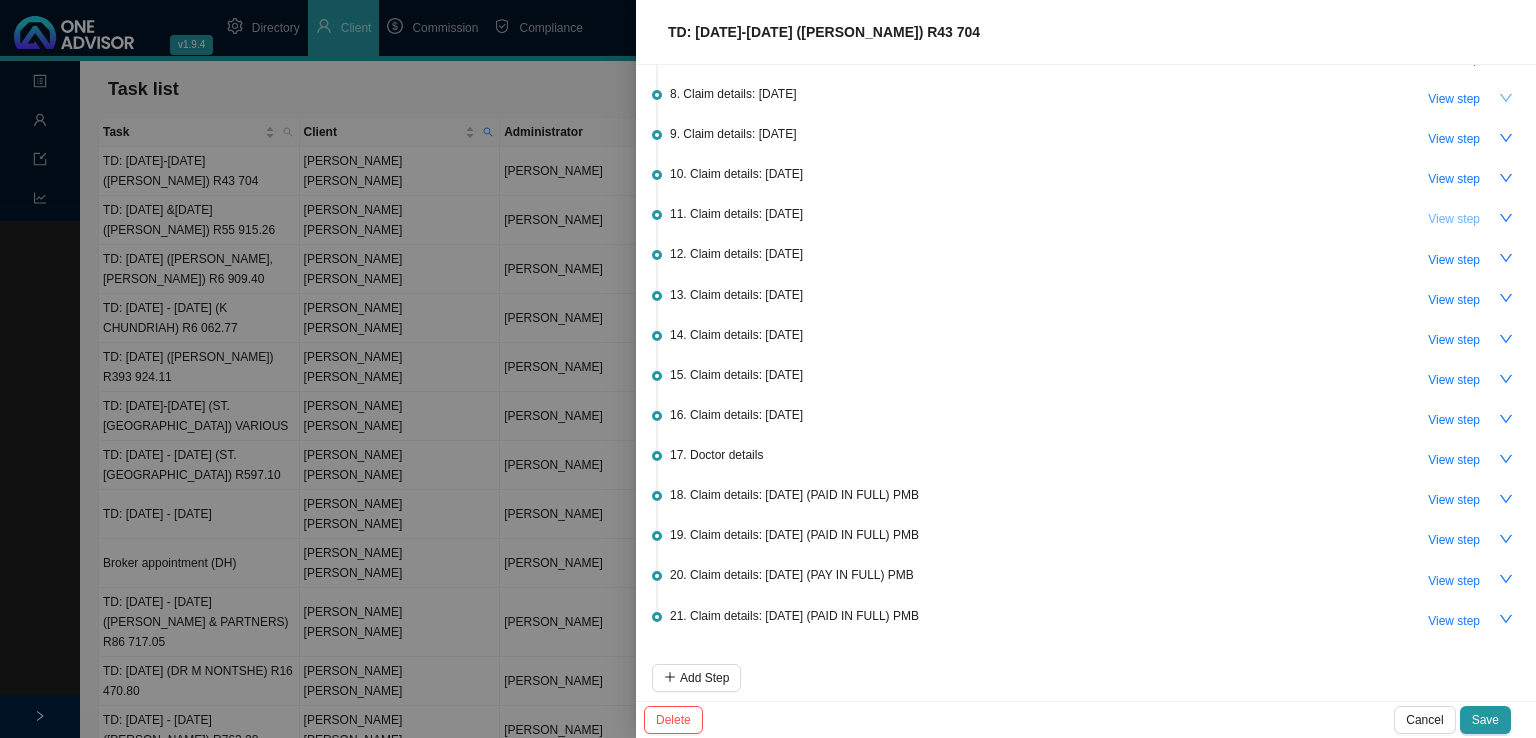 click on "View step" at bounding box center [1454, 219] 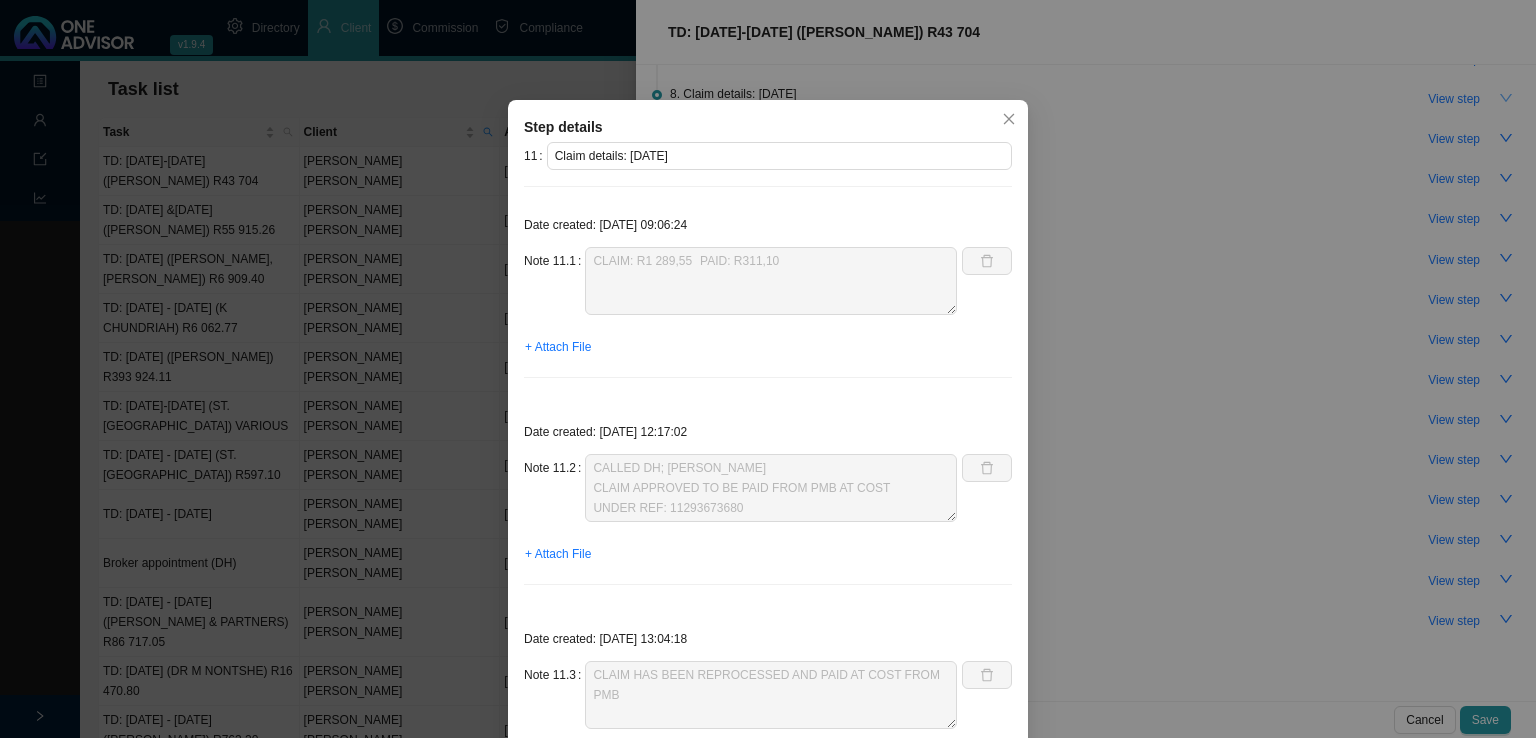drag, startPoint x: 836, startPoint y: 125, endPoint x: 822, endPoint y: 91, distance: 36.769554 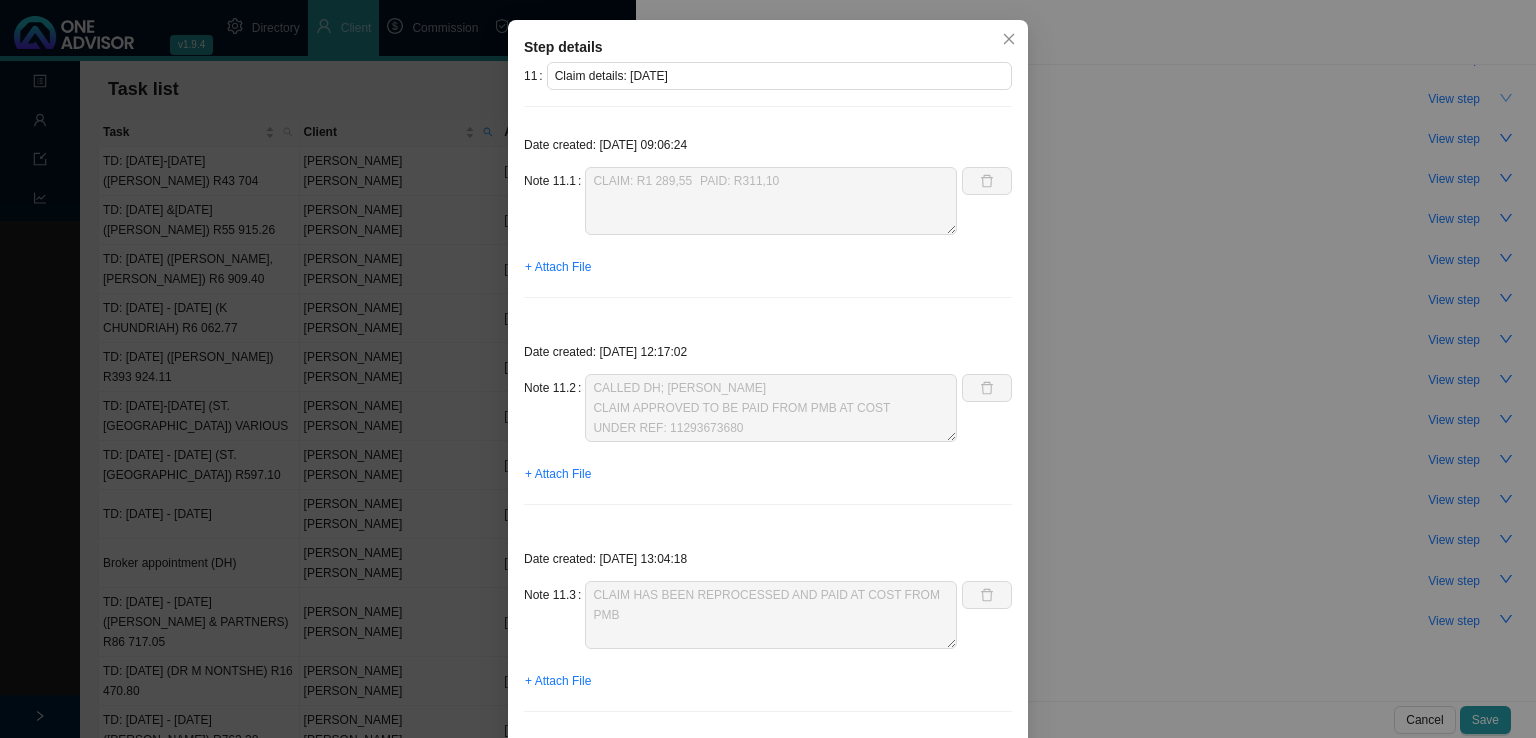 scroll, scrollTop: 0, scrollLeft: 0, axis: both 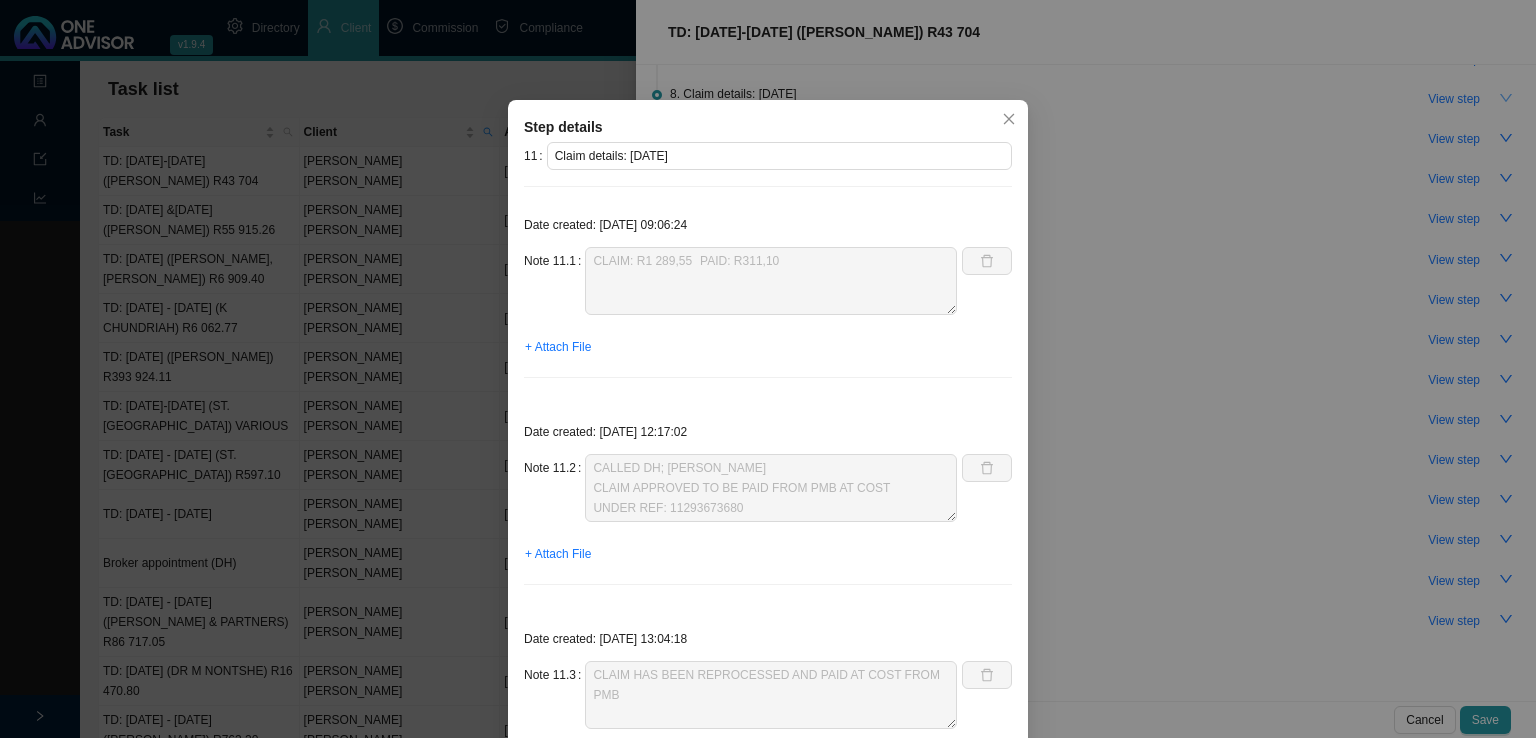drag, startPoint x: 755, startPoint y: 125, endPoint x: 756, endPoint y: 46, distance: 79.00633 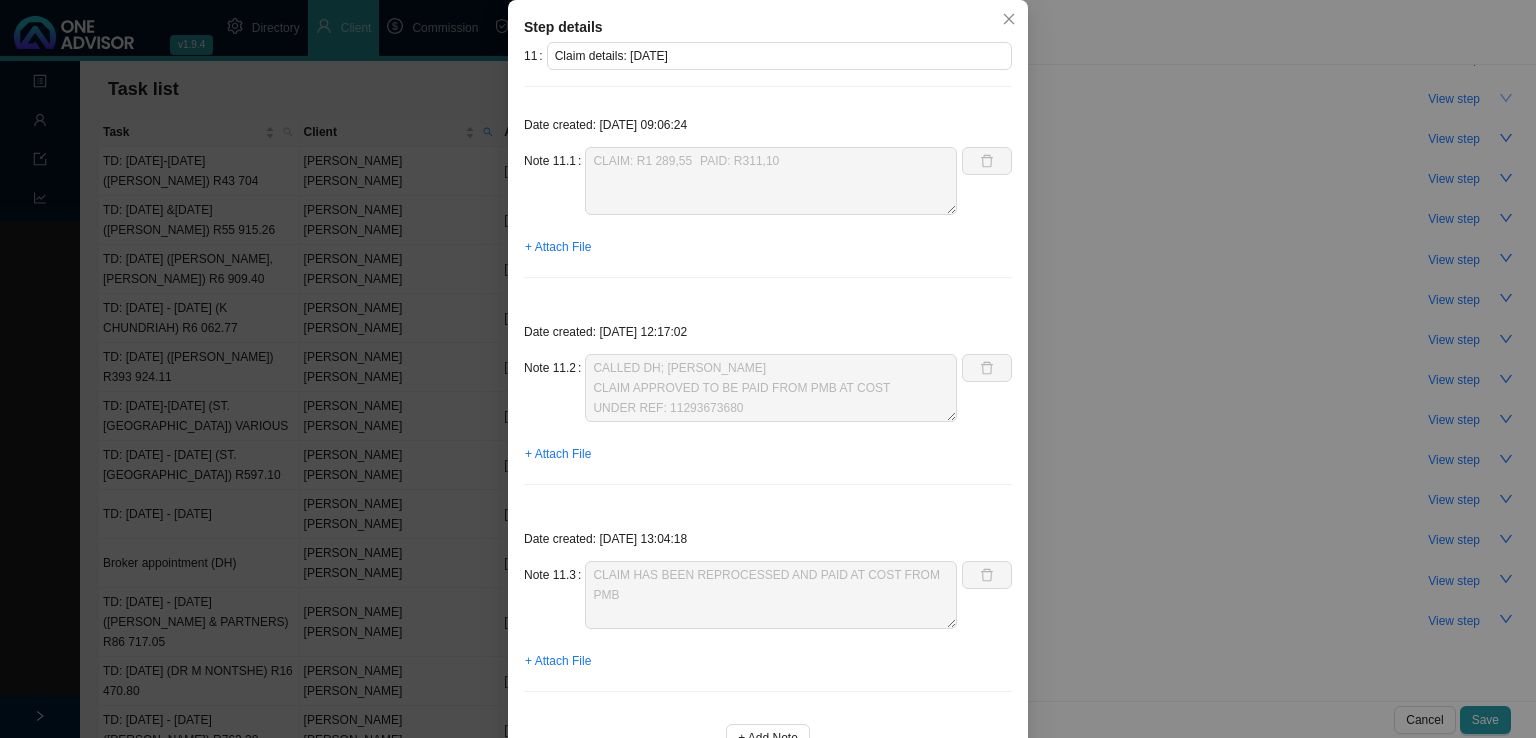 scroll, scrollTop: 0, scrollLeft: 0, axis: both 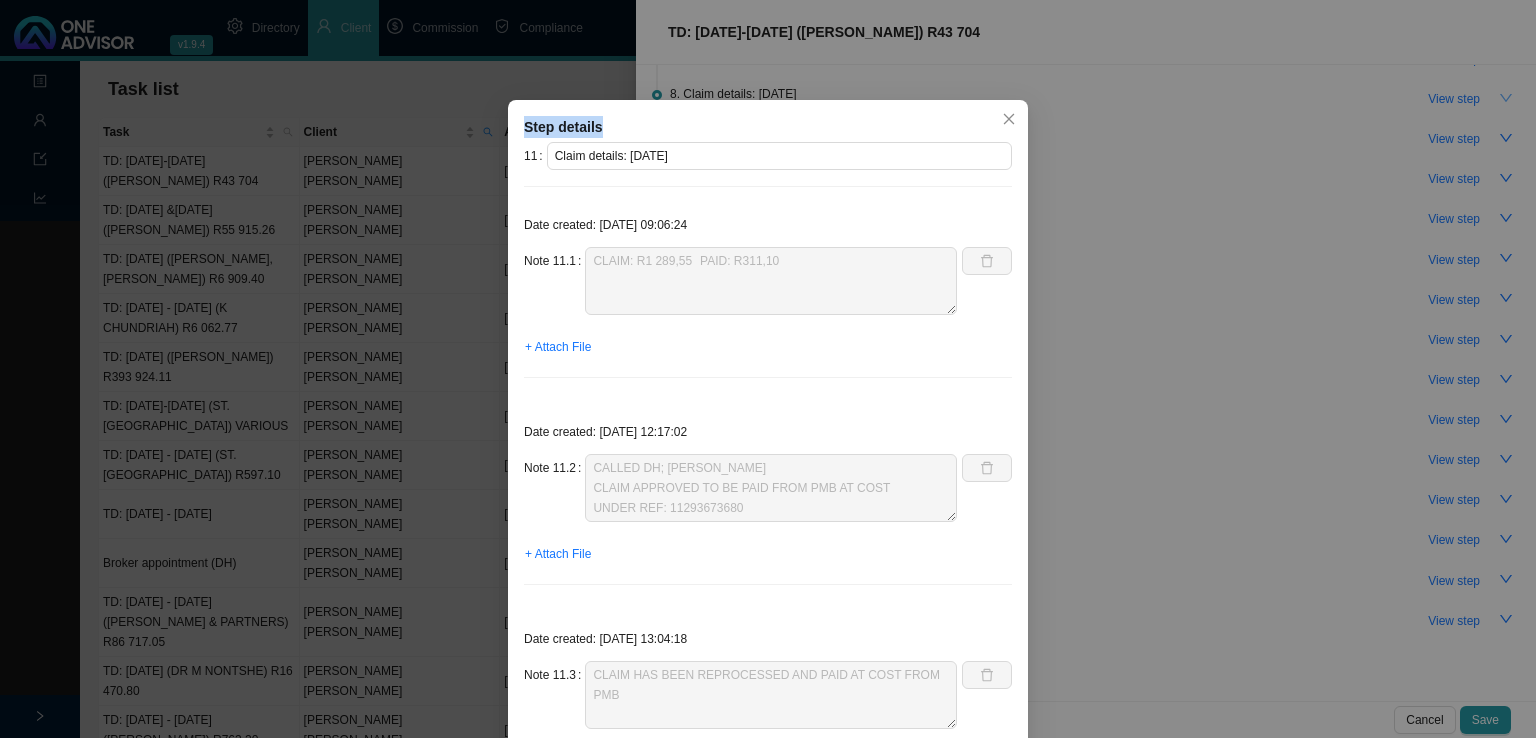 drag, startPoint x: 721, startPoint y: 127, endPoint x: 492, endPoint y: 102, distance: 230.36058 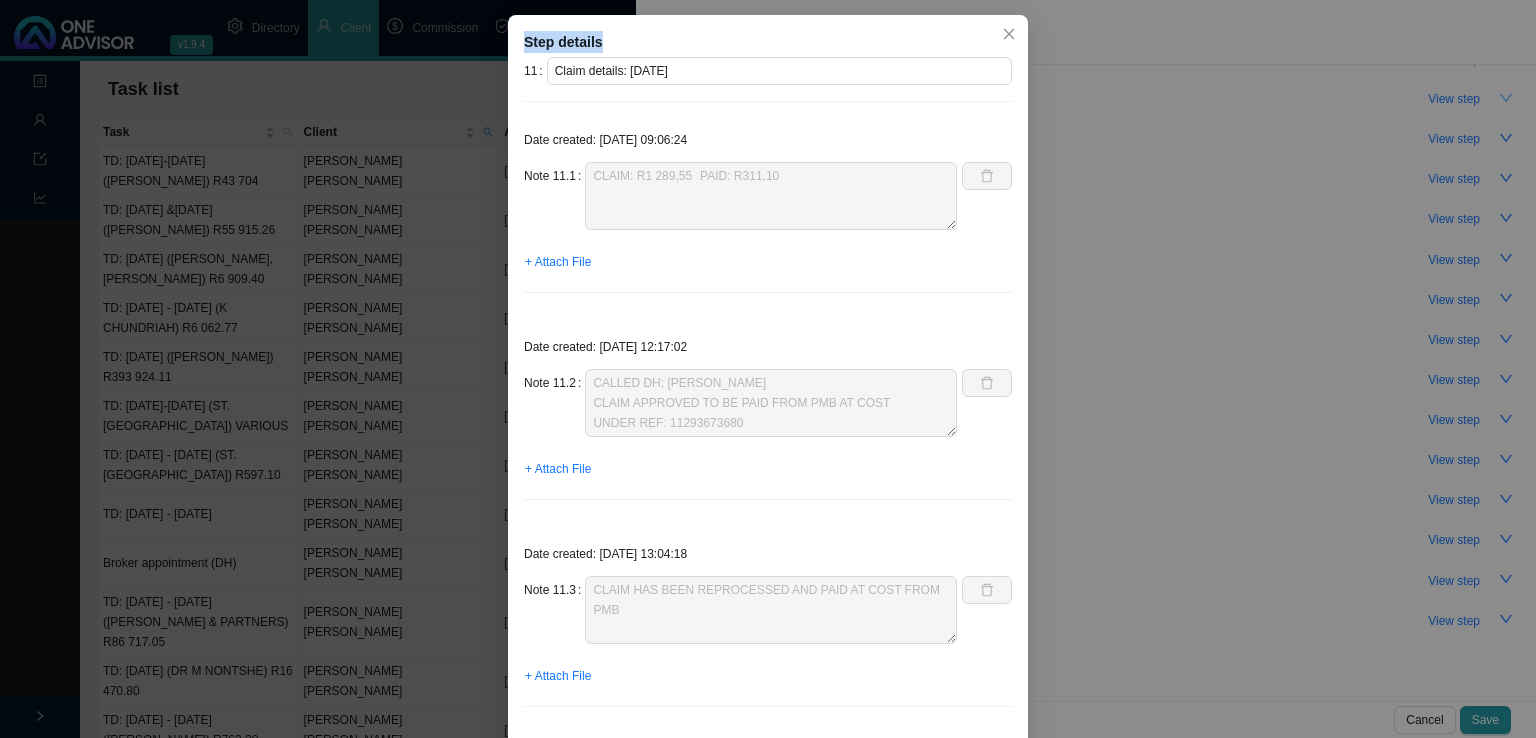 scroll, scrollTop: 180, scrollLeft: 0, axis: vertical 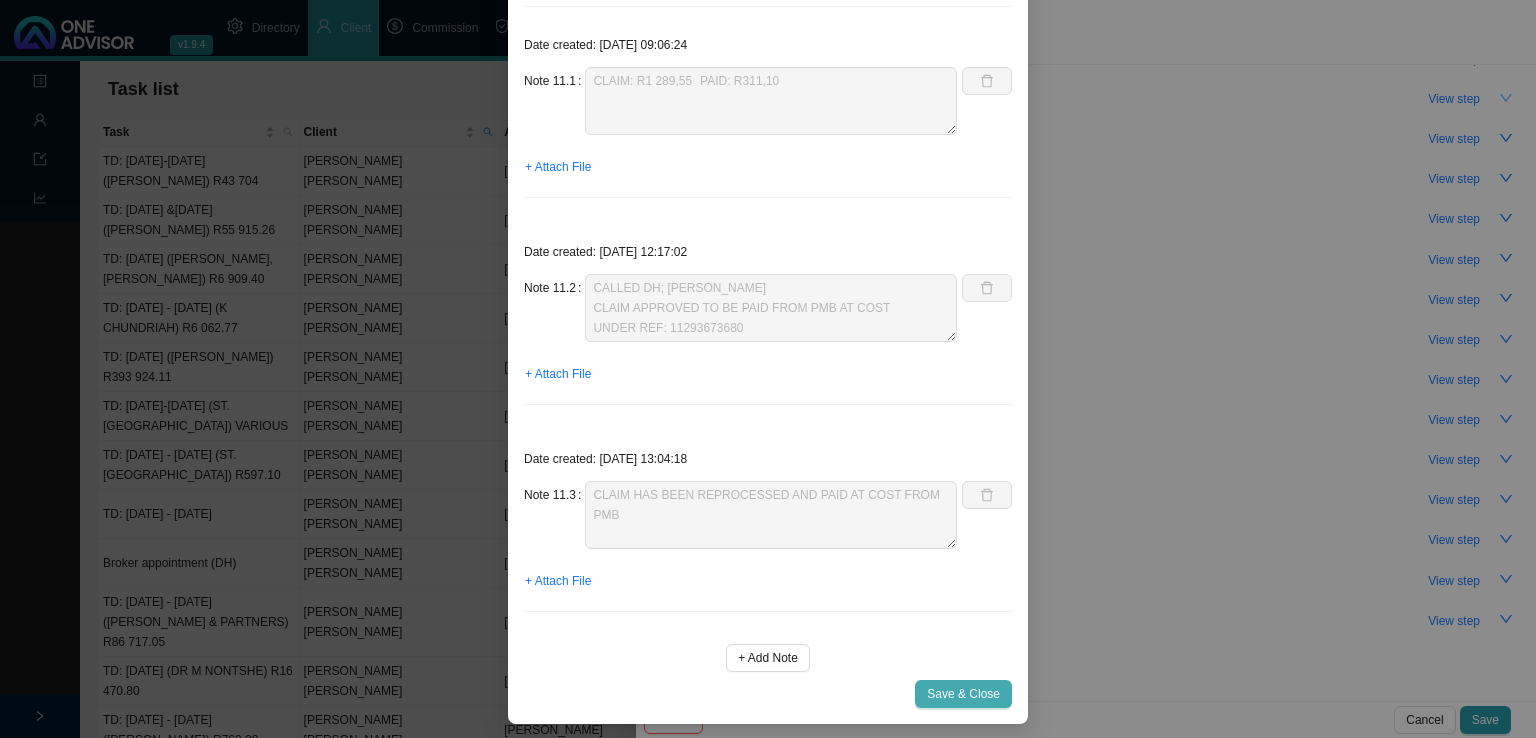 click on "Save & Close" at bounding box center (963, 694) 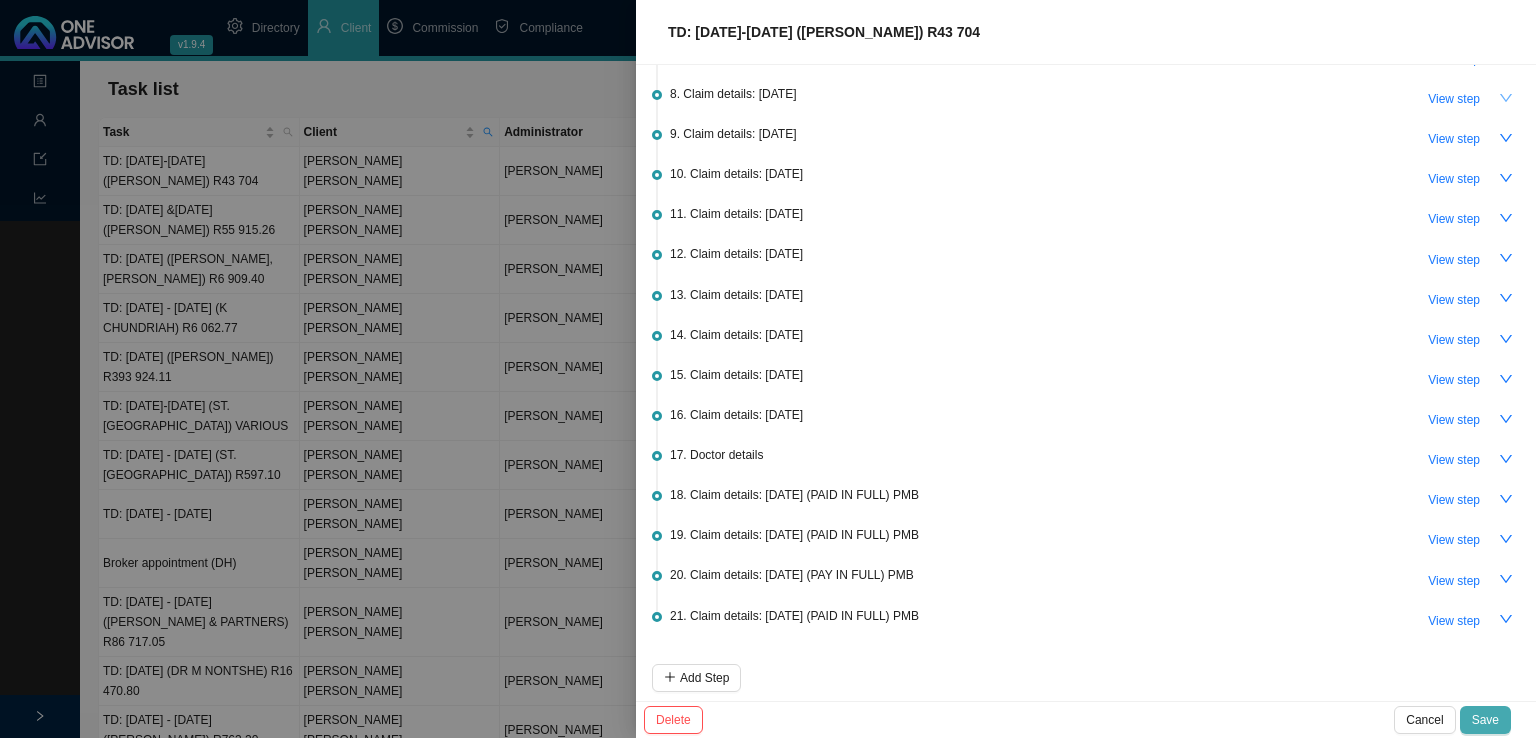 click on "Save" at bounding box center [1485, 720] 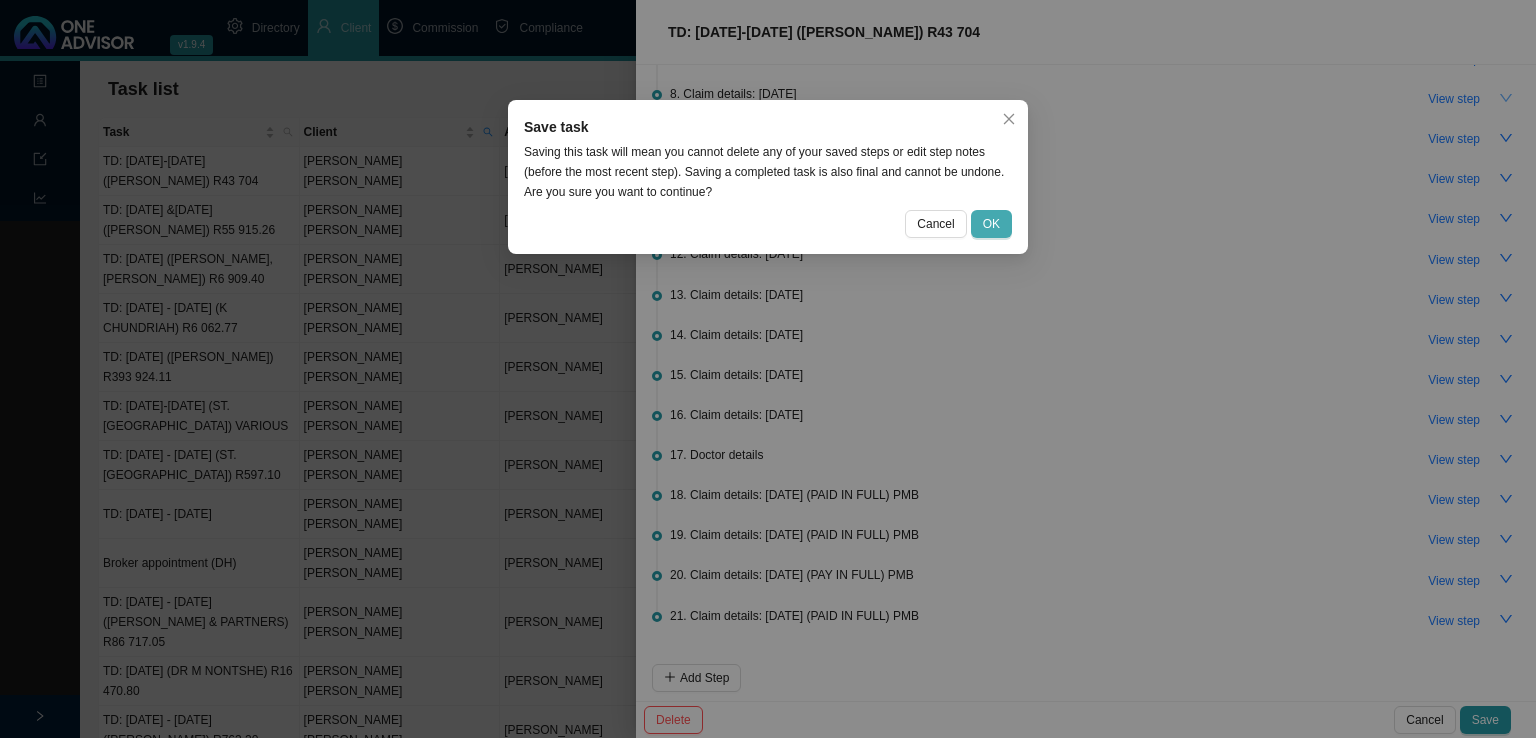 click on "OK" at bounding box center [991, 224] 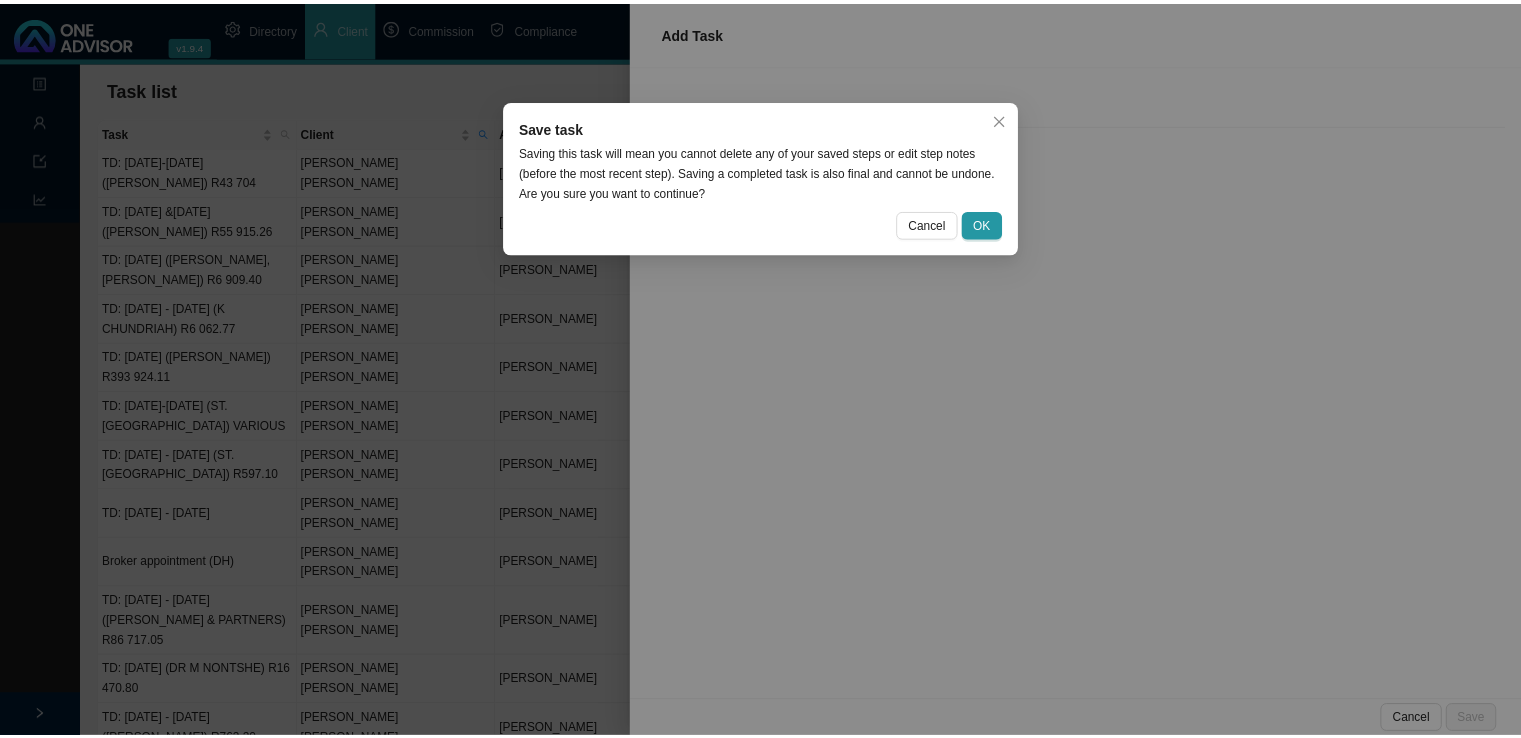 scroll, scrollTop: 0, scrollLeft: 0, axis: both 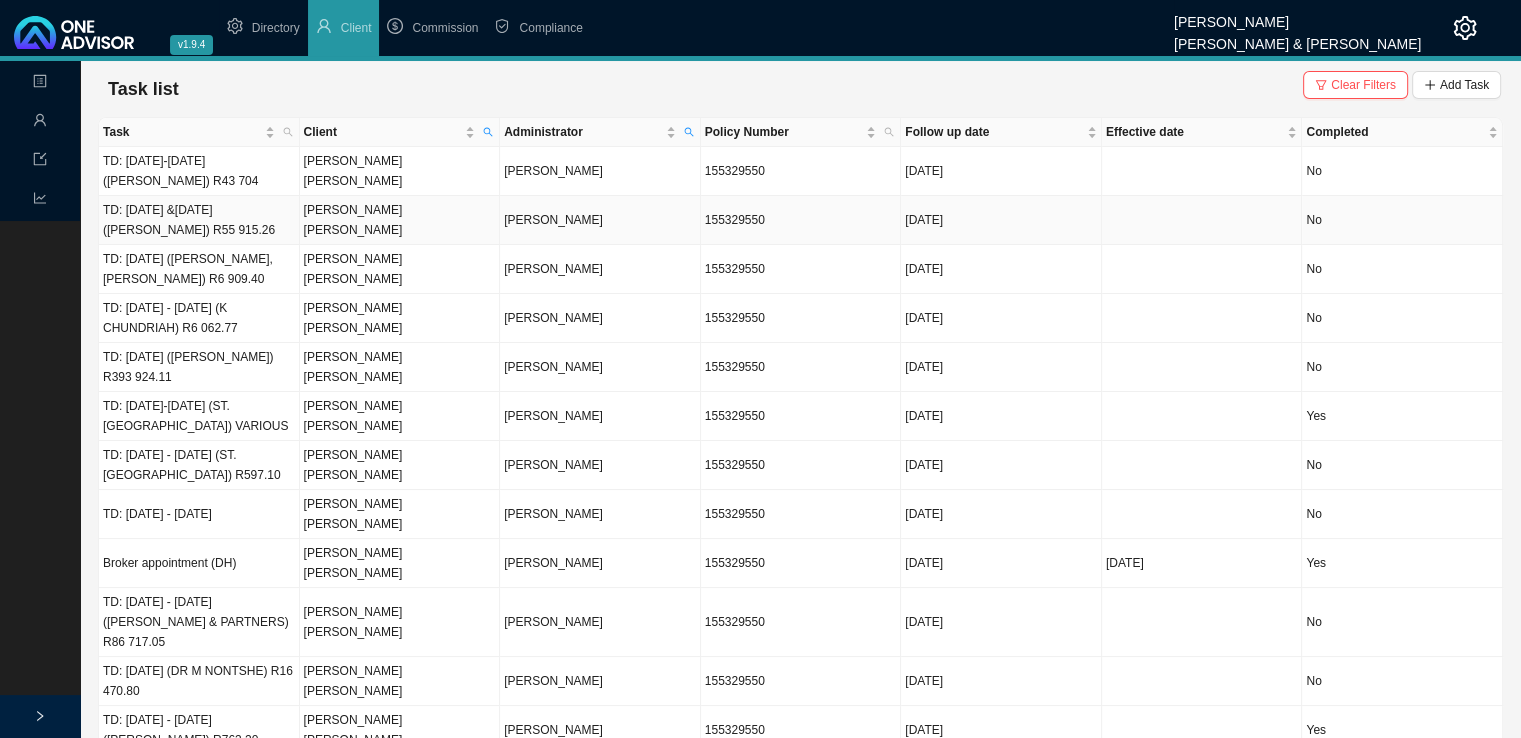 click on "[DATE]" at bounding box center [1001, 220] 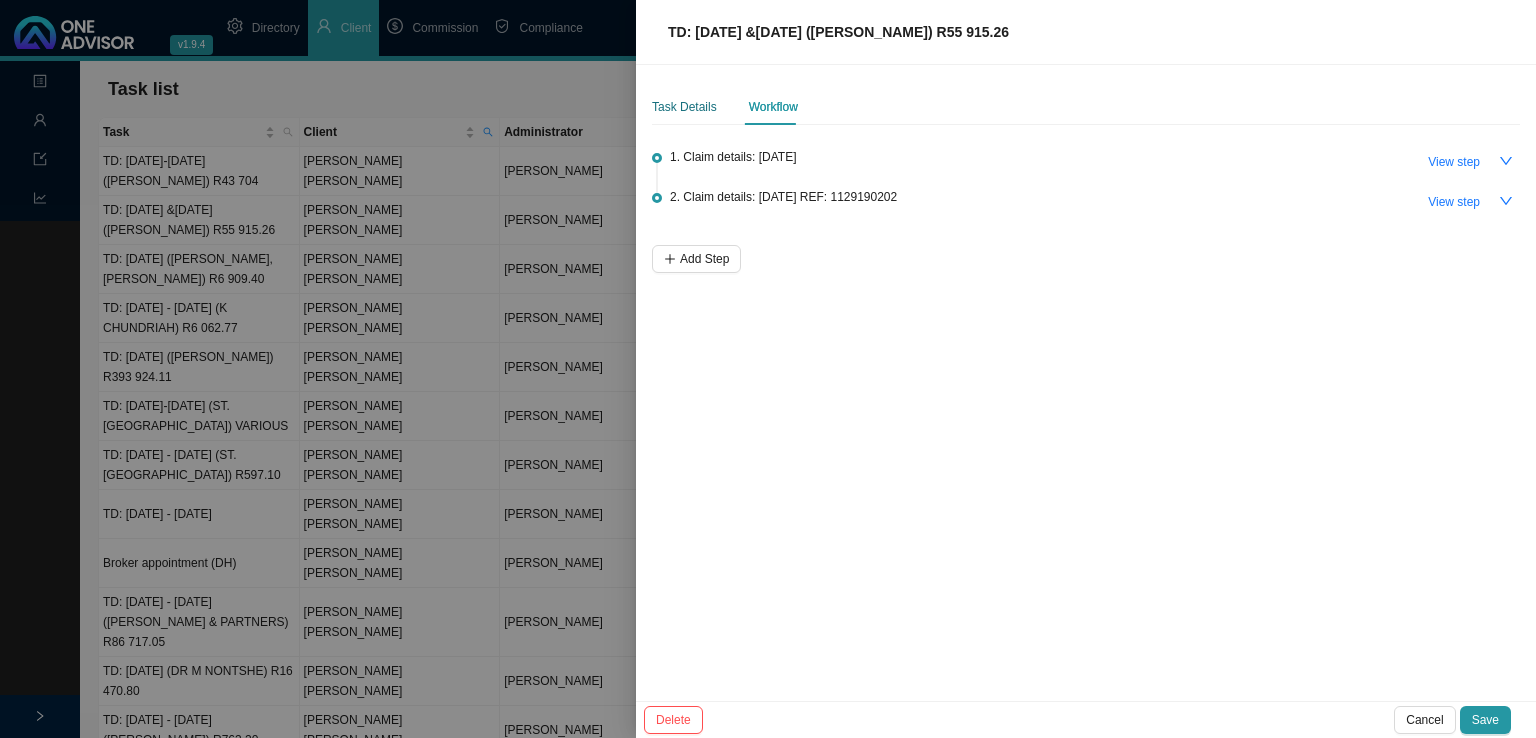 click on "Task Details" at bounding box center (684, 107) 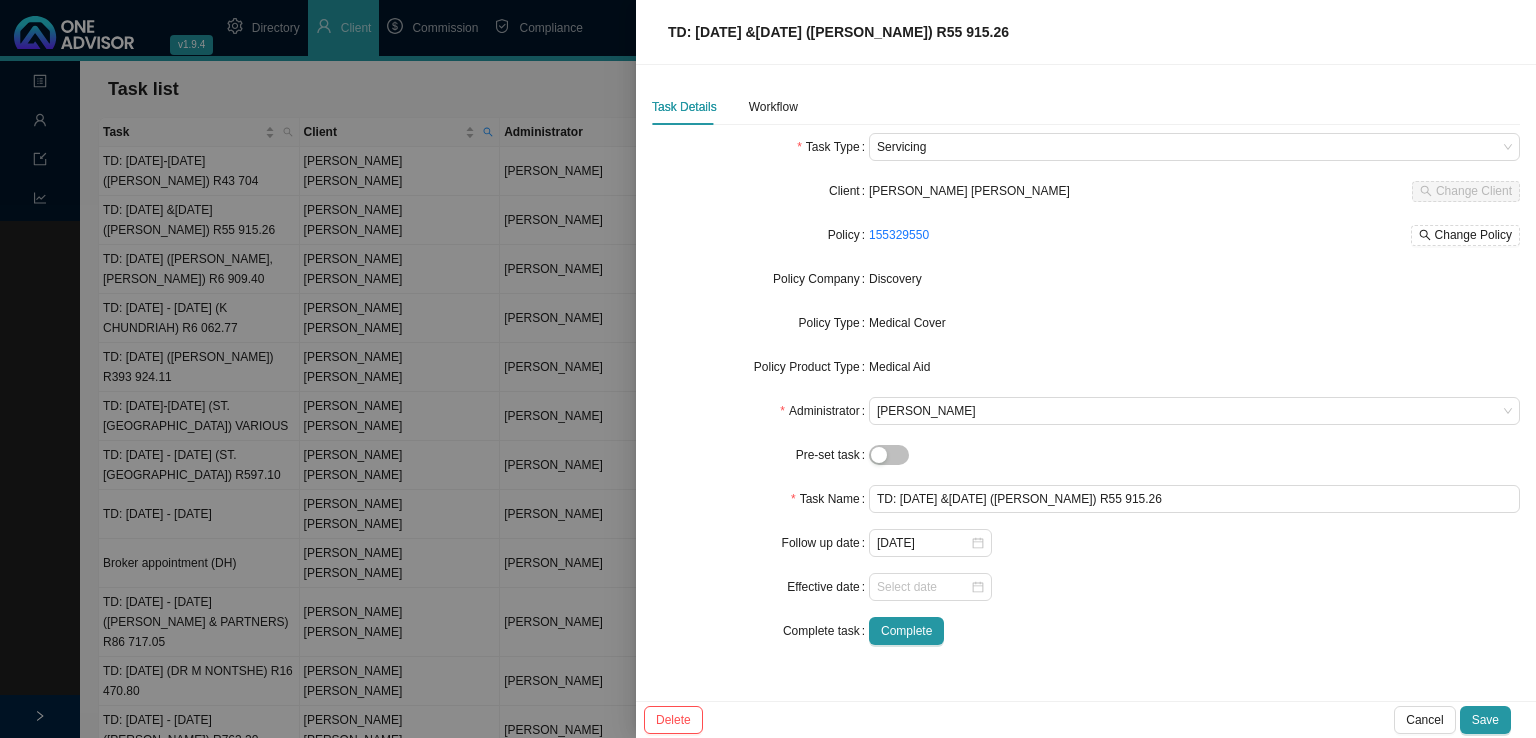 click on "Task Details" at bounding box center [684, 107] 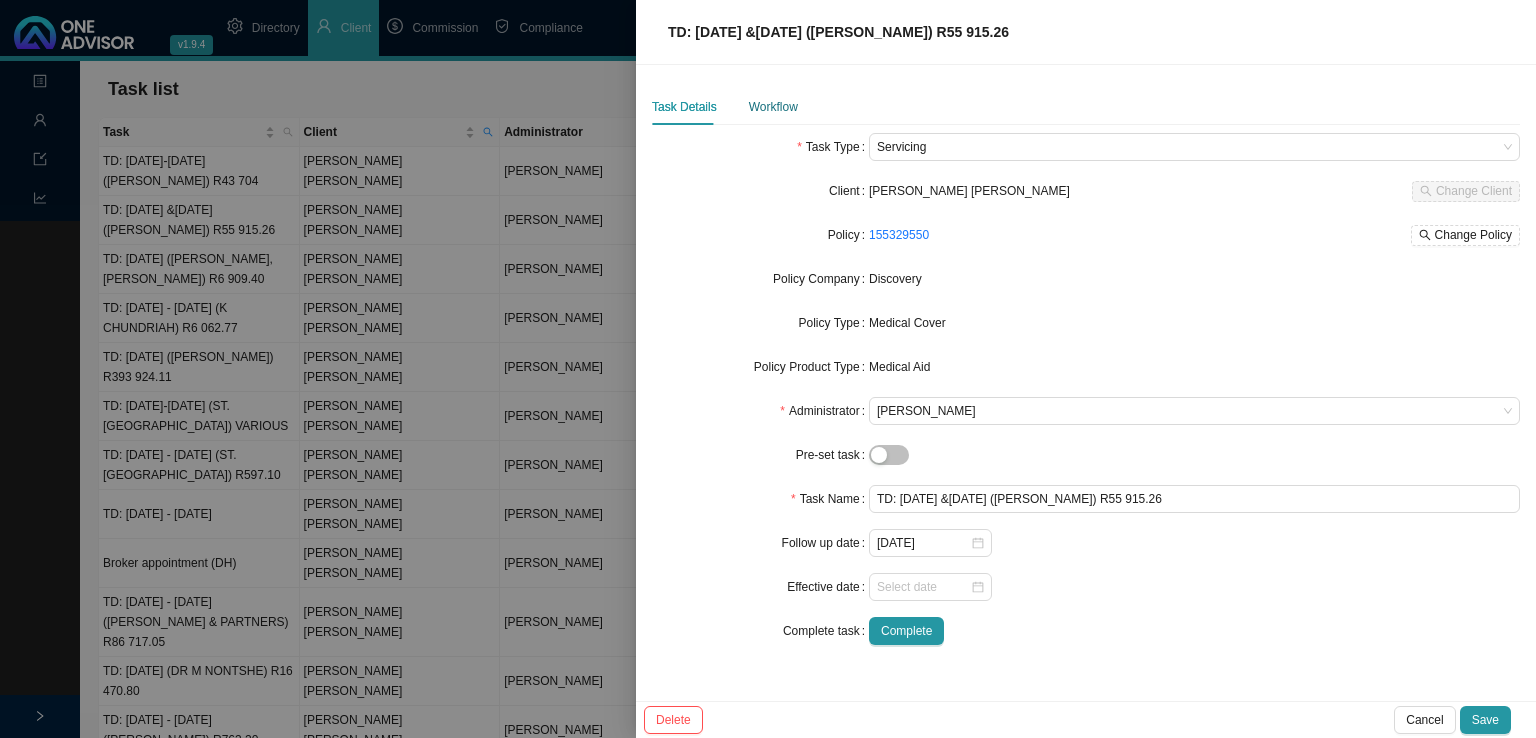 click on "Workflow" at bounding box center [773, 107] 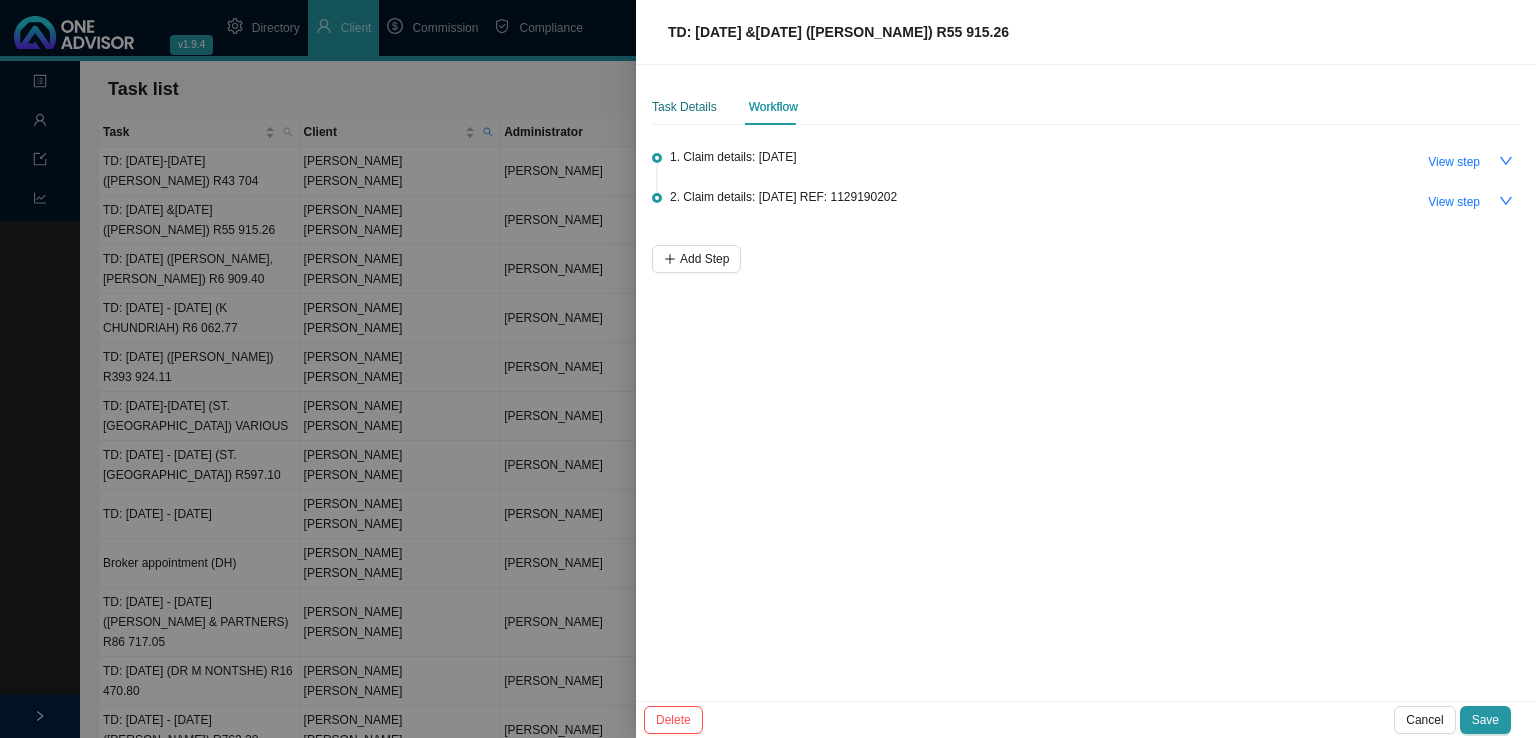 click on "Task Details" at bounding box center [684, 107] 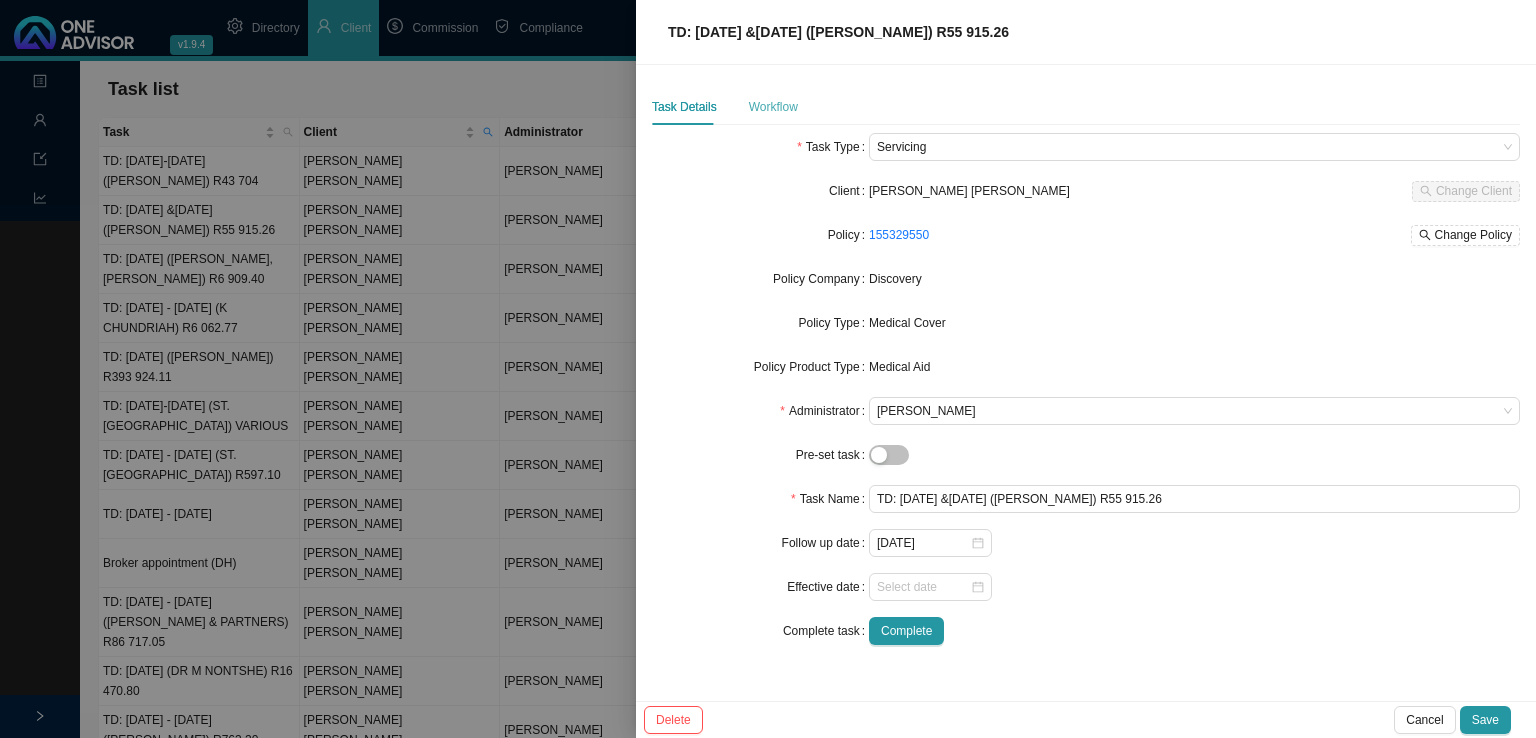 click on "Workflow" at bounding box center [773, 107] 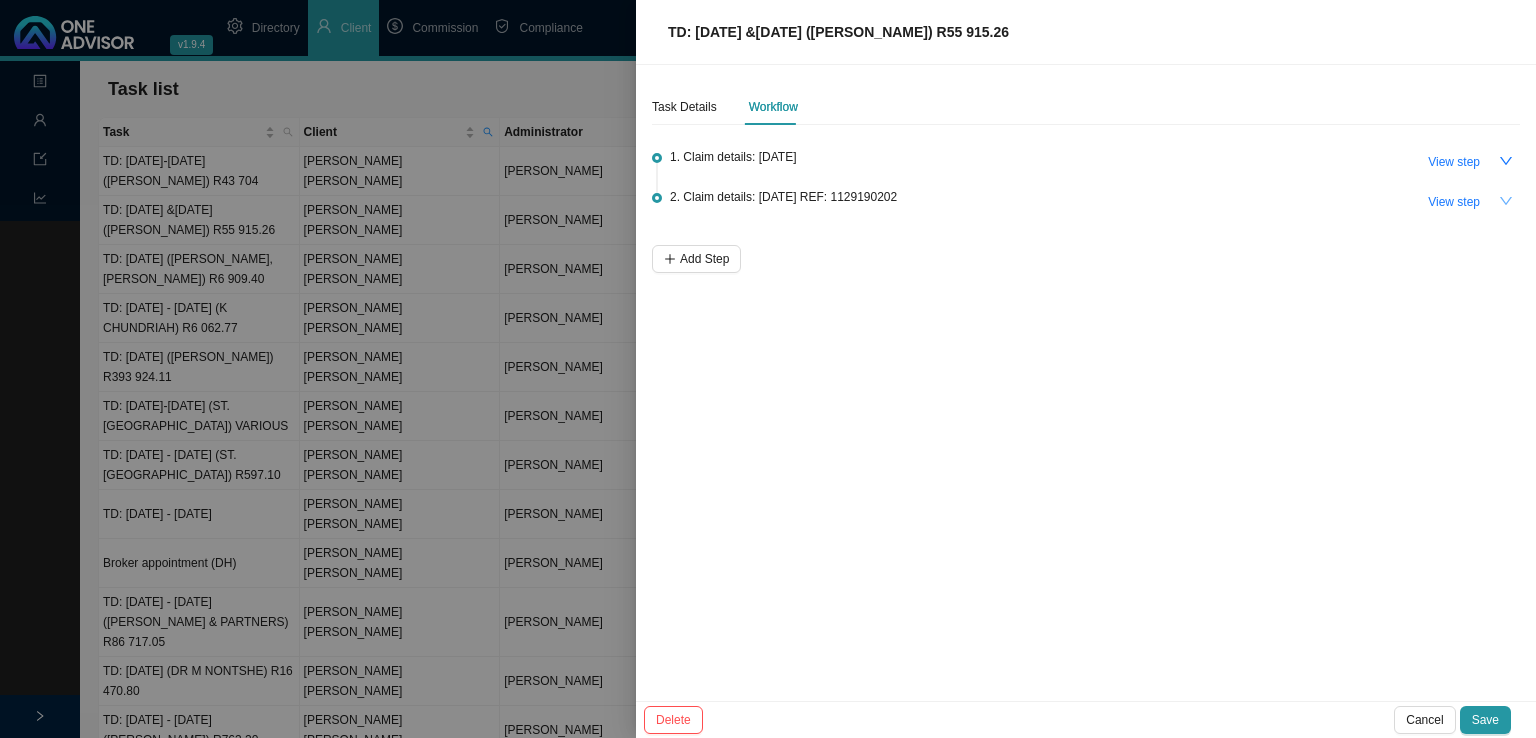 click 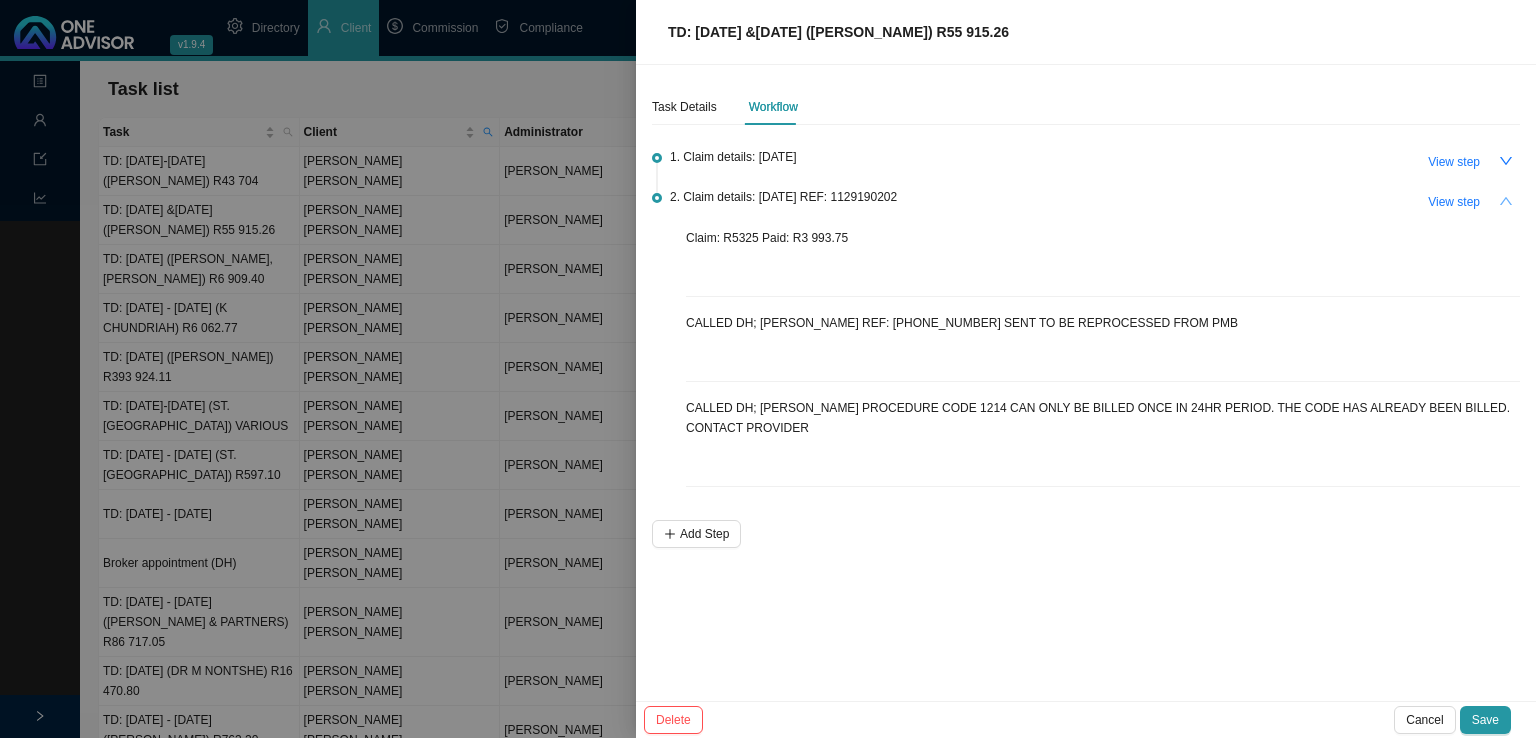 click 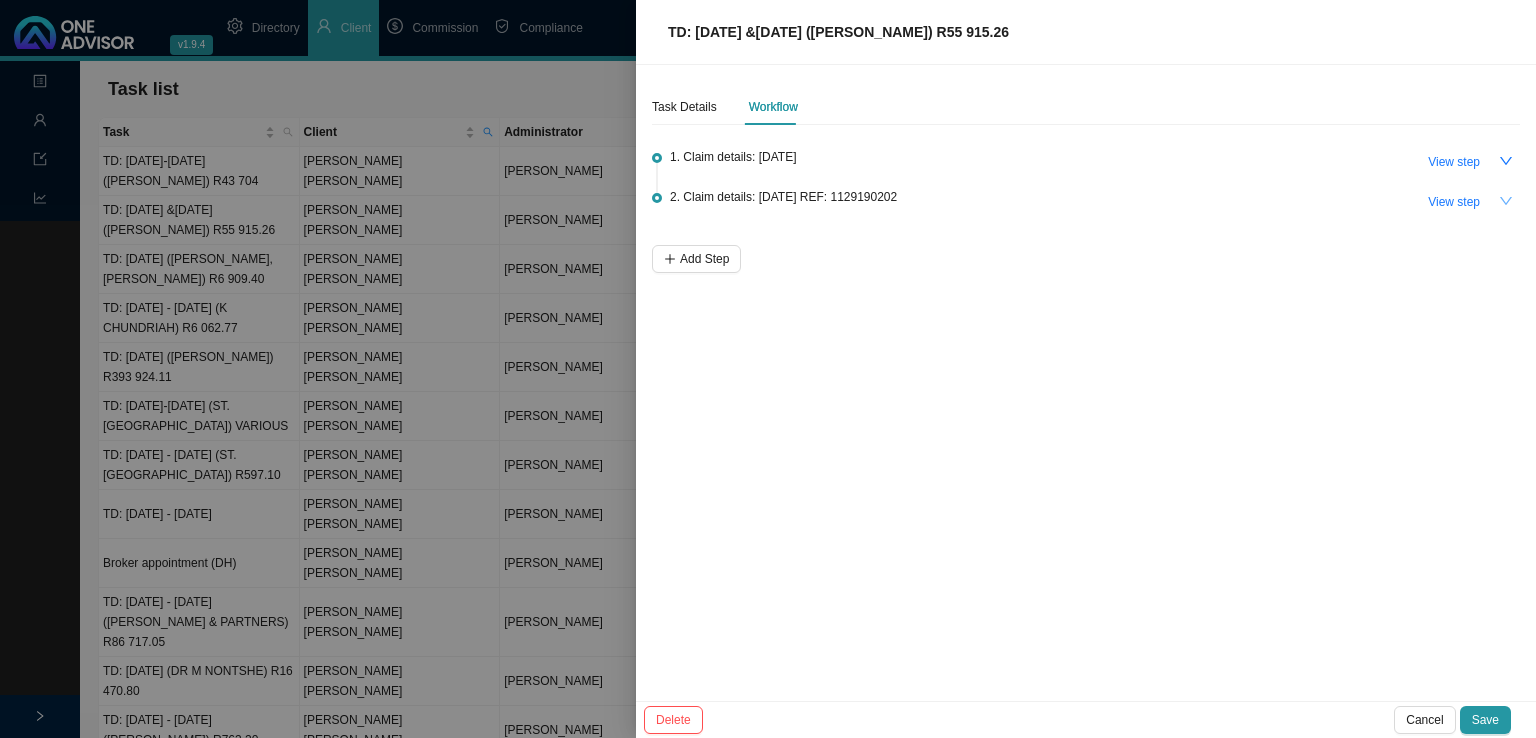 click 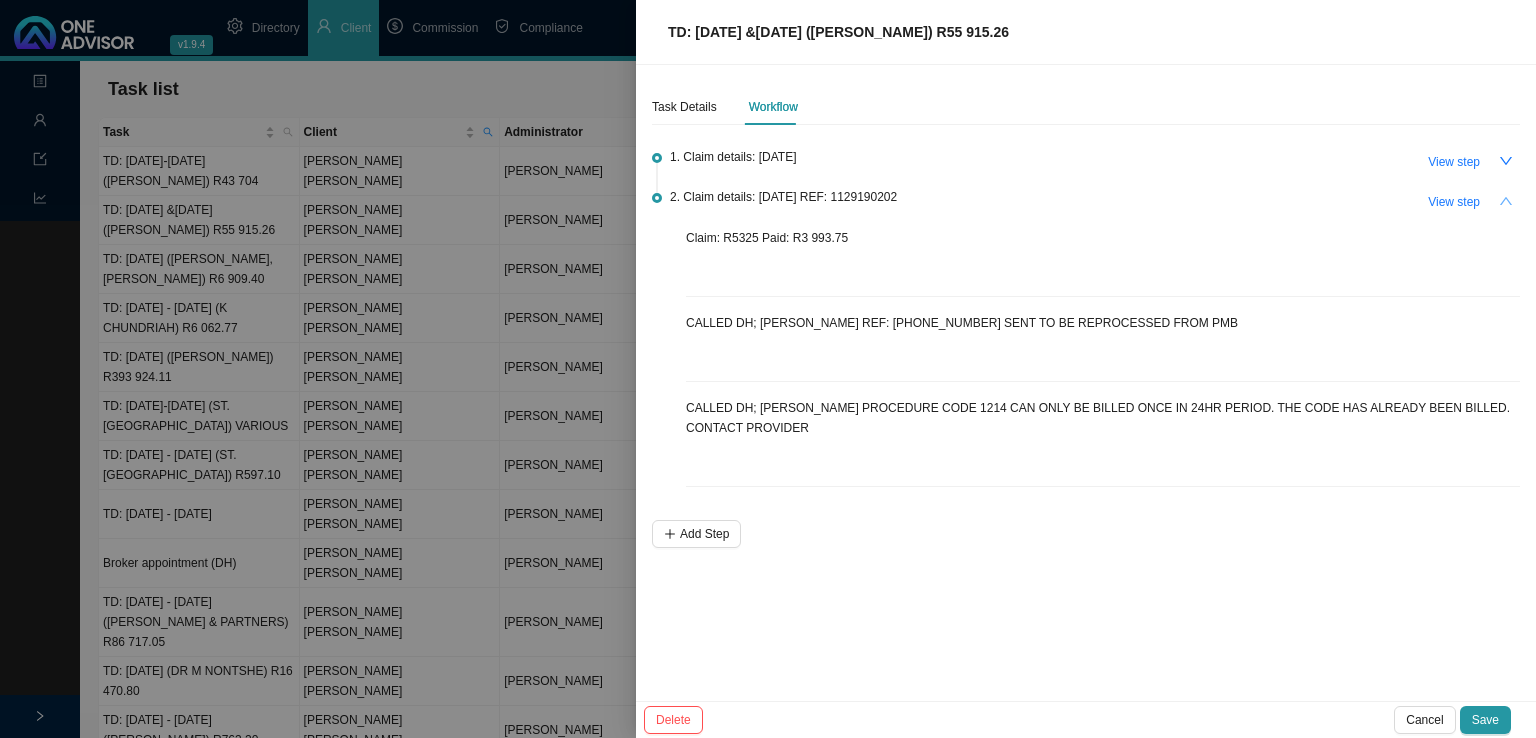 click 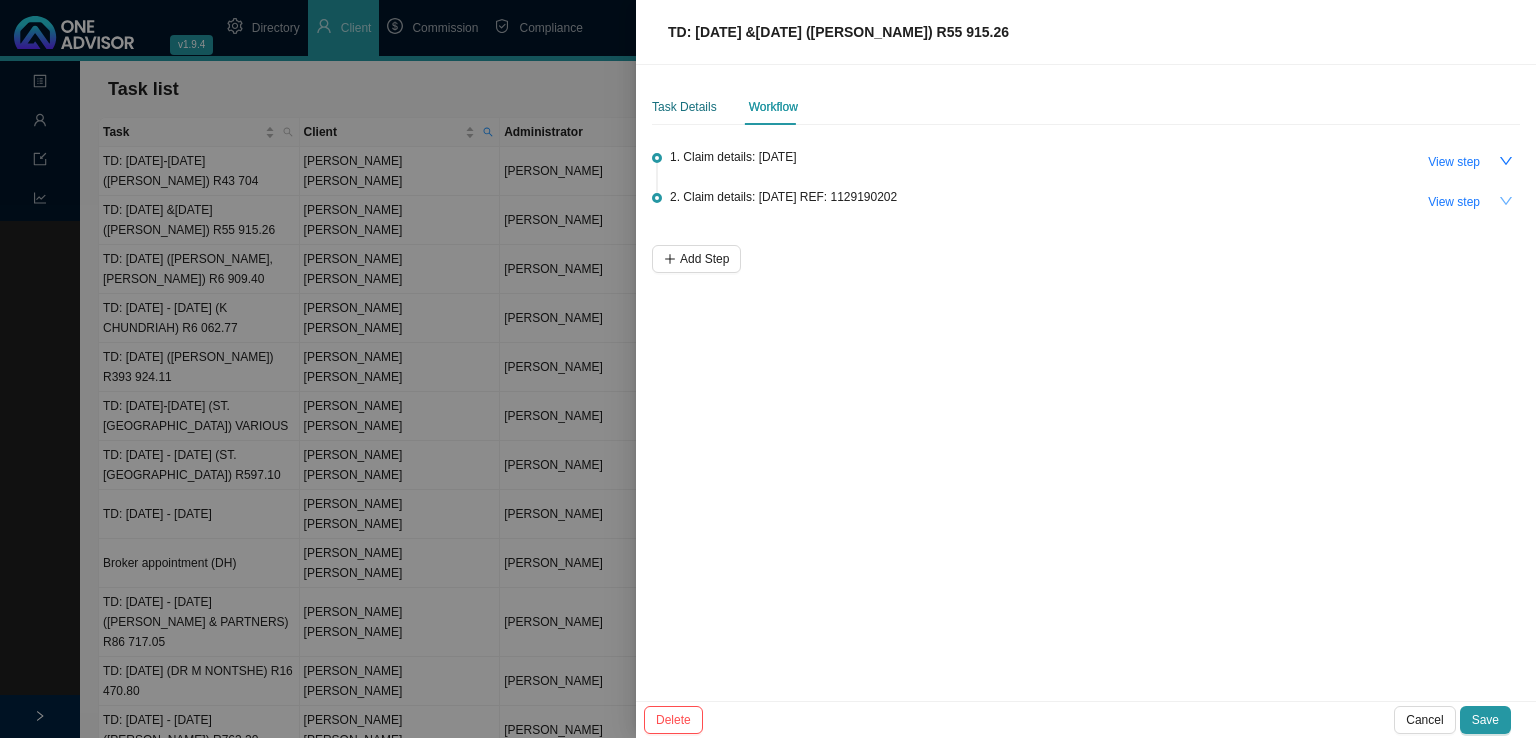 click on "Task Details" at bounding box center [684, 107] 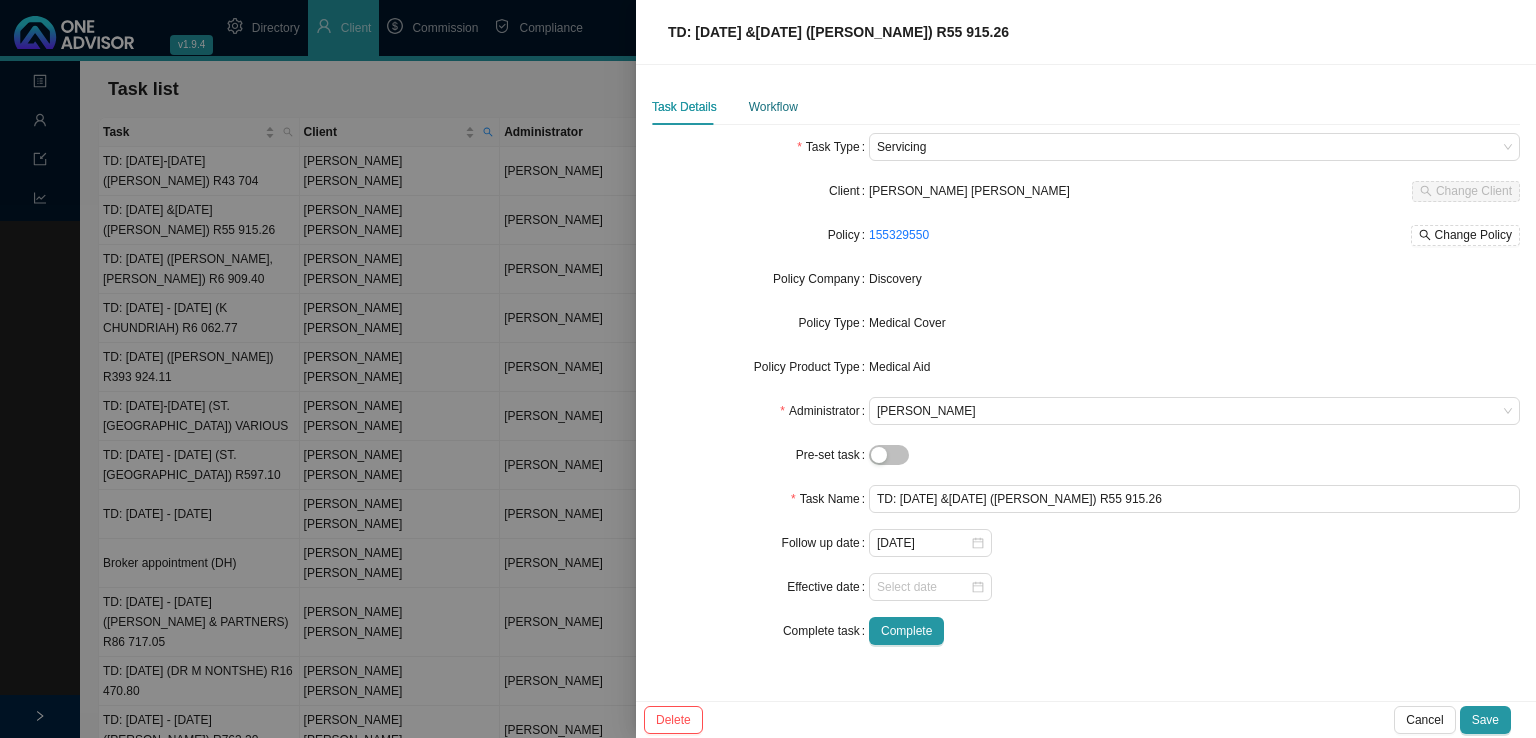 click on "Workflow" at bounding box center [773, 107] 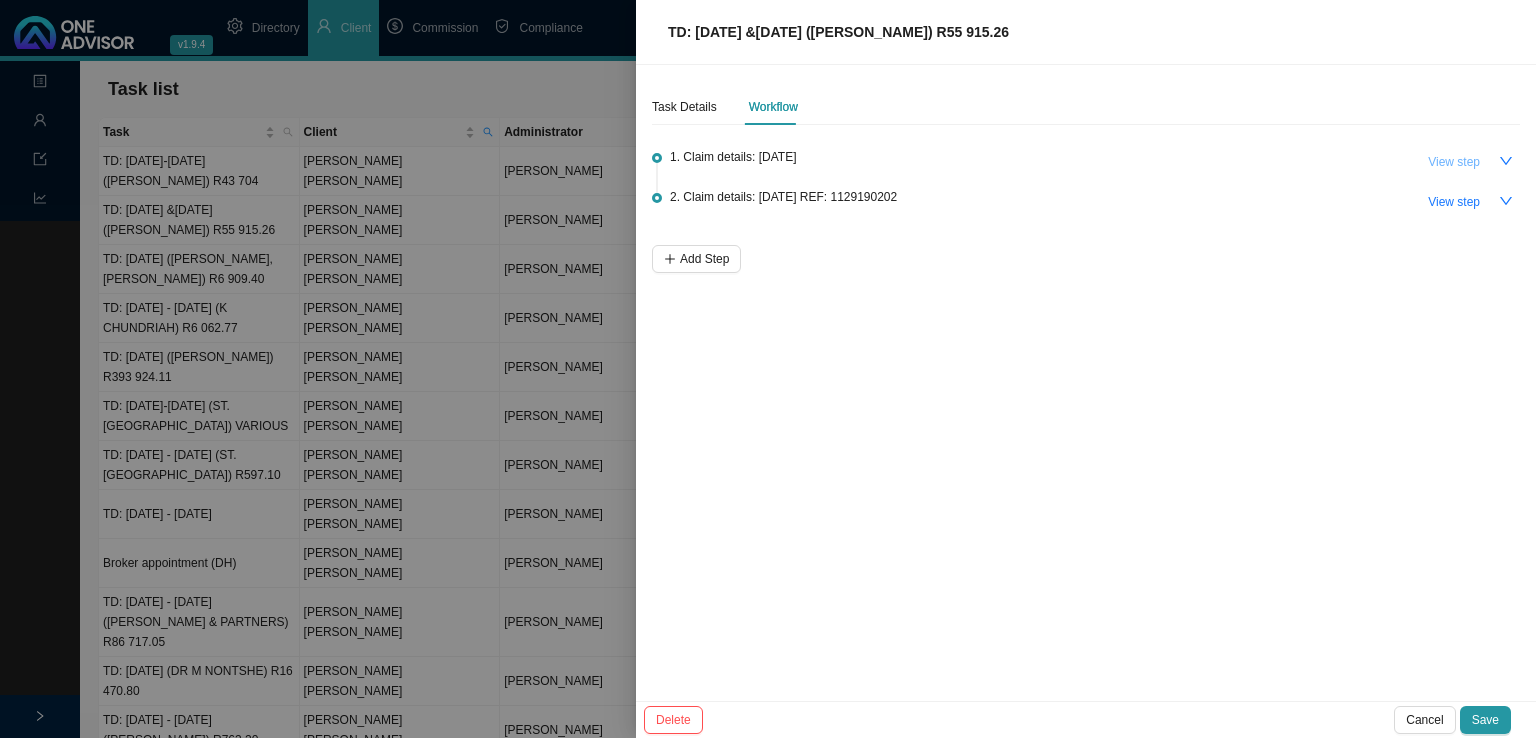 click on "View step" at bounding box center (1454, 162) 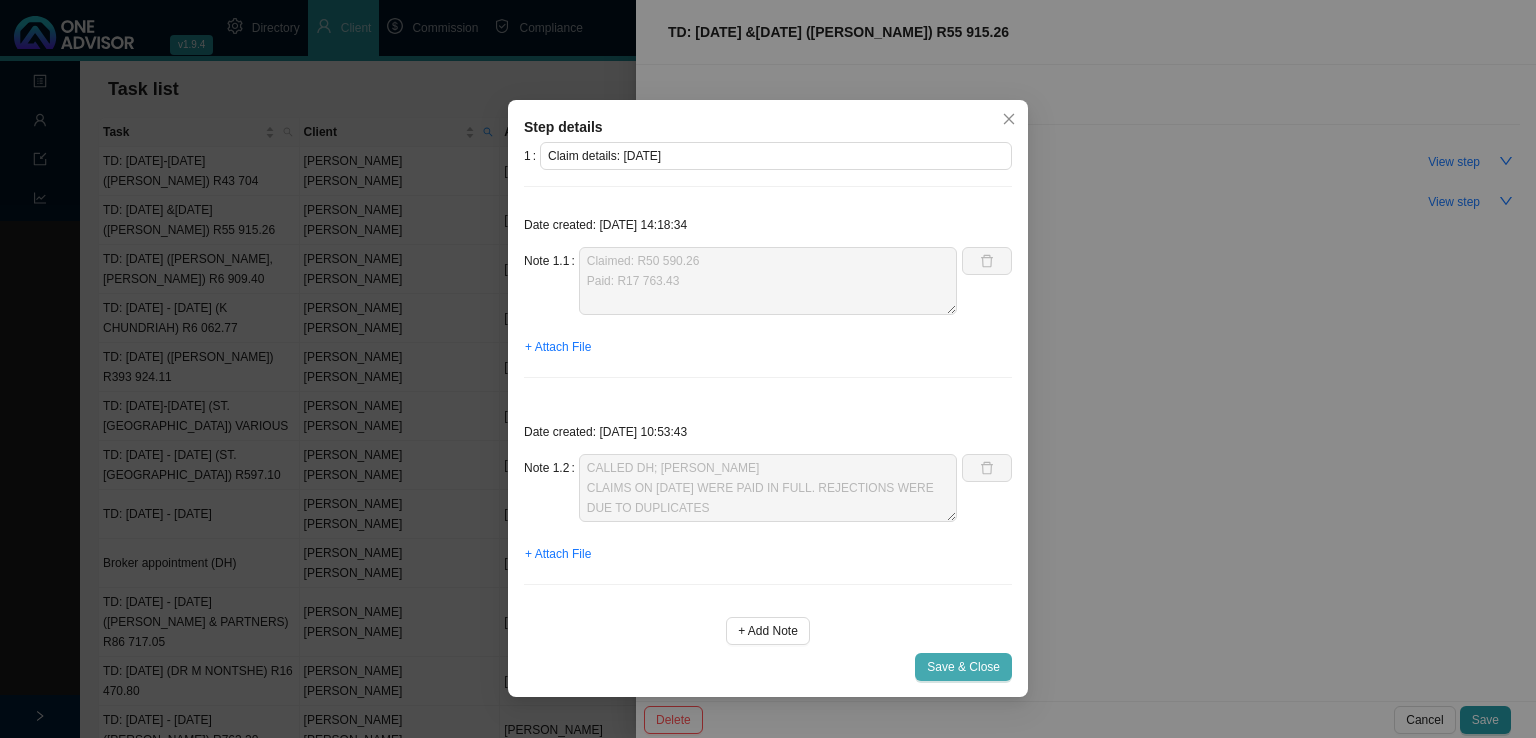 click on "Save & Close" at bounding box center (963, 667) 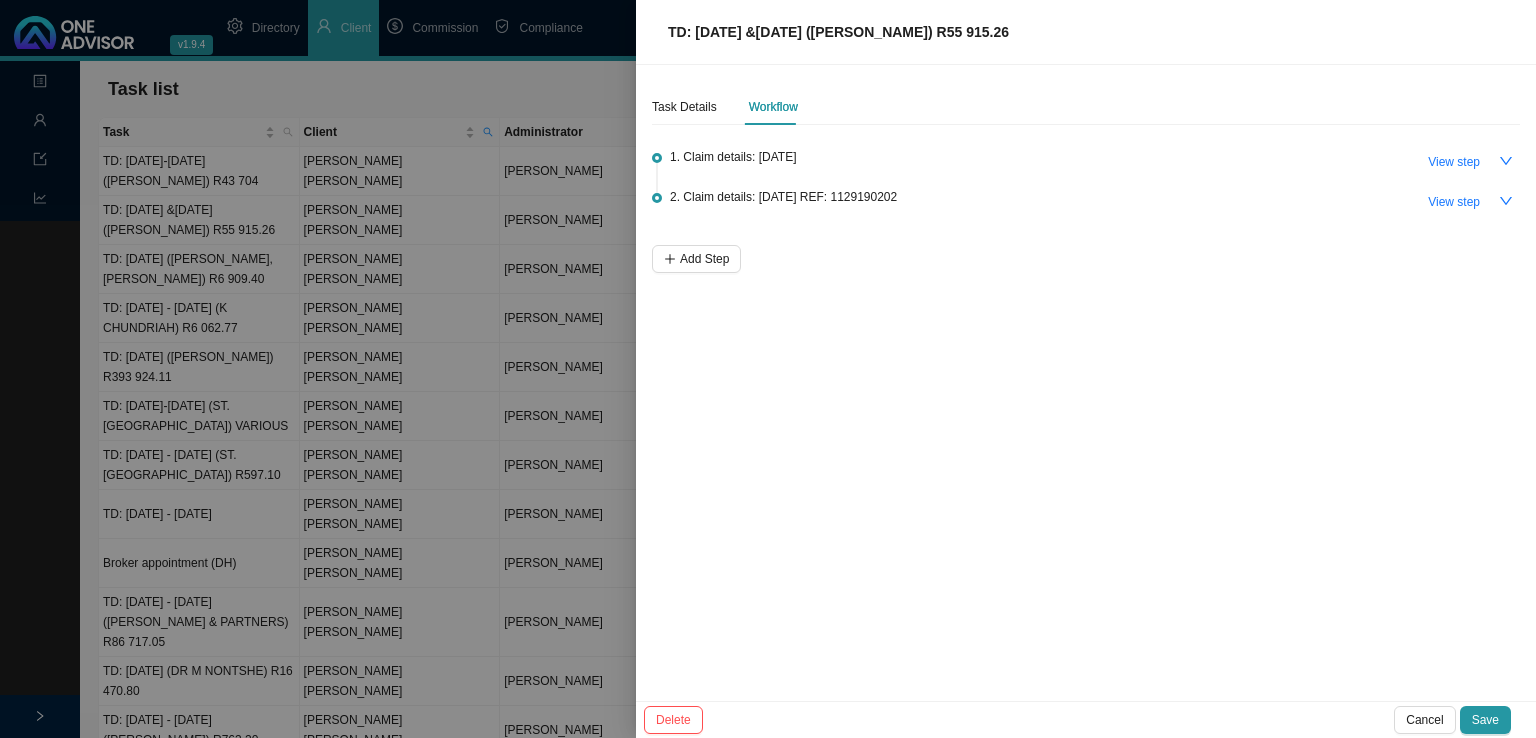 click at bounding box center [768, 369] 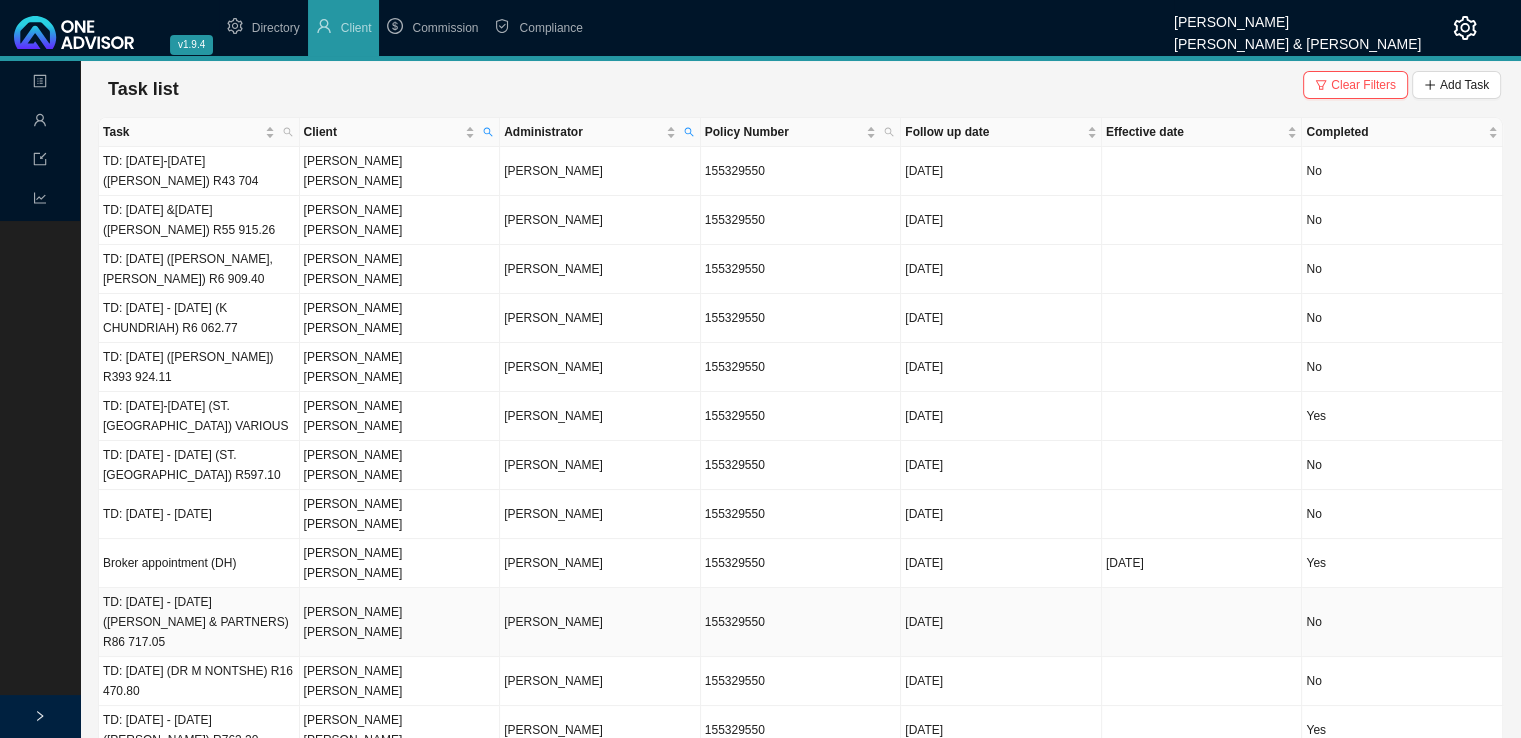click on "[PERSON_NAME] [PERSON_NAME]" at bounding box center (400, 622) 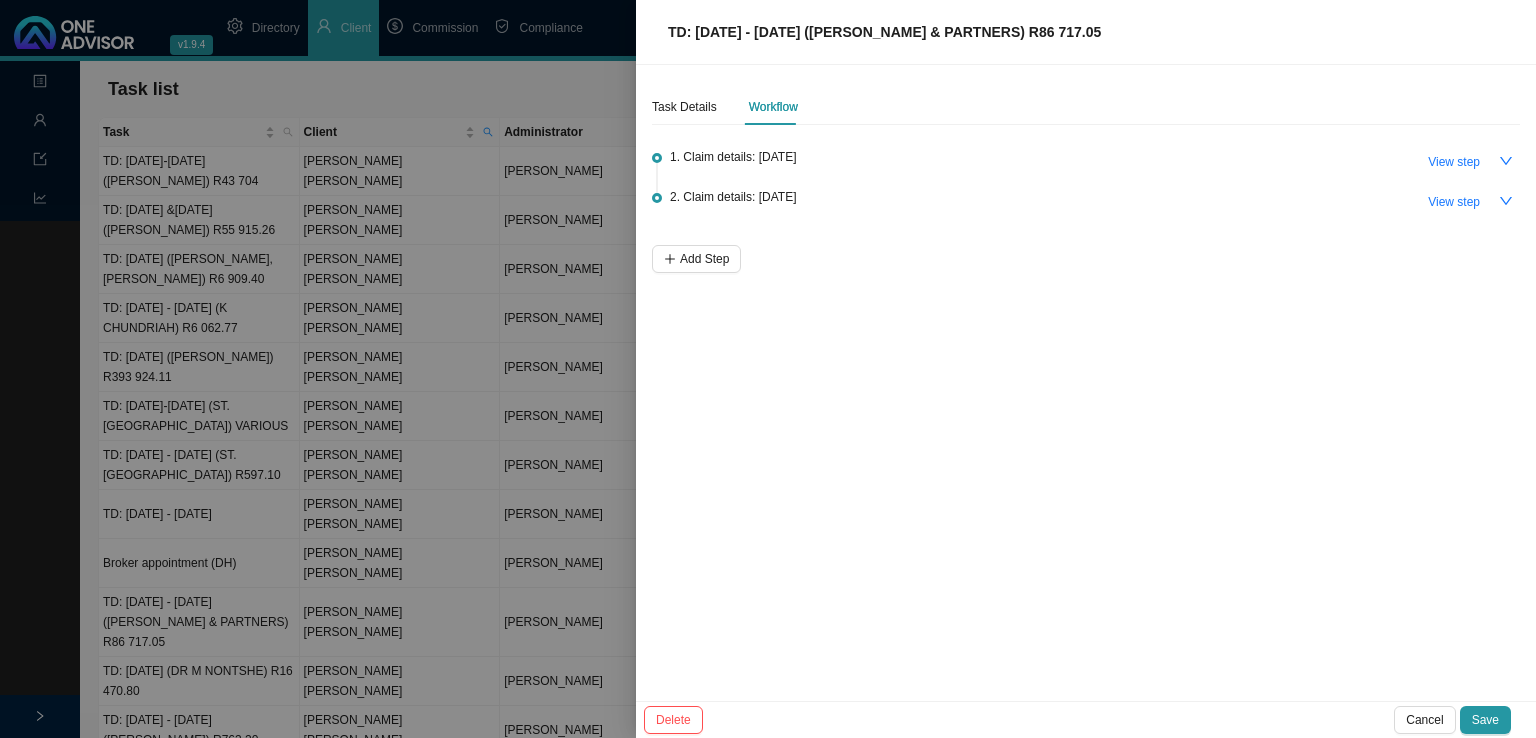 click on "Save" at bounding box center (1485, 720) 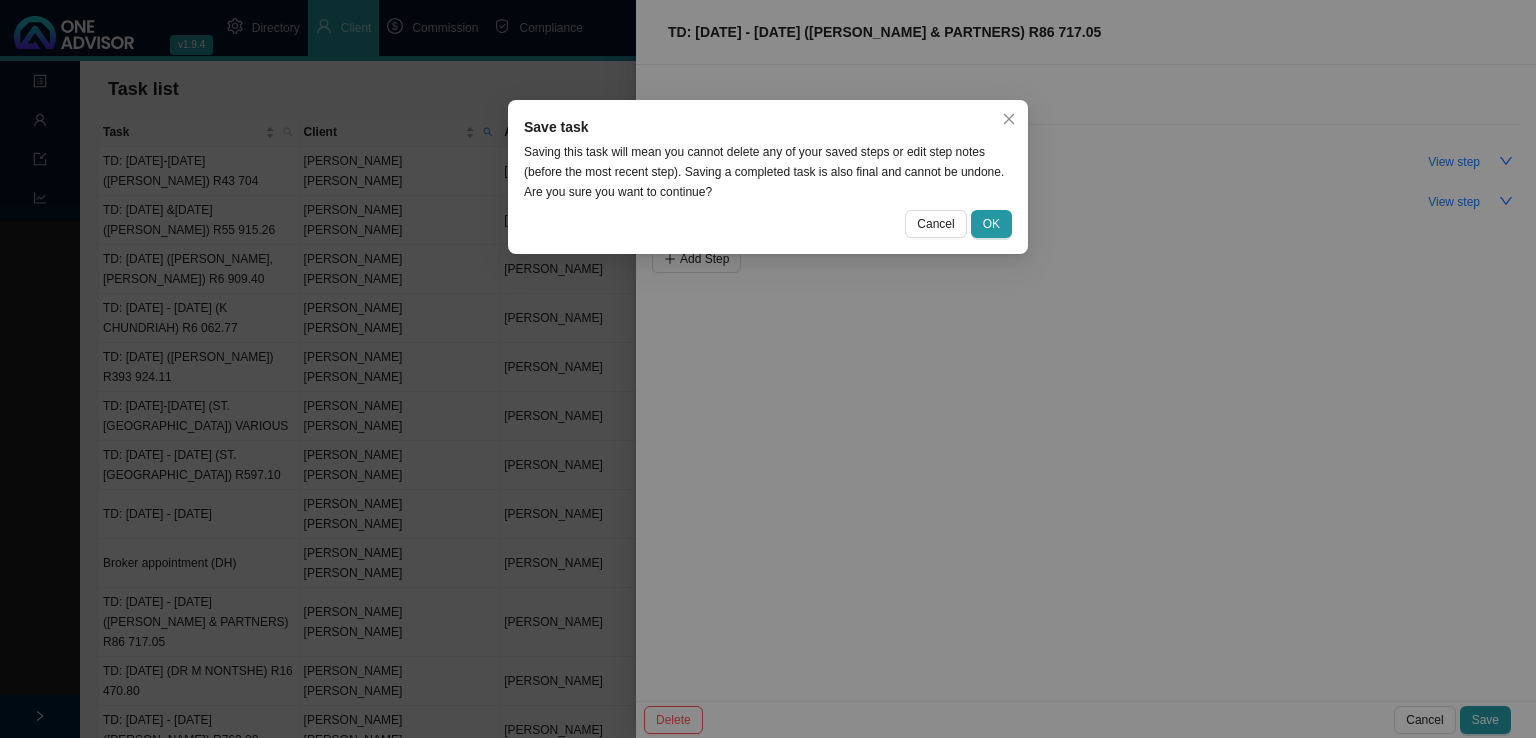 click on "Save task Saving this task will mean you cannot delete any of your saved steps or edit step notes (before the most recent step). Saving a completed task is also final and cannot be undone. Are you sure you want to continue? Cancel OK" at bounding box center (768, 177) 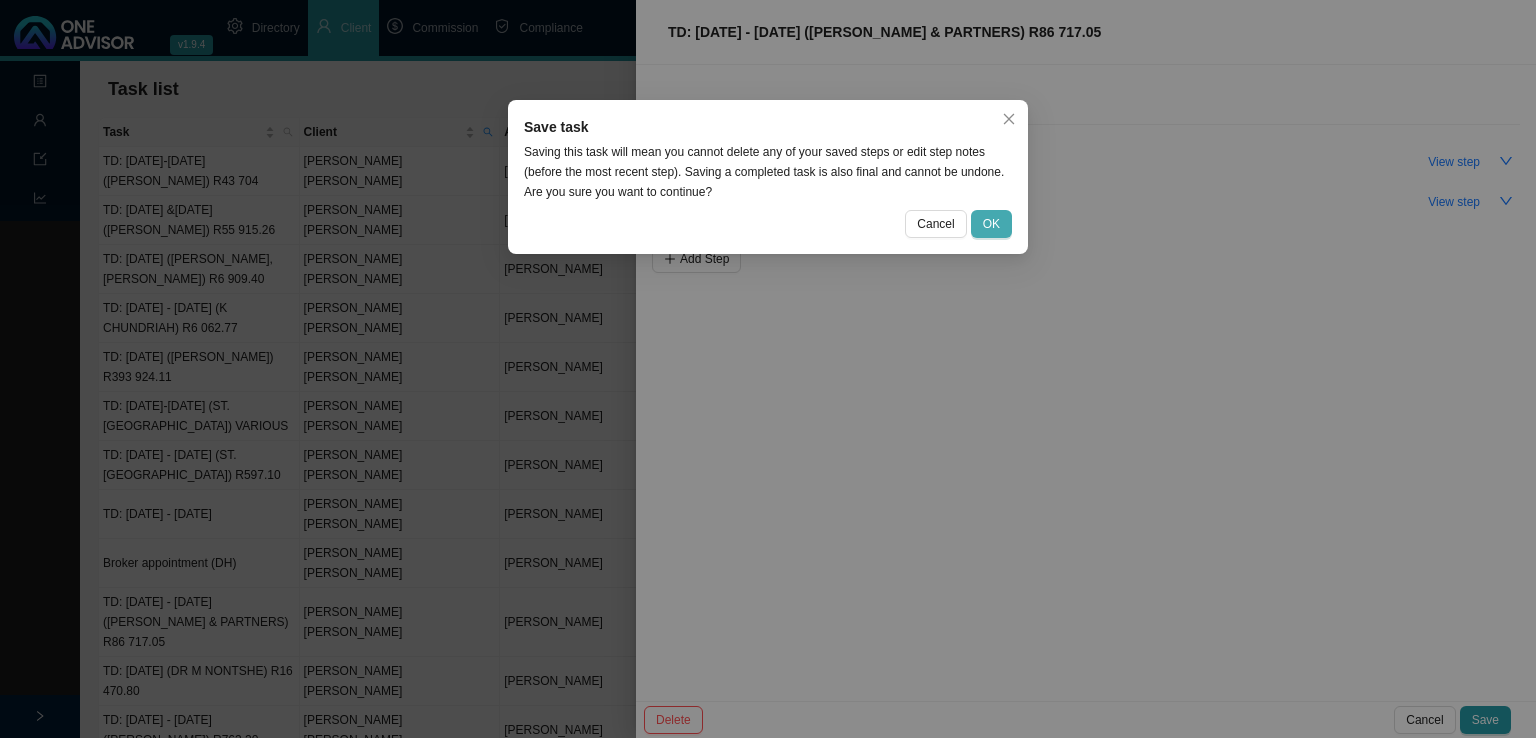 click on "OK" at bounding box center [991, 224] 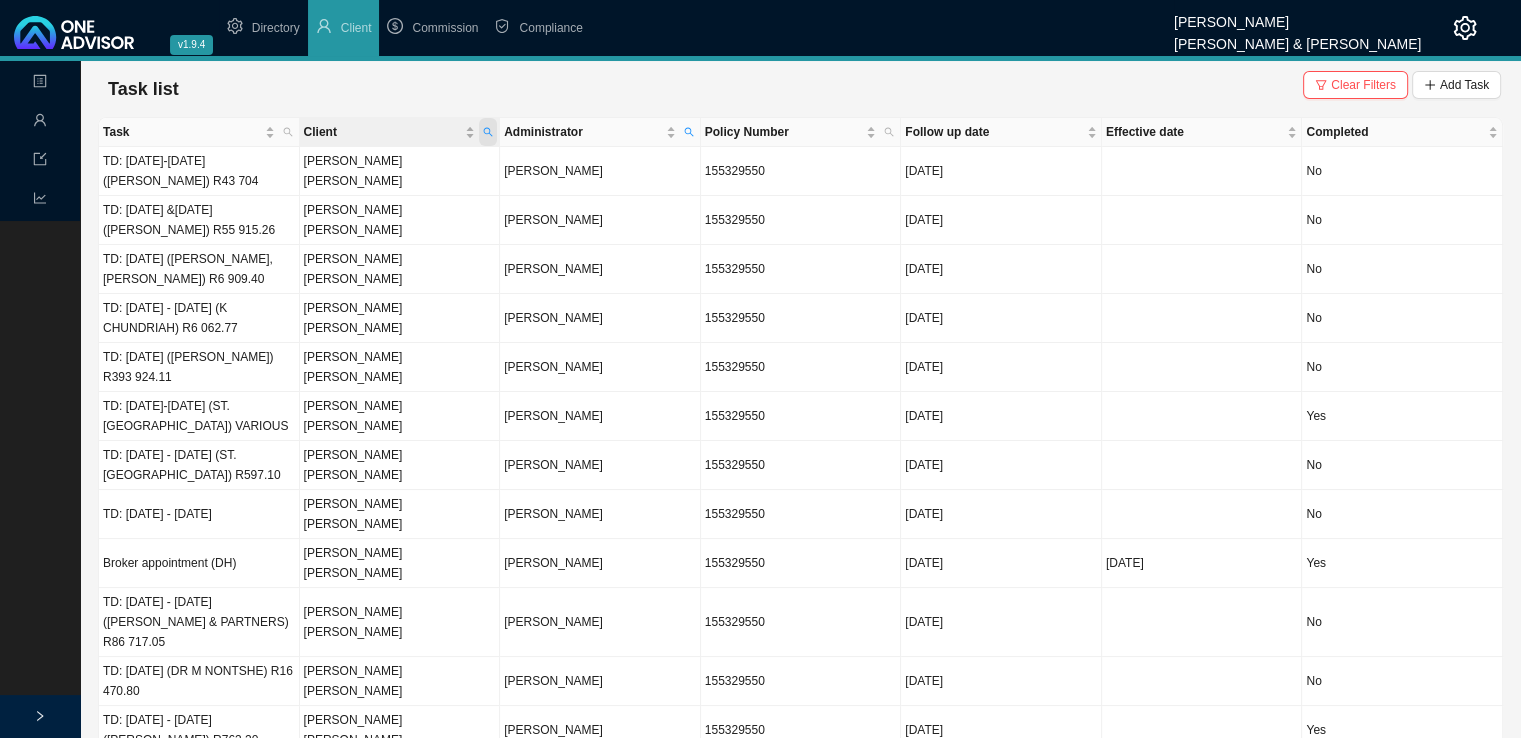 click at bounding box center [488, 132] 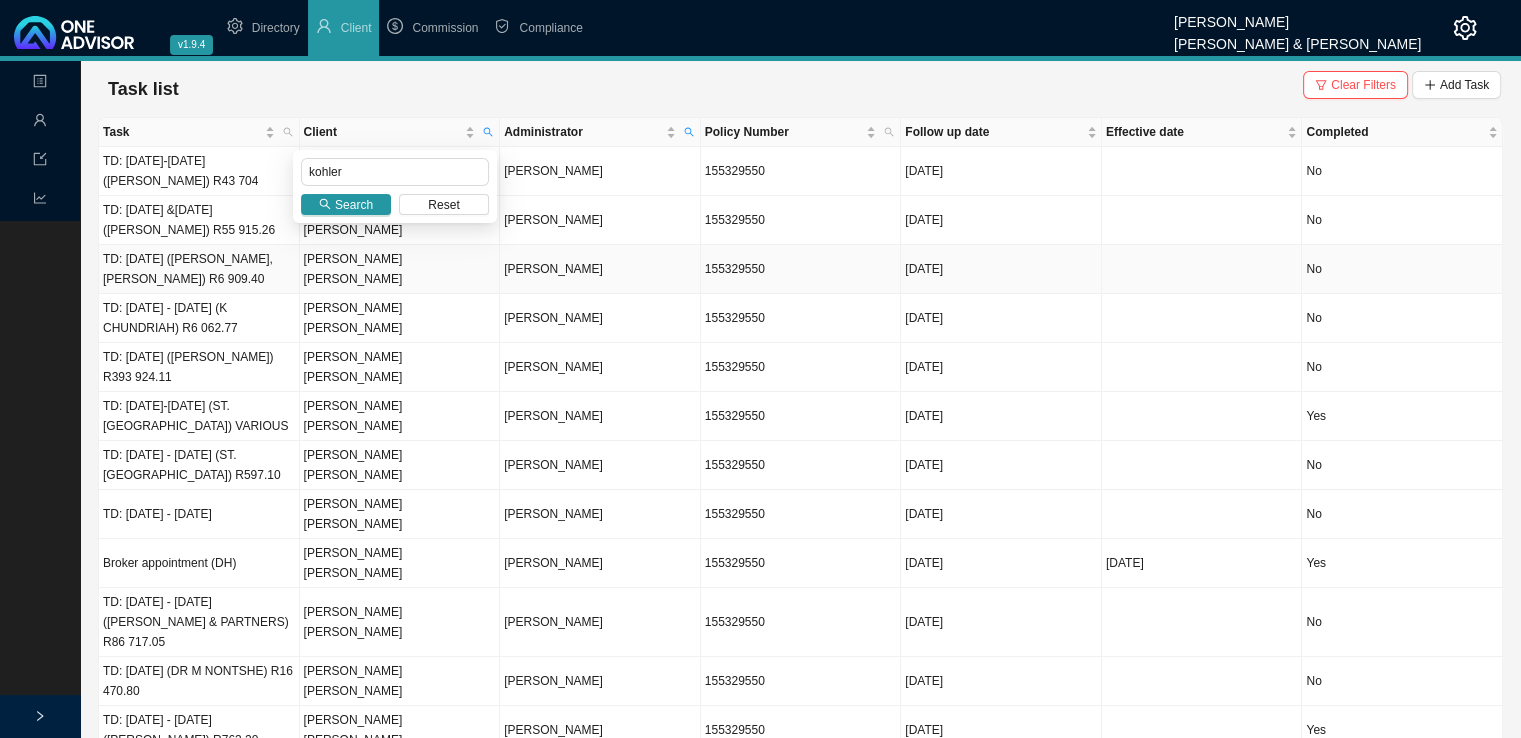 click on "[PERSON_NAME] [PERSON_NAME]" at bounding box center [400, 367] 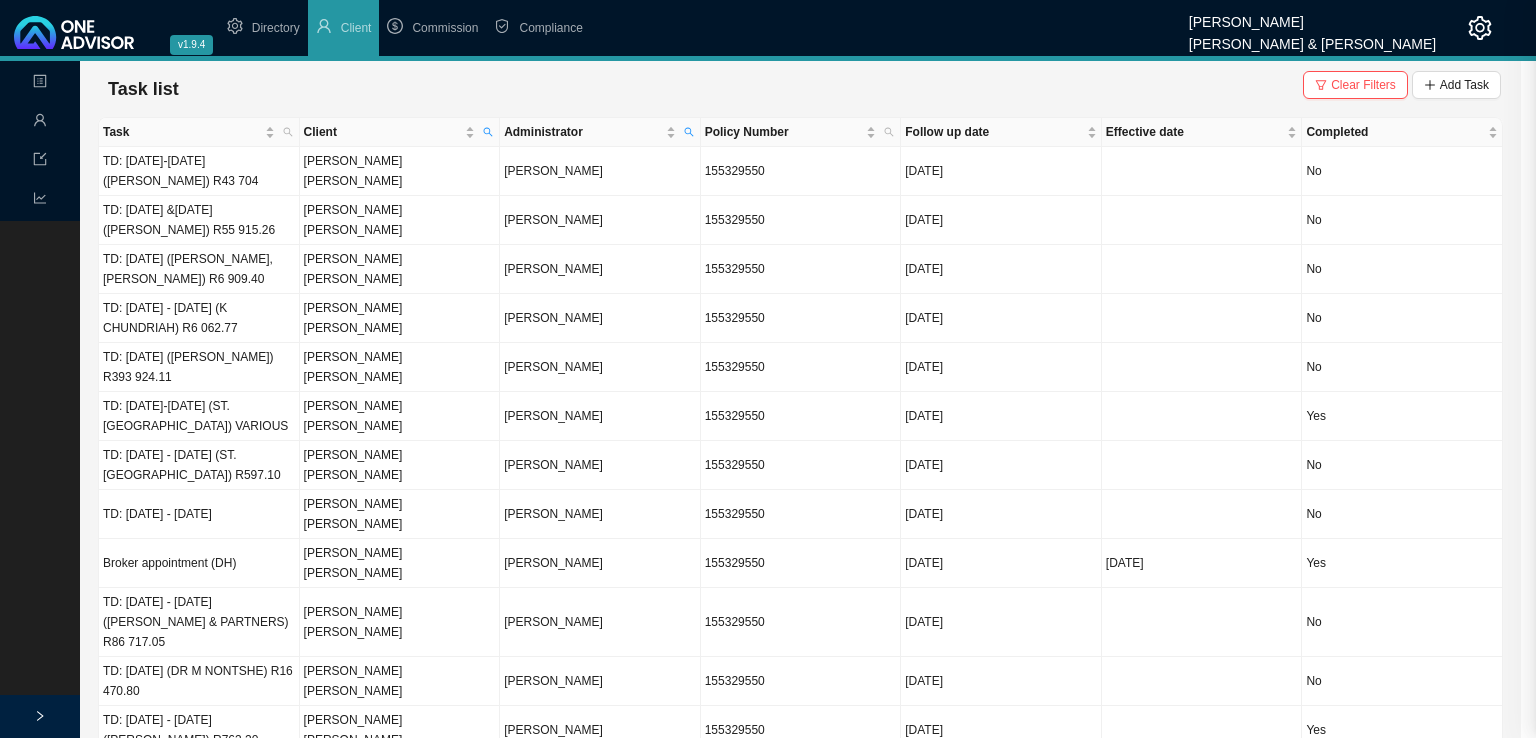 click on "Task Details Workflow" at bounding box center [1986, 107] 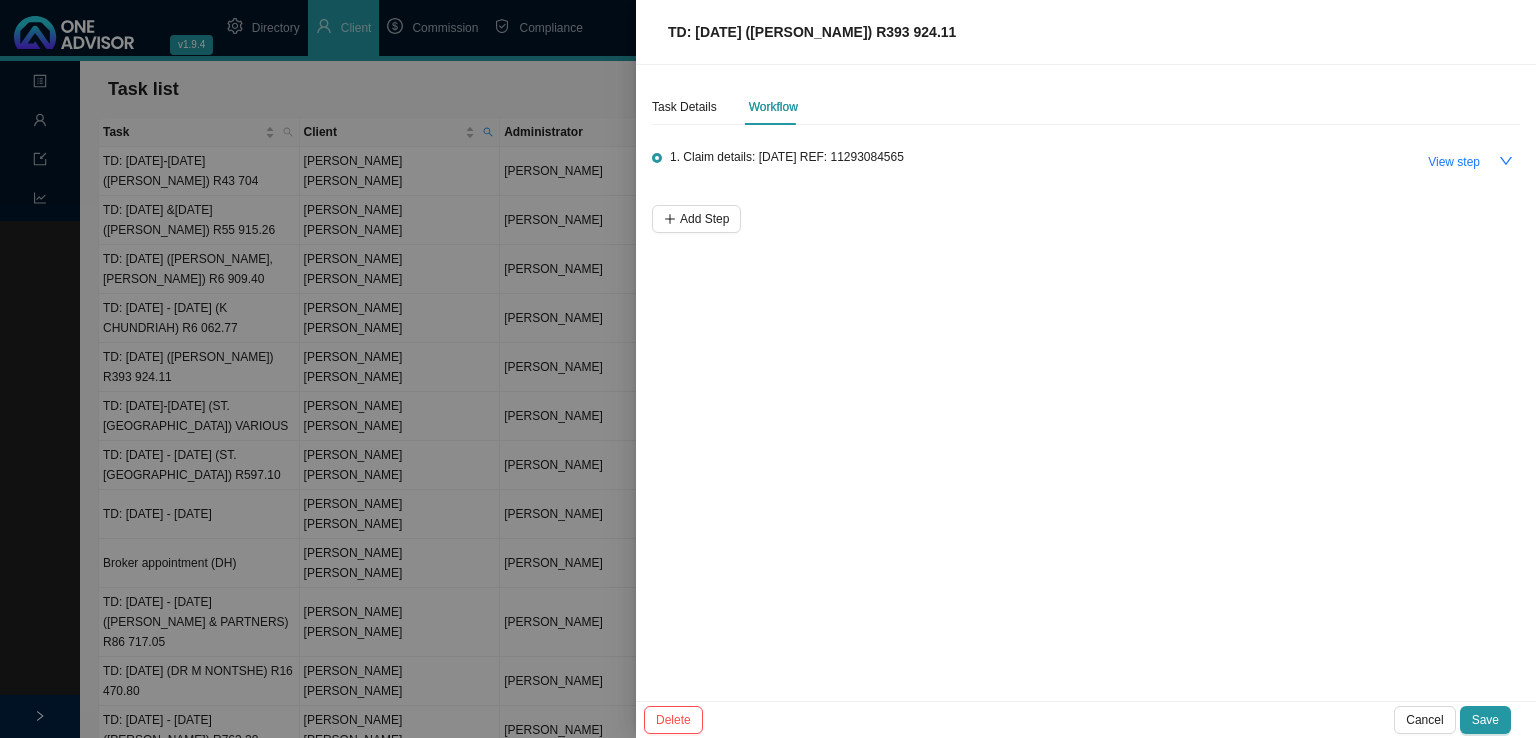 click at bounding box center (768, 369) 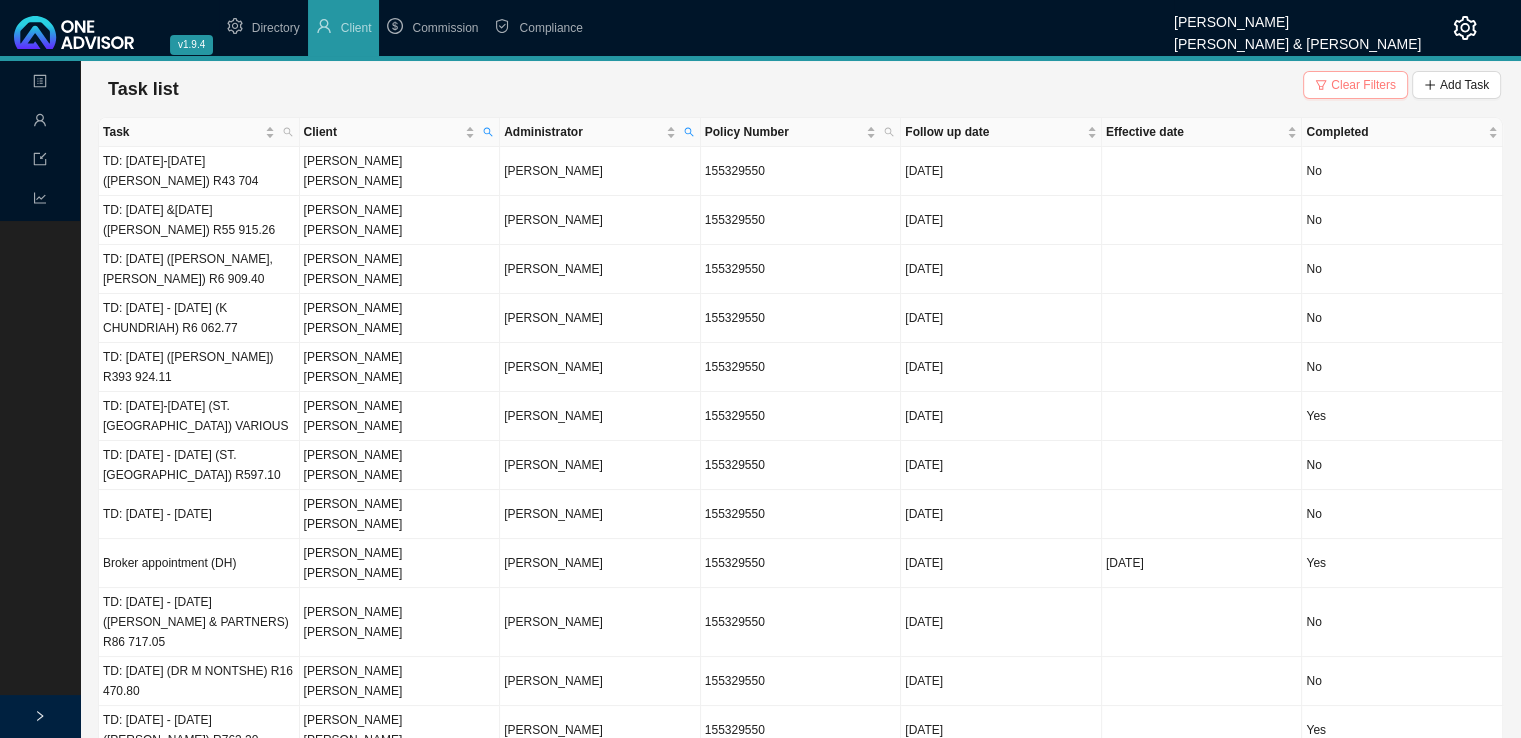 click on "Clear Filters" at bounding box center [1355, 85] 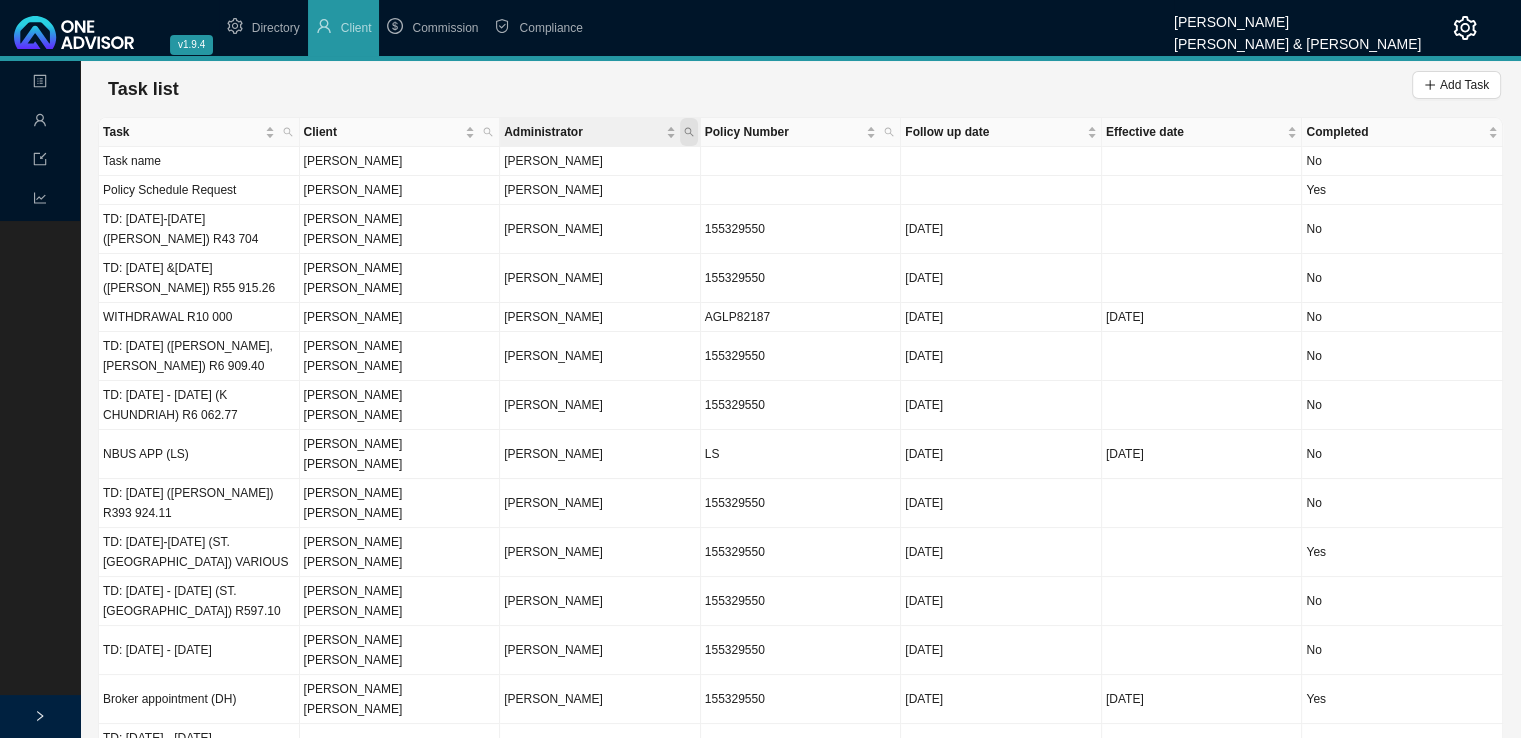 click at bounding box center [689, 132] 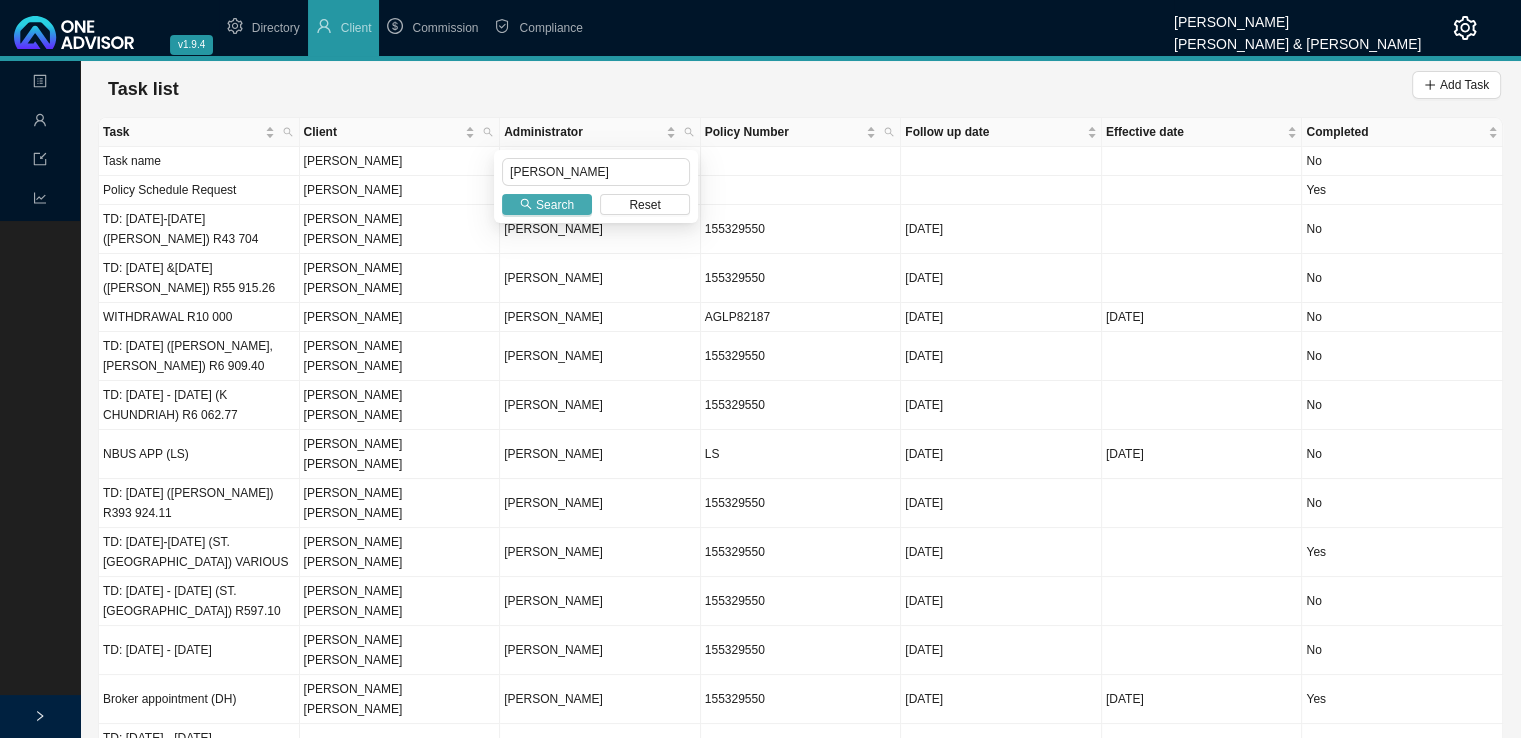 type on "[PERSON_NAME]" 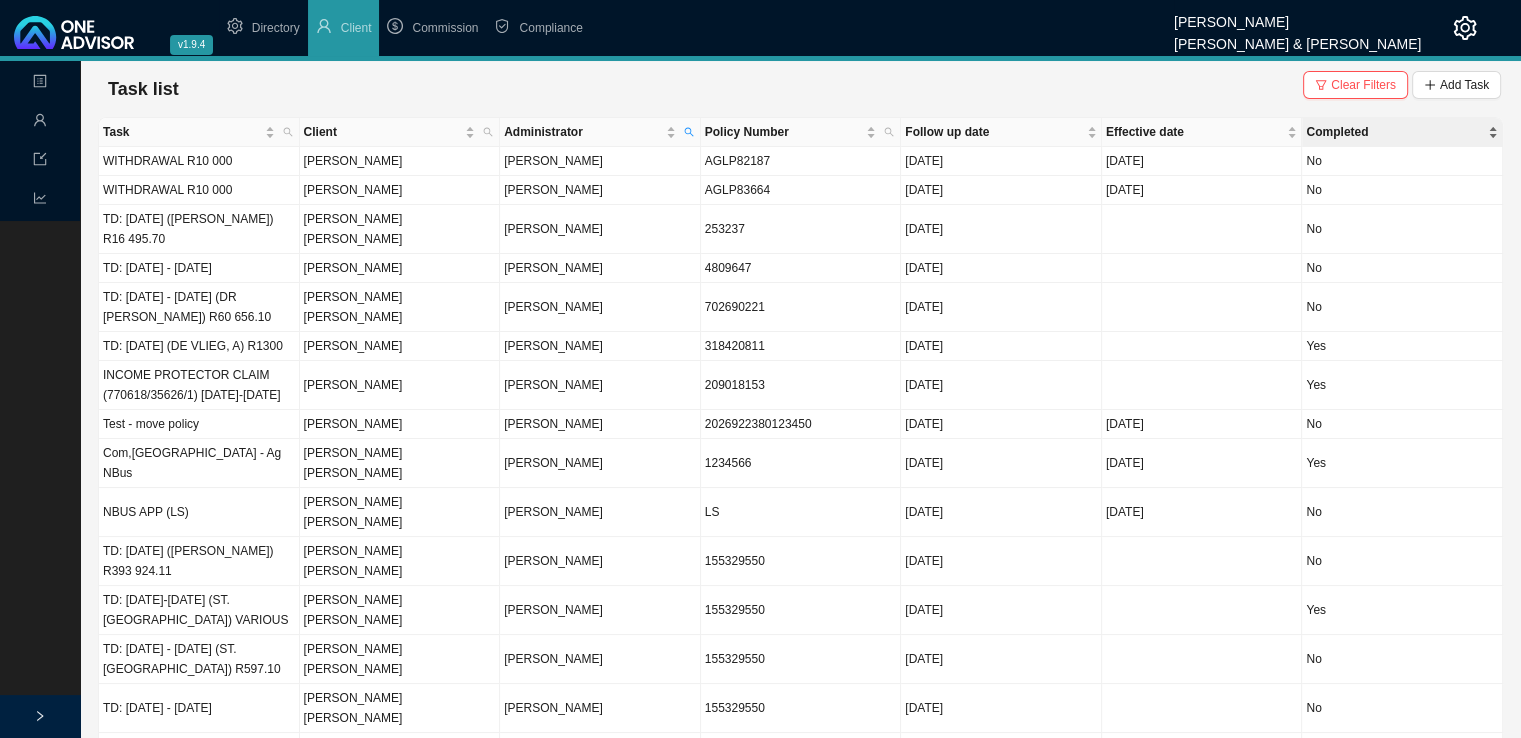 click on "Completed" at bounding box center (1402, 132) 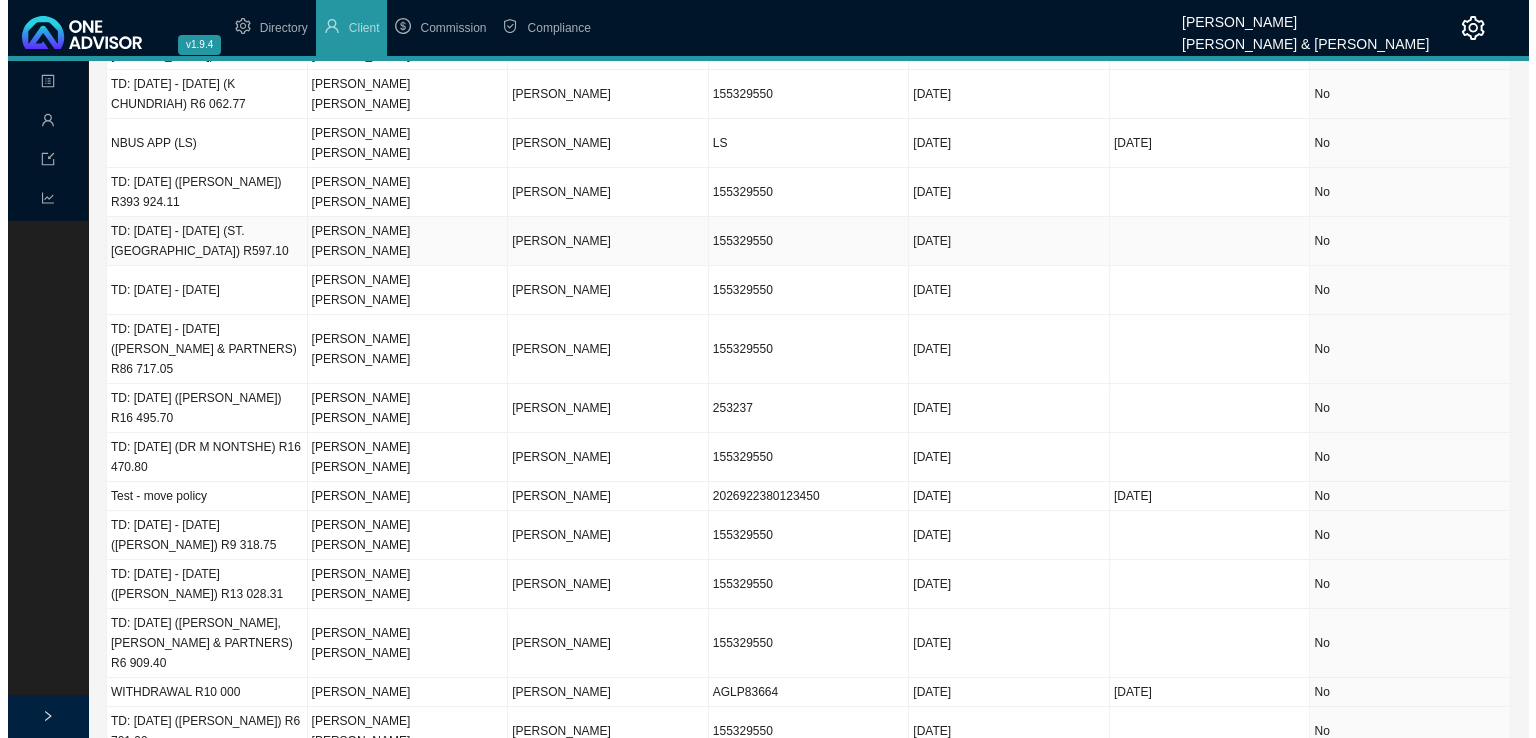 scroll, scrollTop: 300, scrollLeft: 0, axis: vertical 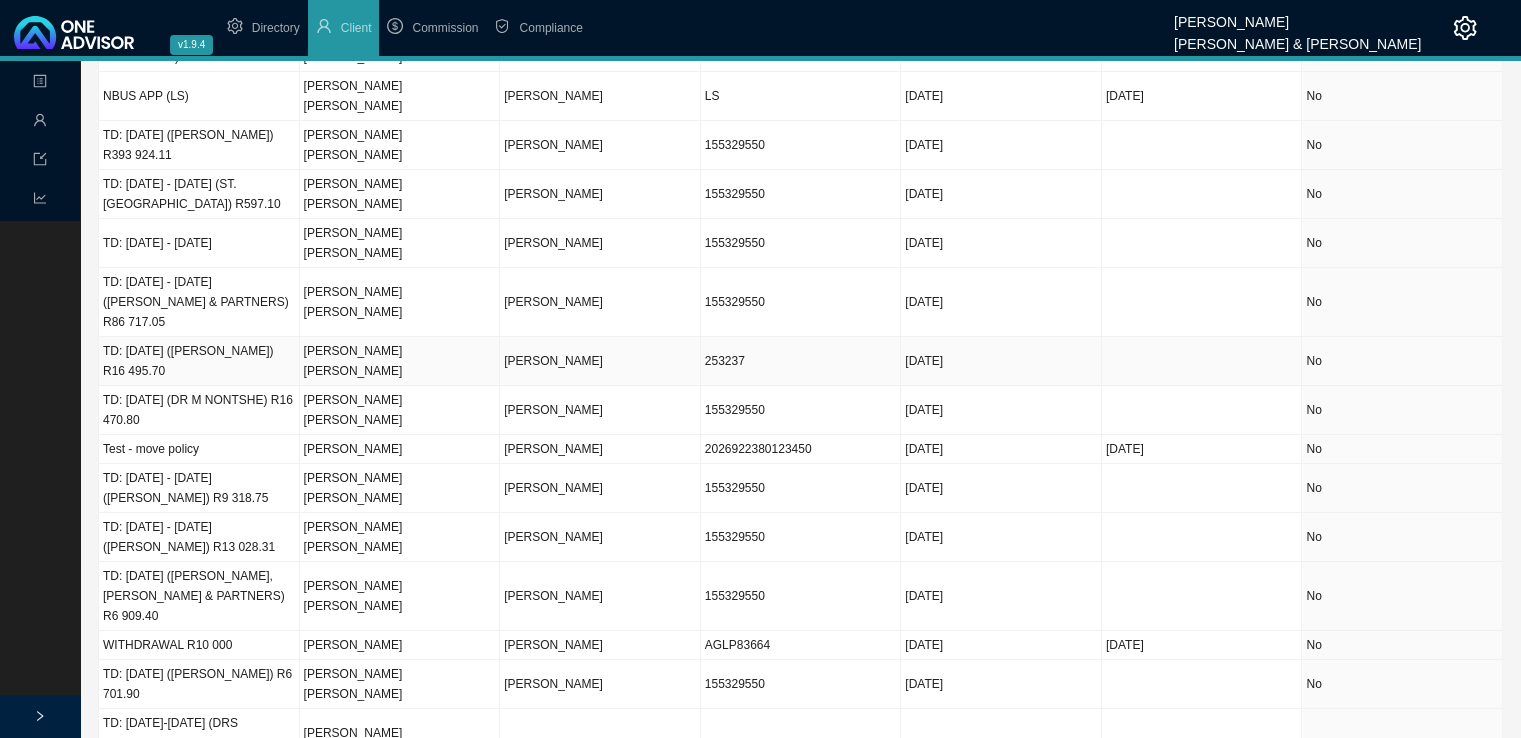 click on "[PERSON_NAME] [PERSON_NAME]" at bounding box center [400, 361] 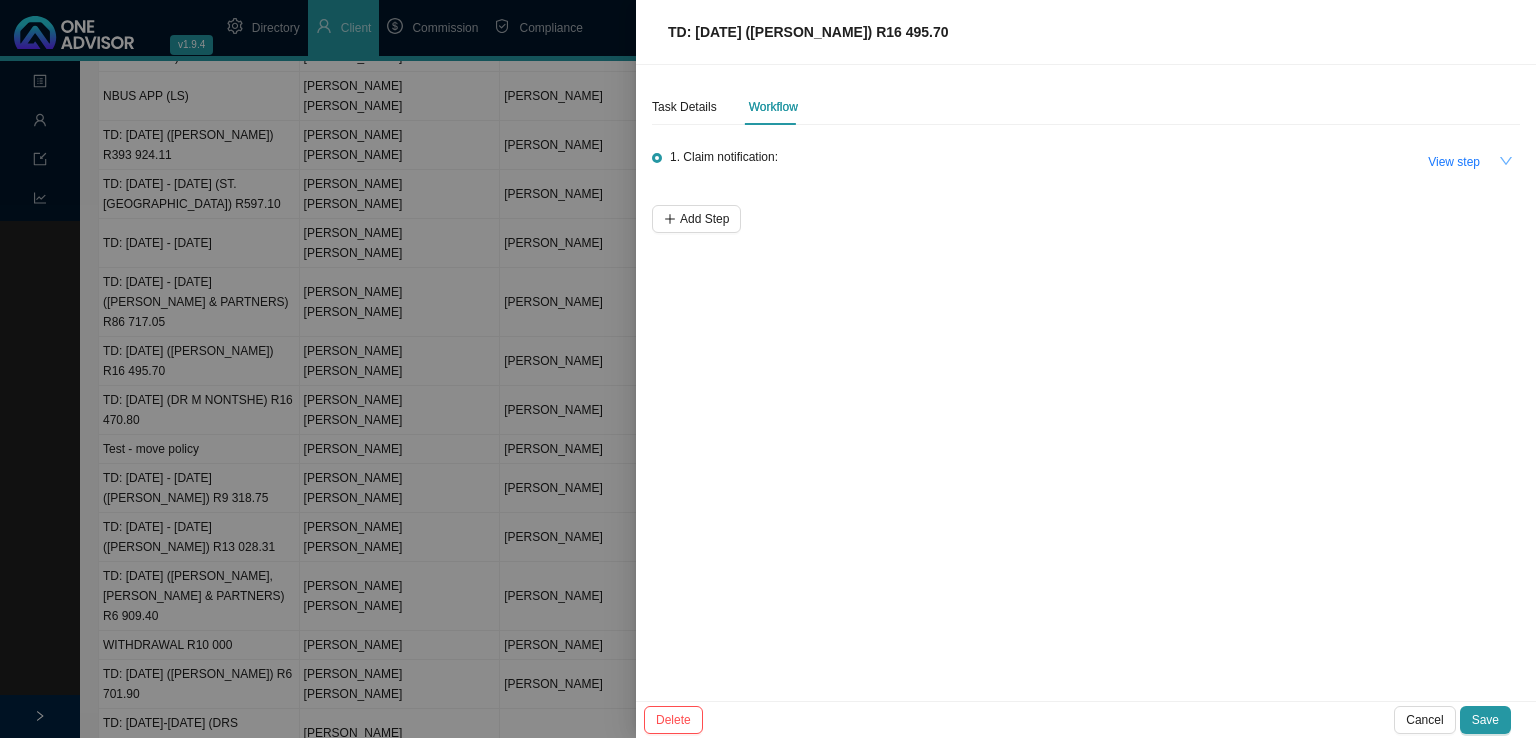 click 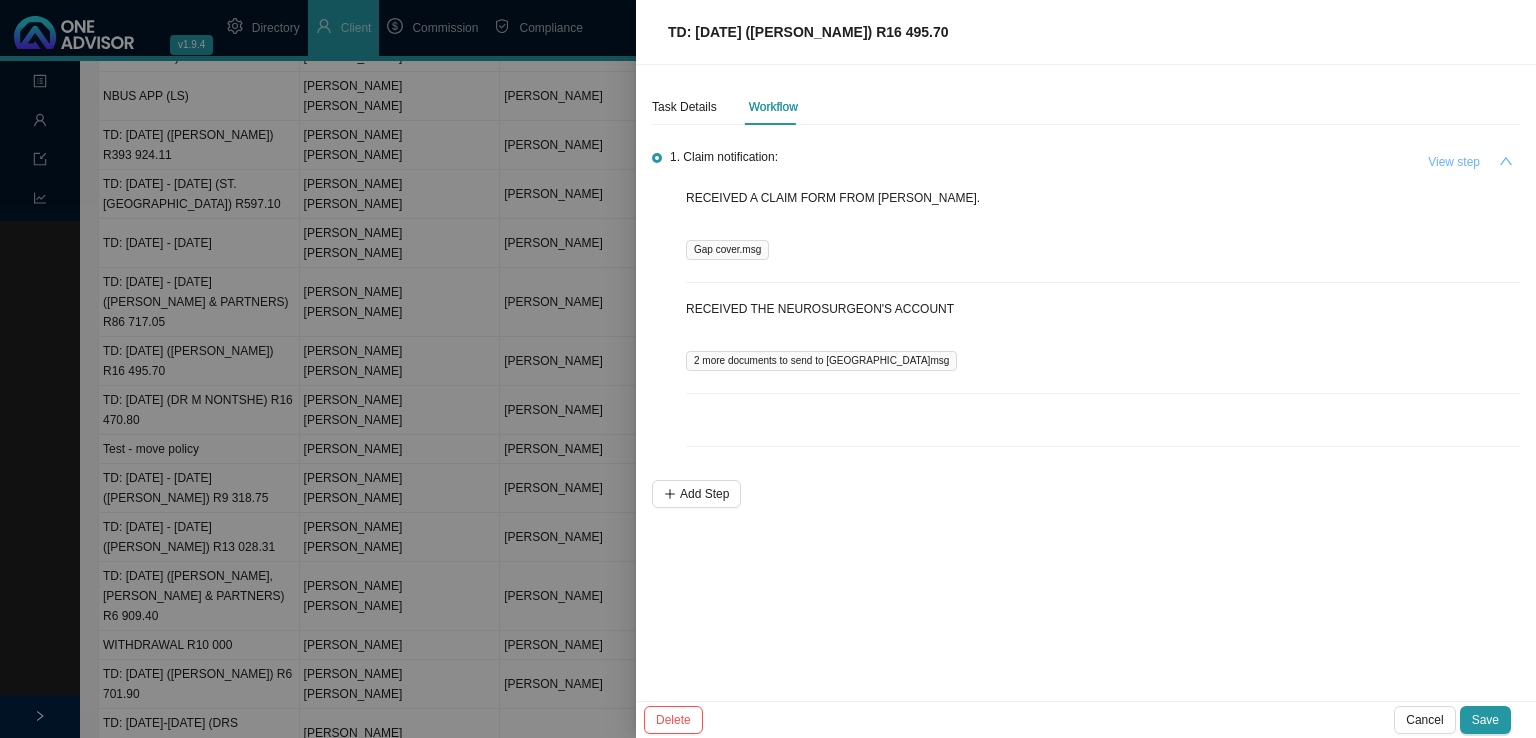 click on "View step" at bounding box center [1454, 162] 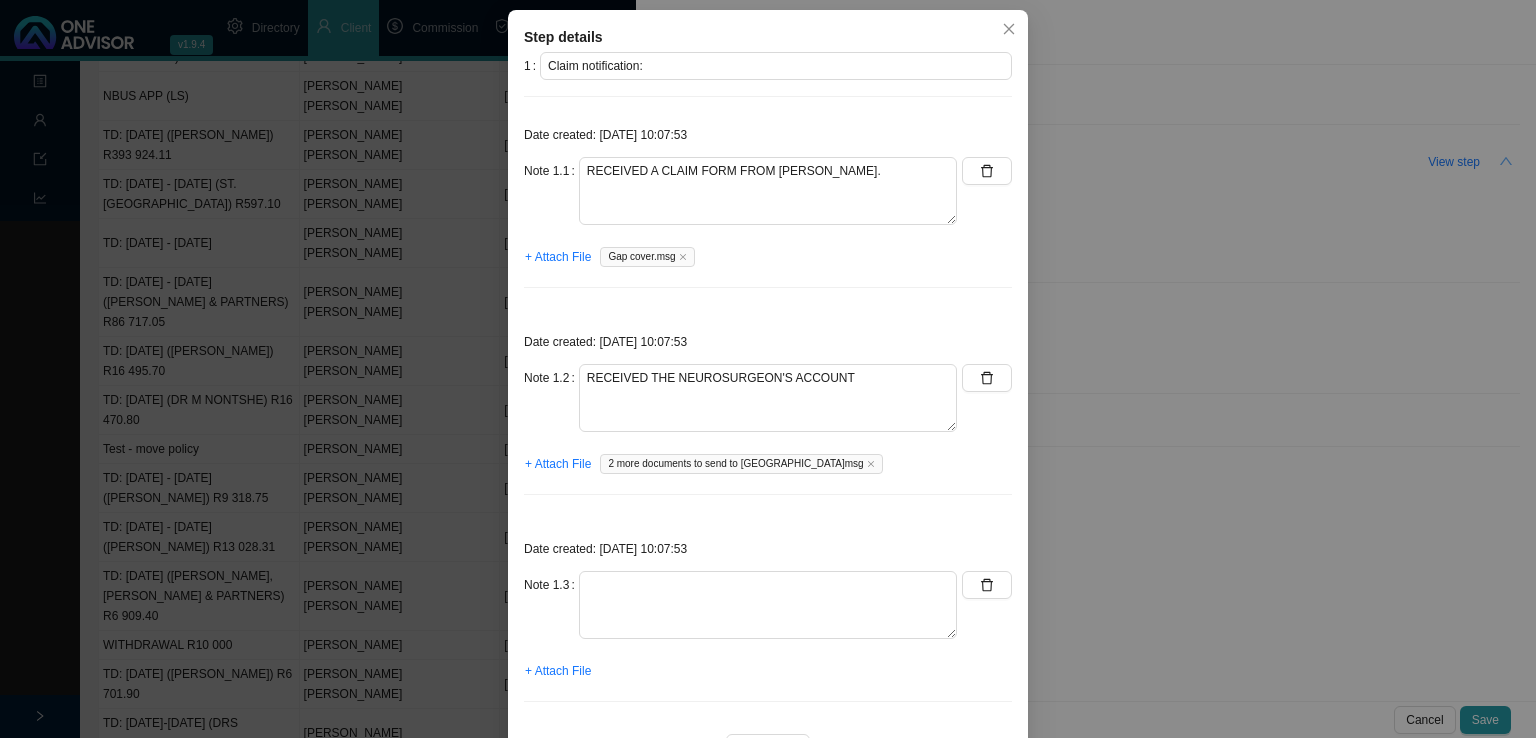 scroll, scrollTop: 180, scrollLeft: 0, axis: vertical 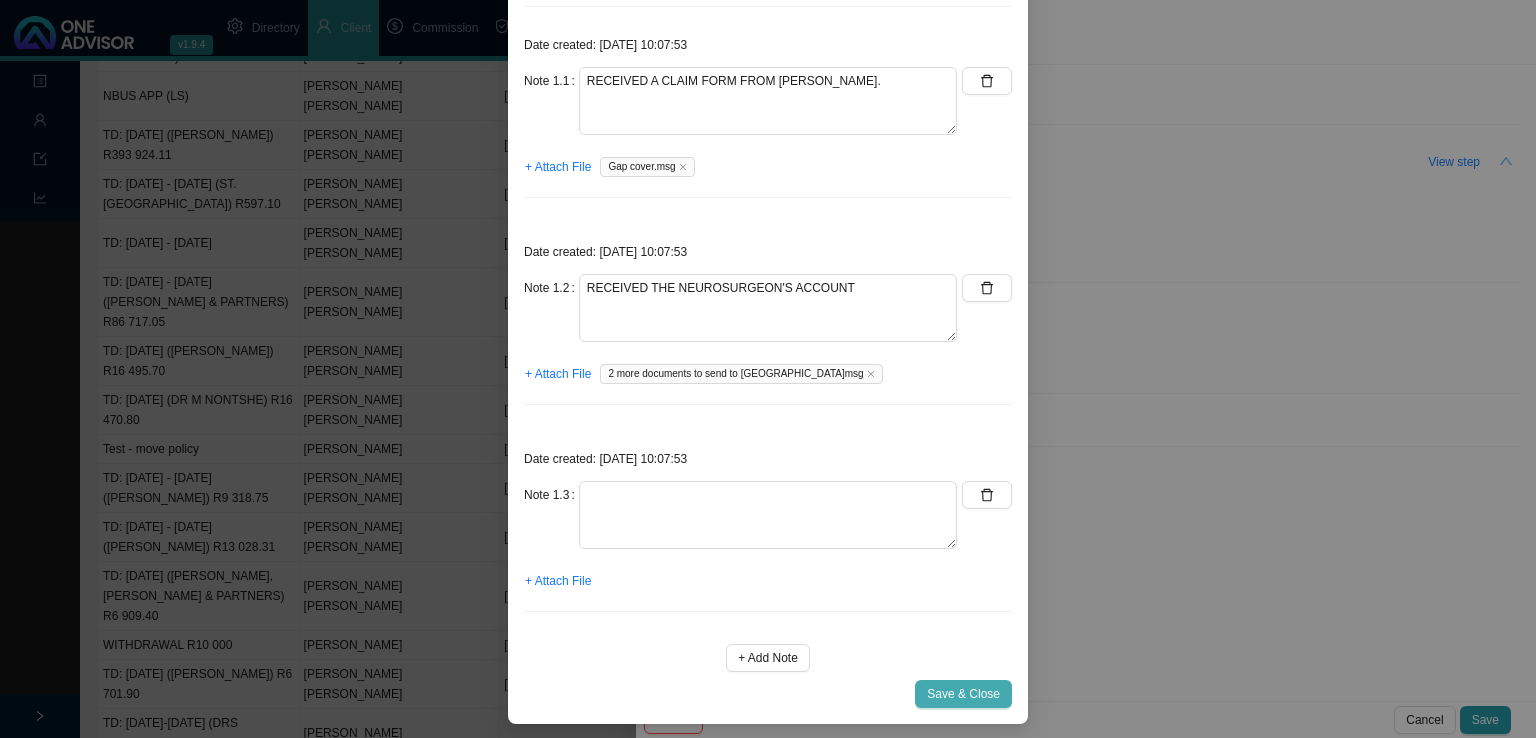 click on "Save & Close" at bounding box center (963, 694) 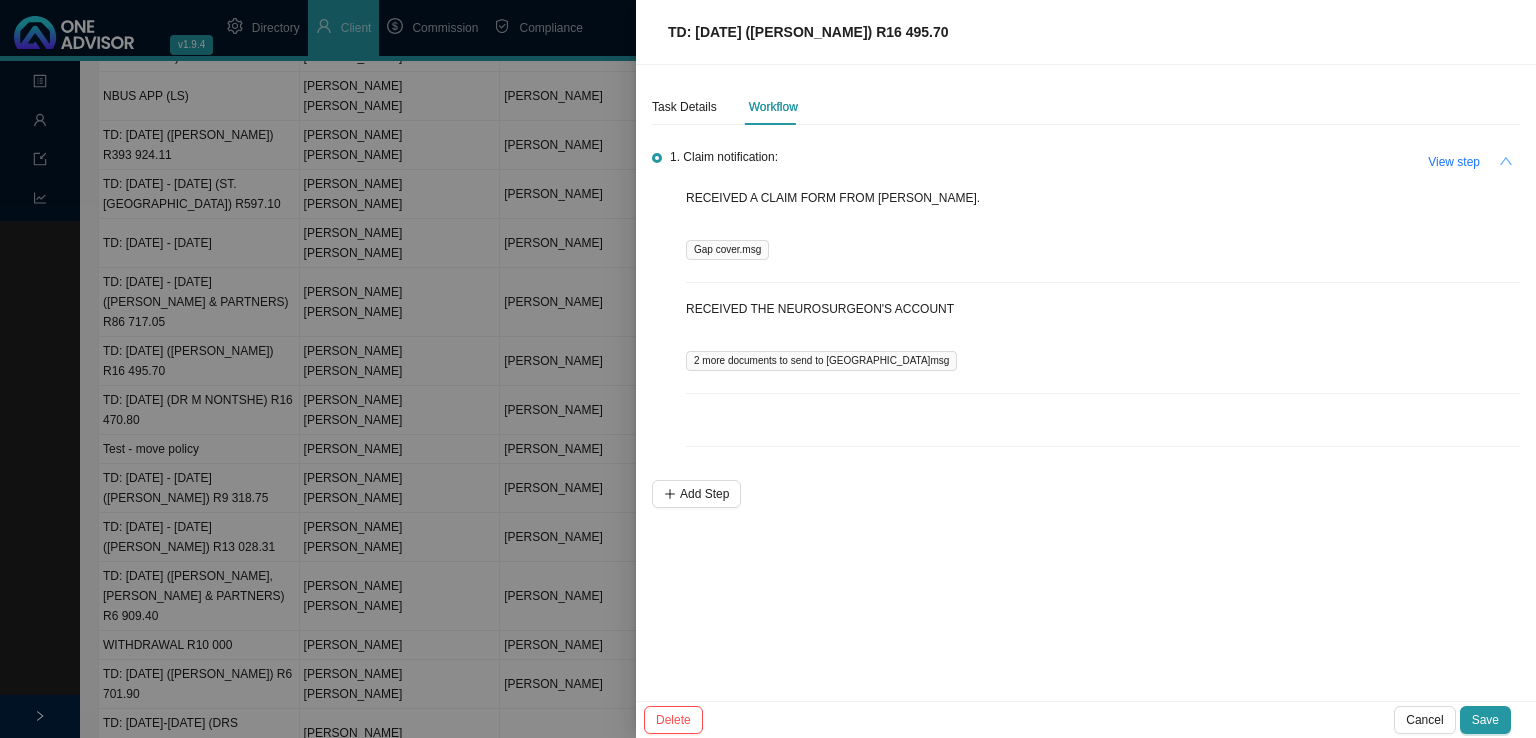 click 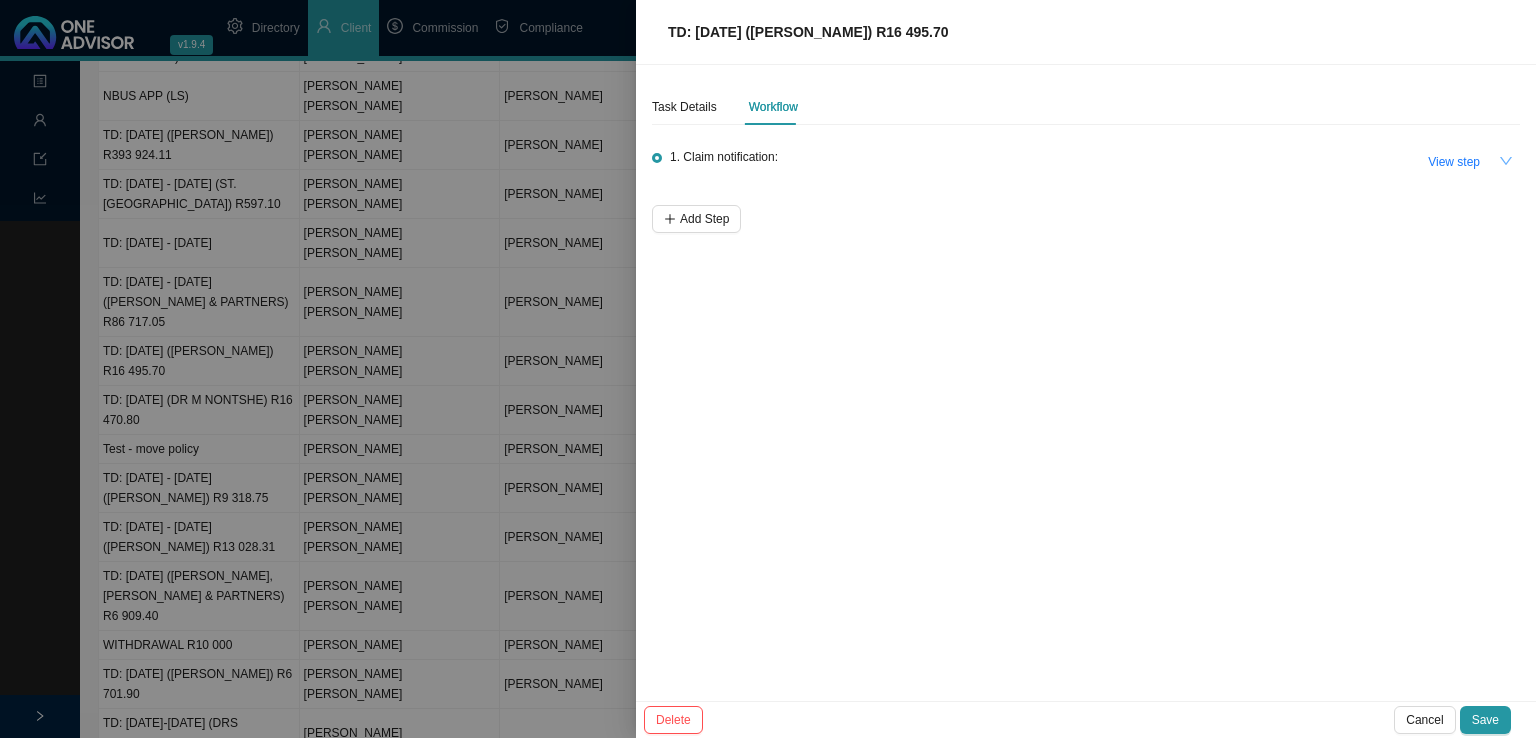 click 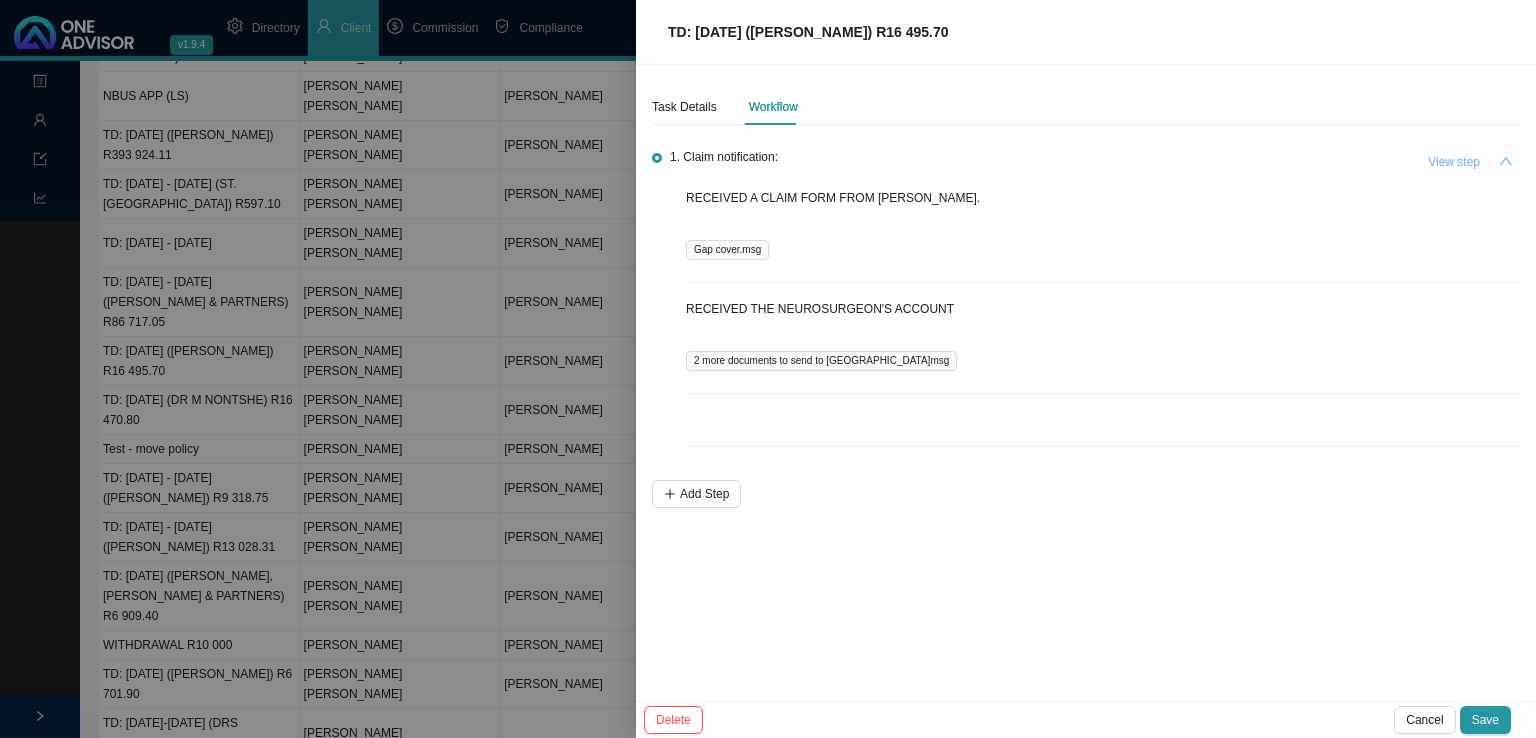 click on "View step" at bounding box center (1454, 162) 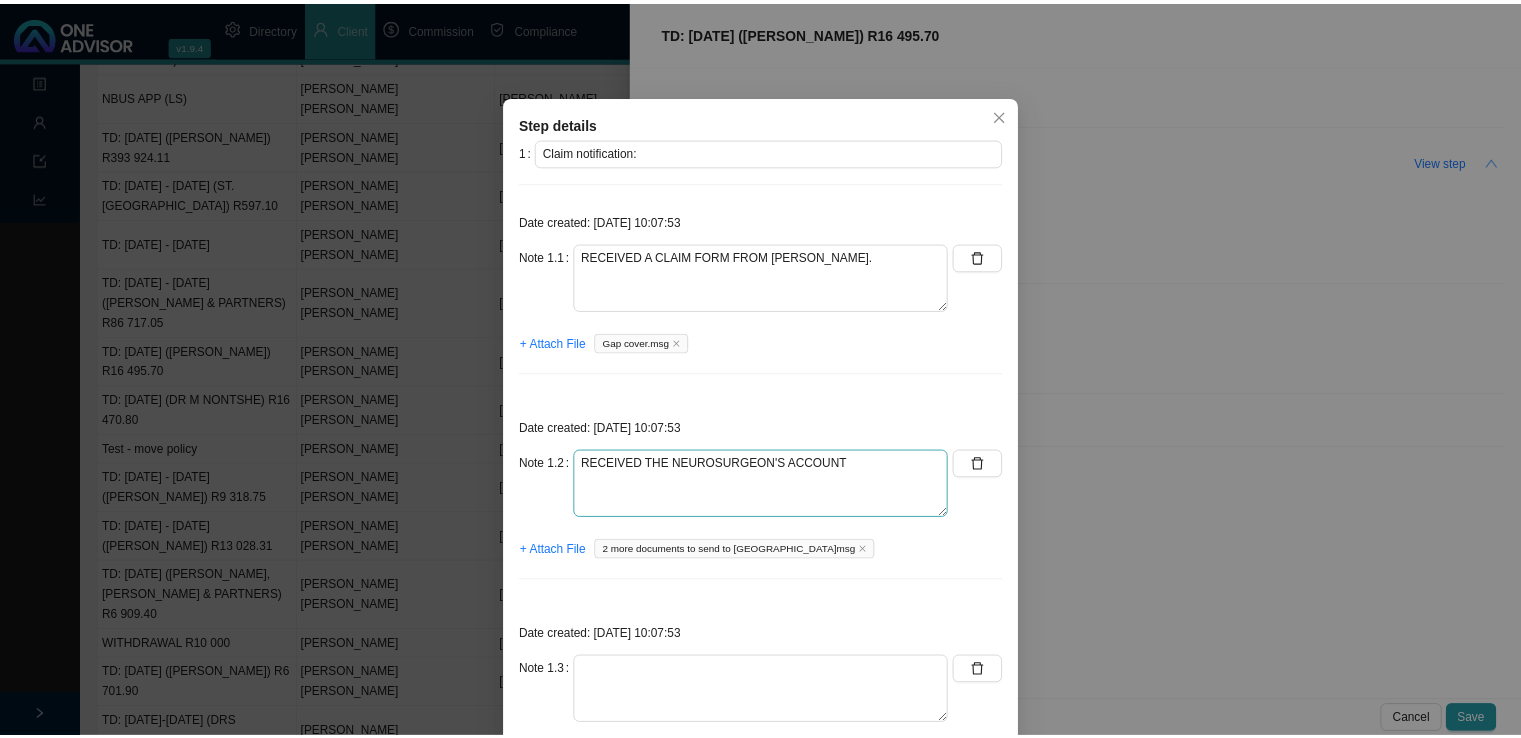 scroll, scrollTop: 0, scrollLeft: 0, axis: both 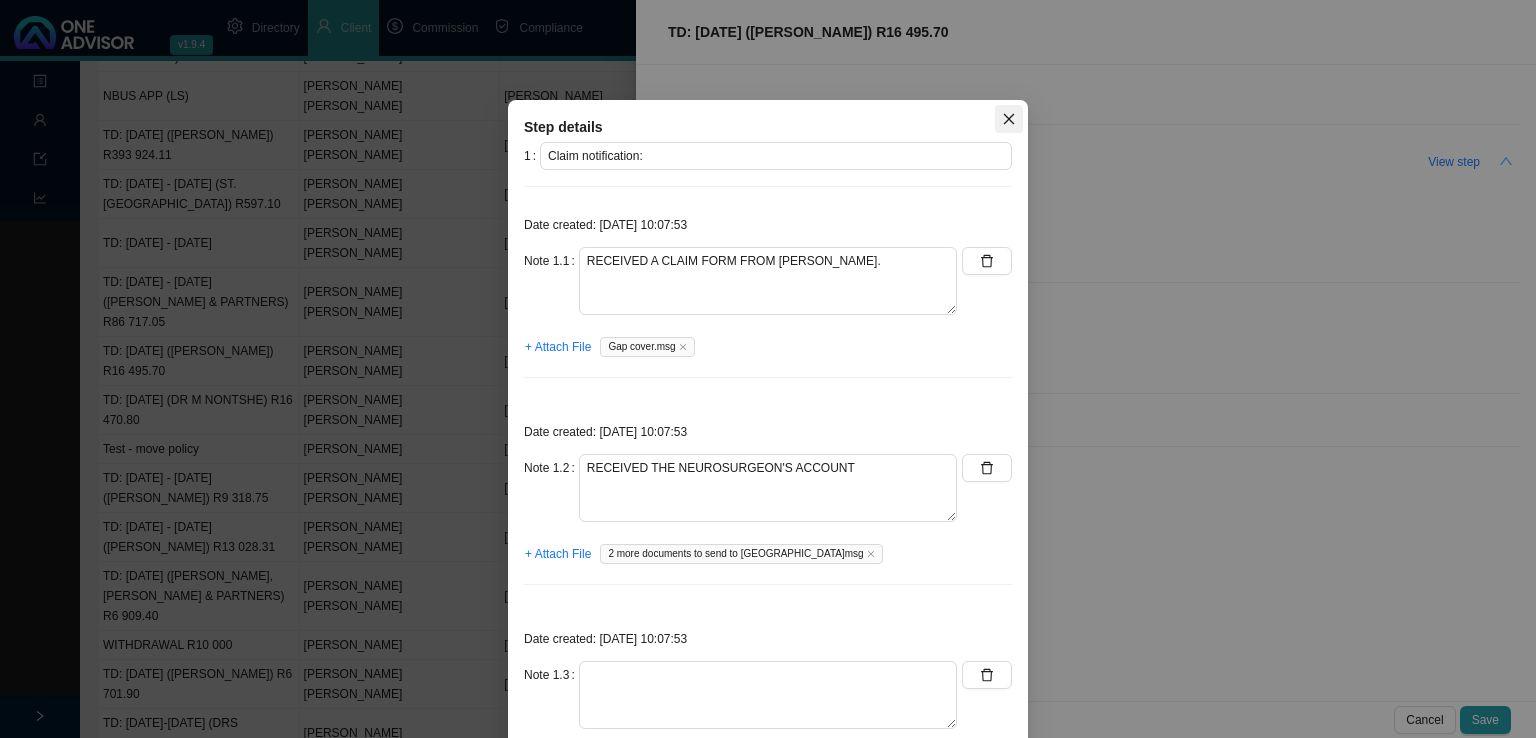 click at bounding box center [1009, 119] 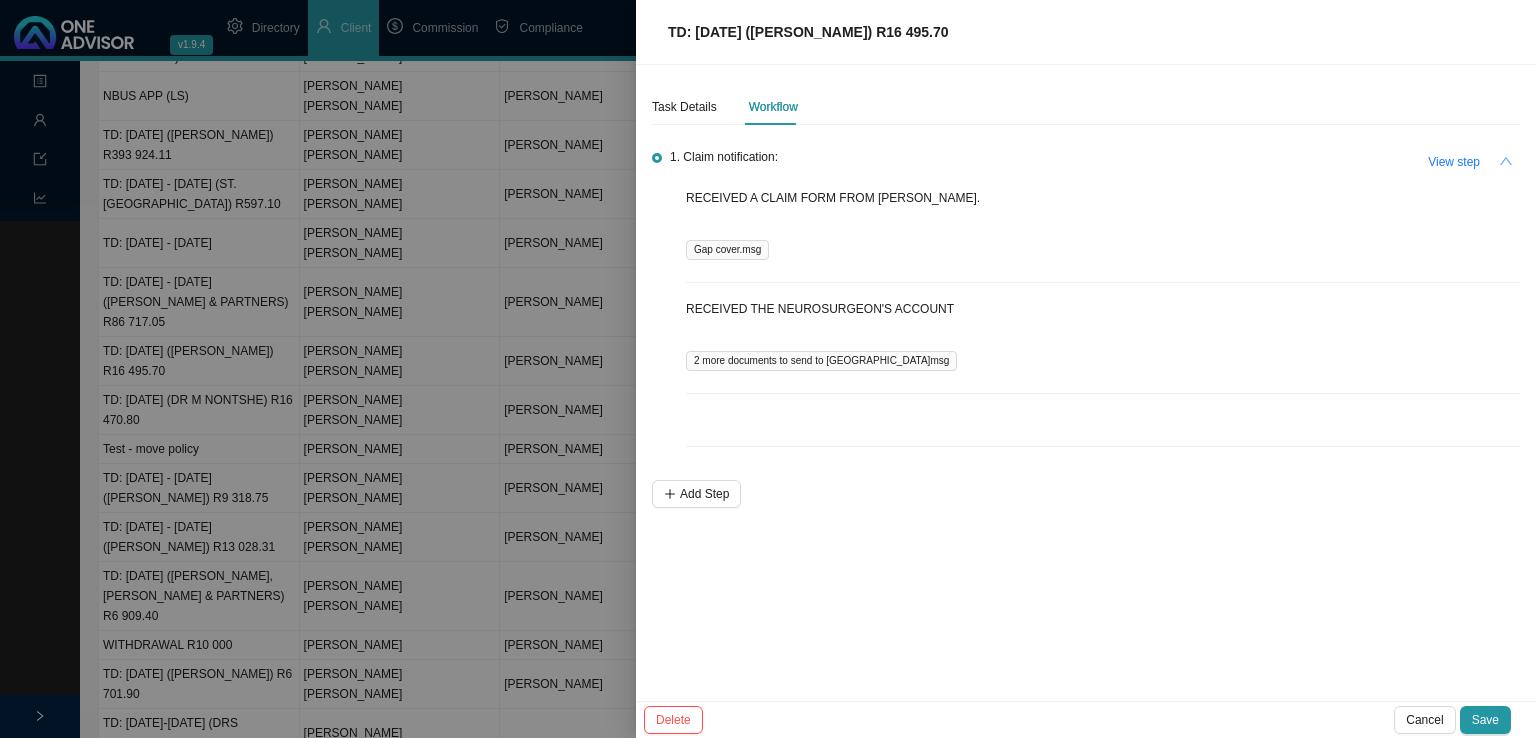 click at bounding box center (768, 369) 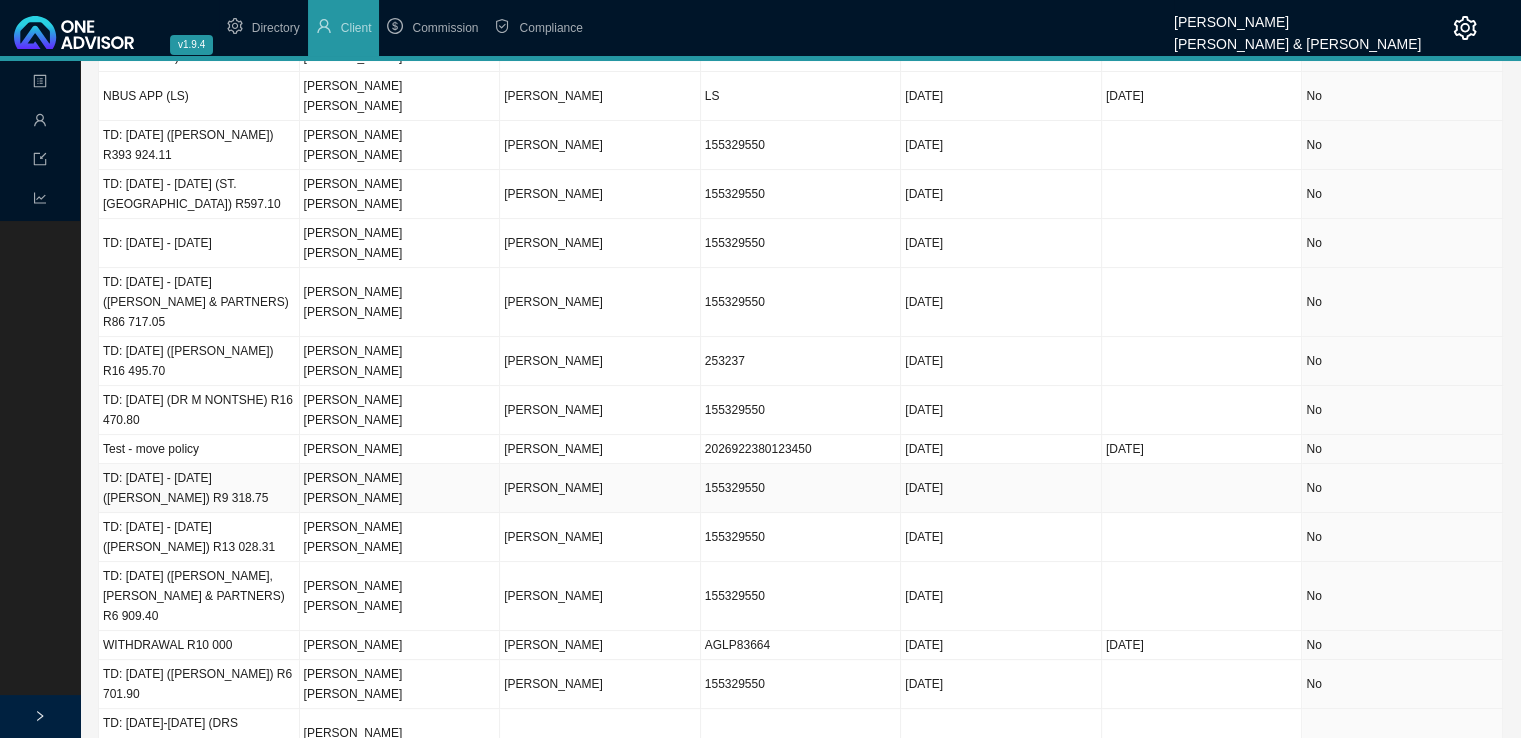 click on "[PERSON_NAME] [PERSON_NAME]" at bounding box center (400, 488) 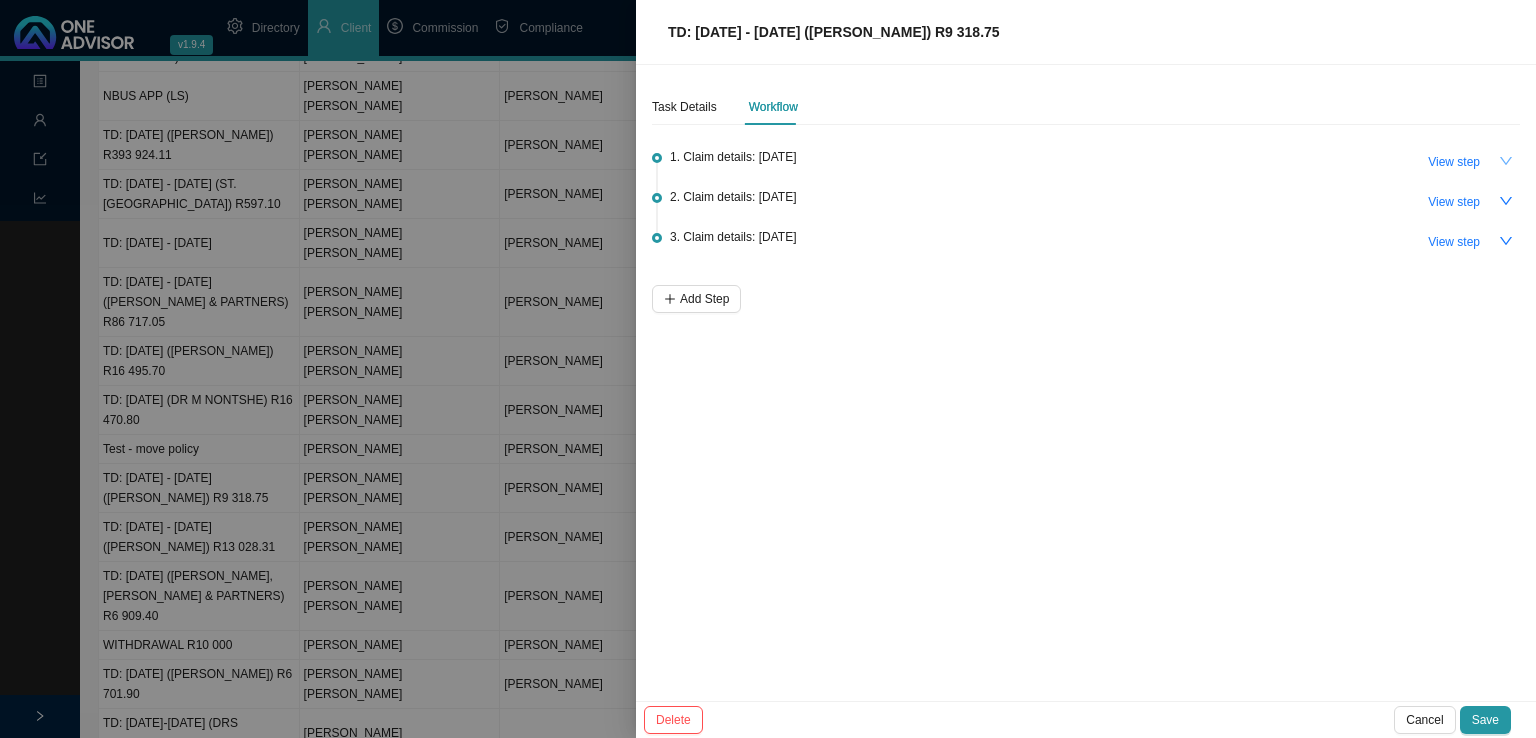 click 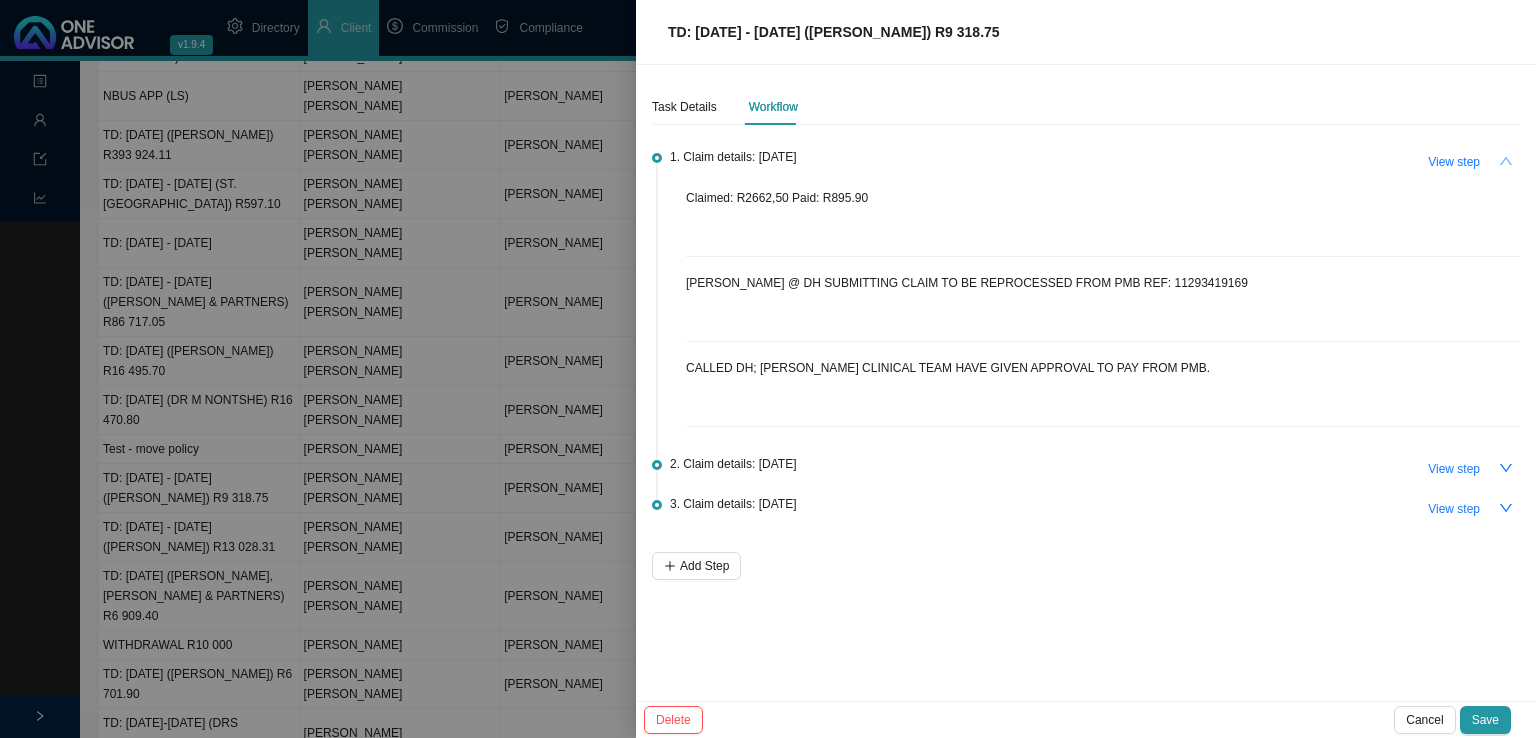click 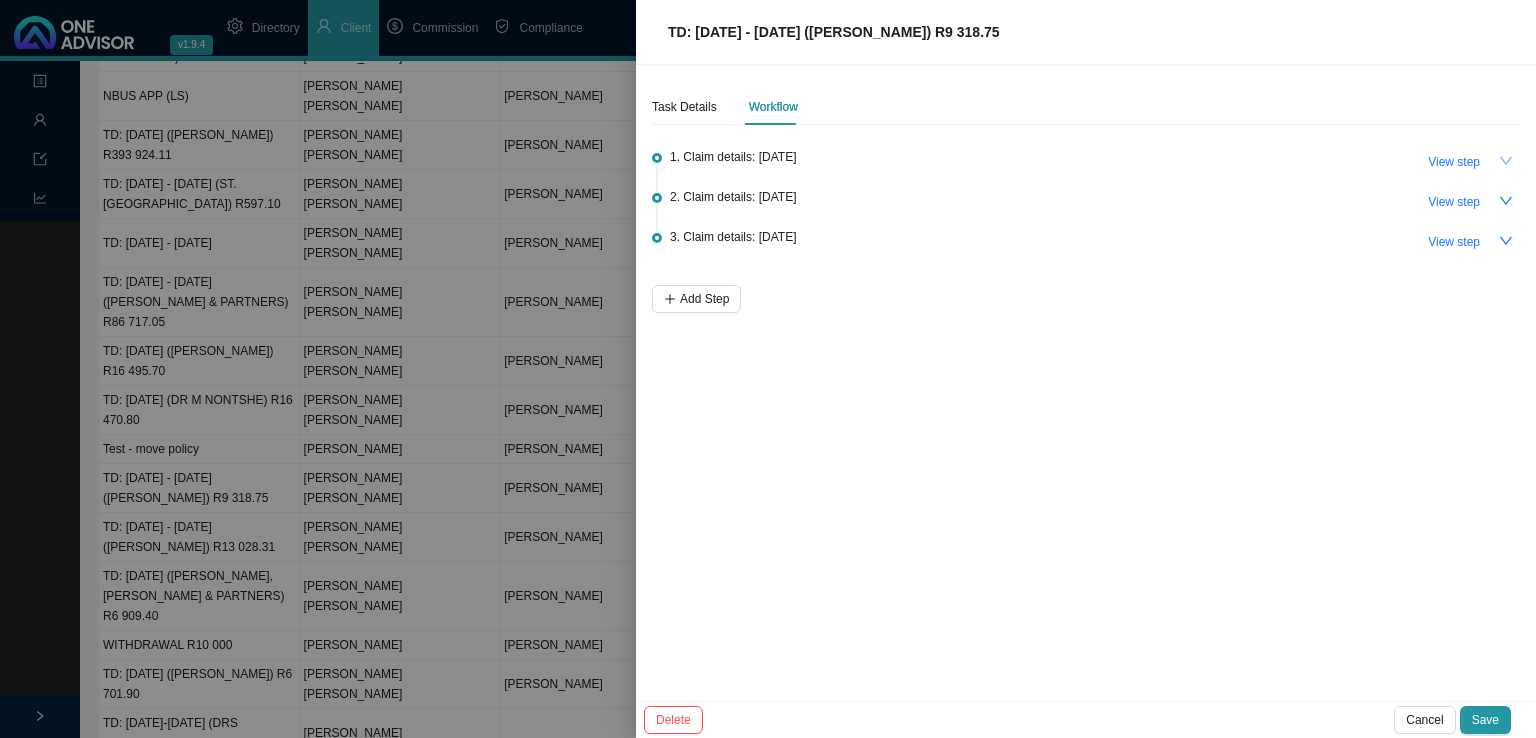 click on "Task Details Workflow" at bounding box center [725, 107] 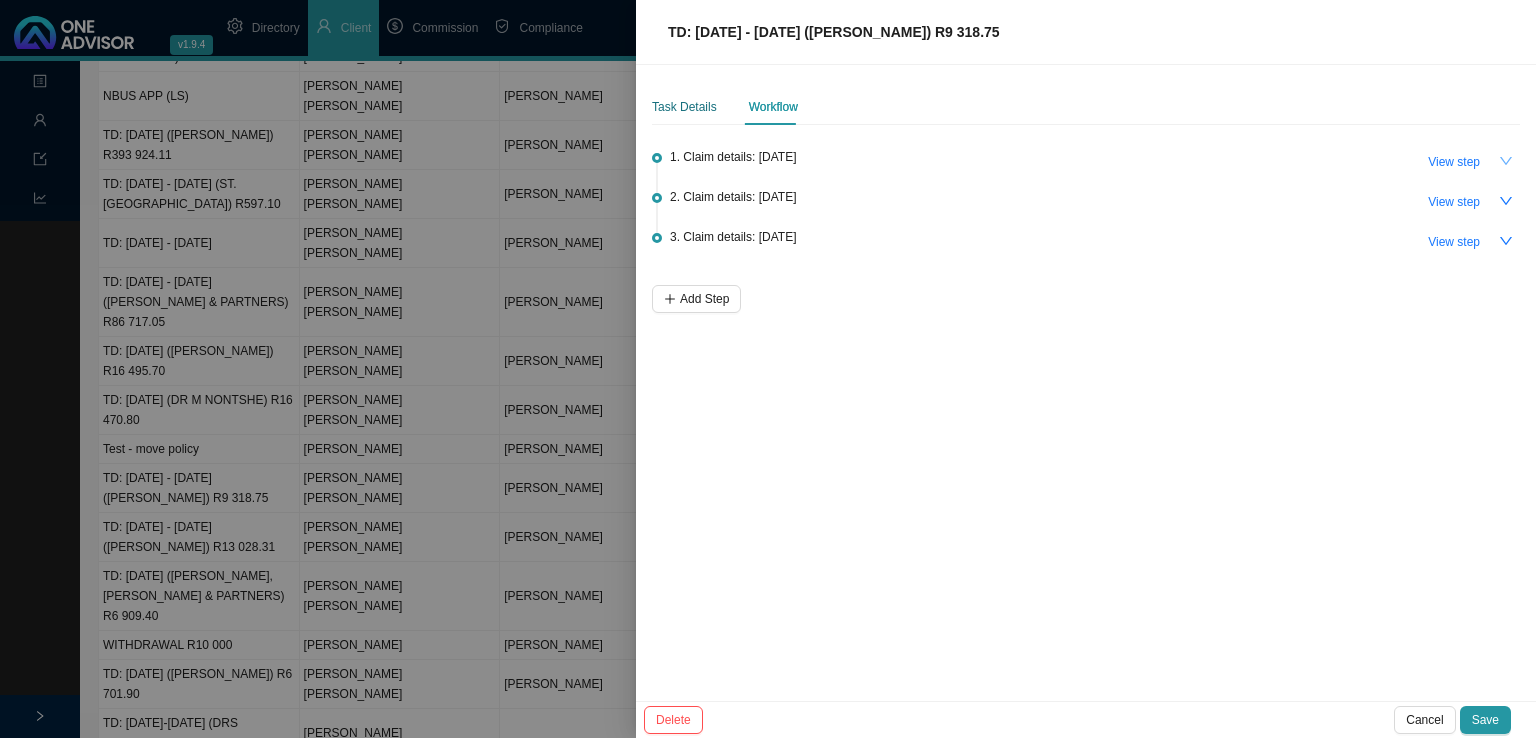 click on "Task Details" at bounding box center [684, 107] 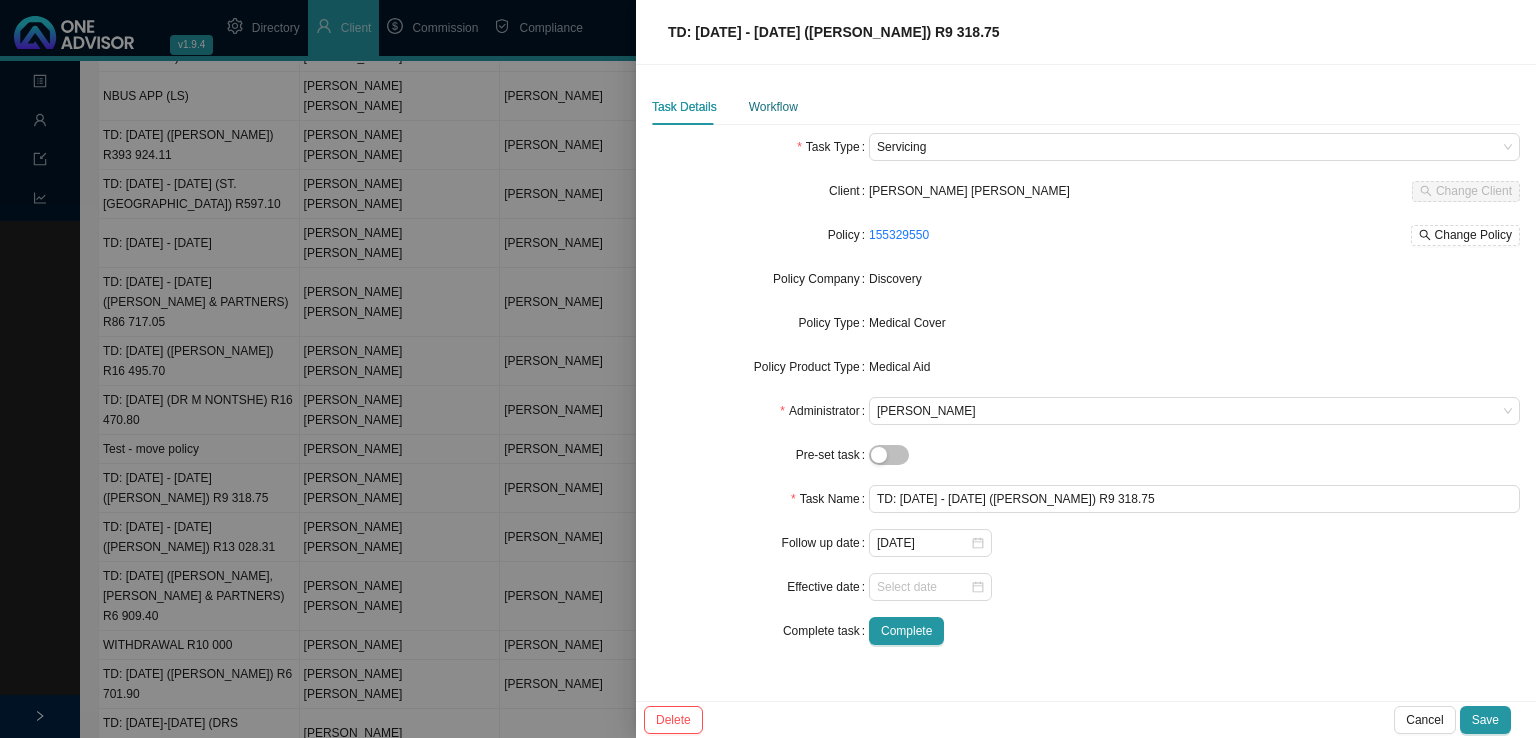 click on "Workflow" at bounding box center (773, 107) 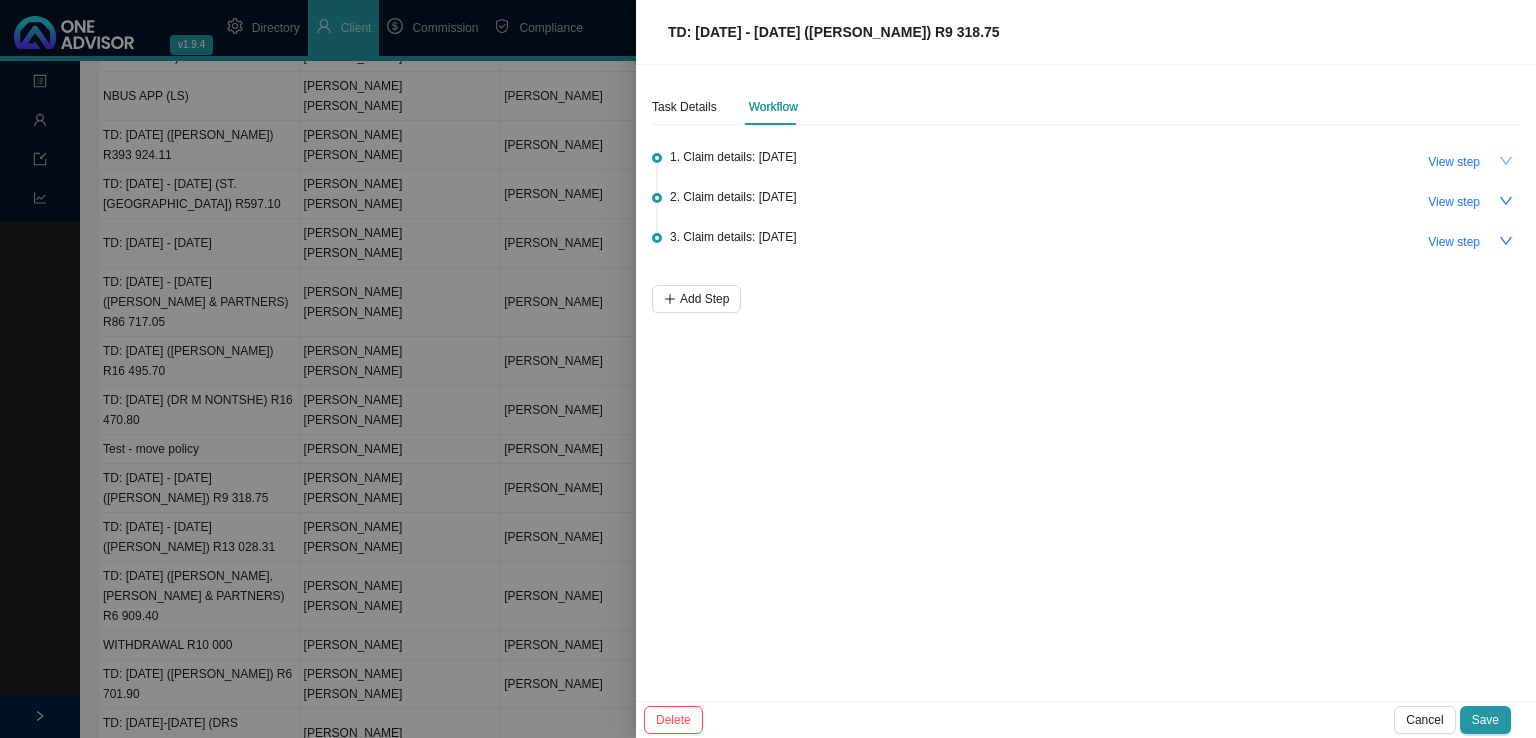 click 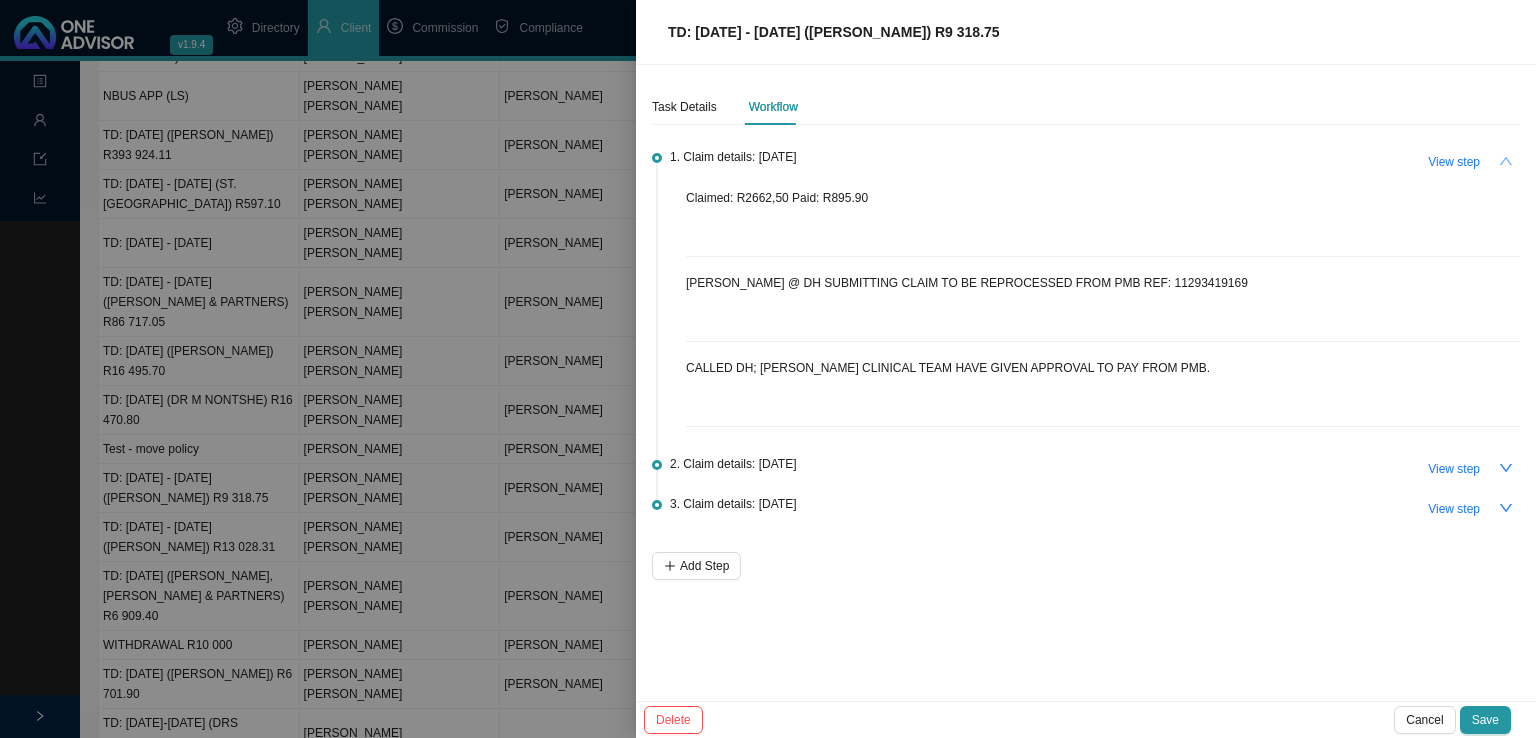 click at bounding box center (768, 369) 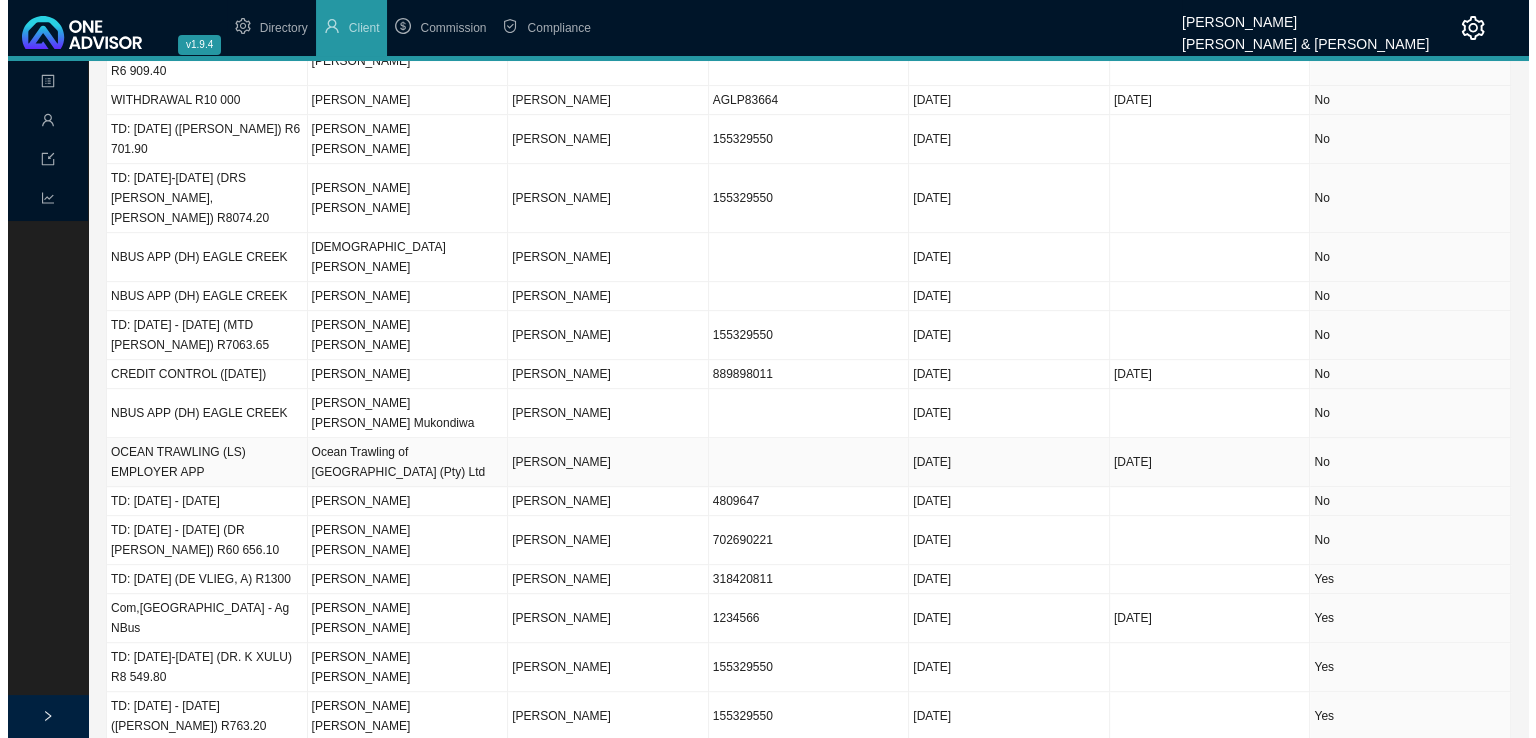 scroll, scrollTop: 885, scrollLeft: 0, axis: vertical 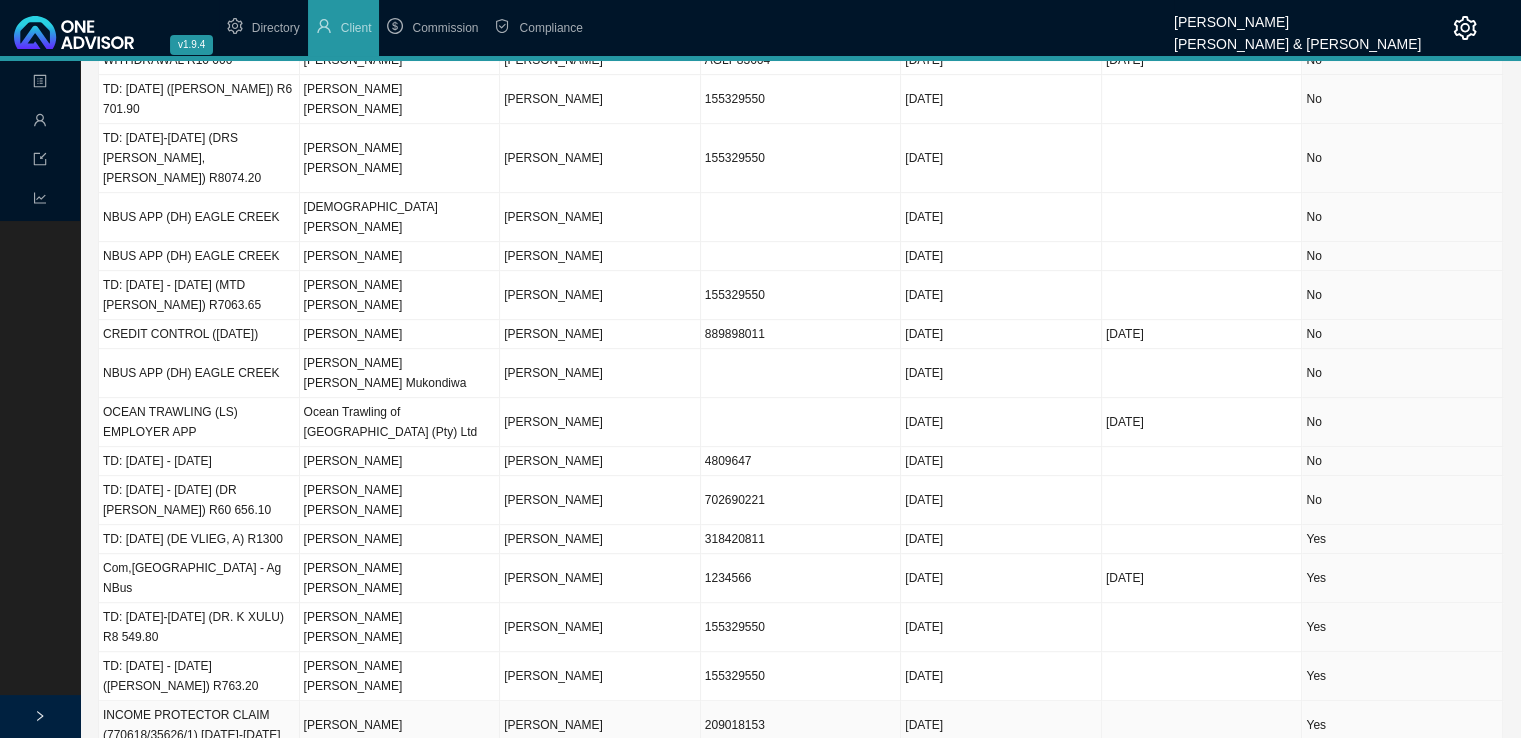 click on "INCOME PROTECTOR CLAIM (770618/35626/1) [DATE]-[DATE]" at bounding box center [199, 725] 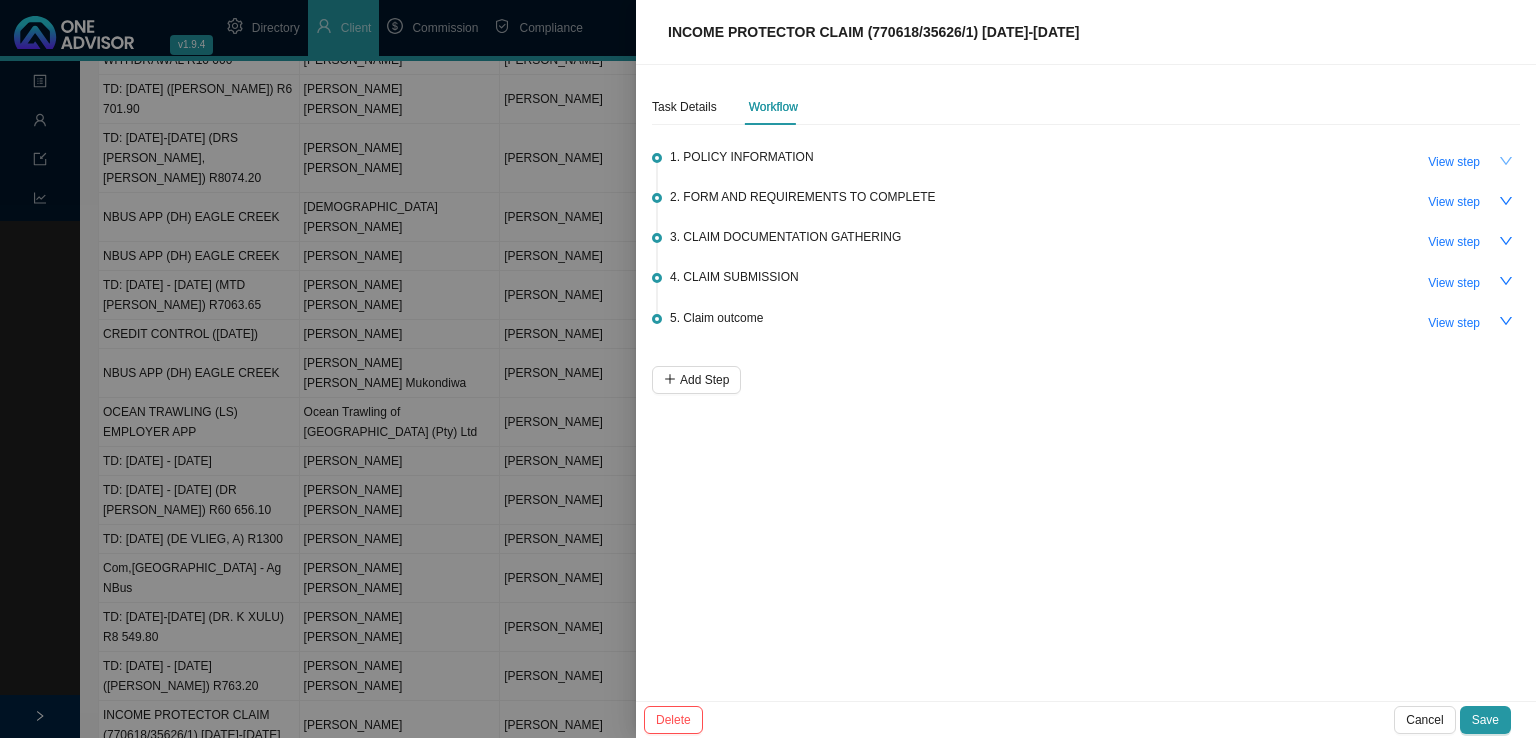 click 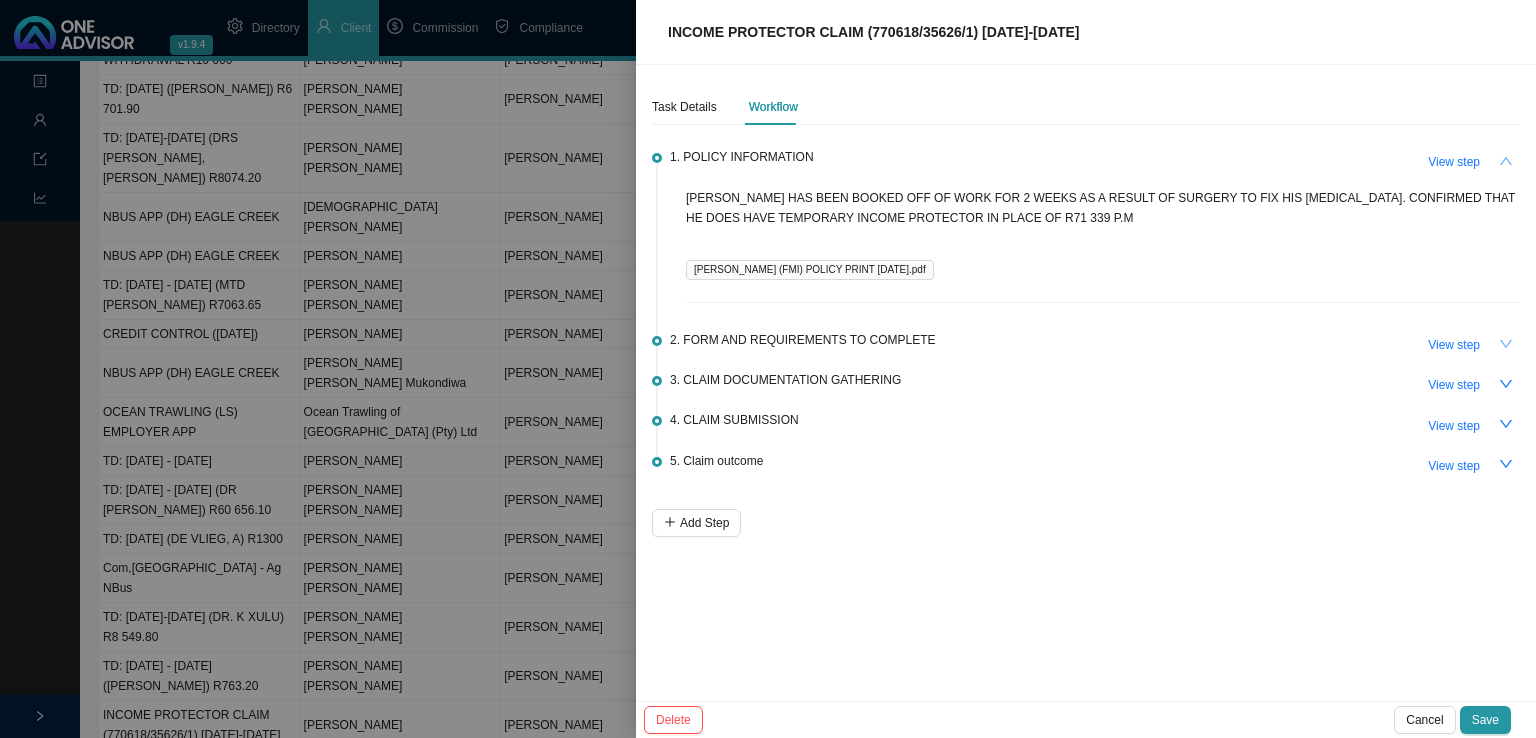 click 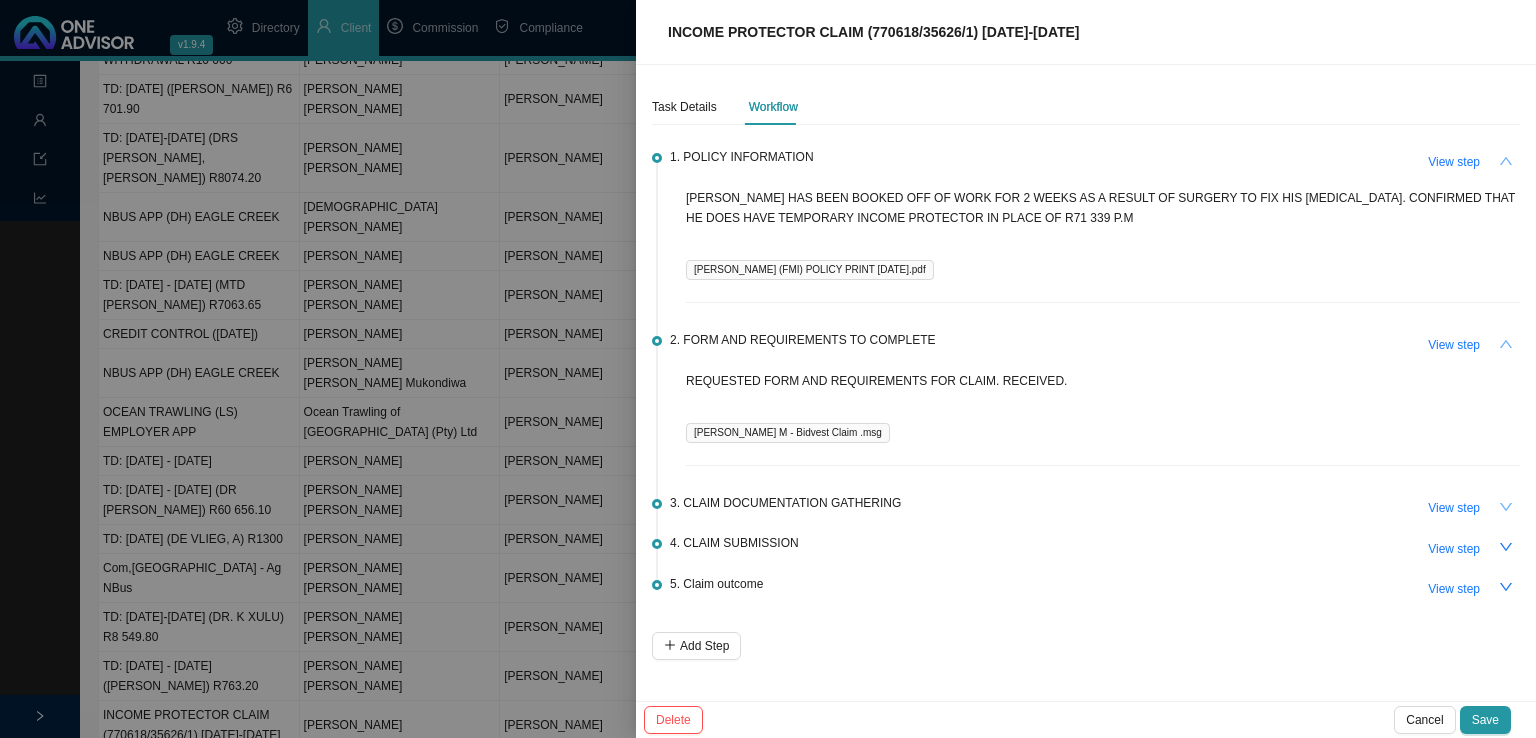 click 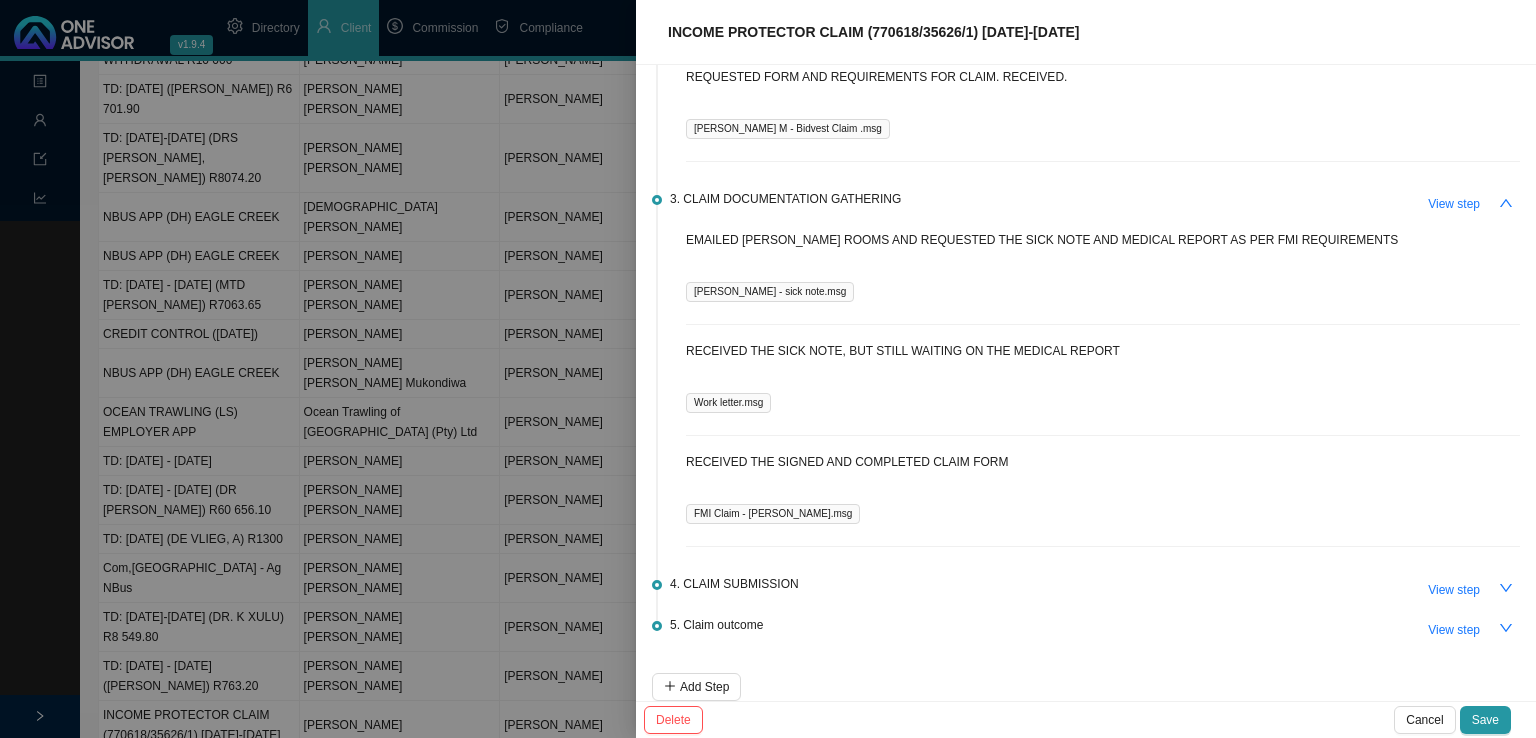 scroll, scrollTop: 313, scrollLeft: 0, axis: vertical 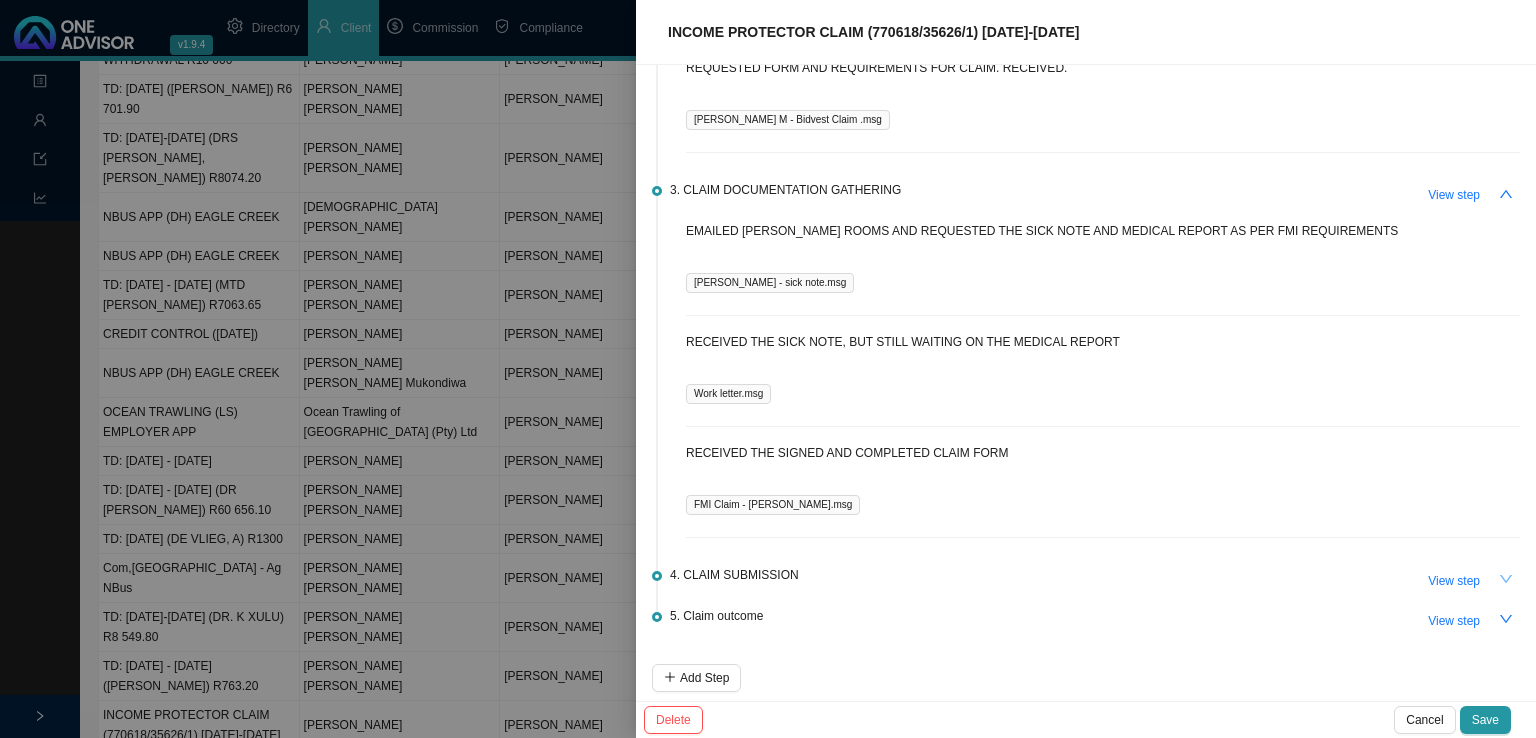 click 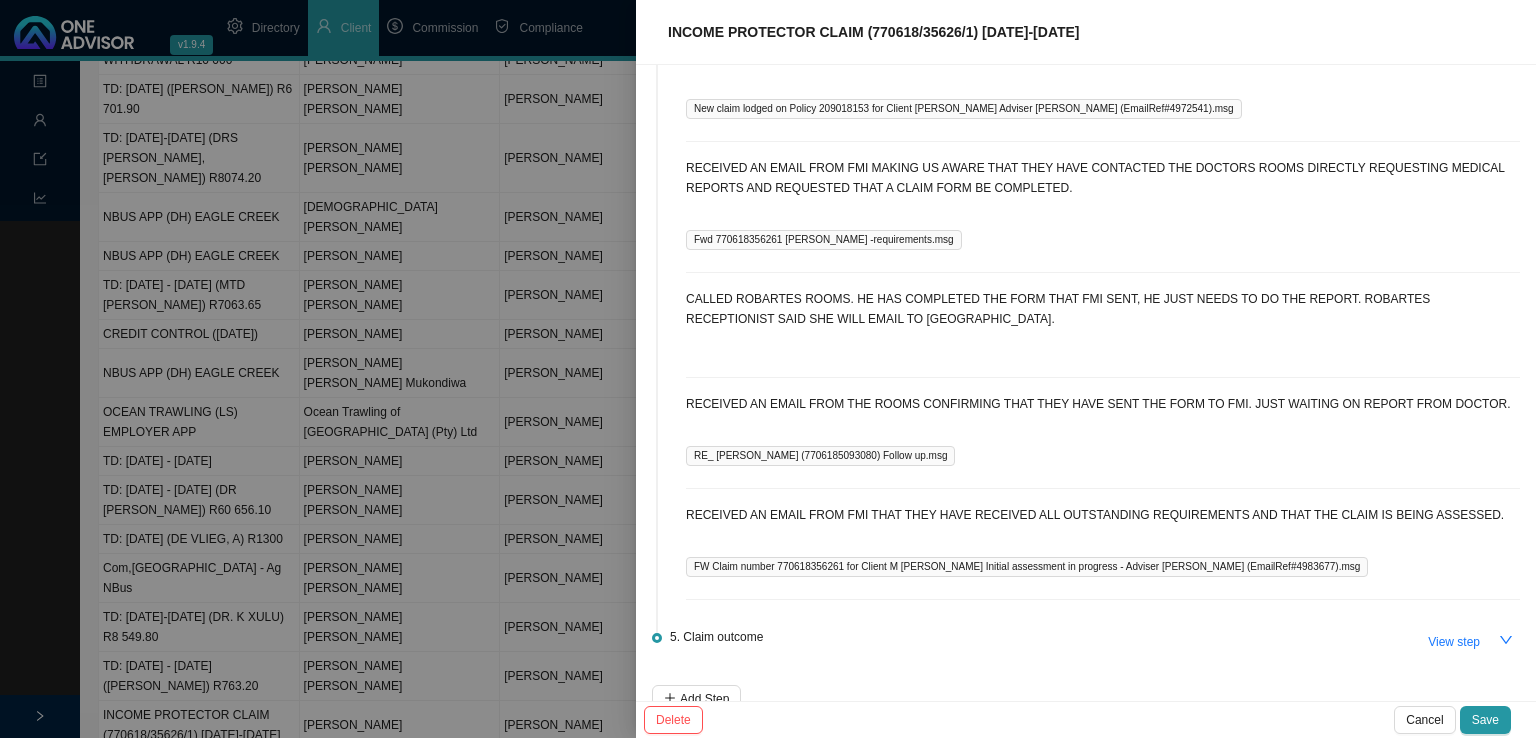 scroll, scrollTop: 1110, scrollLeft: 0, axis: vertical 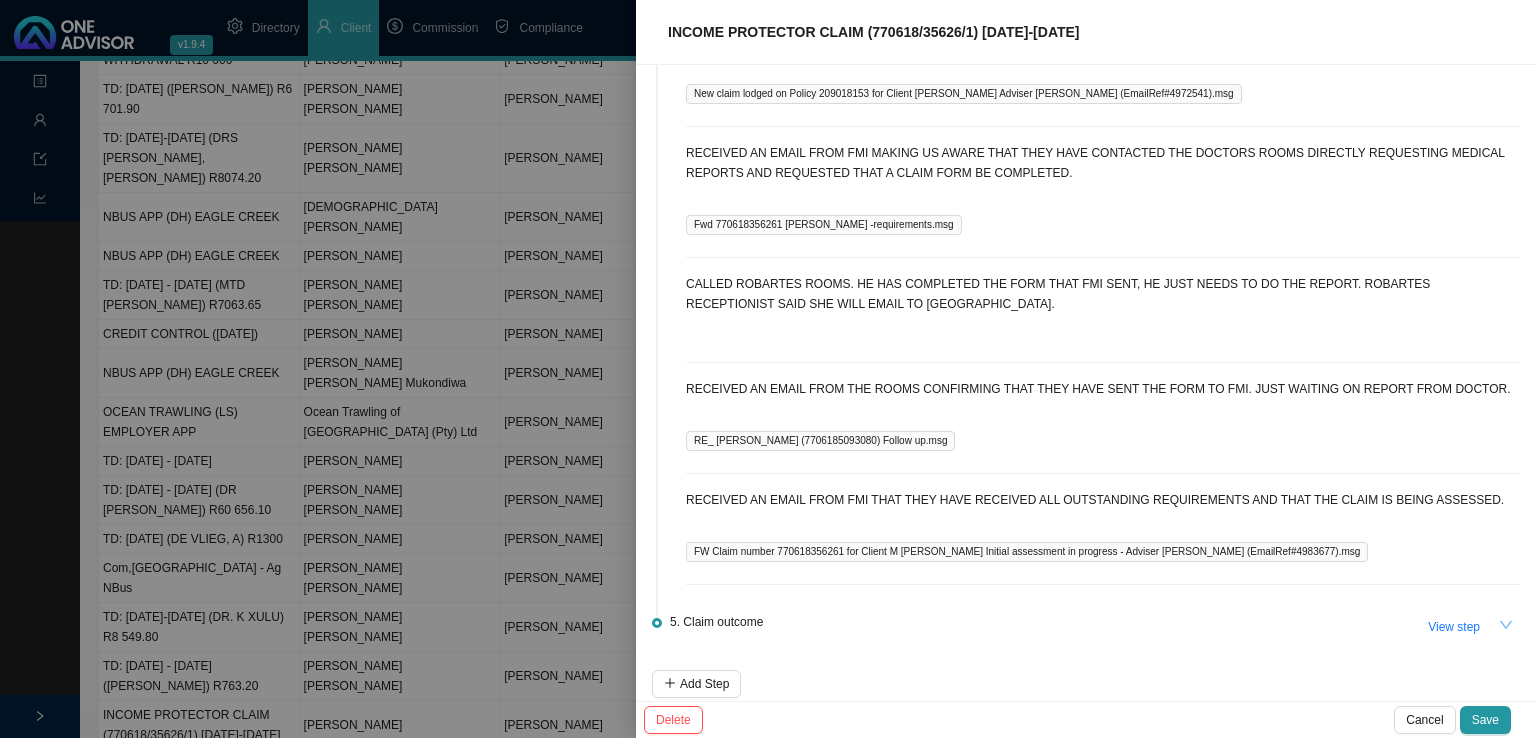 click 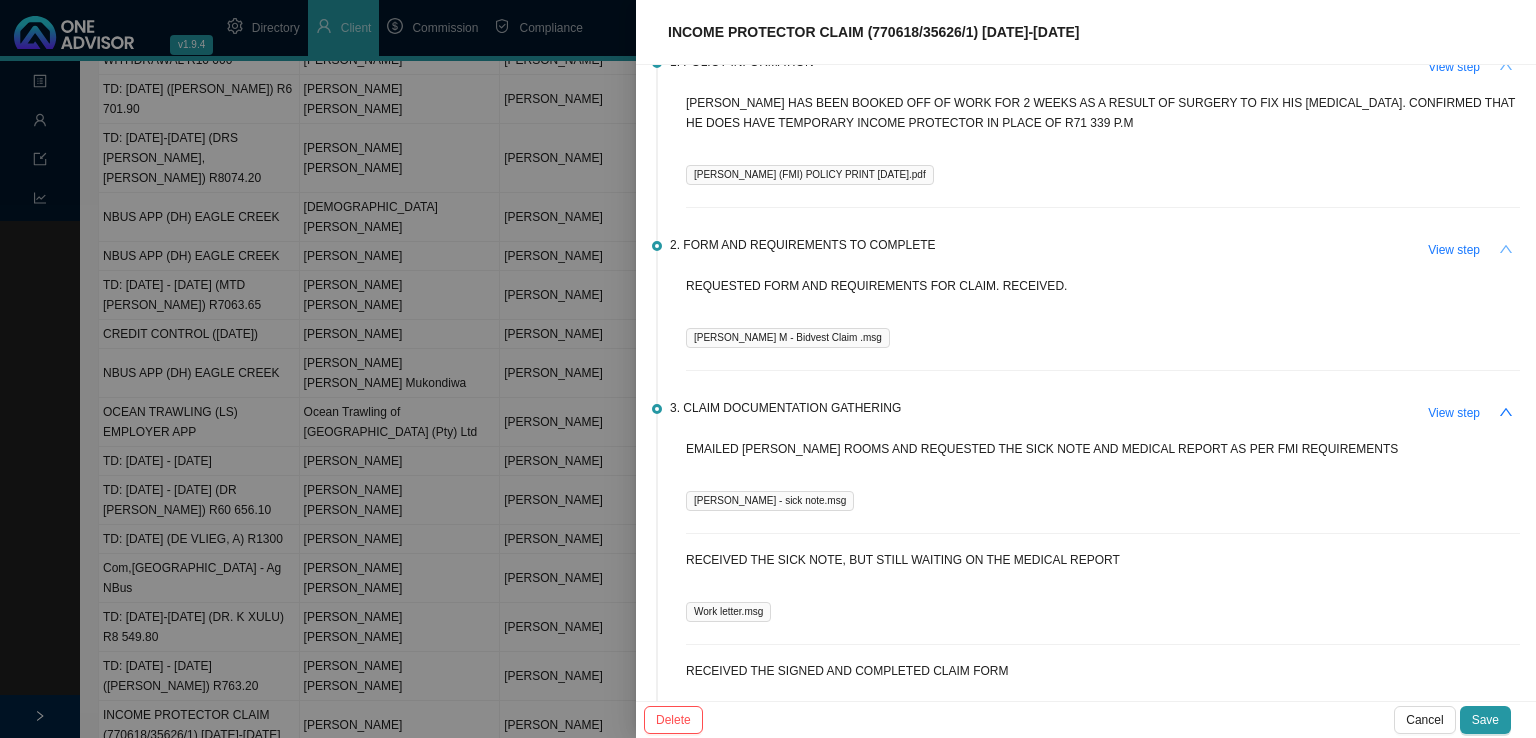 scroll, scrollTop: 0, scrollLeft: 0, axis: both 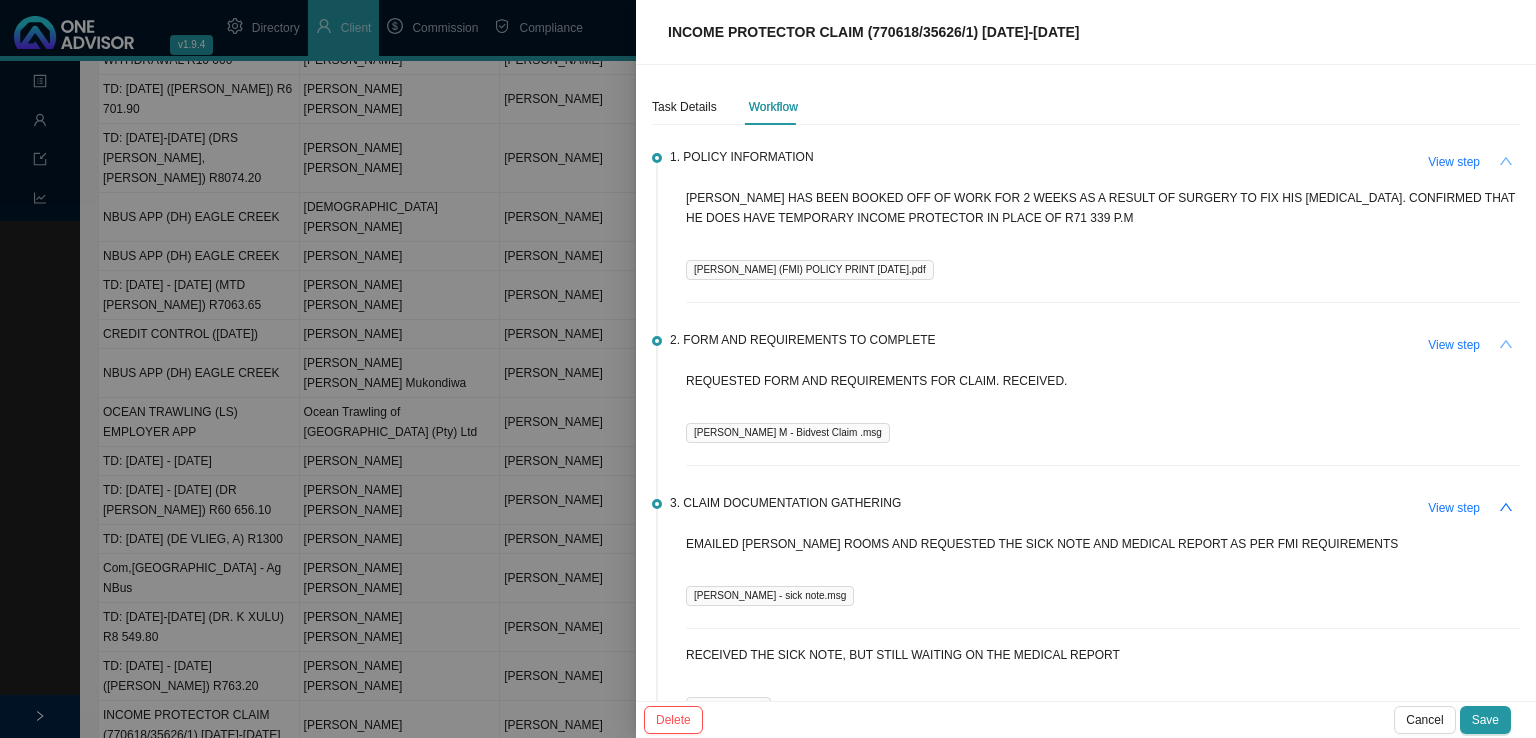 click on "Workflow" at bounding box center (773, 107) 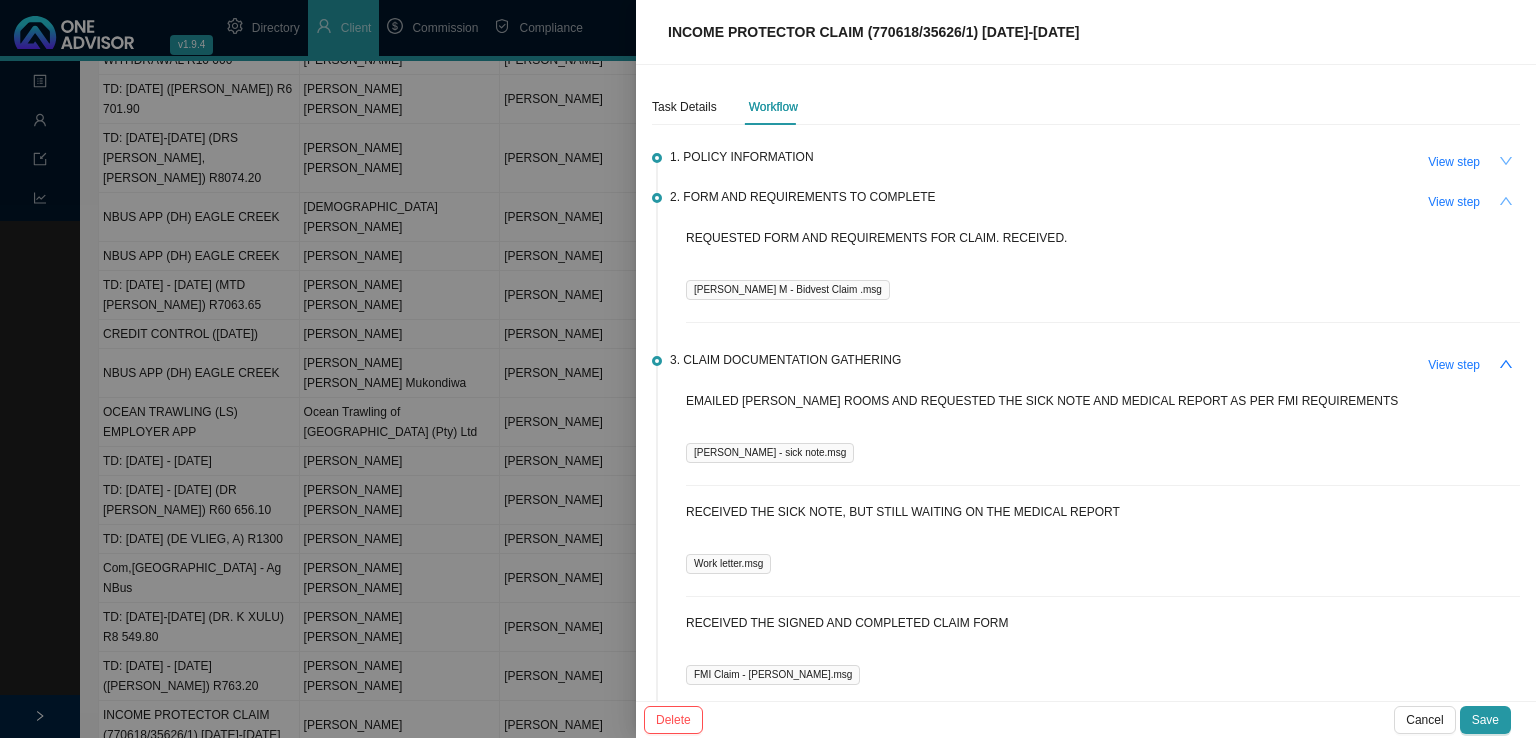 click 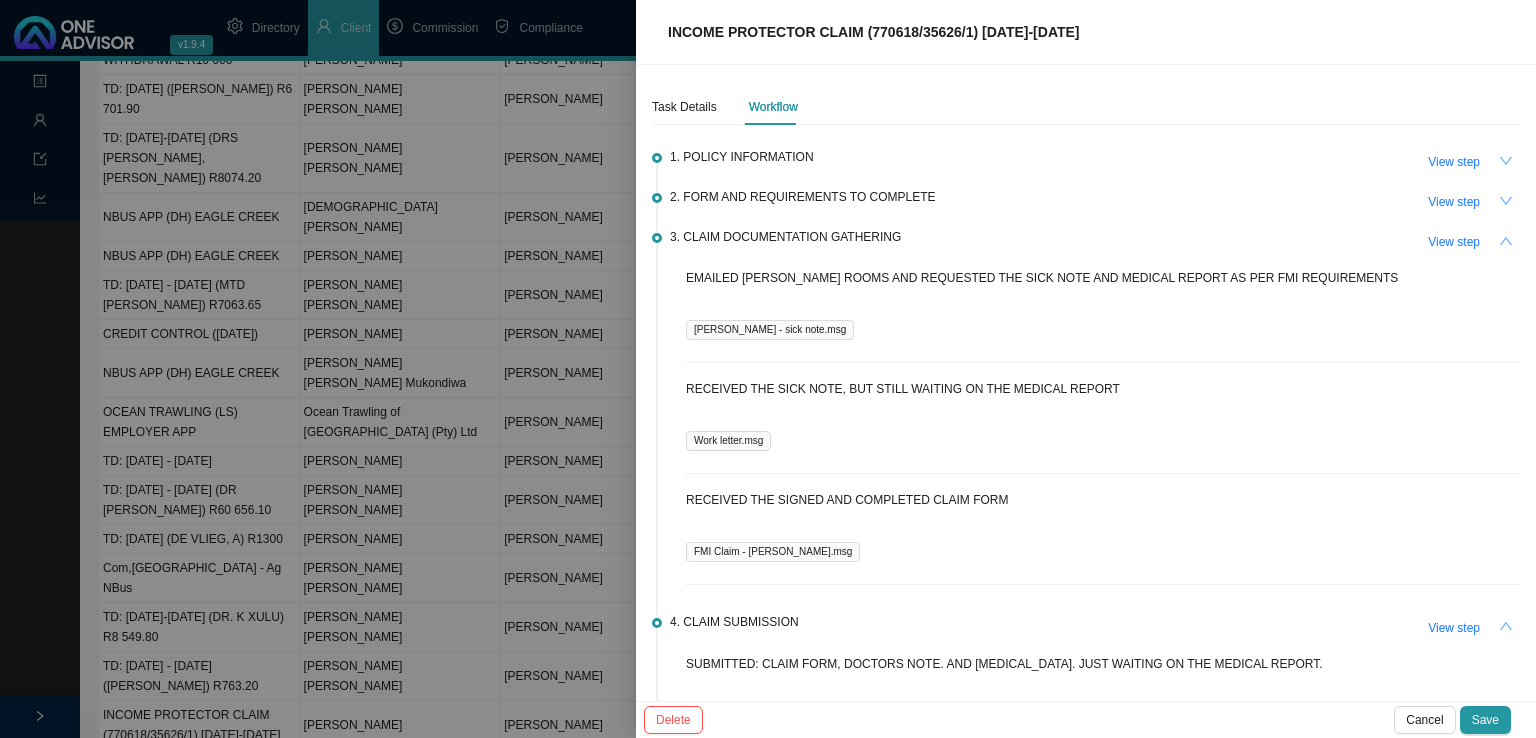 click at bounding box center [1506, 241] 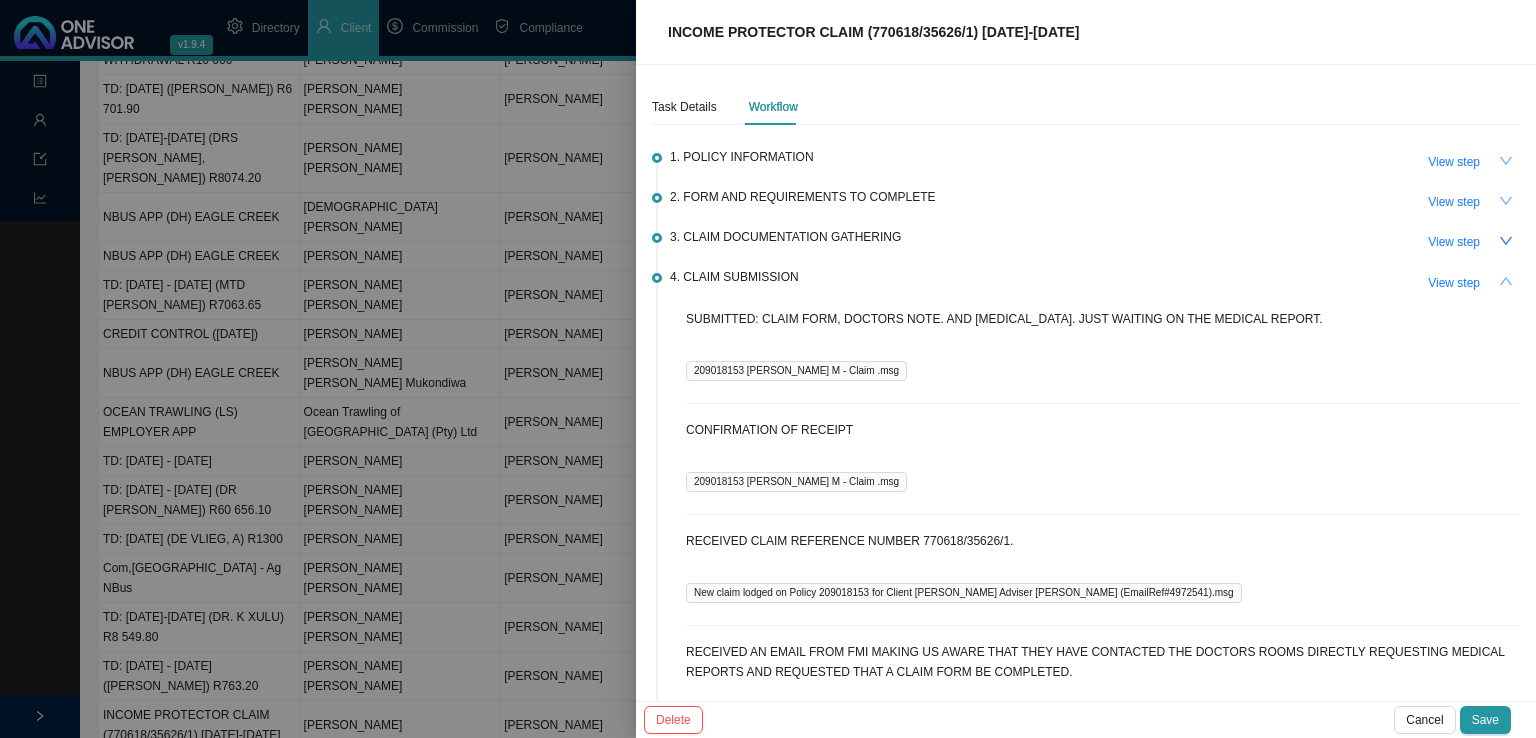 click at bounding box center [1506, 281] 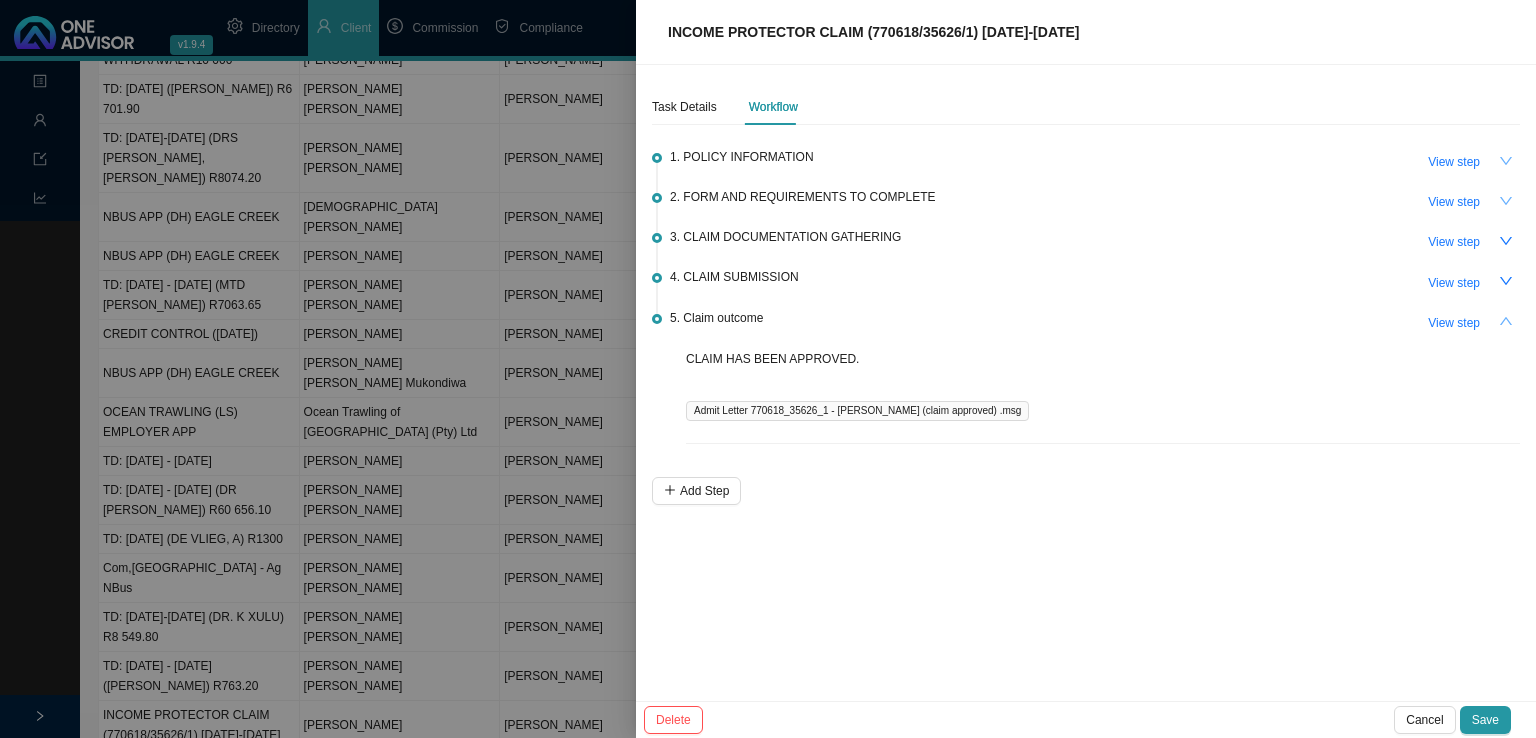 click 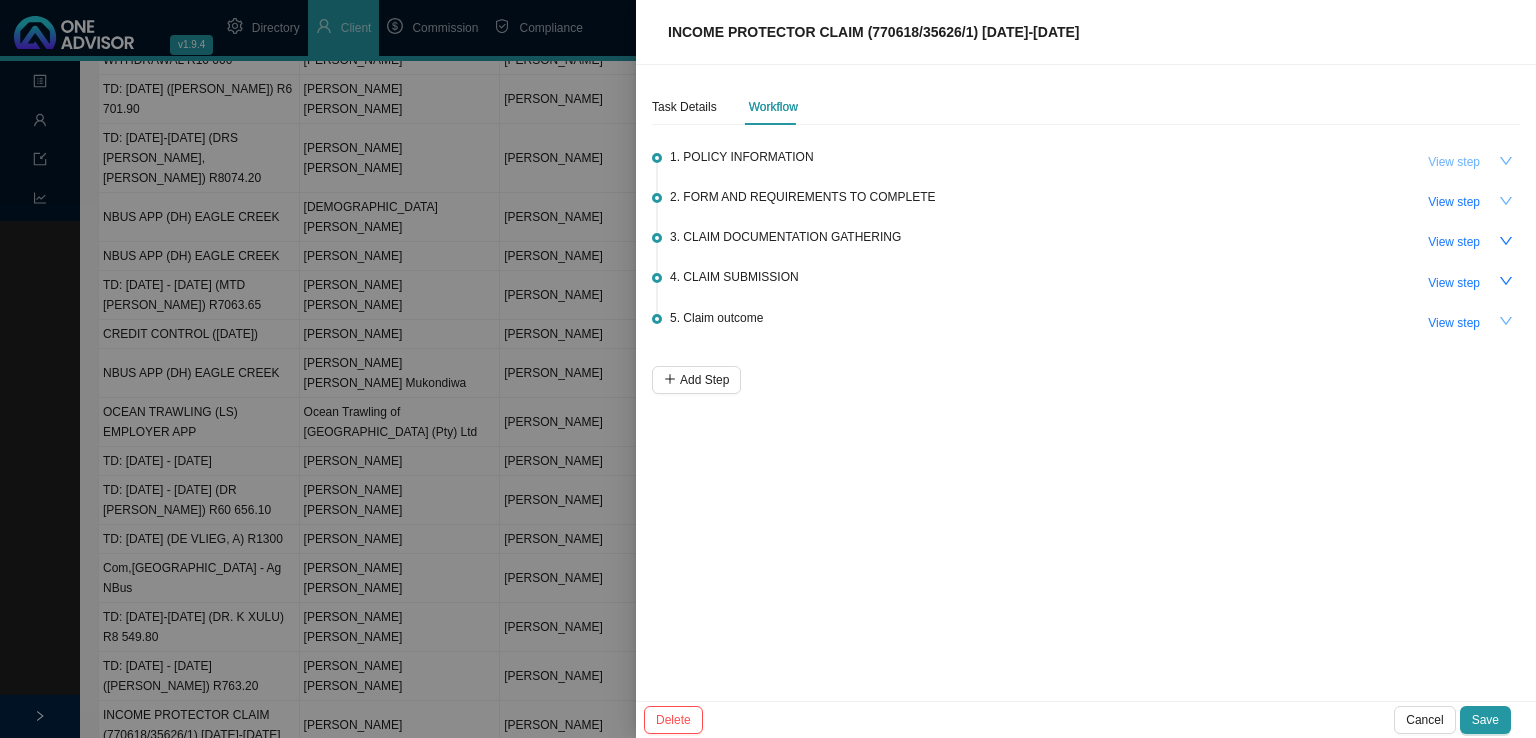 click on "View step" at bounding box center (1454, 162) 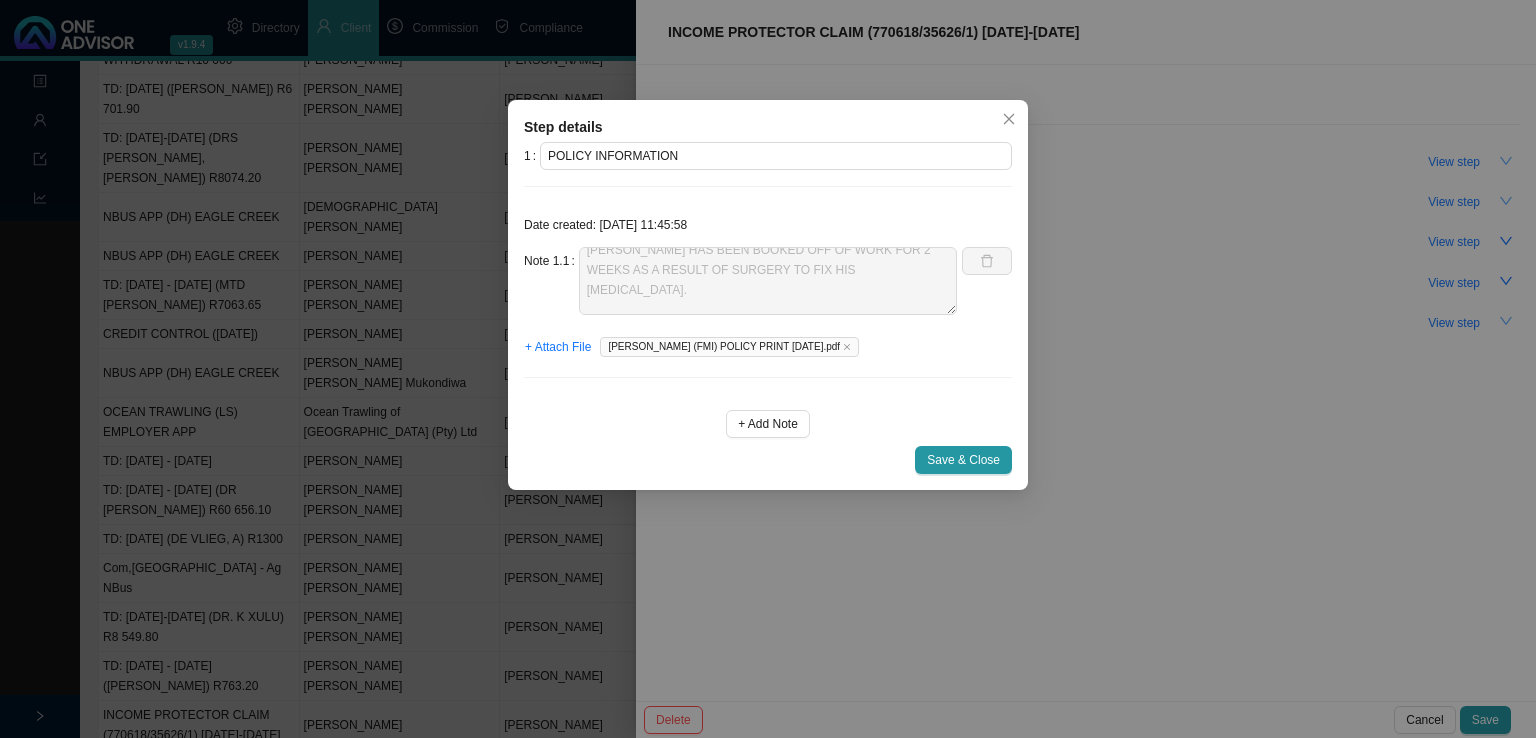 scroll, scrollTop: 0, scrollLeft: 0, axis: both 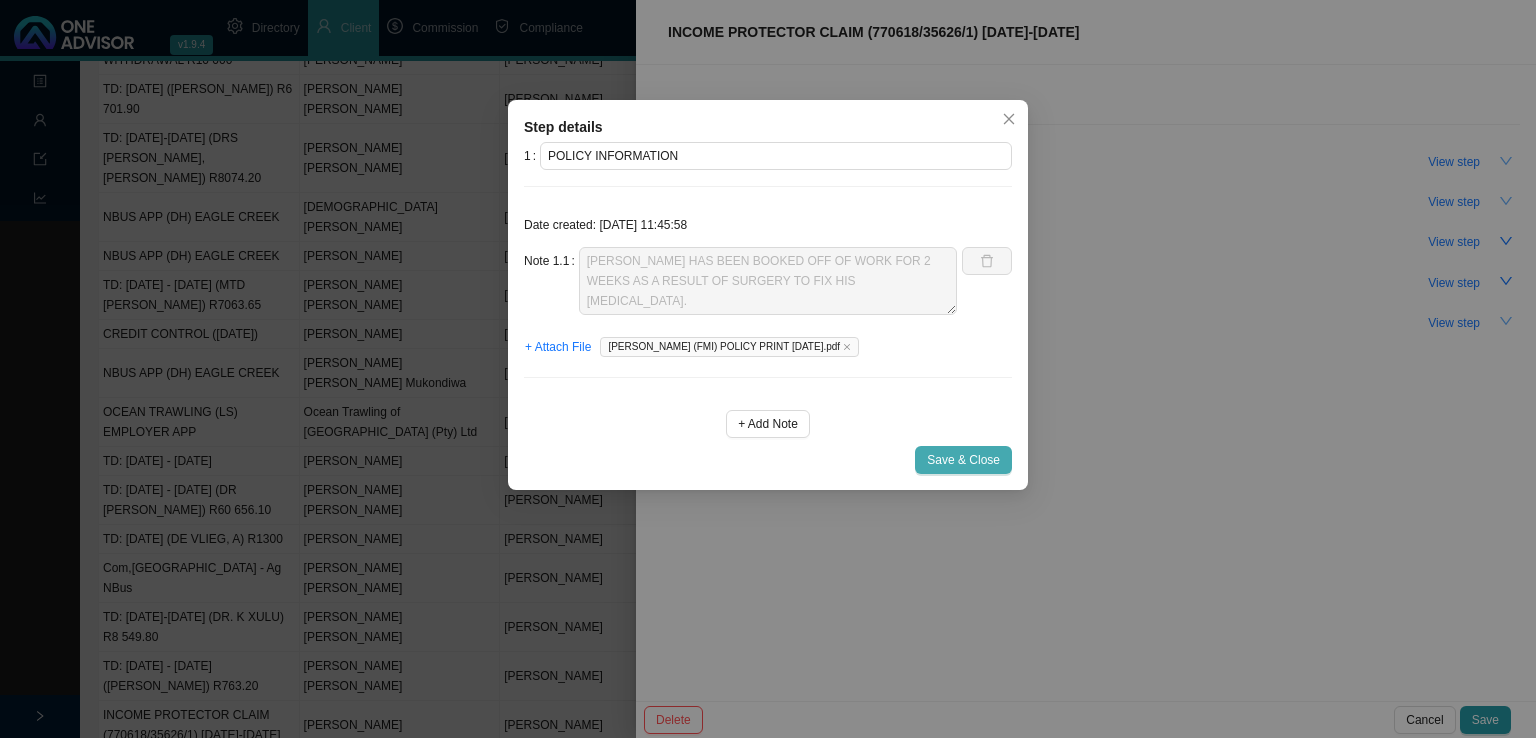 click on "Save & Close" at bounding box center [963, 460] 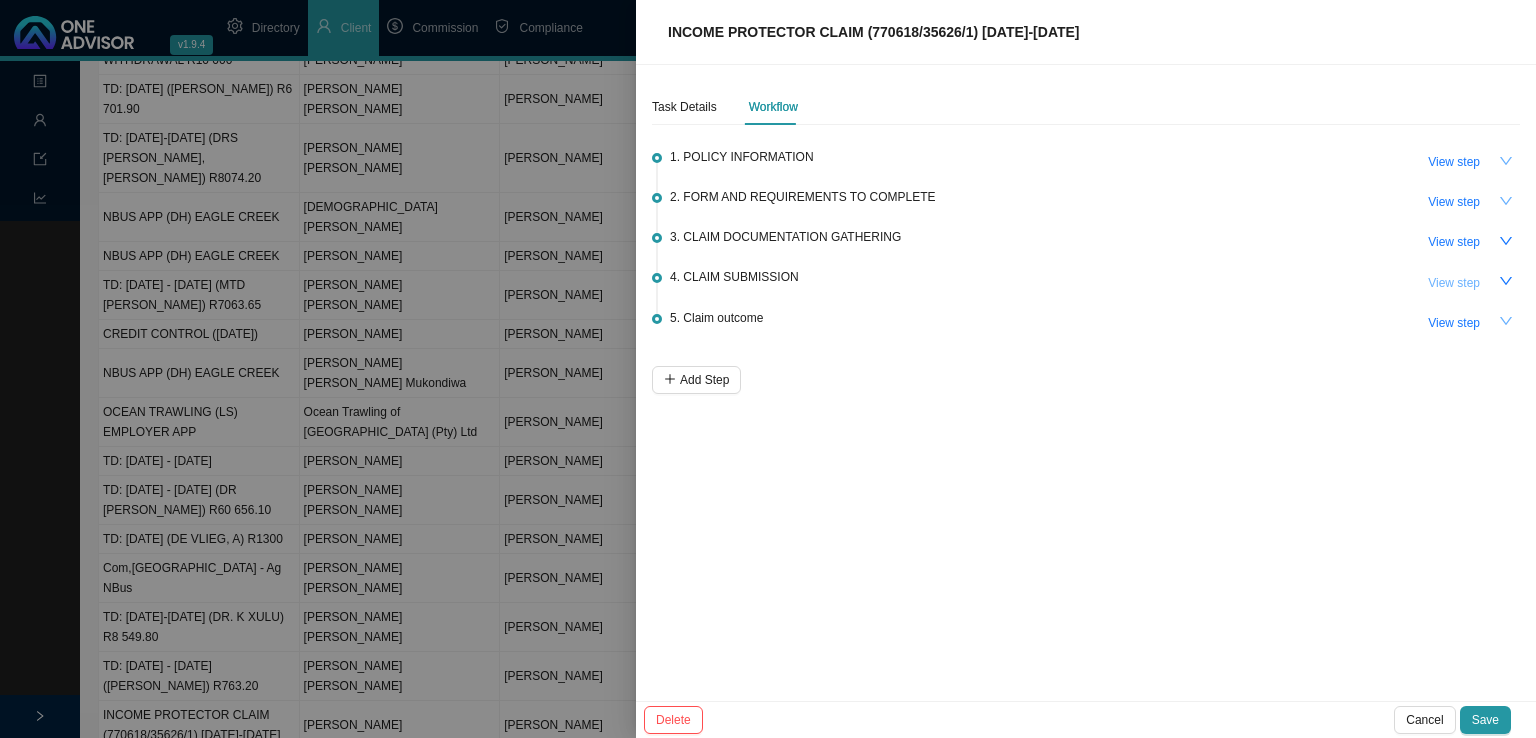 click on "View step" at bounding box center (1454, 283) 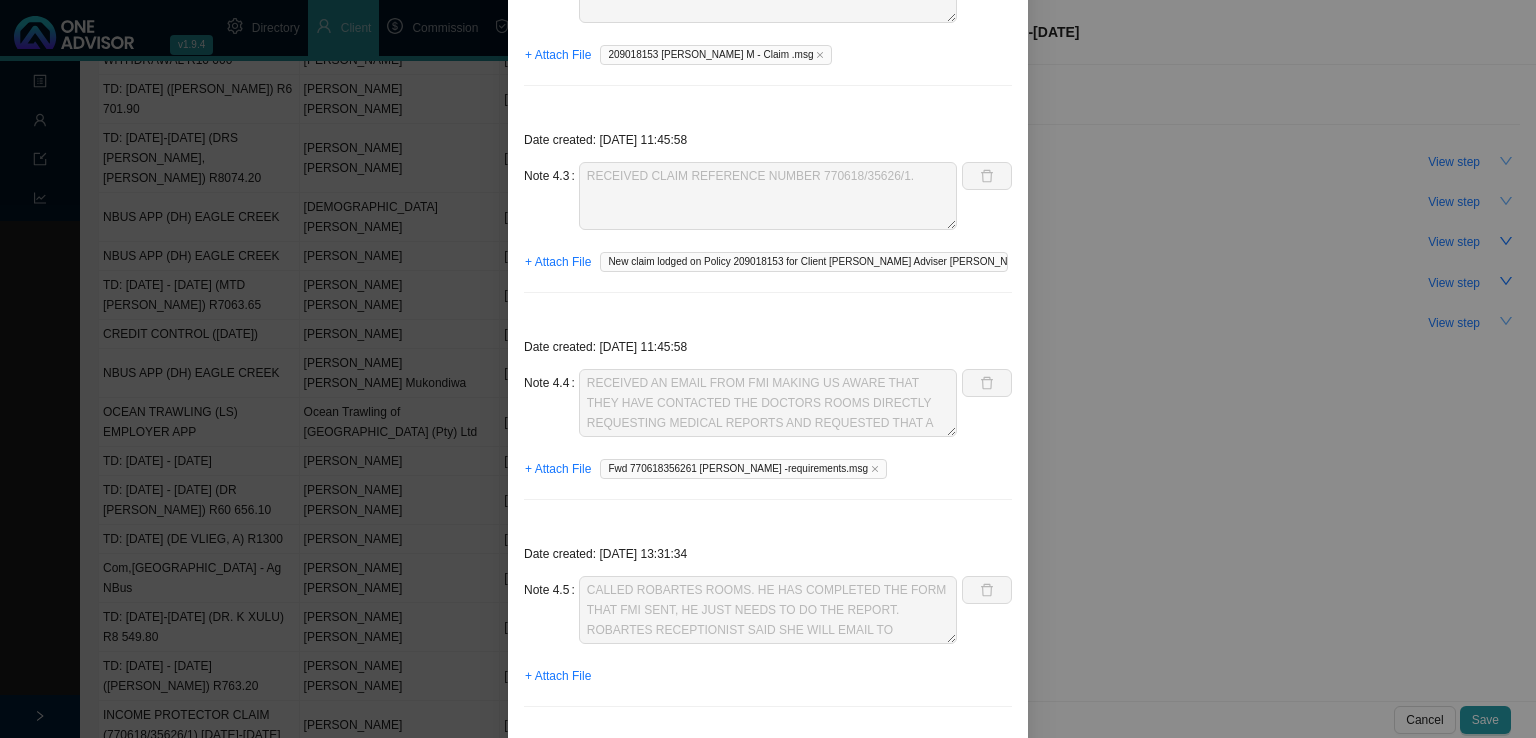 scroll, scrollTop: 500, scrollLeft: 0, axis: vertical 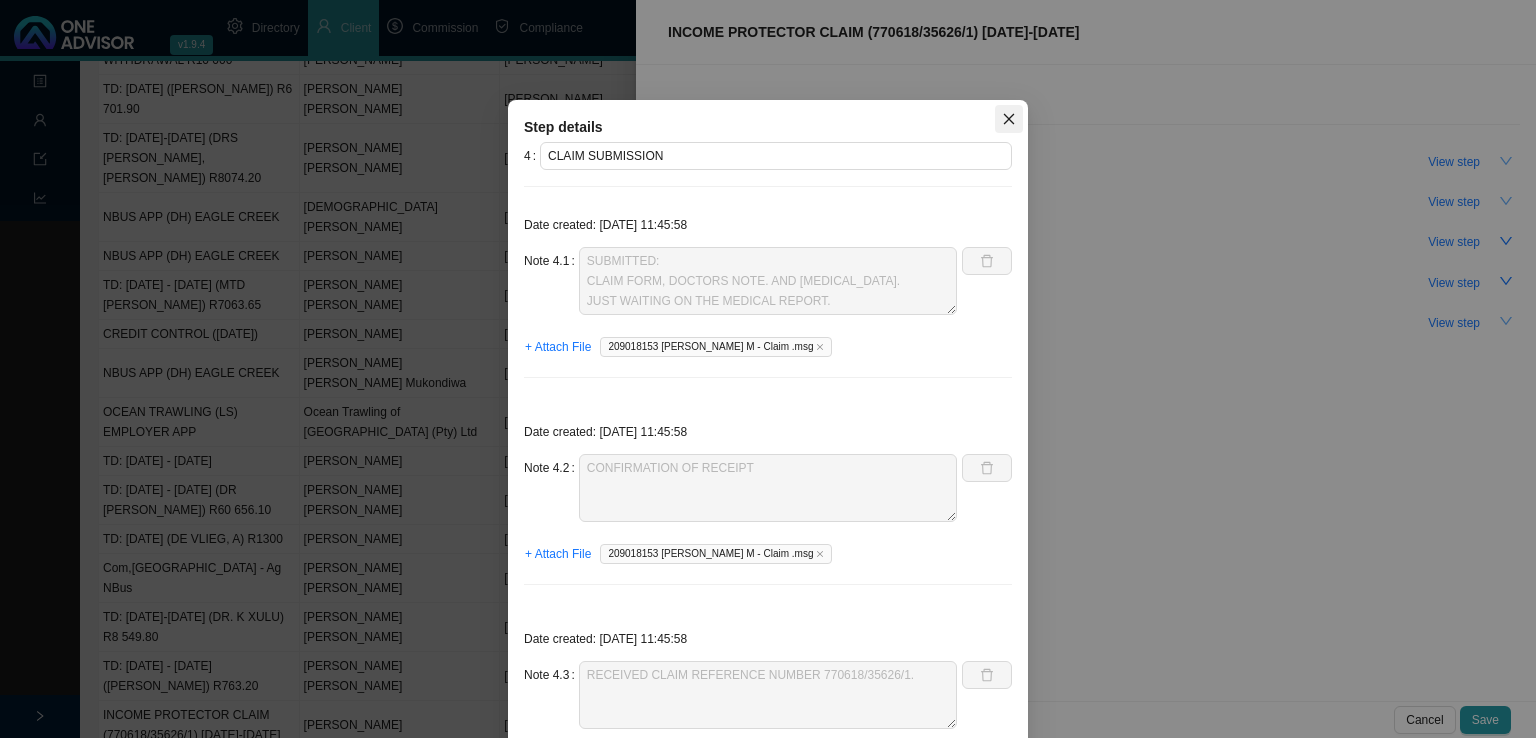 click 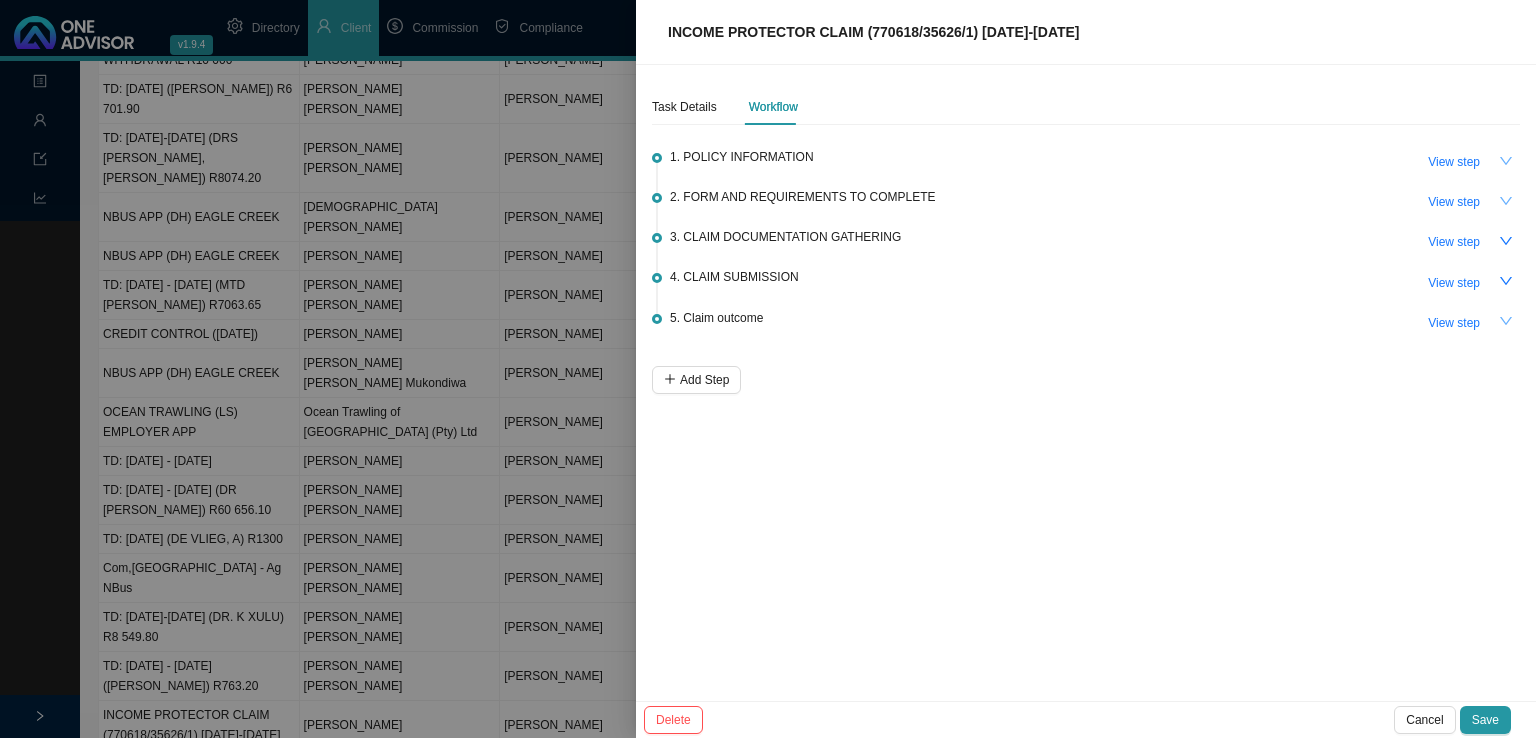 click on "Task Details Workflow 1. POLICY INFORMATION View step 2. FORM AND REQUIREMENTS TO COMPLETE View step 3. CLAIM DOCUMENTATION GATHERING View step 4. CLAIM SUBMISSION View step 5. Claim outcome View step Add Step" at bounding box center [1086, 383] 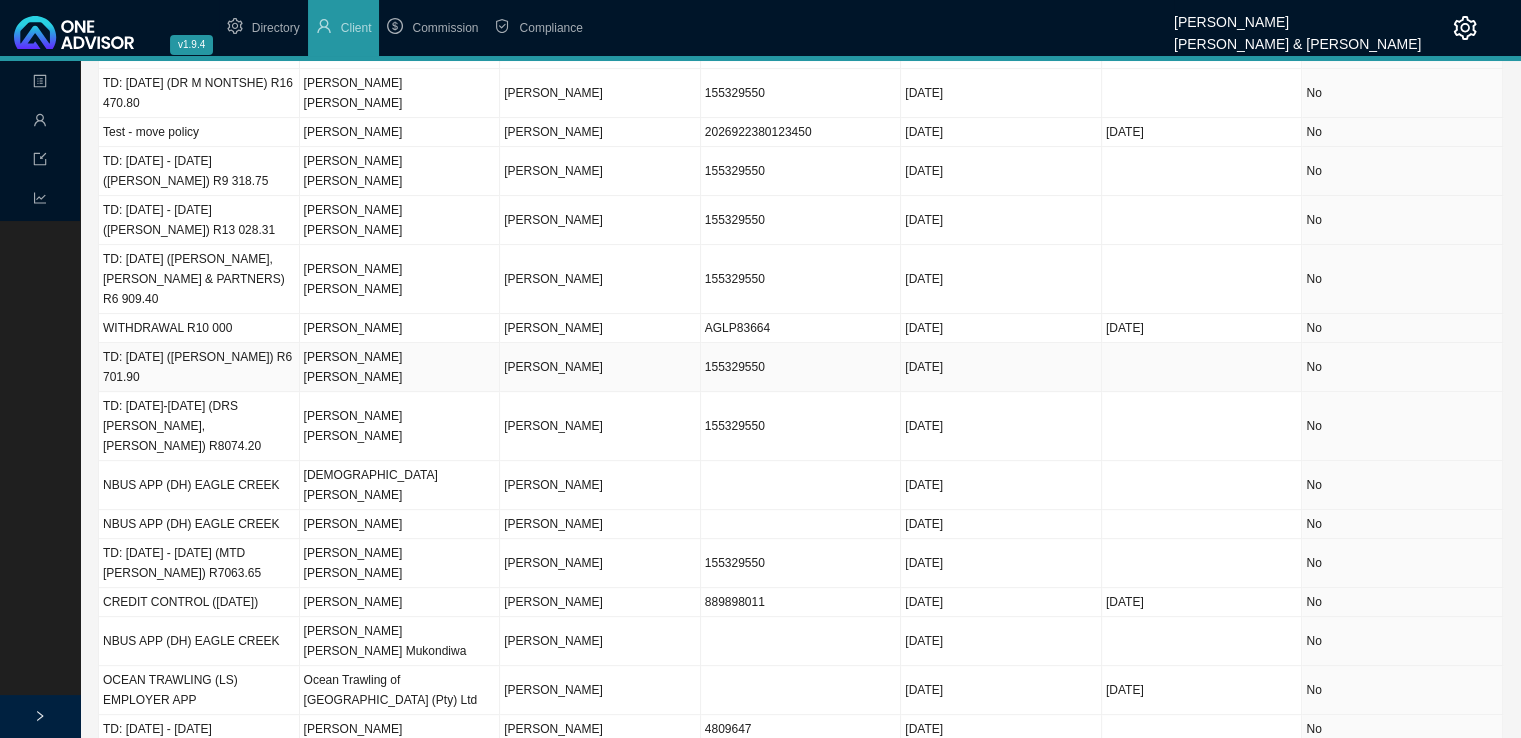 scroll, scrollTop: 485, scrollLeft: 0, axis: vertical 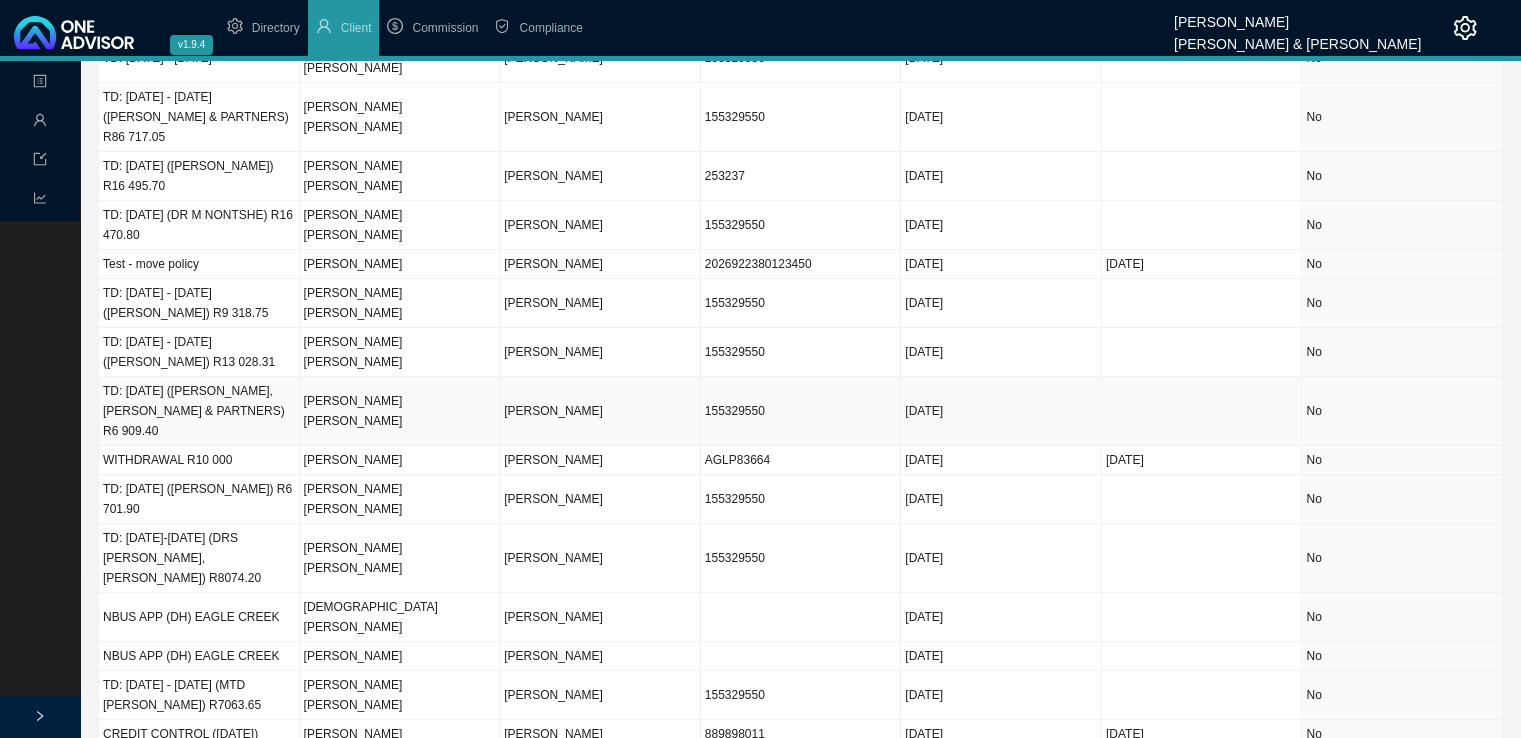 click on "[PERSON_NAME] [PERSON_NAME]" at bounding box center (400, 411) 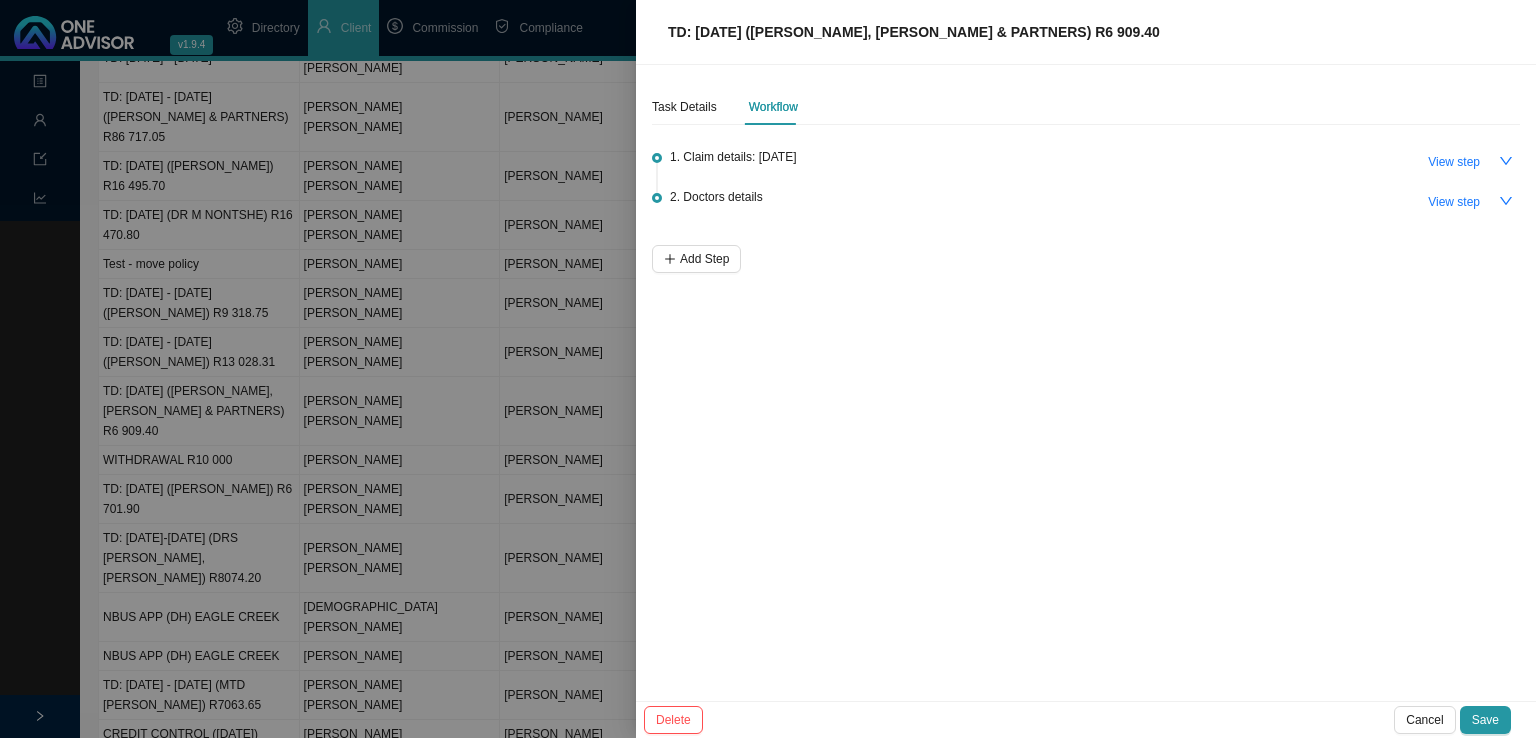 click at bounding box center [768, 369] 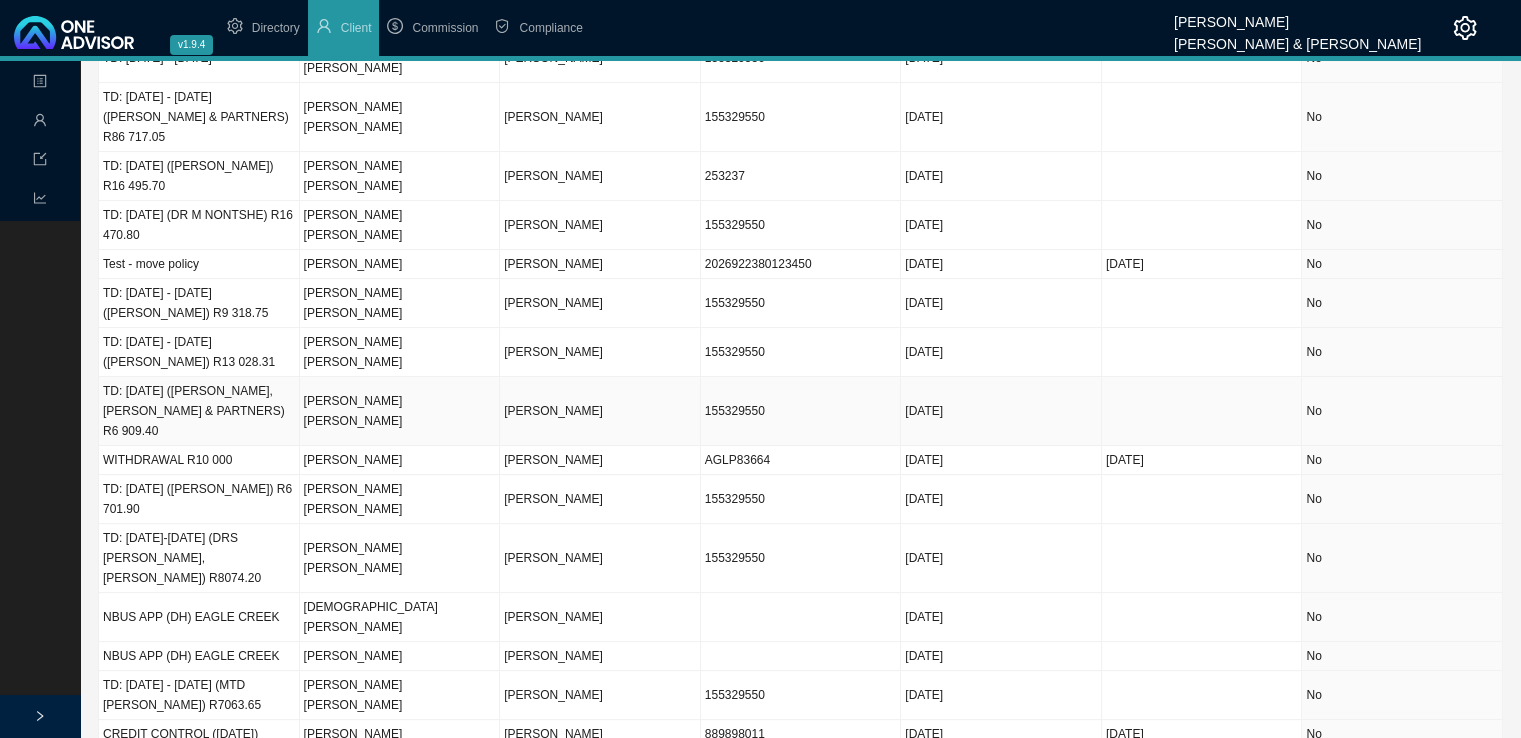 click on "[PERSON_NAME] [PERSON_NAME]" at bounding box center [400, 411] 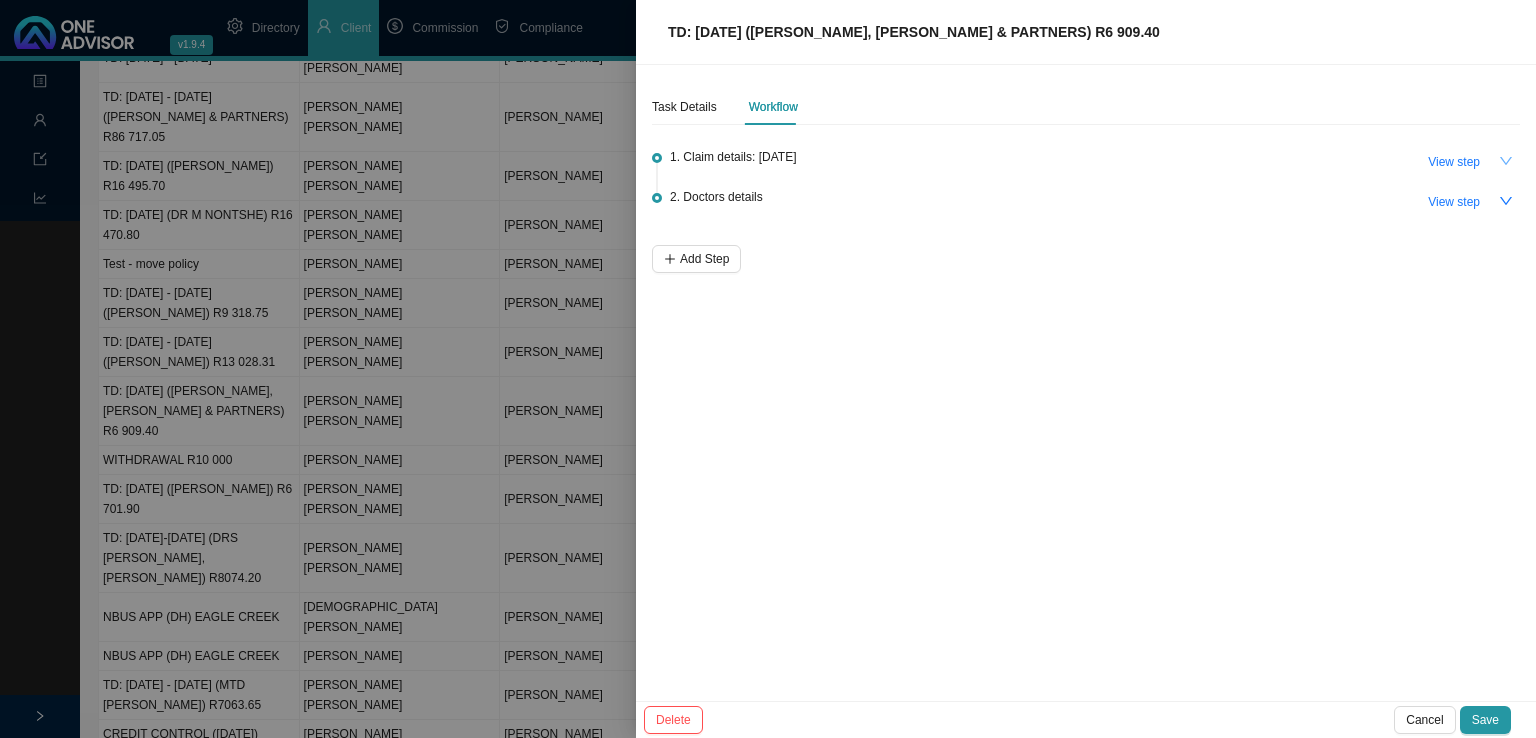 click 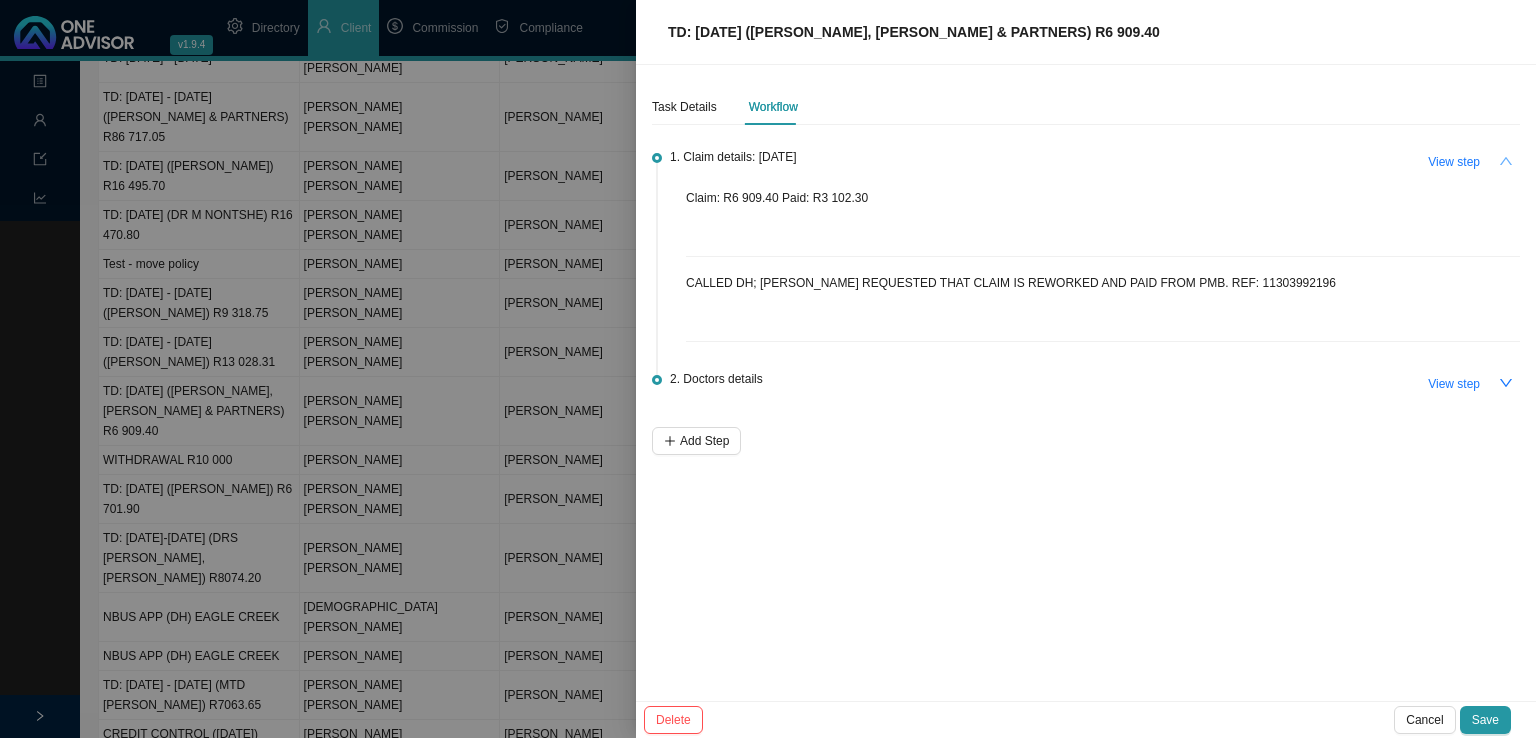 click on "Task Details Workflow 1. Claim details: [DATE] View step Claim: R6 909.40
Paid: R3 102.30 CALLED DH; [PERSON_NAME]
REQUESTED THAT CLAIM IS REWORKED AND PAID FROM PMB.
REF: 11303992196 2. Doctors details View step Add Step" at bounding box center (1086, 383) 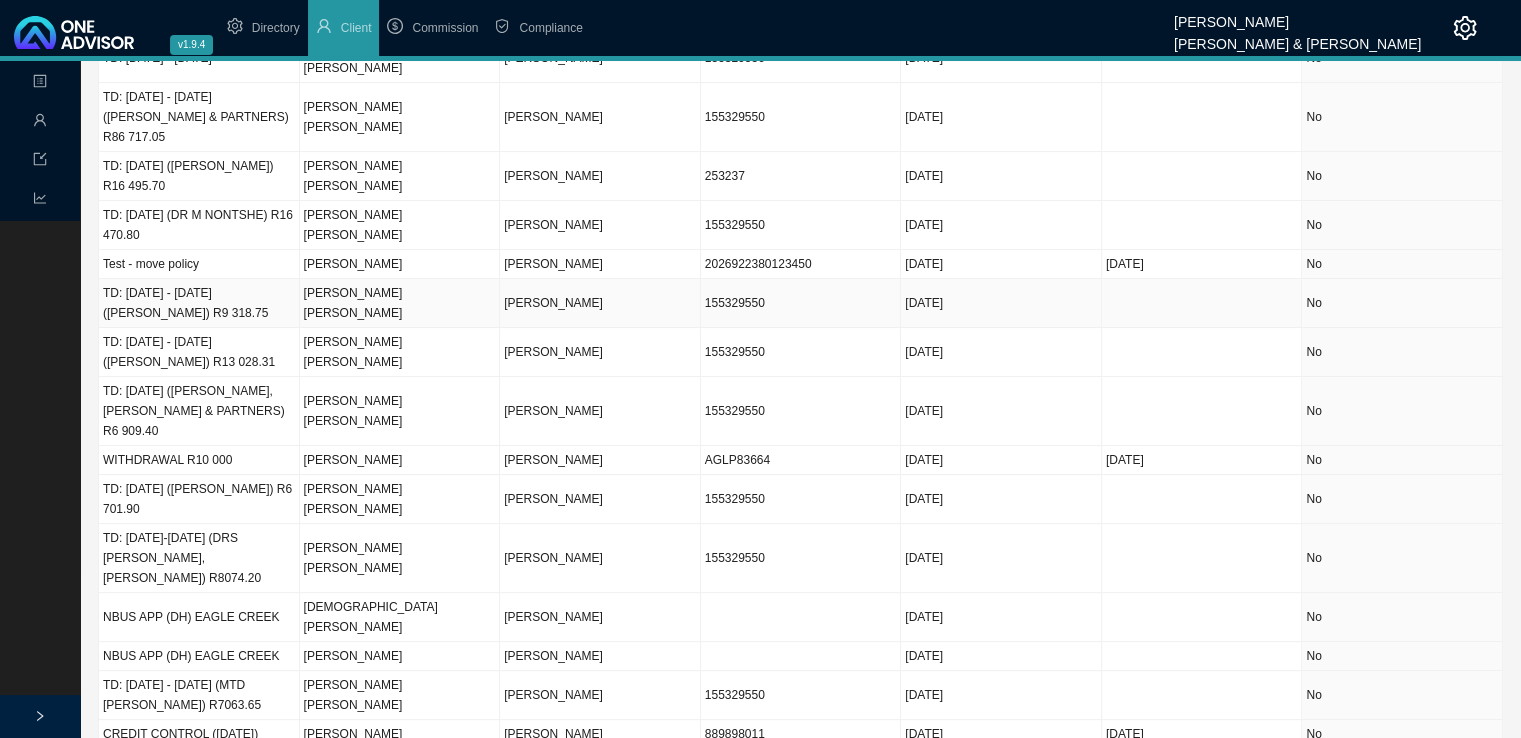 click on "TD: [DATE] - [DATE] ([PERSON_NAME]) R9 318.75" at bounding box center (199, 303) 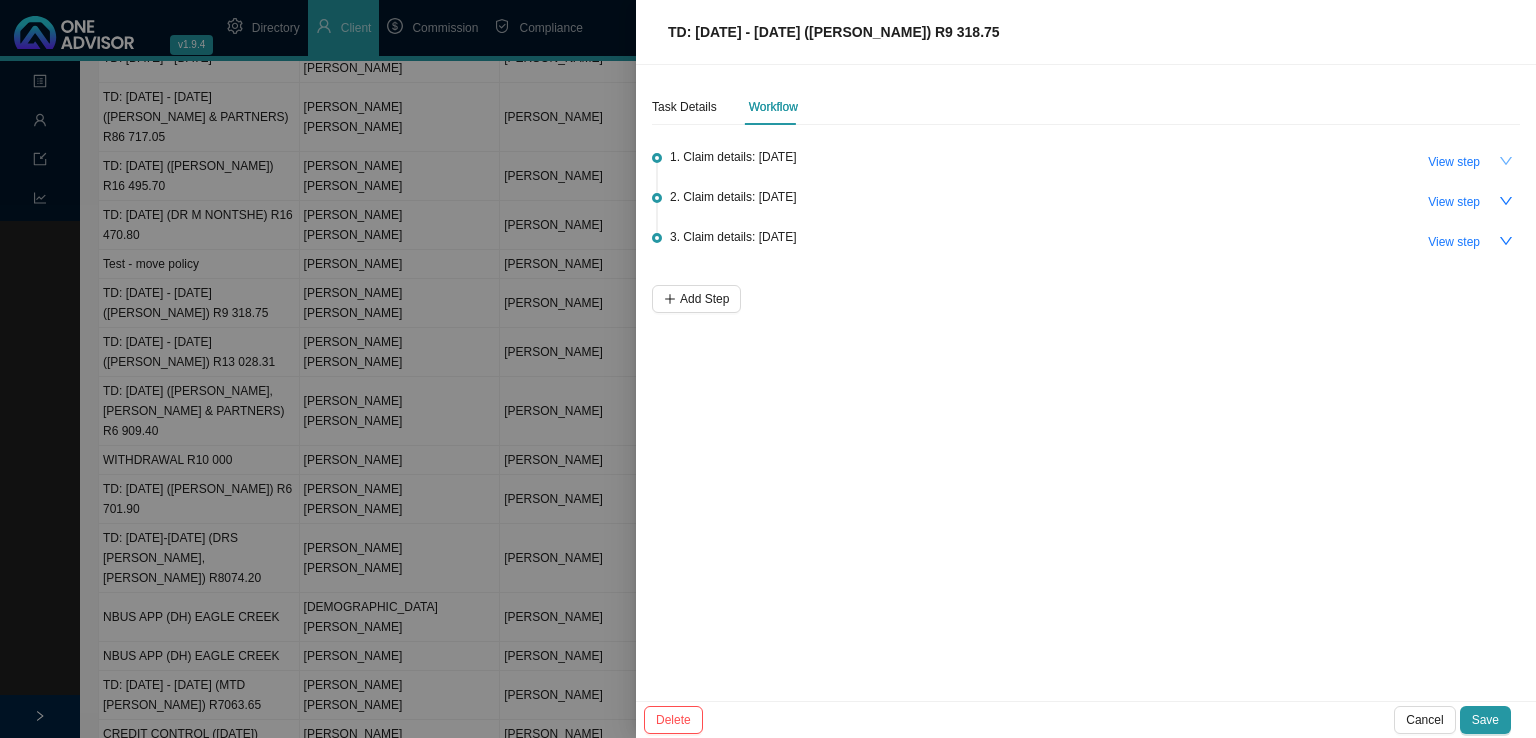 click at bounding box center (1506, 161) 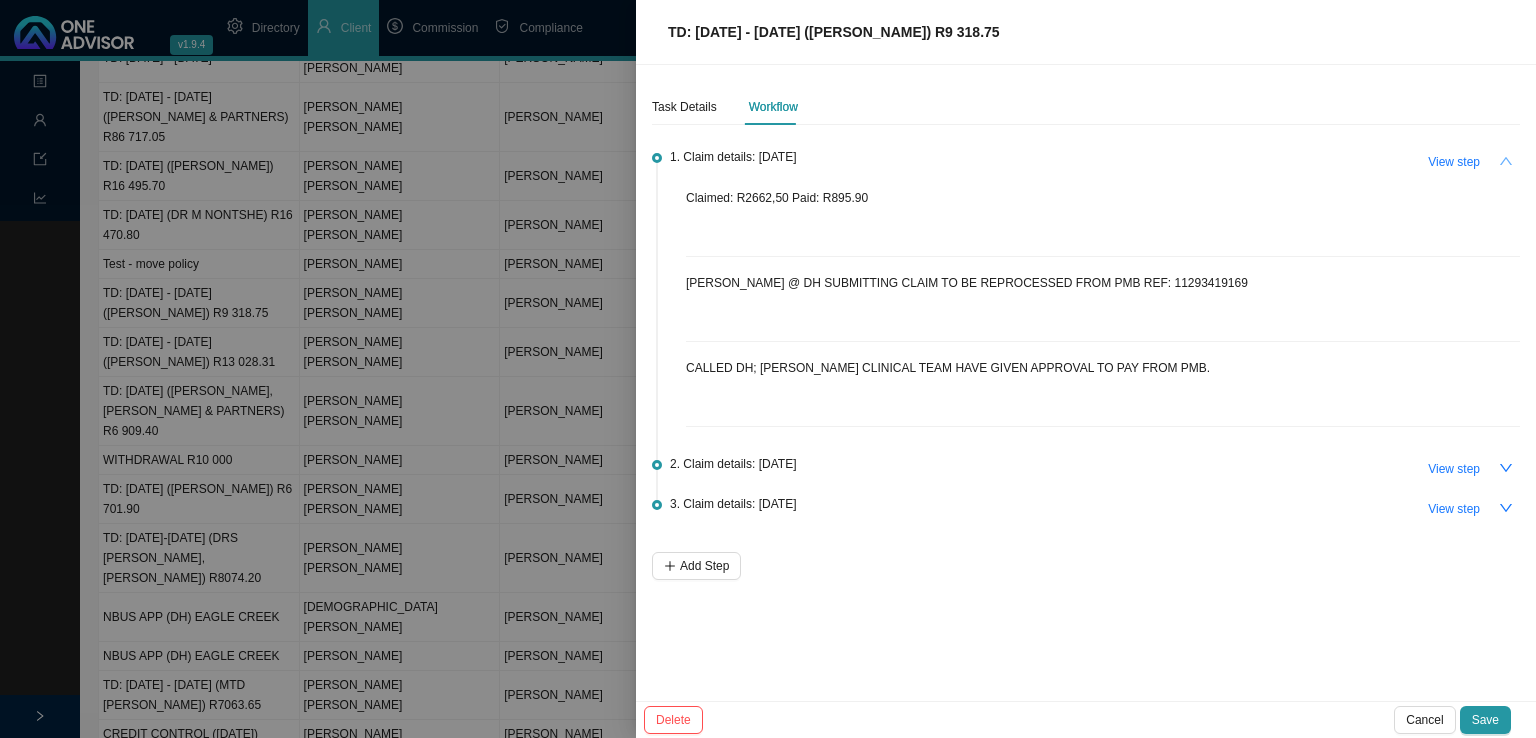 click 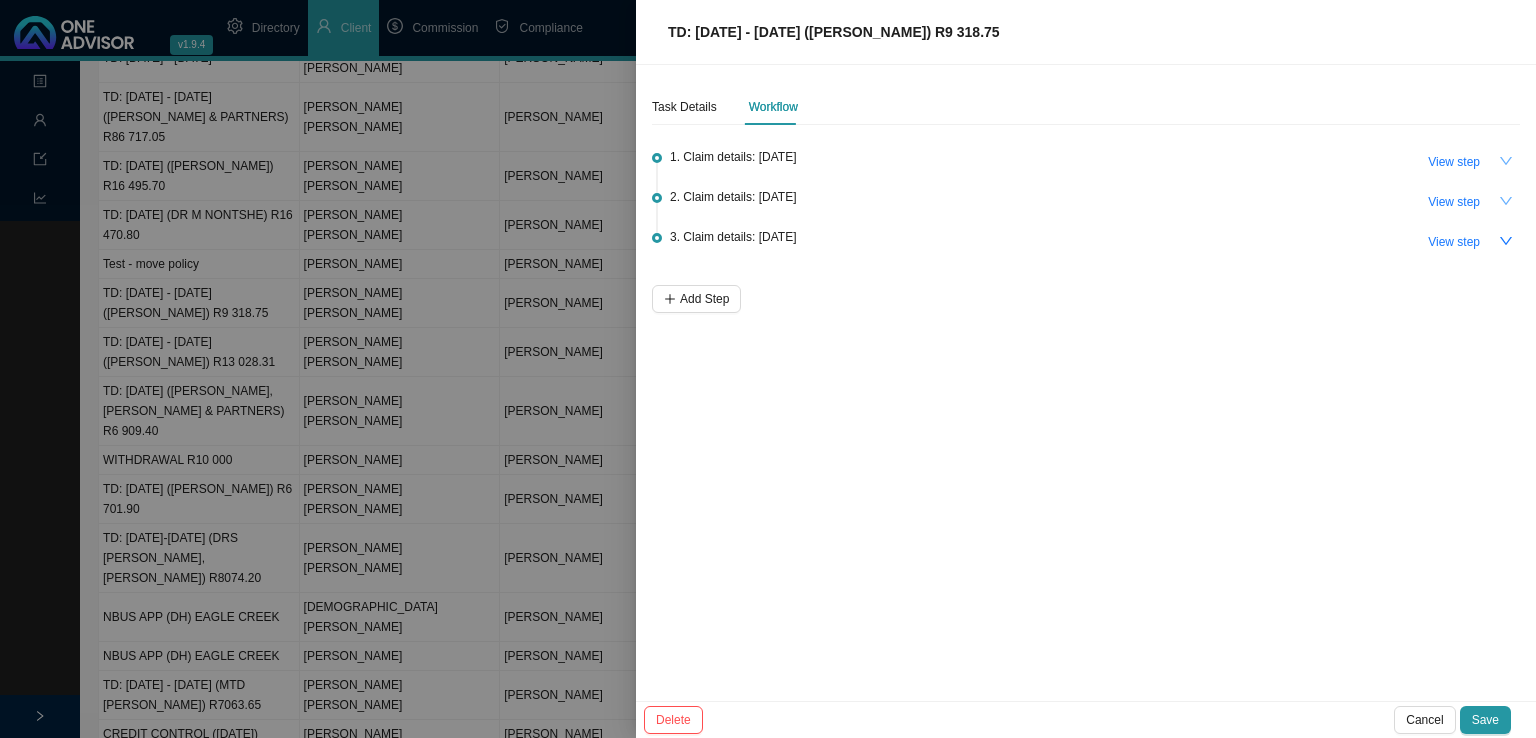 click 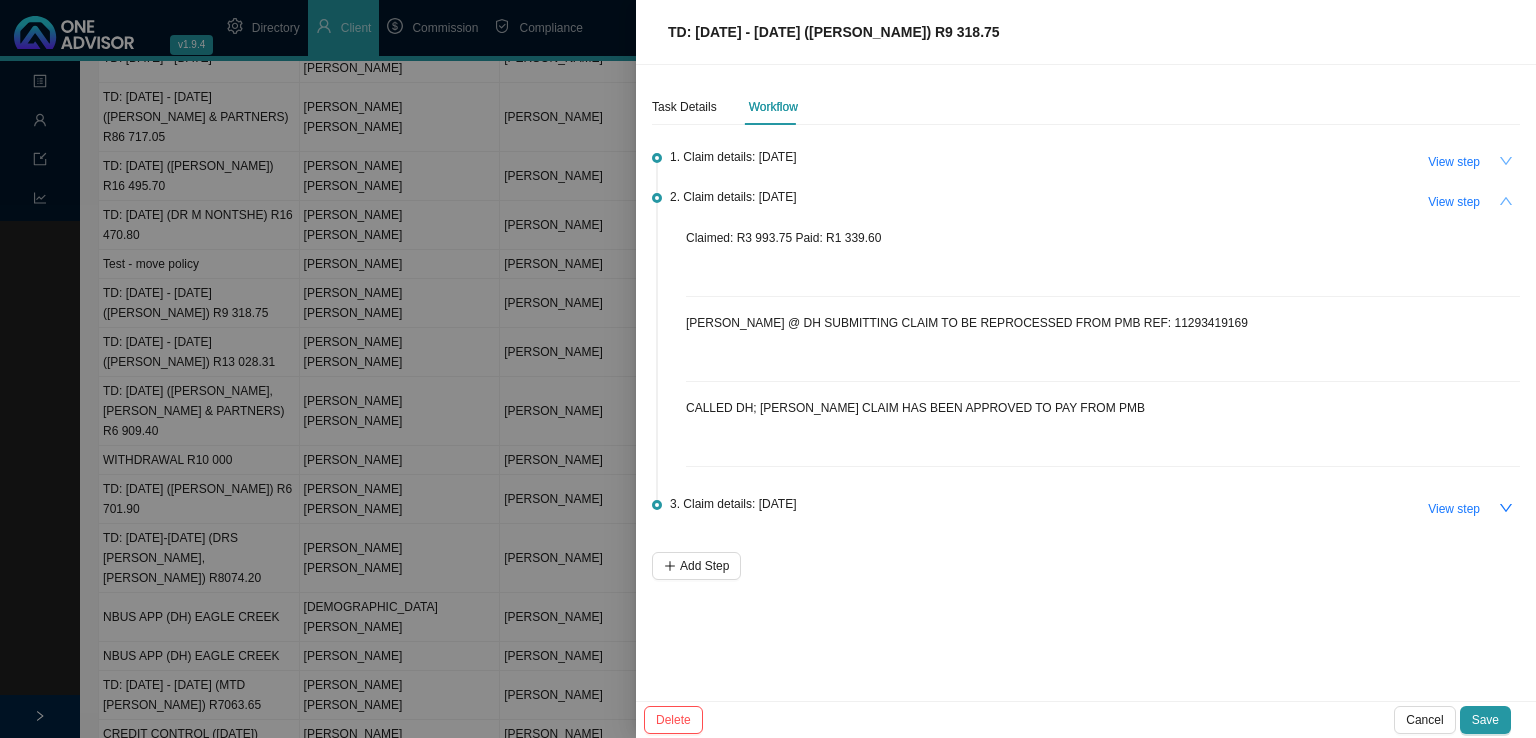 click on "Task Details Workflow 1. Claim details: [DATE] View step 2. Claim details: [DATE] View step Claimed: R3 993.75
Paid: R1 339.60 [PERSON_NAME] @ DH
SUBMITTING CLAIM TO BE REPROCESSED FROM PMB
REF: 11293419169 CALLED DH; [PERSON_NAME]
CLAIM HAS BEEN APPROVED TO PAY FROM PMB 3. Claim details: [DATE] View step Add Step" at bounding box center (1086, 383) 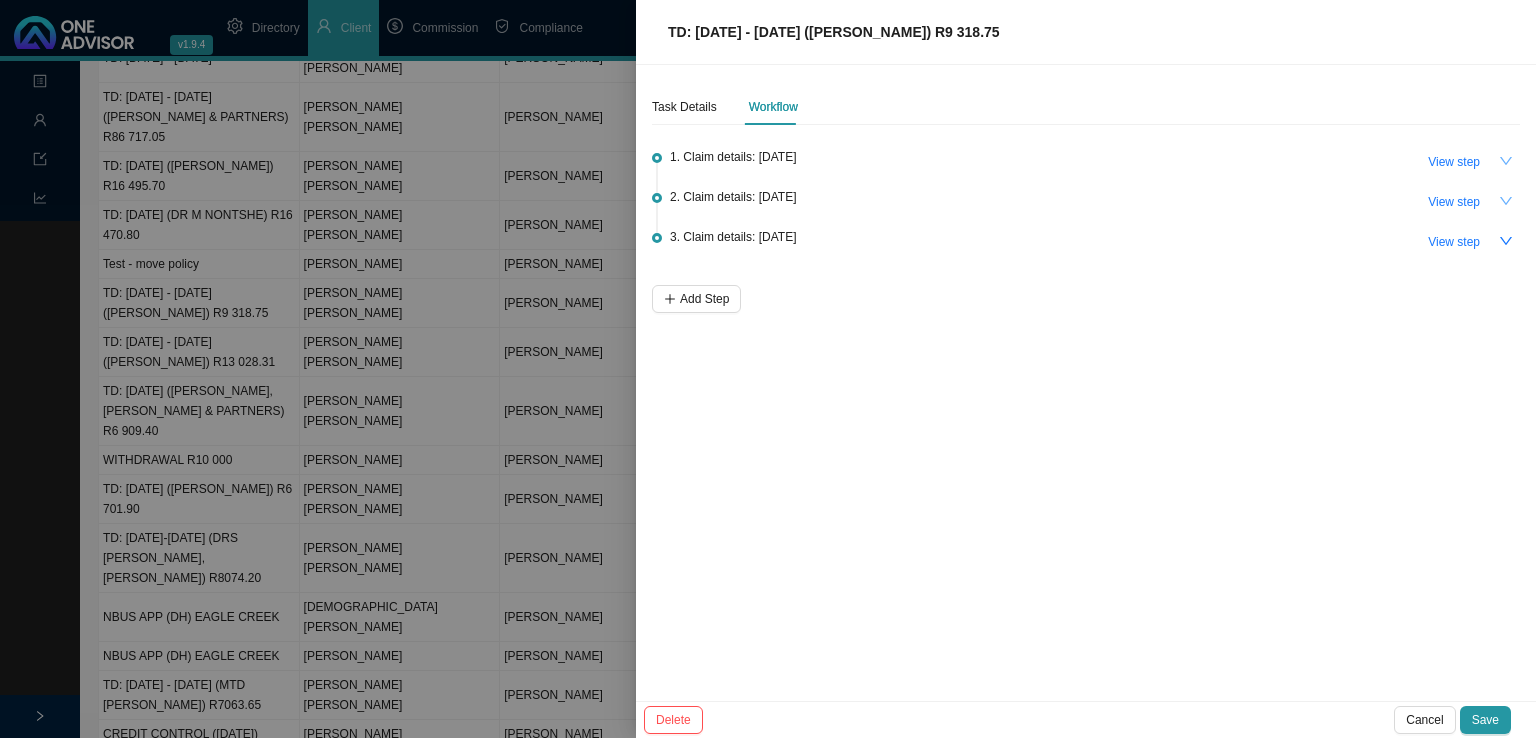 click at bounding box center (768, 369) 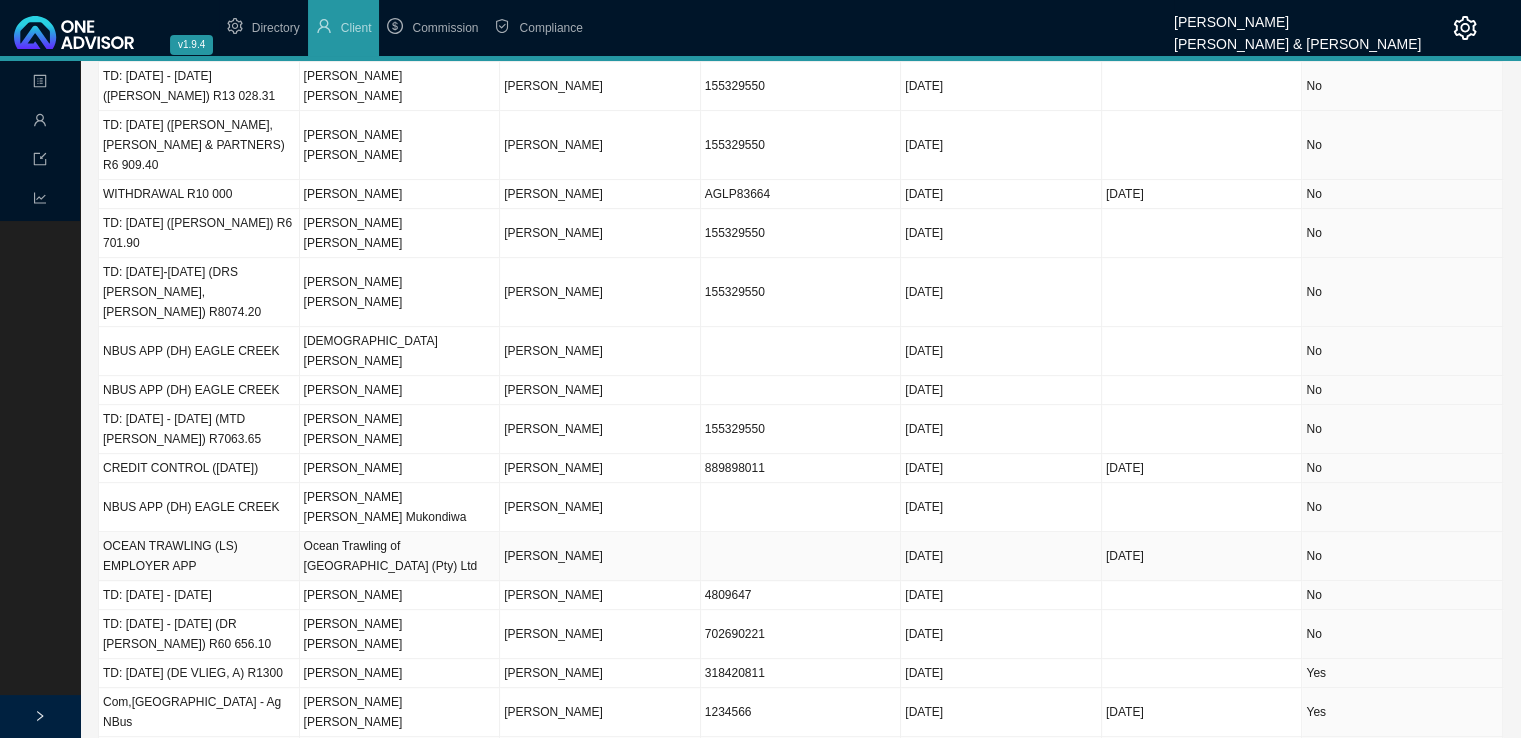 scroll, scrollTop: 785, scrollLeft: 0, axis: vertical 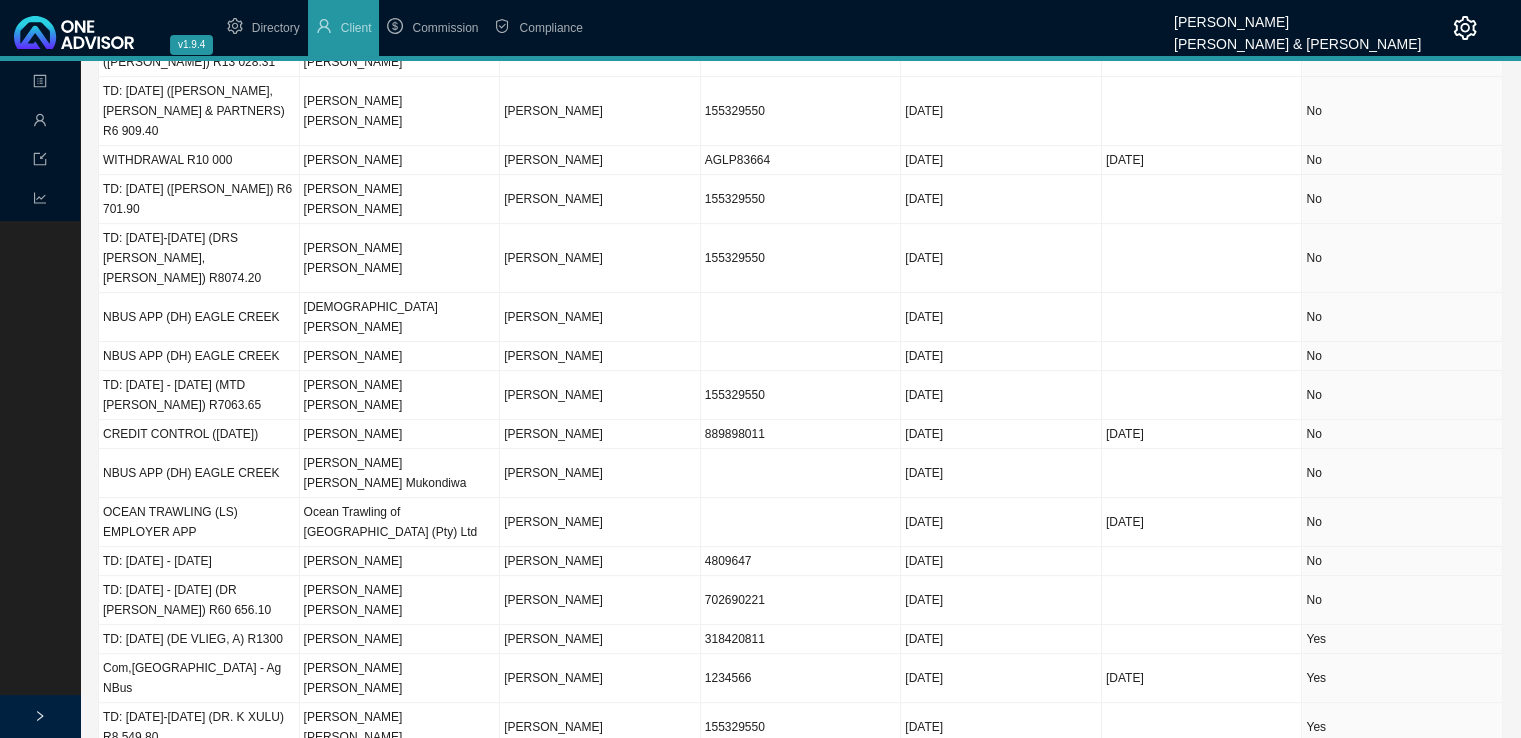 click on "INCOME PROTECTOR CLAIM (770618/35626/1) [DATE]-[DATE]" at bounding box center [199, 825] 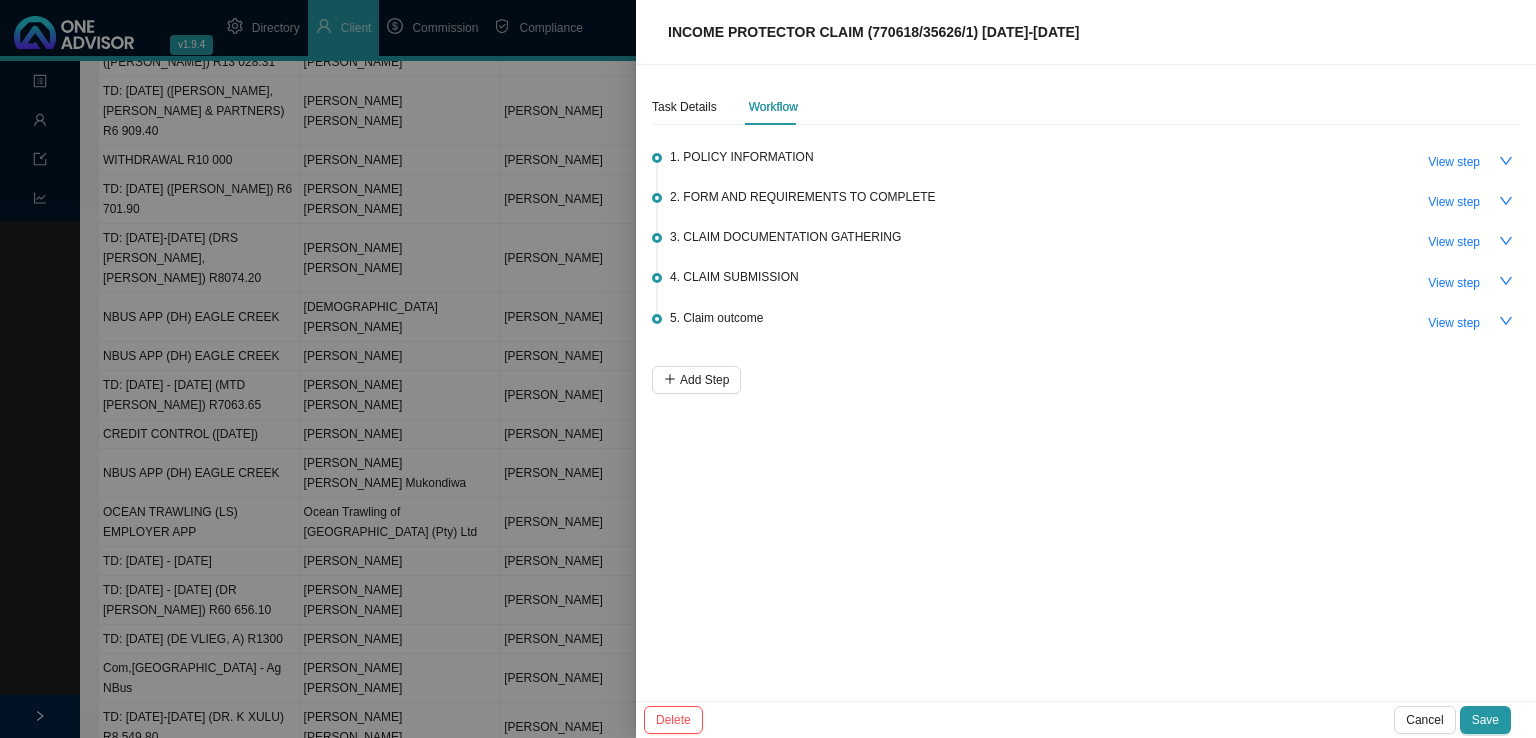 click at bounding box center (768, 369) 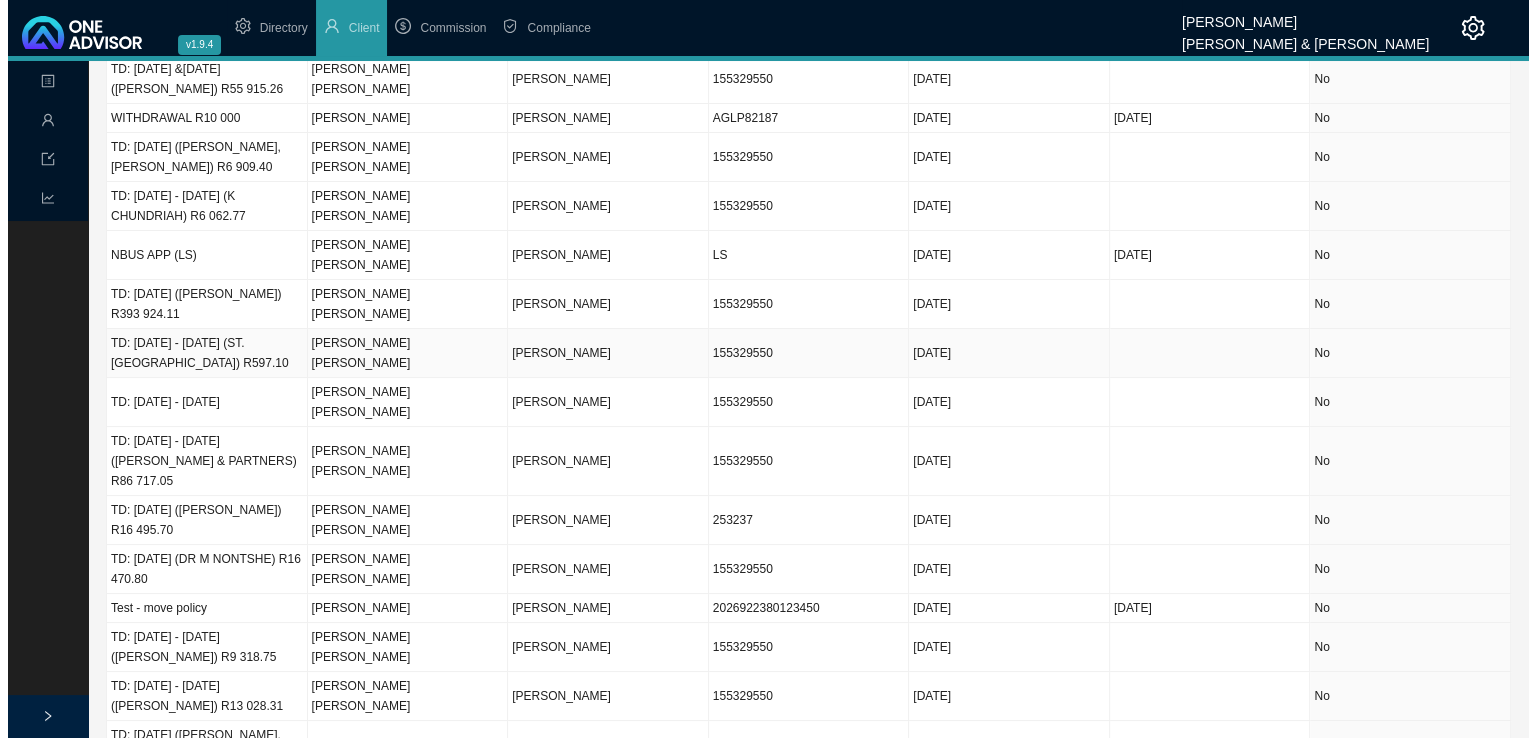 scroll, scrollTop: 0, scrollLeft: 0, axis: both 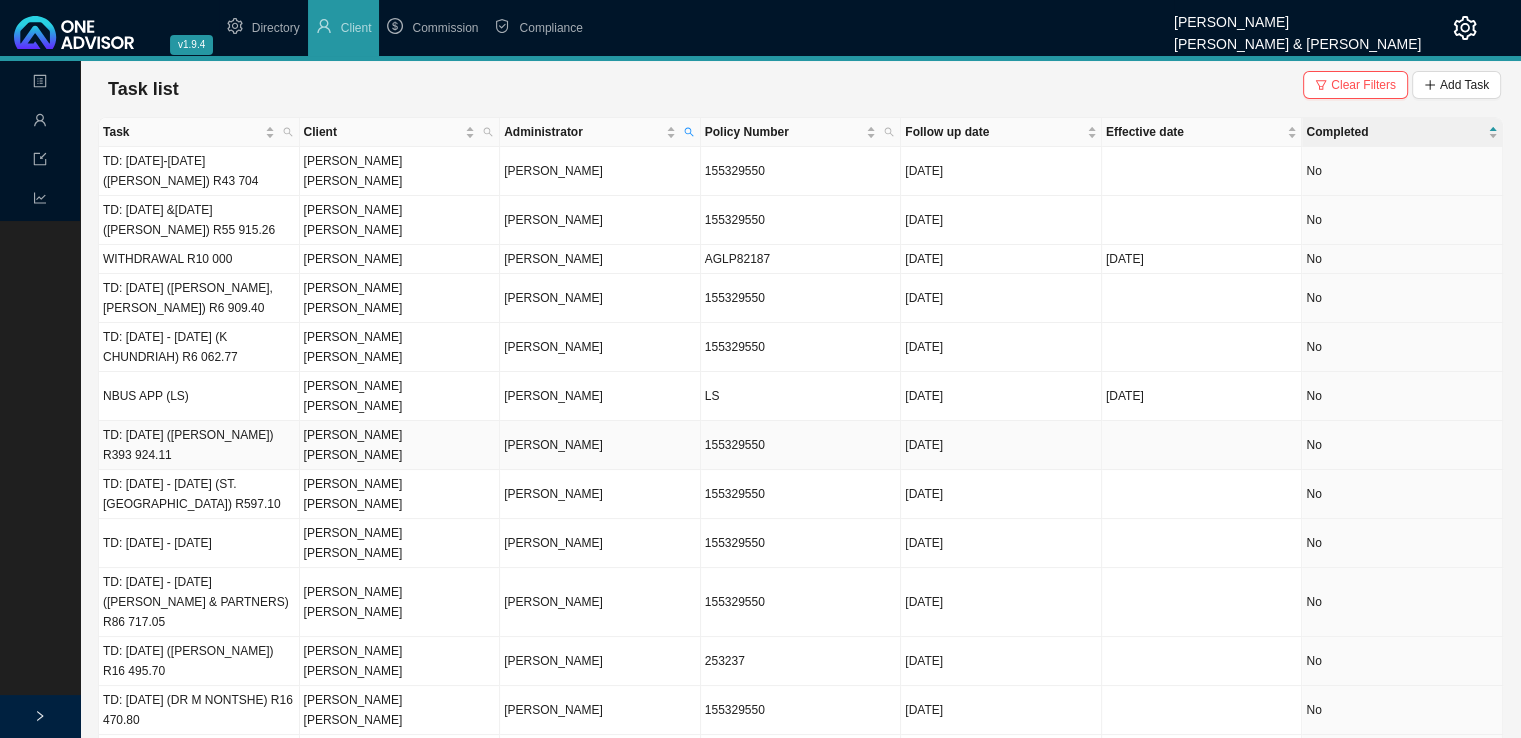 click on "TD: [DATE] ([PERSON_NAME]) R393 924.11" at bounding box center [199, 445] 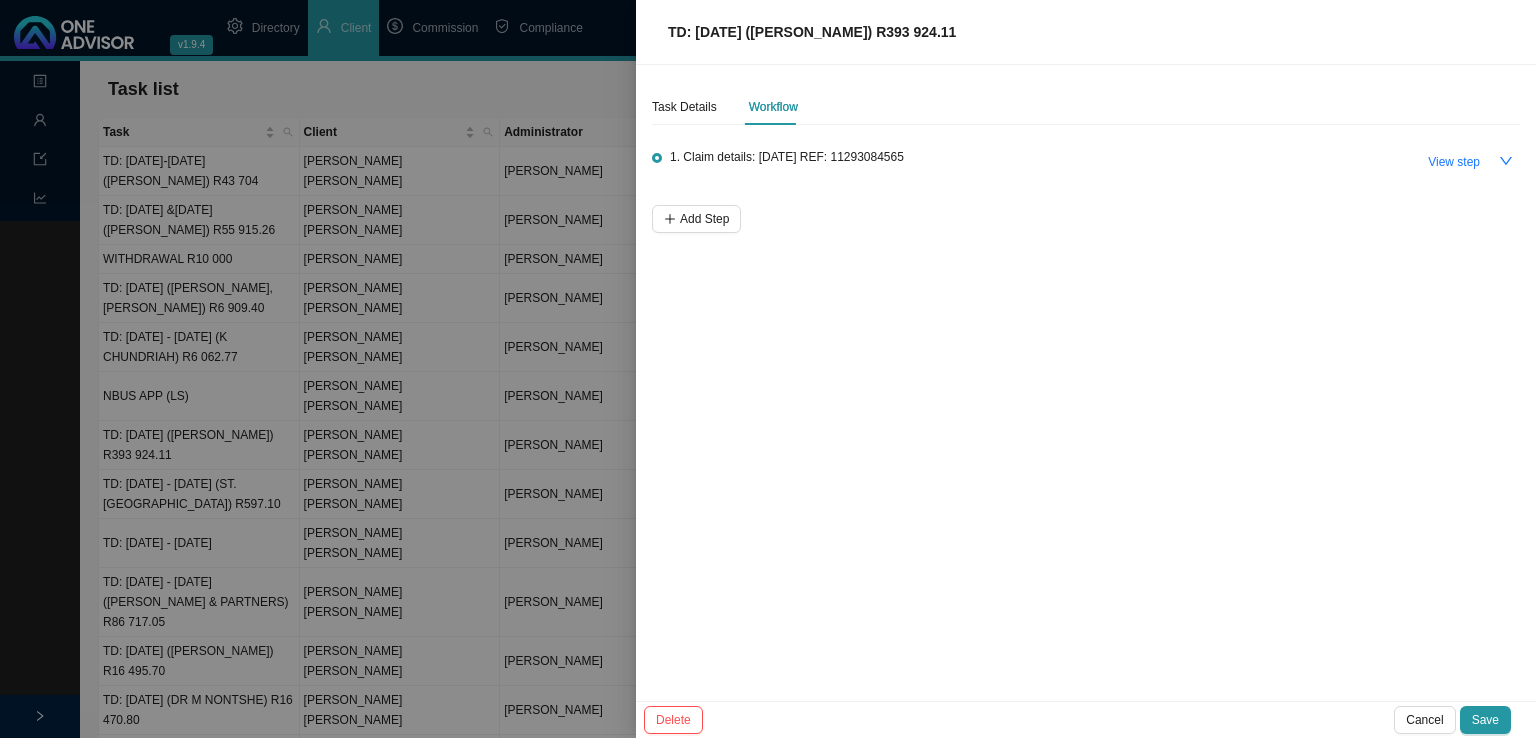 click at bounding box center (768, 369) 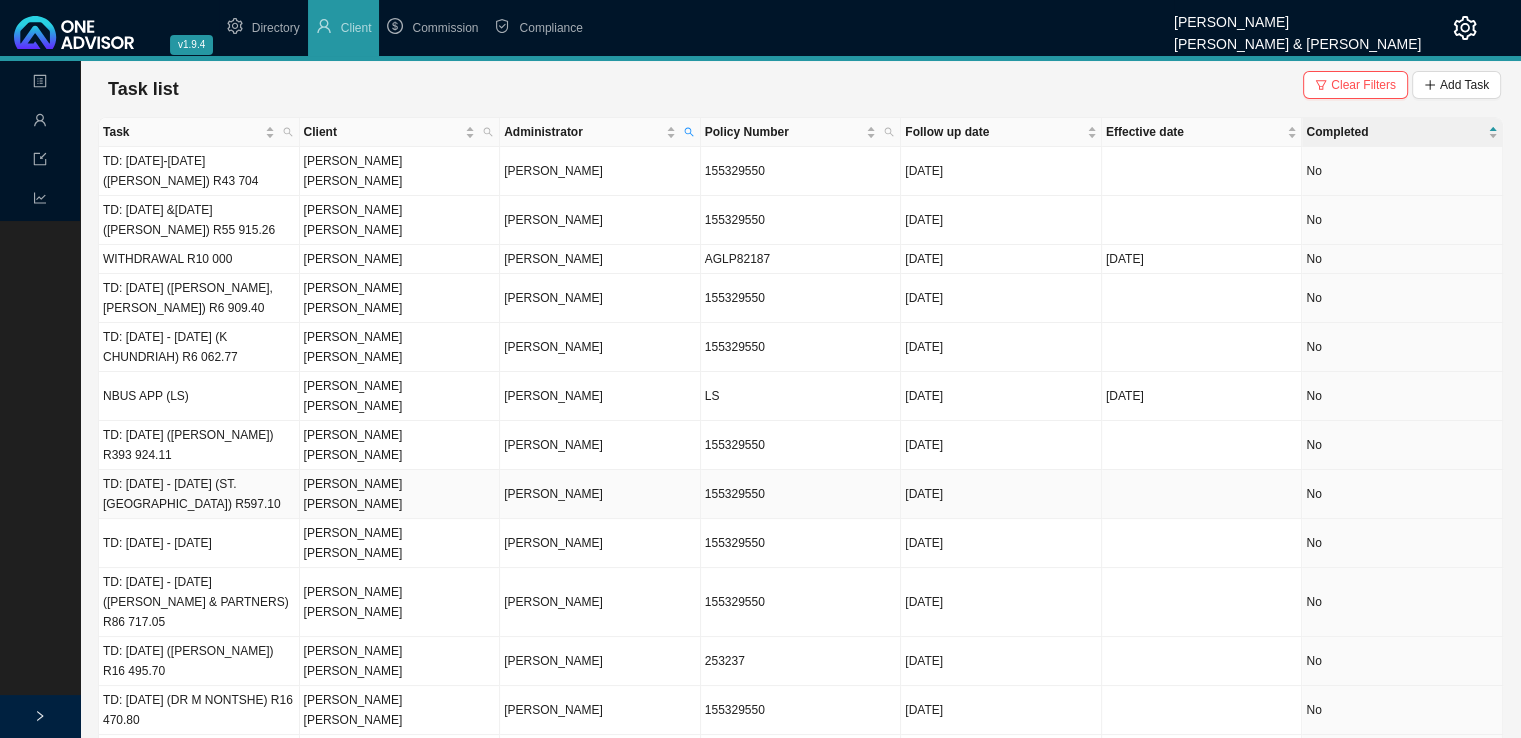 click on "TD: [DATE] - [DATE] (ST. [GEOGRAPHIC_DATA]) R597.10" at bounding box center [199, 494] 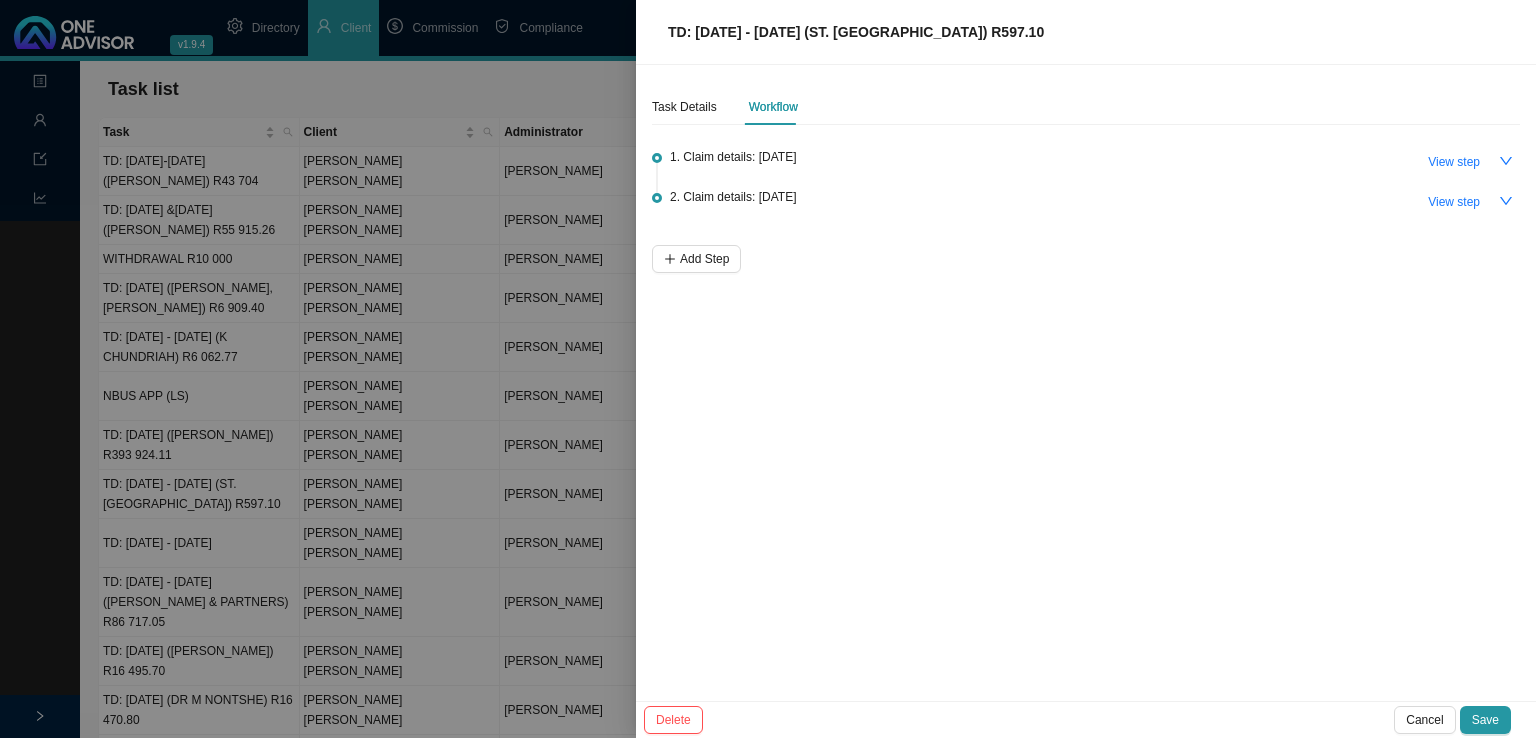 click at bounding box center (768, 369) 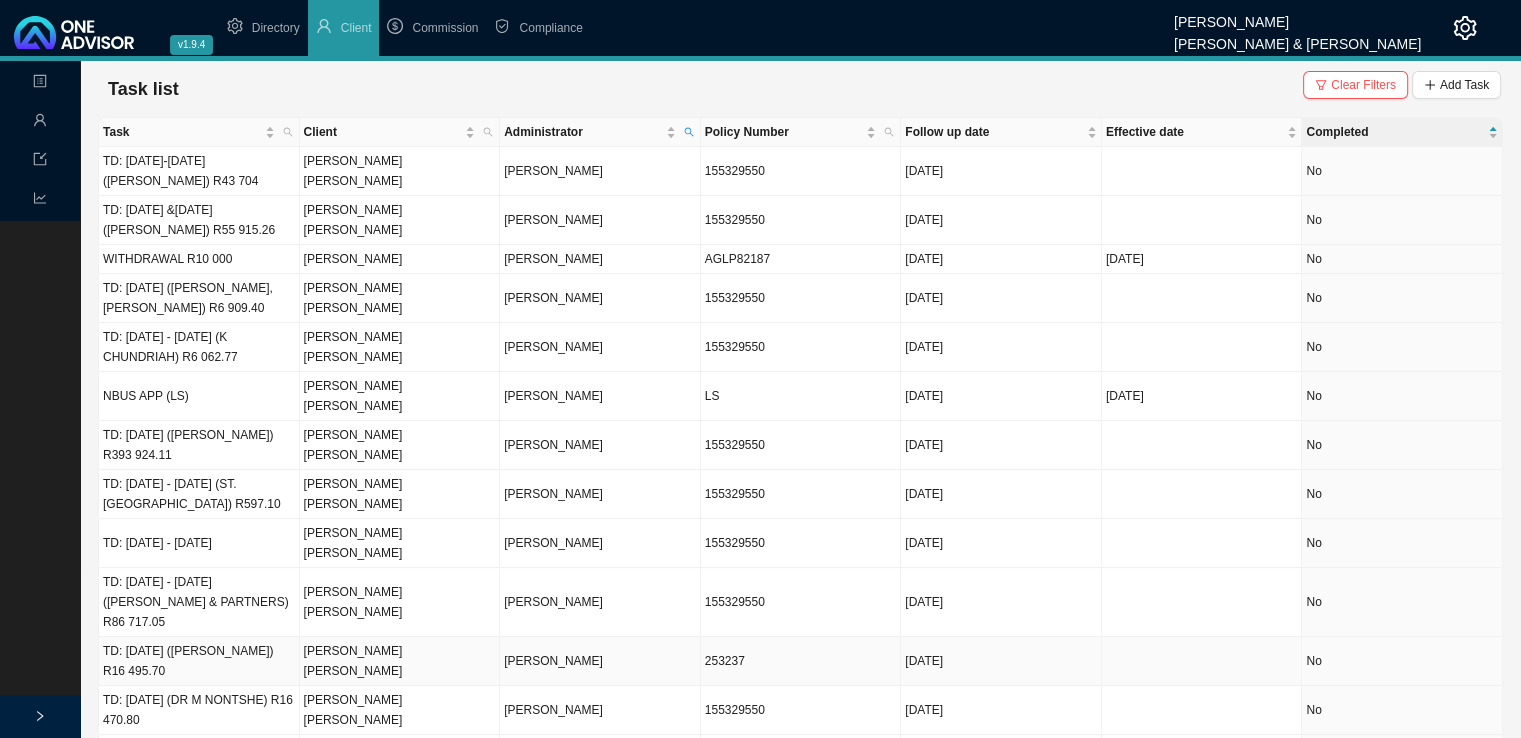 click on "[PERSON_NAME] [PERSON_NAME]" at bounding box center [400, 661] 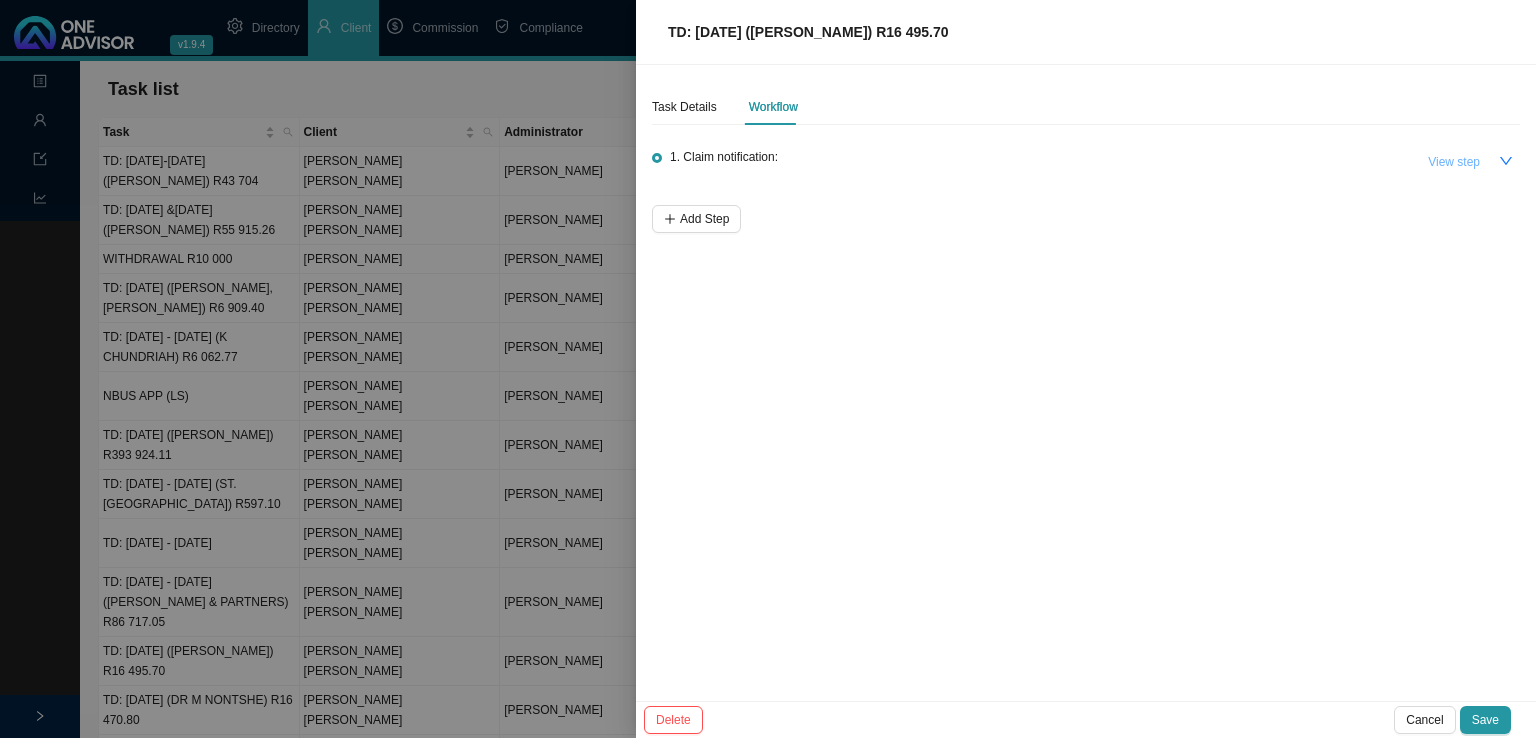 click on "View step" at bounding box center (1454, 162) 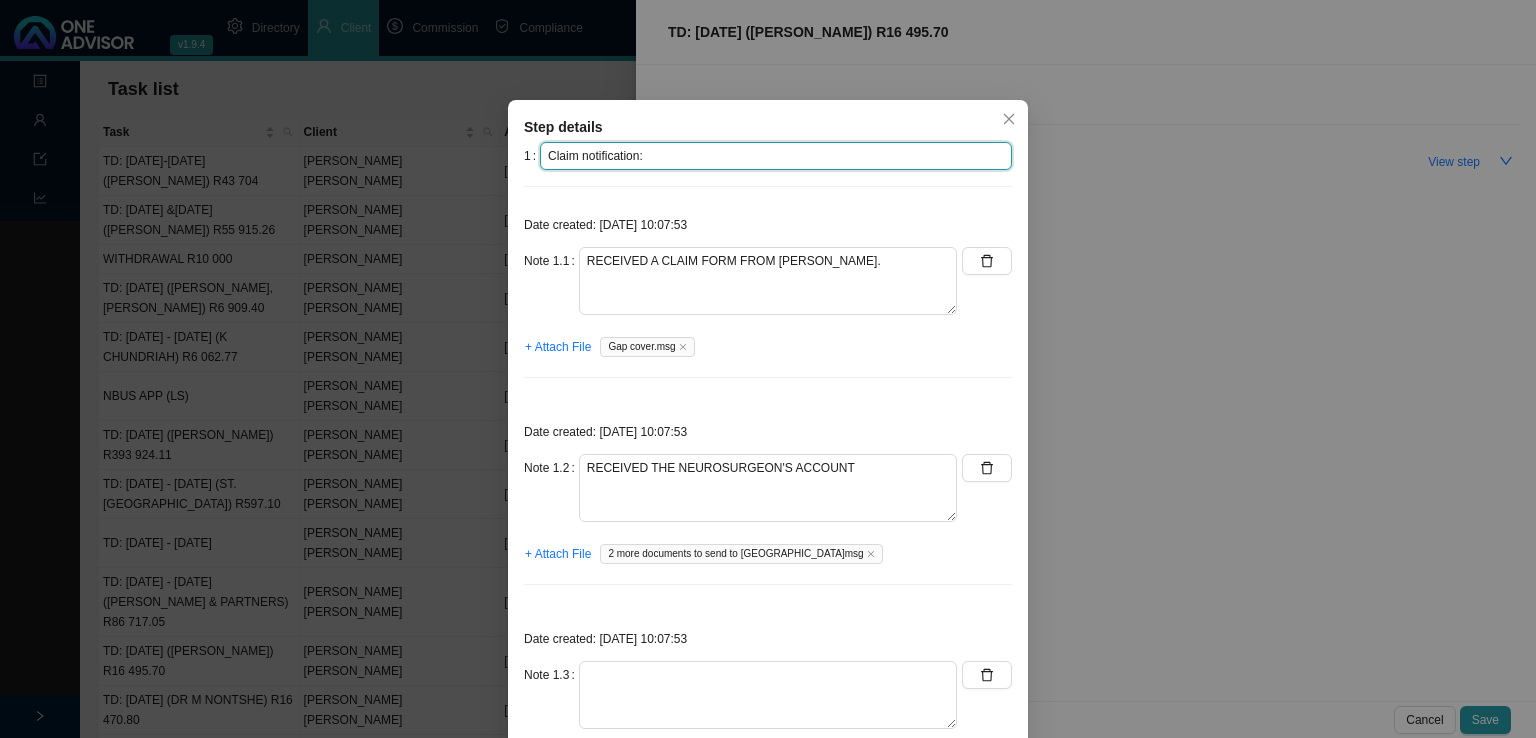 click on "Claim notification:" at bounding box center (776, 156) 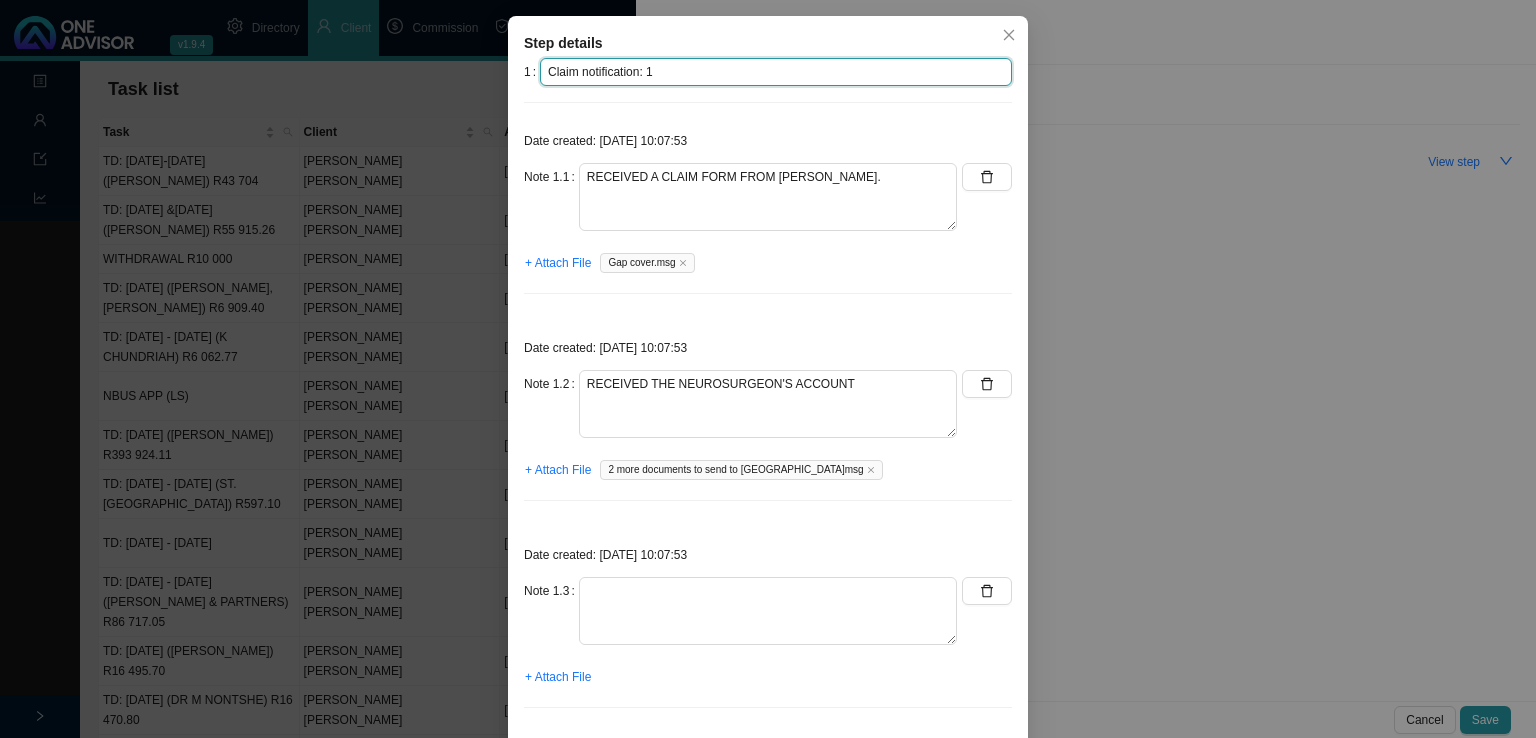 scroll, scrollTop: 180, scrollLeft: 0, axis: vertical 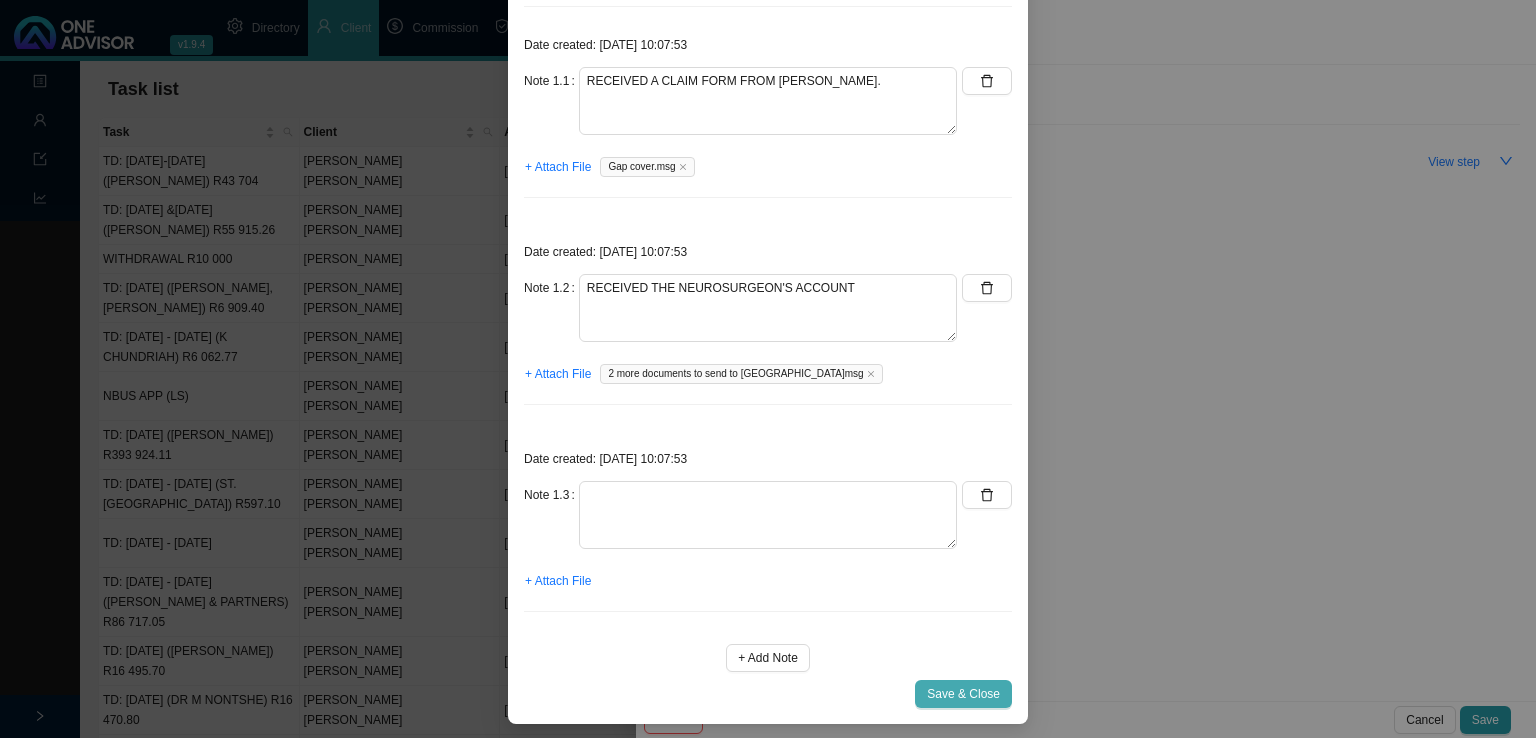 type on "Claim notification: 1" 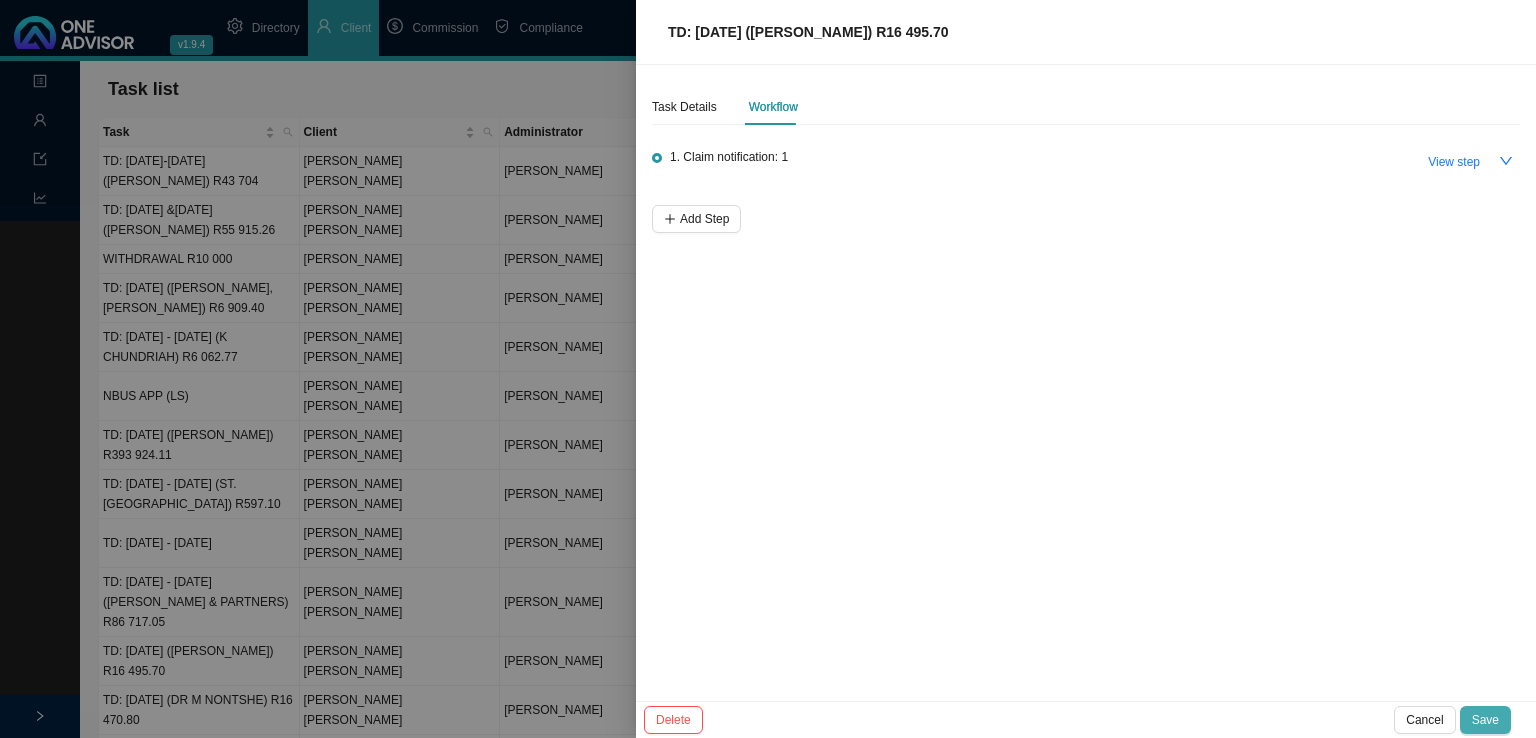 click on "Save" at bounding box center [1485, 720] 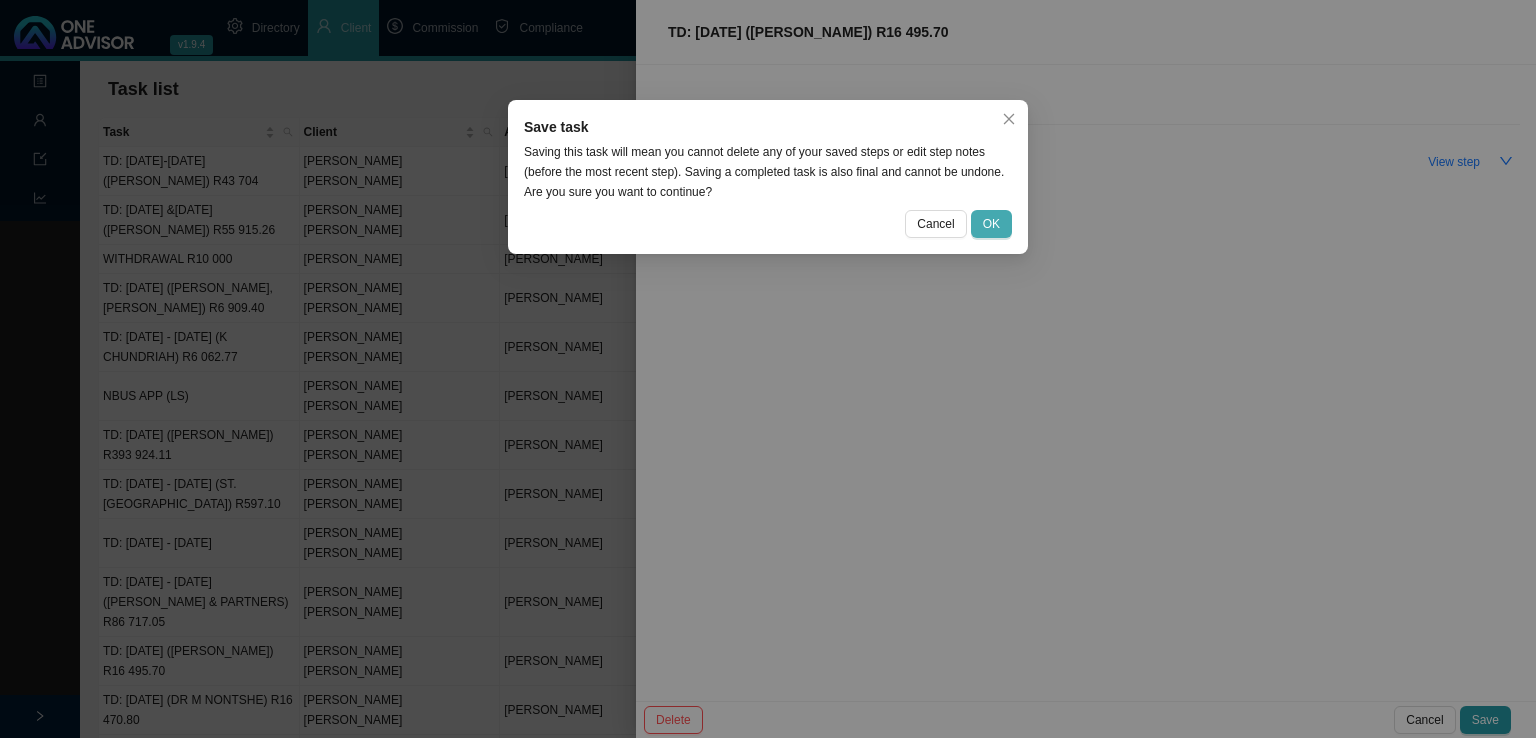 click on "OK" at bounding box center [991, 224] 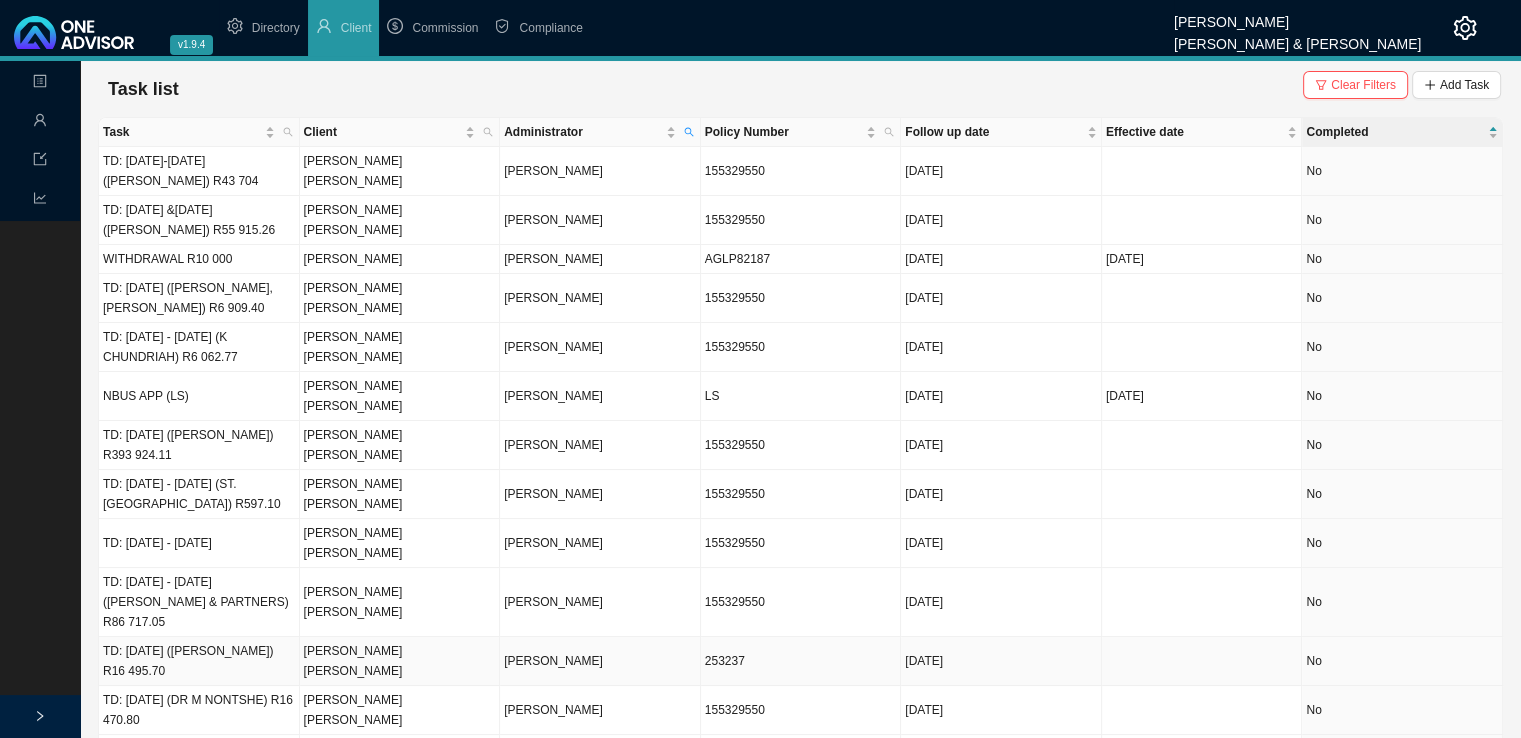 click on "[PERSON_NAME] [PERSON_NAME]" at bounding box center [400, 661] 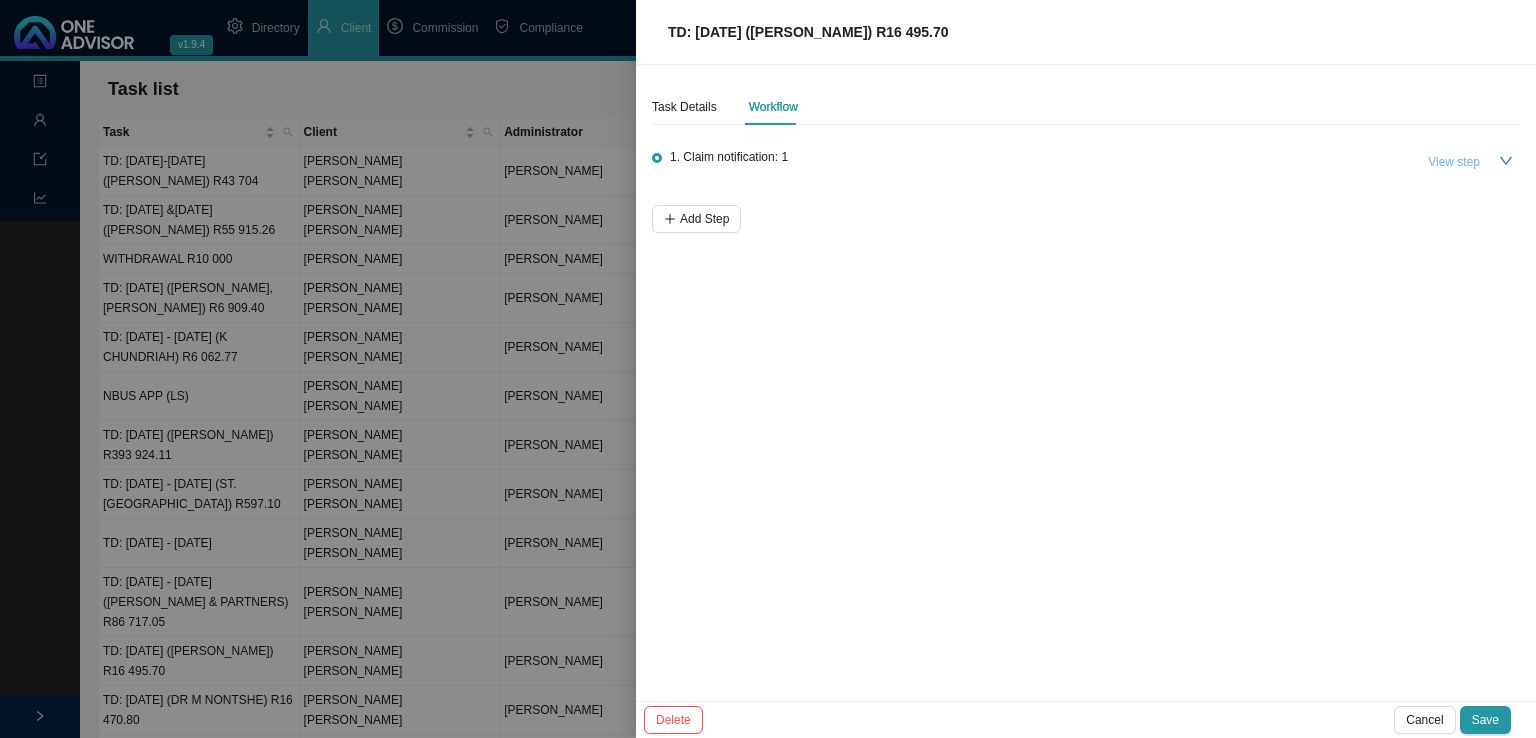 click on "View step" at bounding box center (1454, 162) 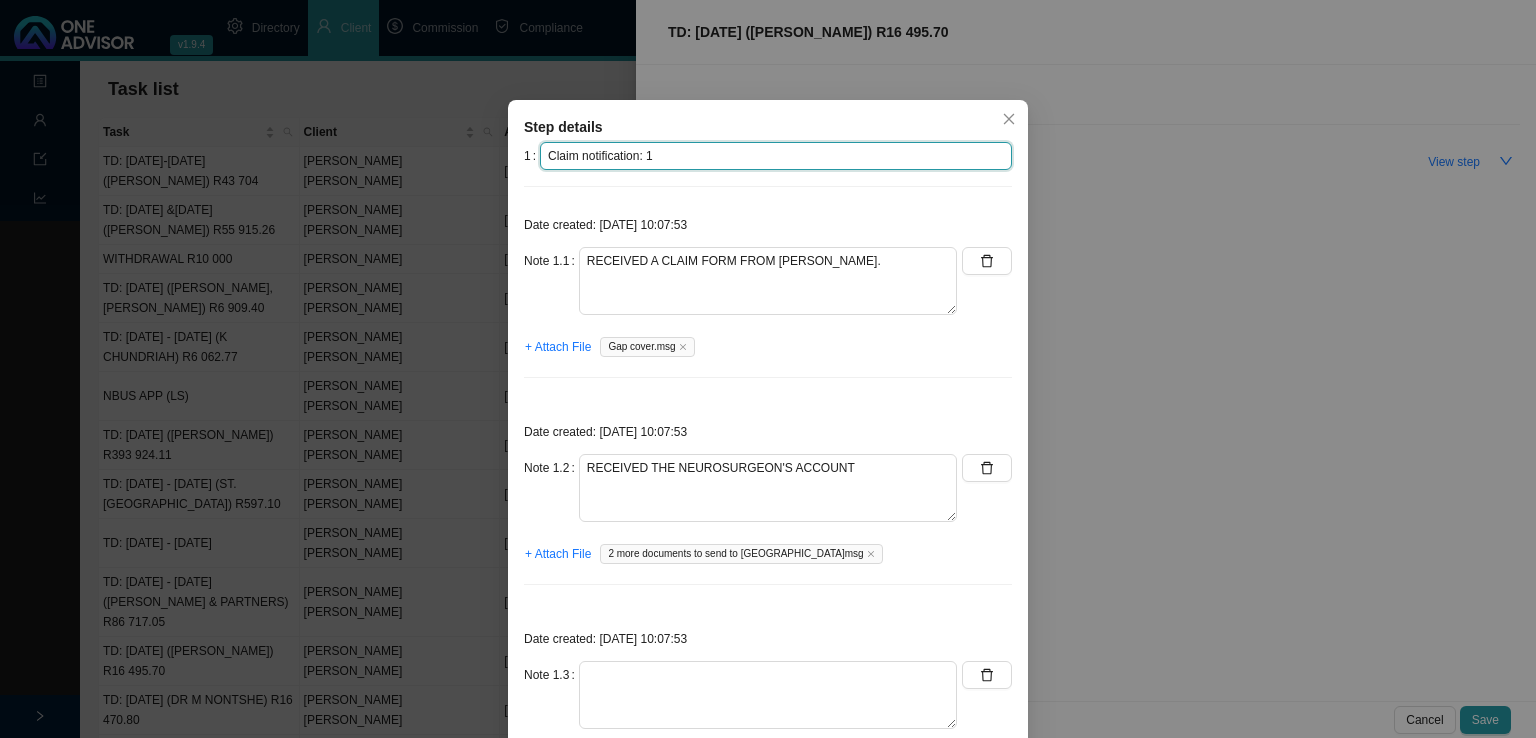 click on "Claim notification: 1" at bounding box center (776, 156) 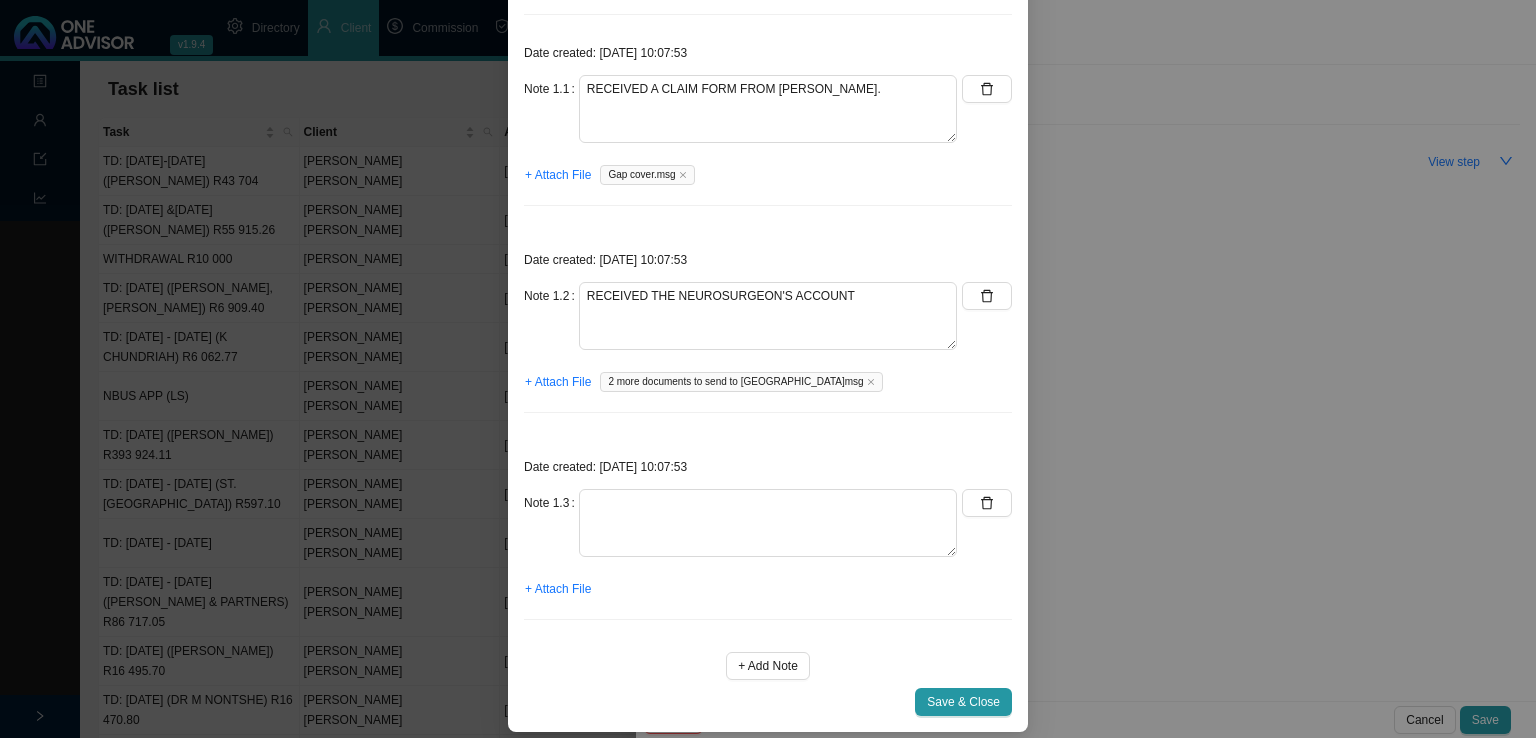 scroll, scrollTop: 180, scrollLeft: 0, axis: vertical 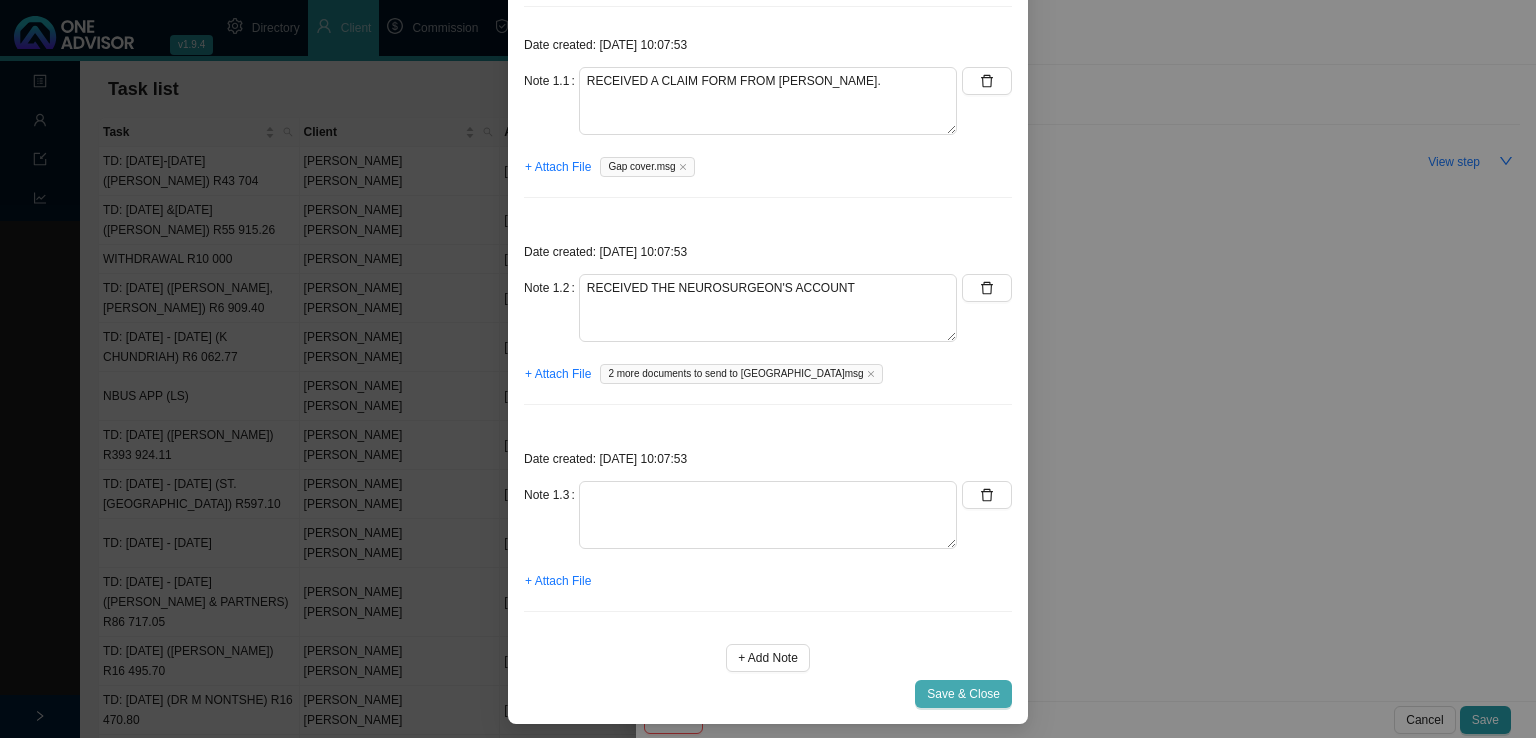 type on "Claim notification:" 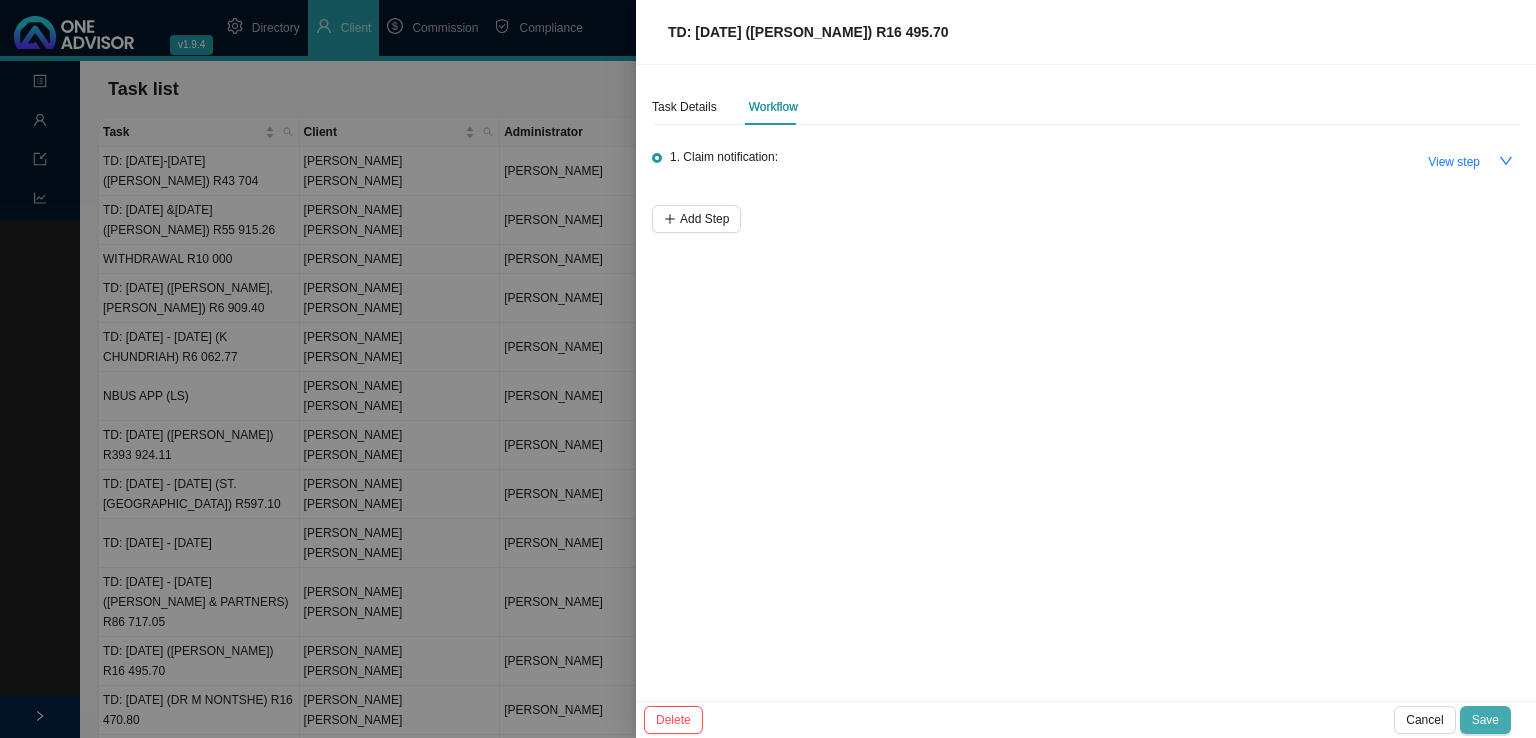 click on "Save" at bounding box center [1485, 720] 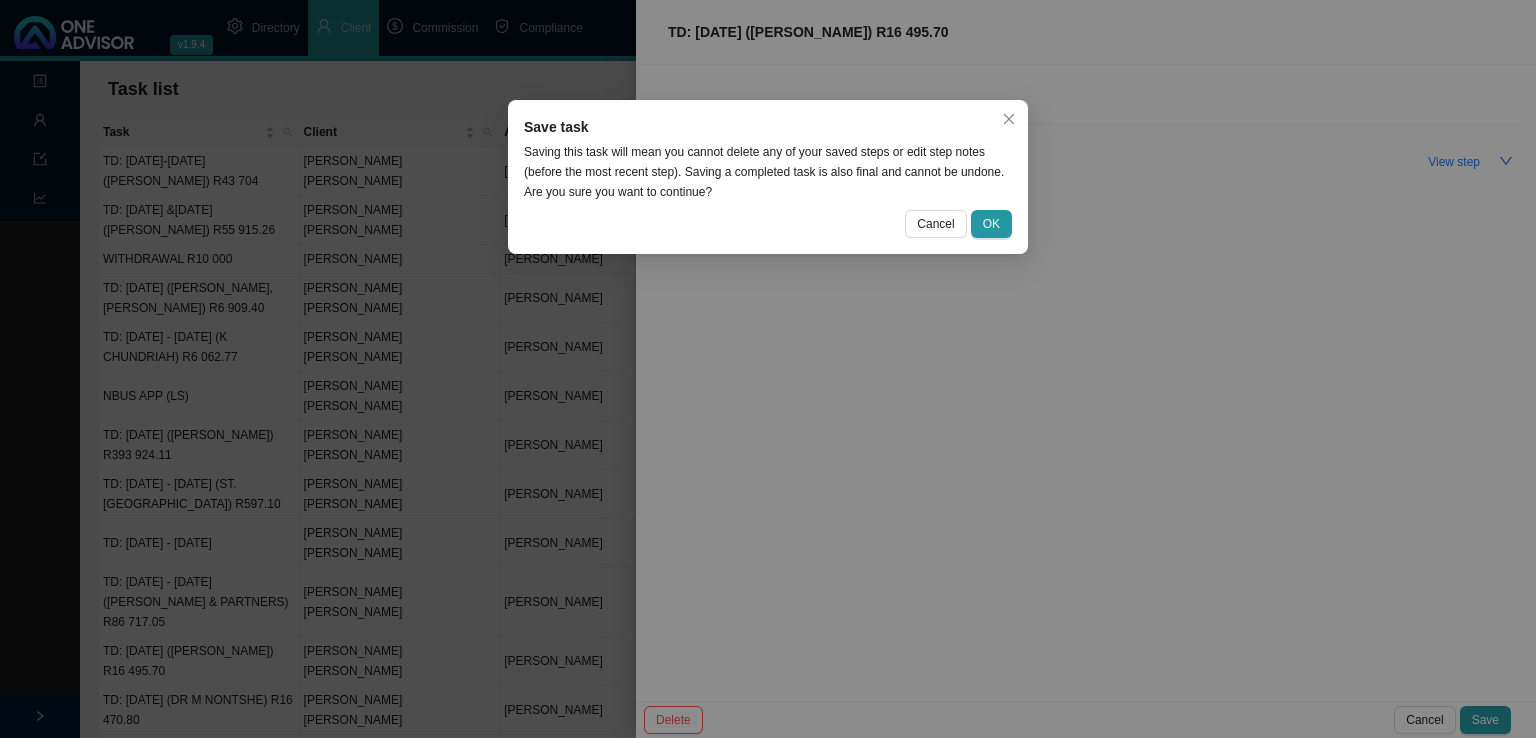 click on "Save task Saving this task will mean you cannot delete any of your saved steps or edit step notes (before the most recent step). Saving a completed task is also final and cannot be undone. Are you sure you want to continue? Cancel OK" at bounding box center [768, 177] 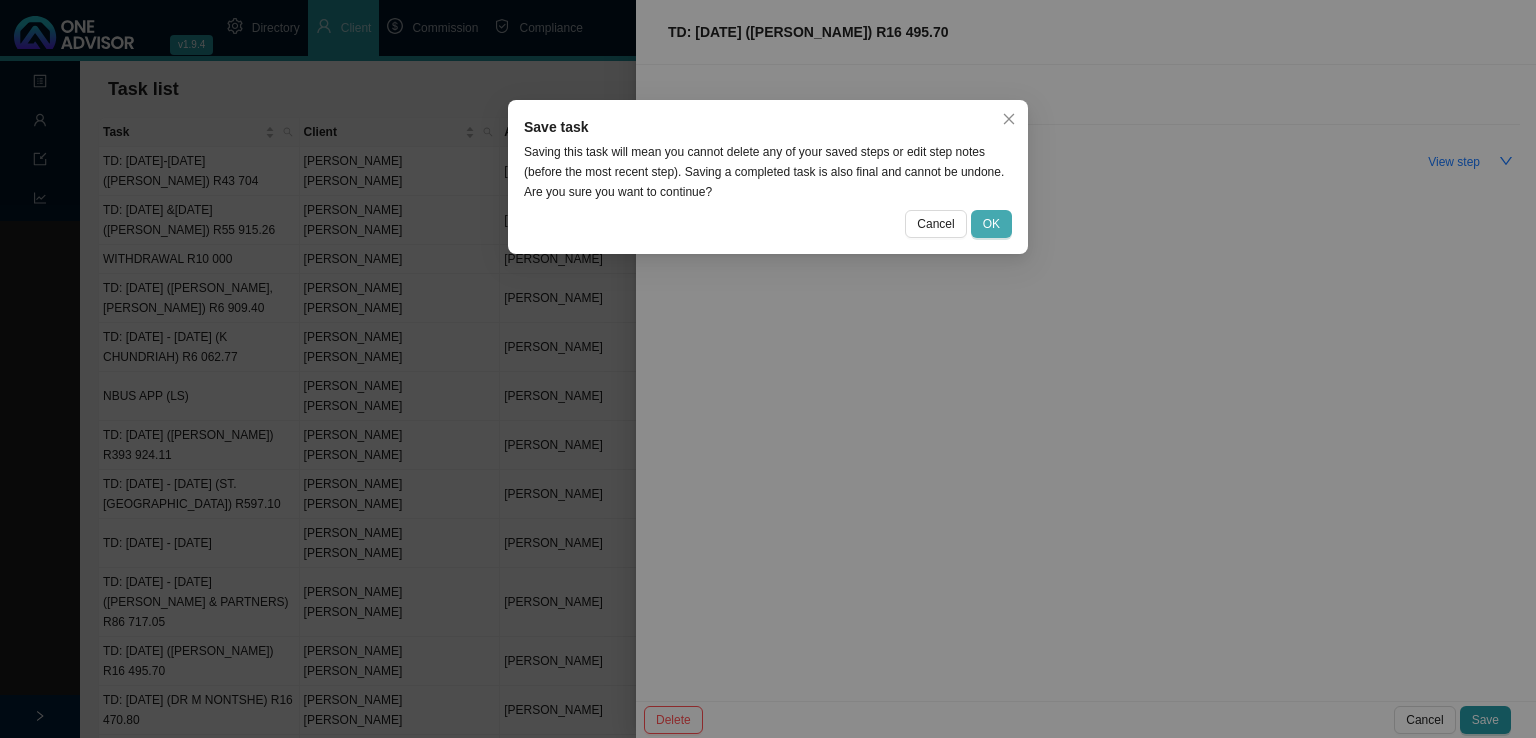 click on "OK" at bounding box center [991, 224] 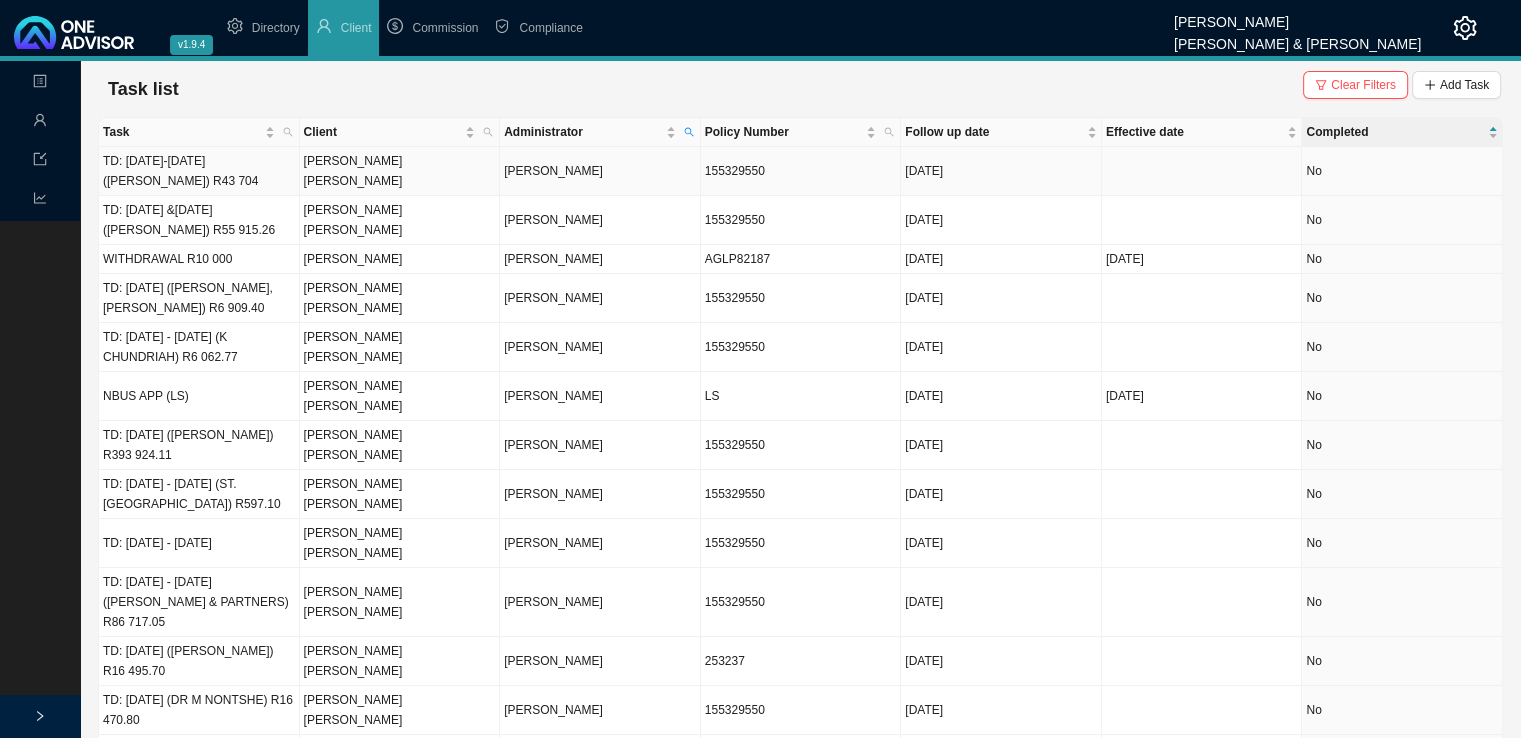 click on "TD: [DATE]-[DATE] ([PERSON_NAME]) R43 704" at bounding box center (199, 171) 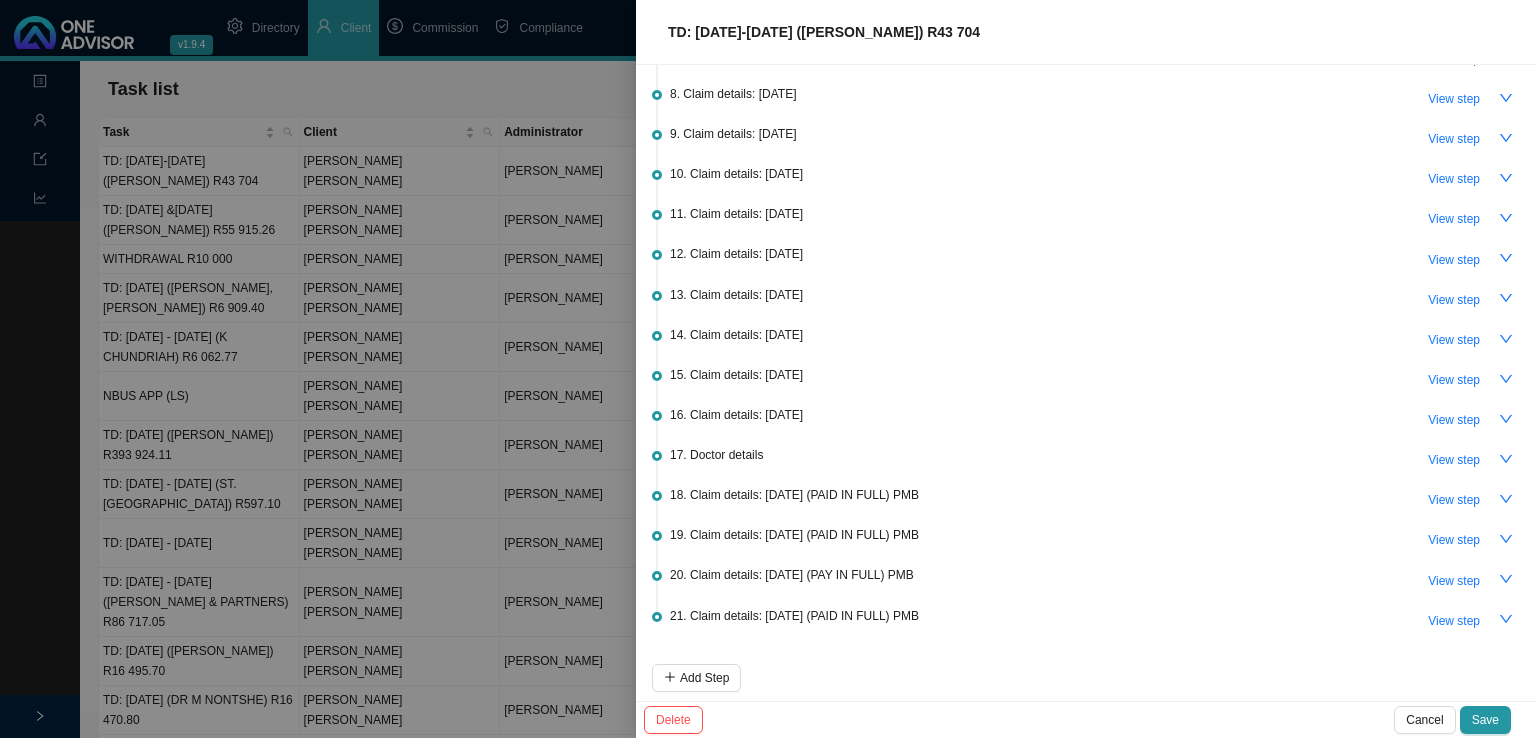 scroll, scrollTop: 0, scrollLeft: 0, axis: both 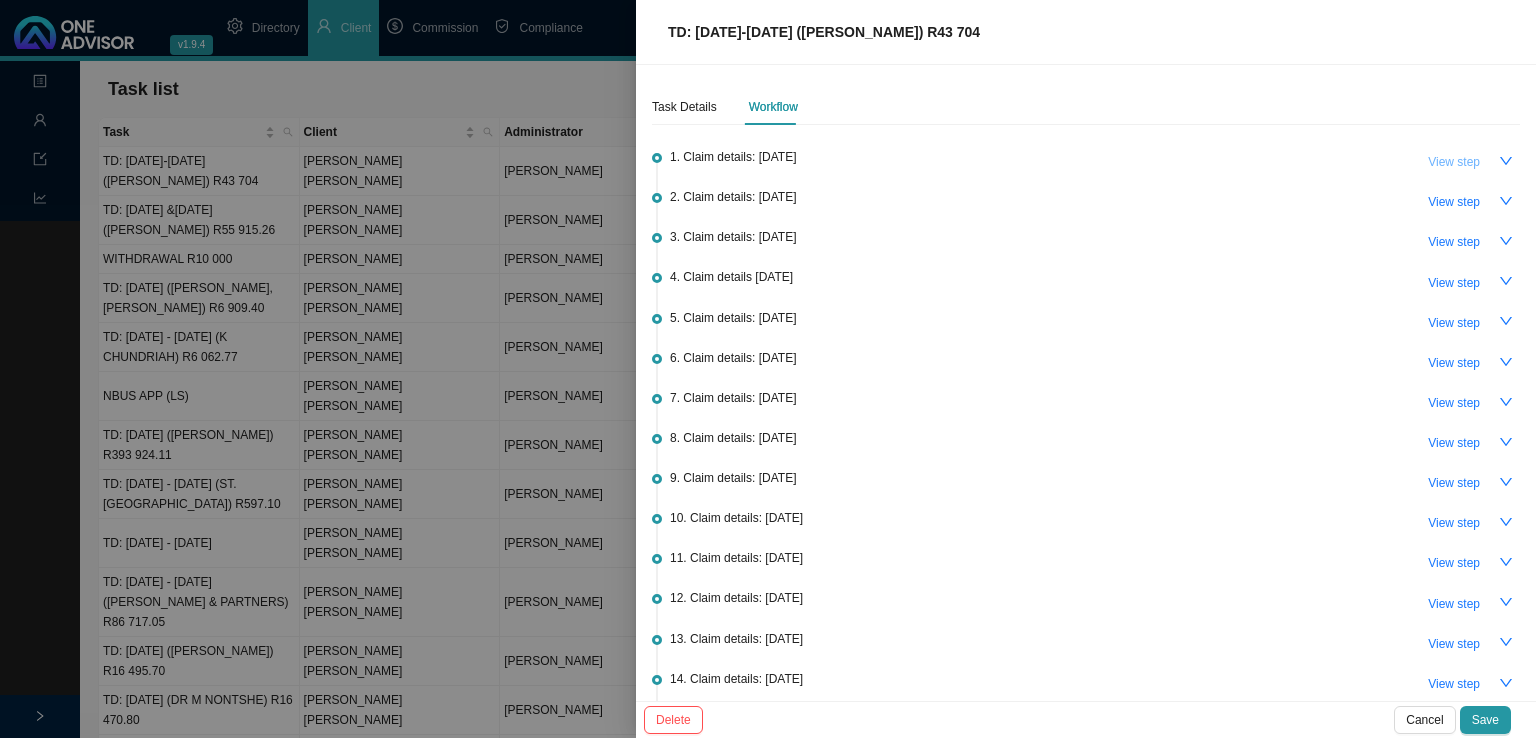 click on "View step" at bounding box center [1454, 162] 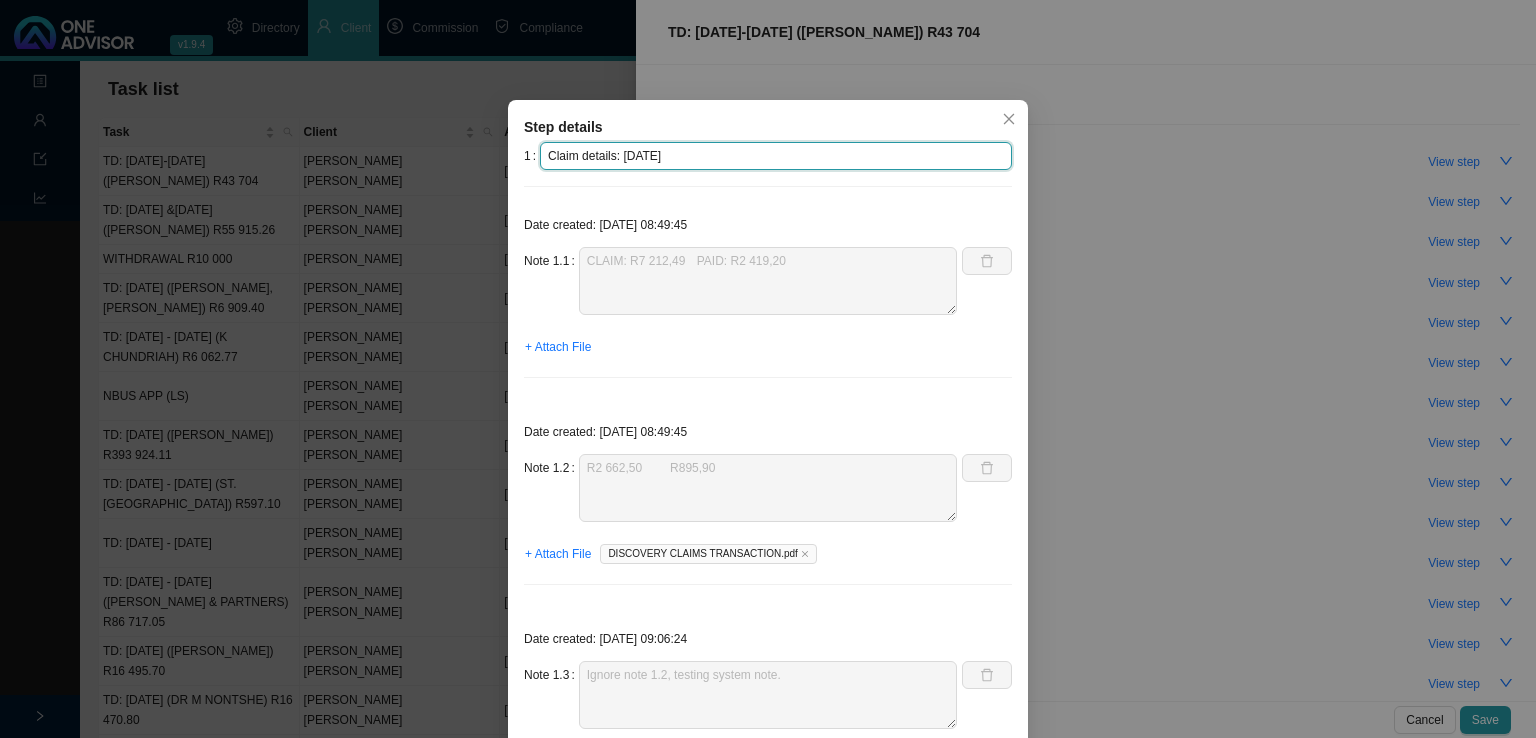click on "Claim details: [DATE]" at bounding box center [776, 156] 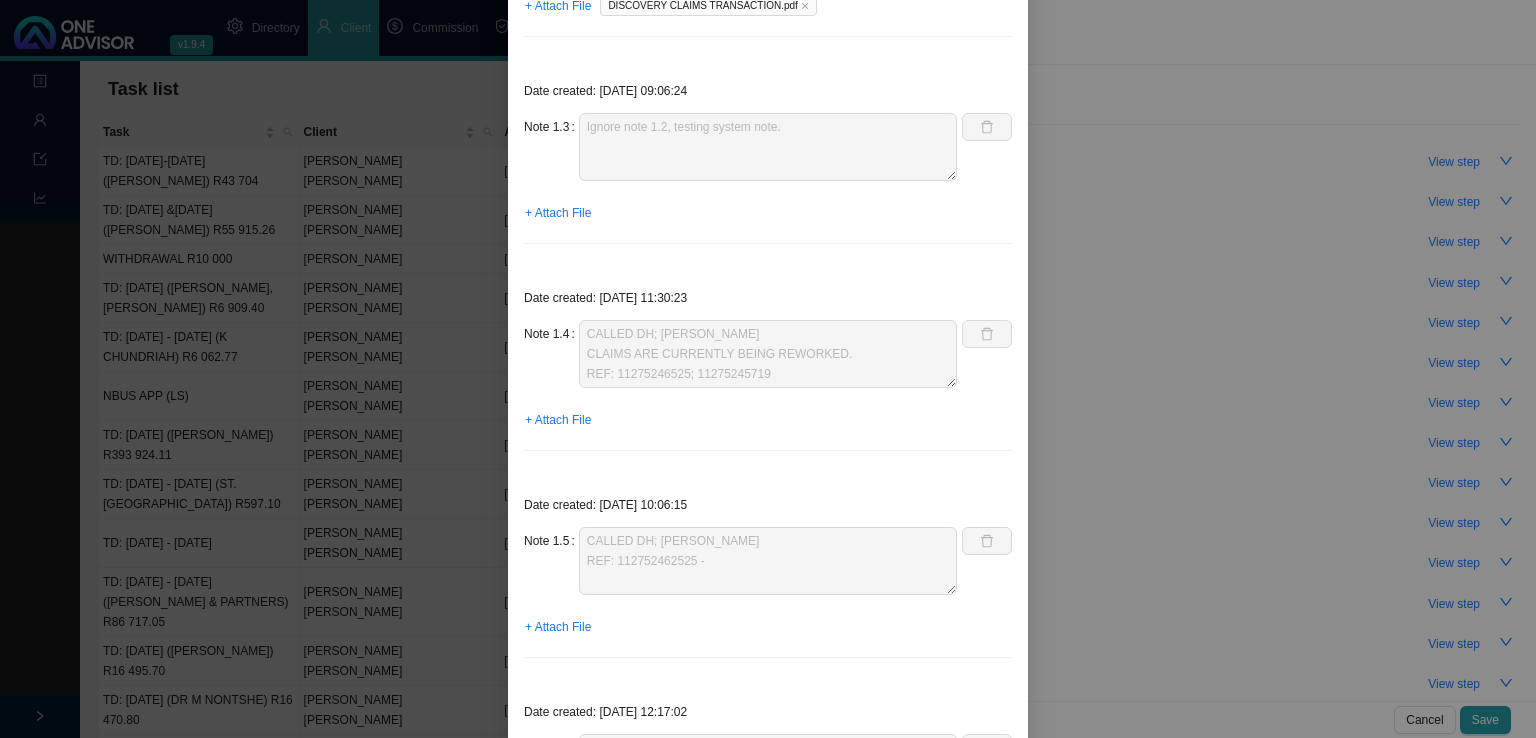 scroll, scrollTop: 800, scrollLeft: 0, axis: vertical 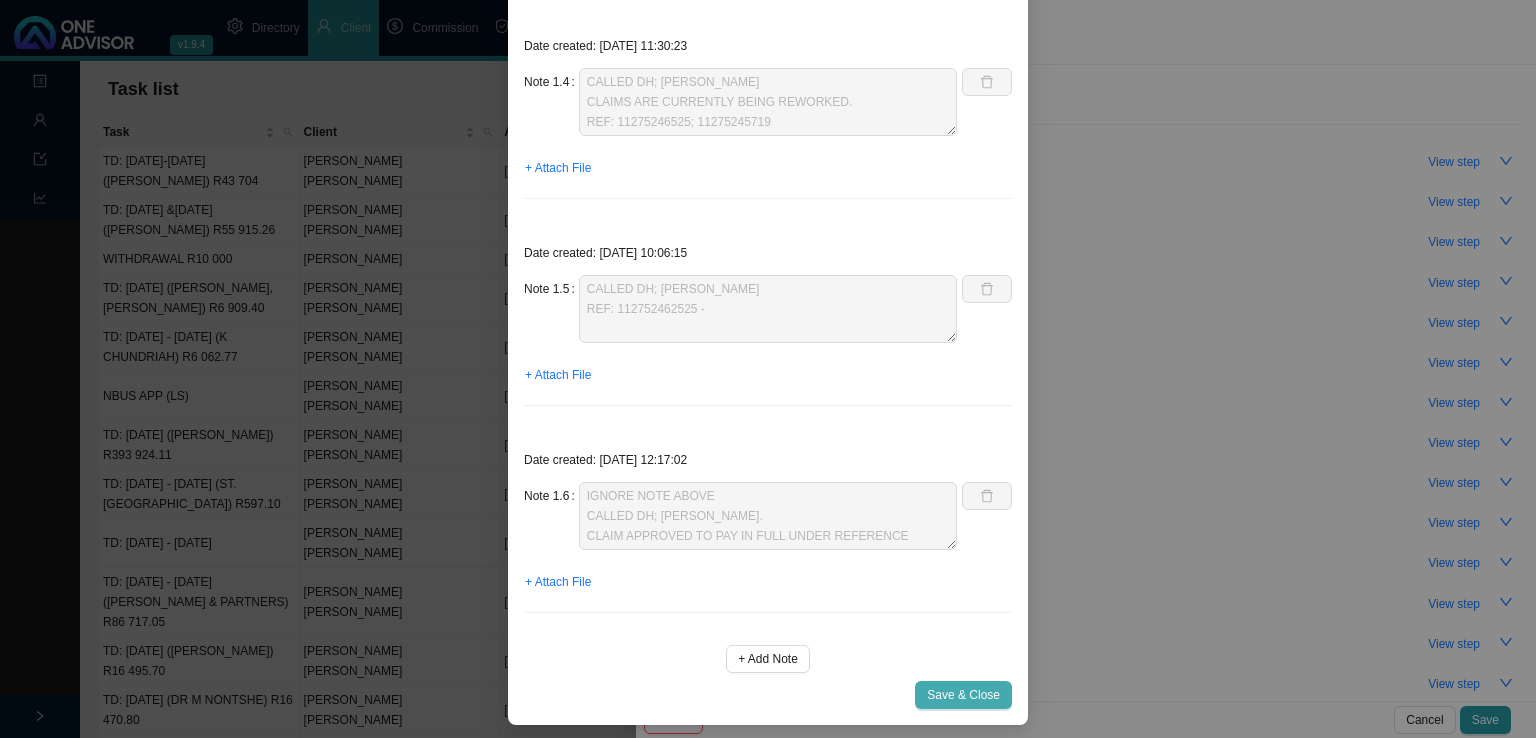 type on "Claim details: [DATE] (PAID IN FULL) PMB" 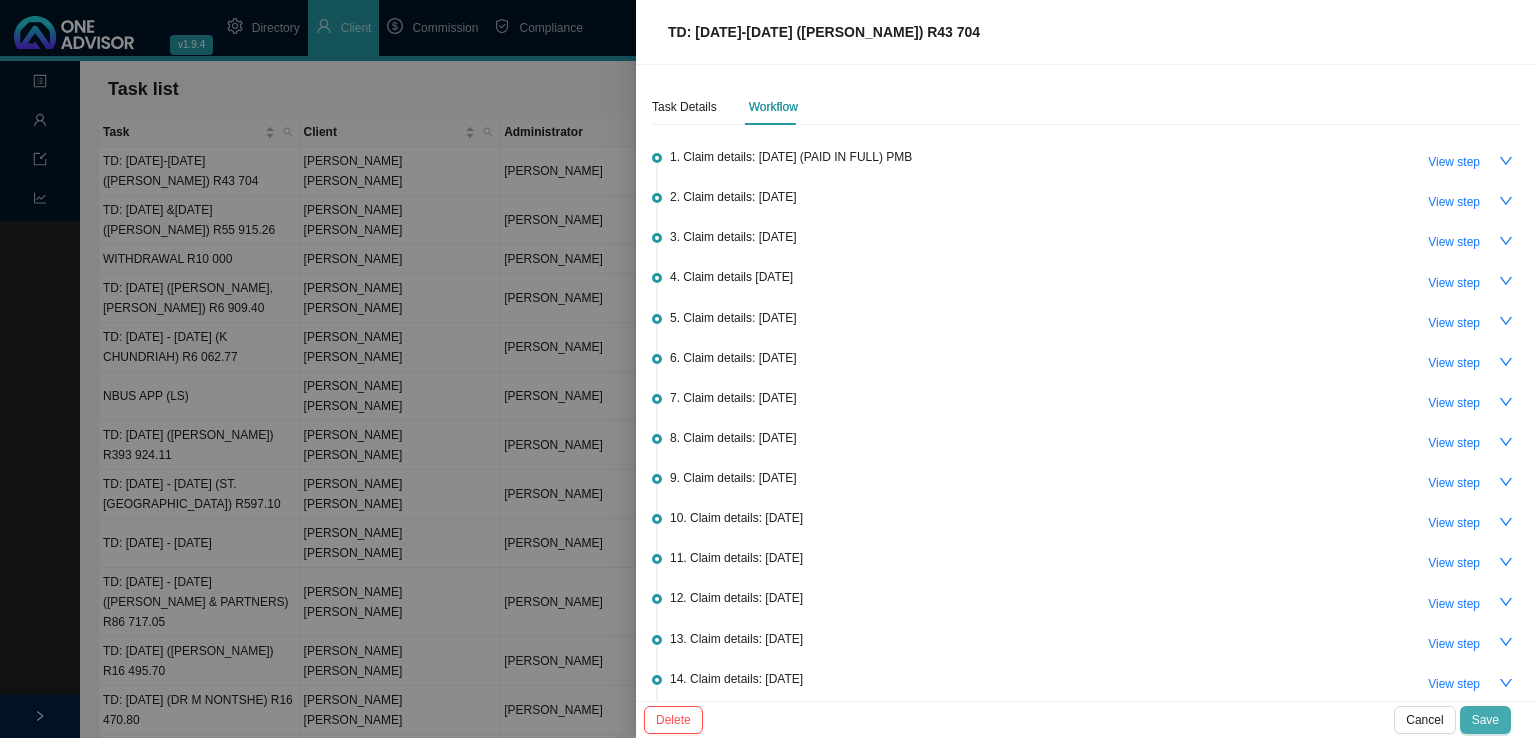 click on "Save" at bounding box center (1485, 720) 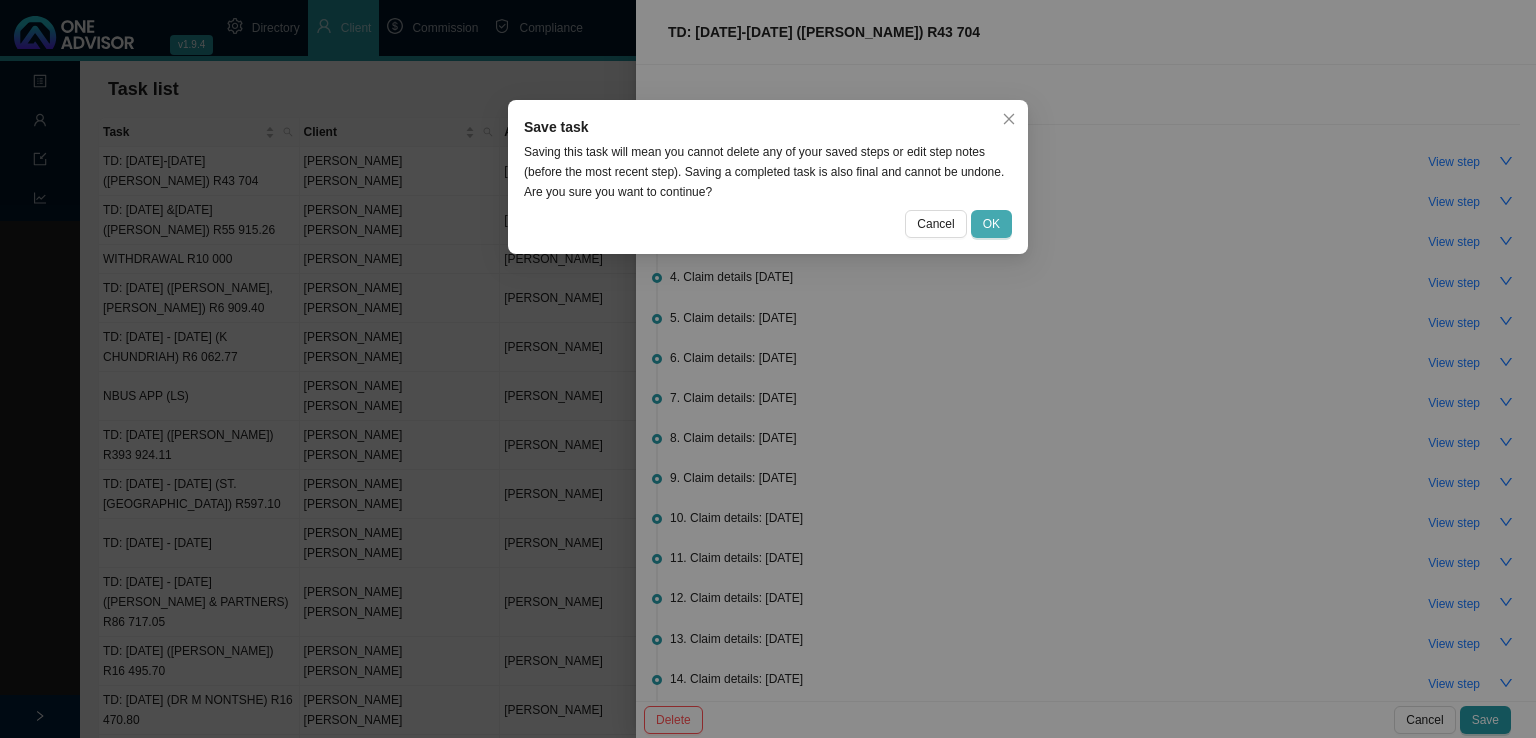 click on "OK" at bounding box center [991, 224] 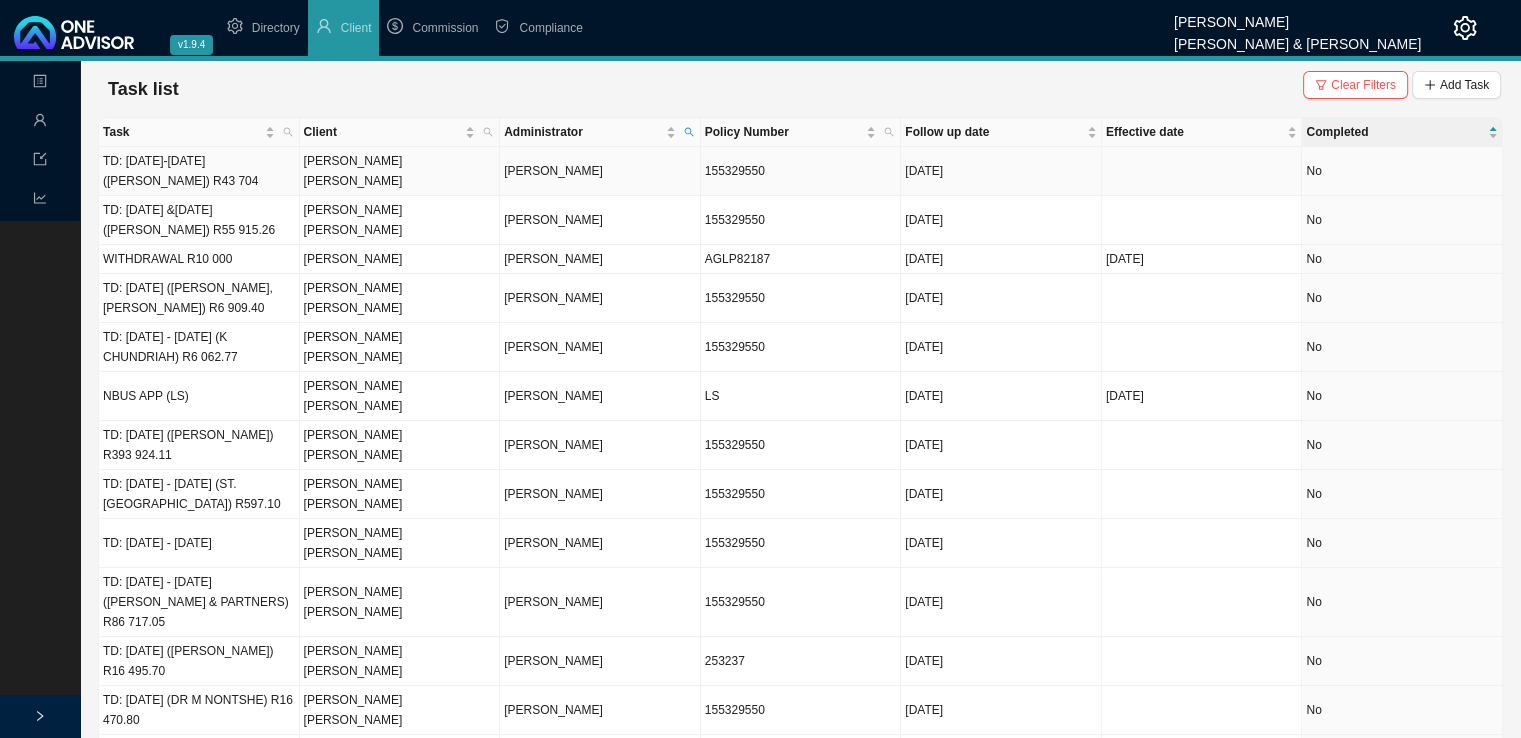 click on "TD: [DATE]-[DATE] ([PERSON_NAME]) R43 704" at bounding box center [199, 171] 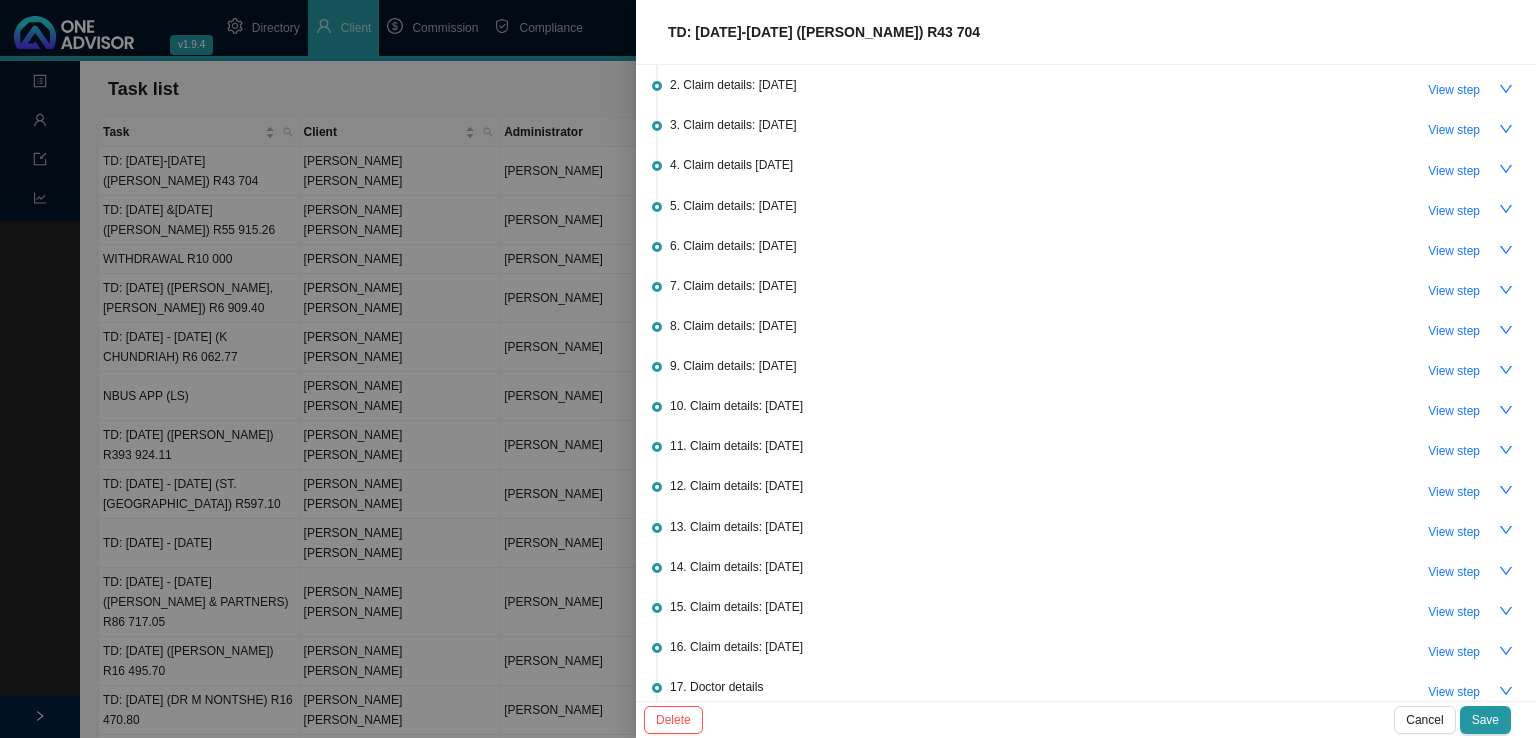 scroll, scrollTop: 344, scrollLeft: 0, axis: vertical 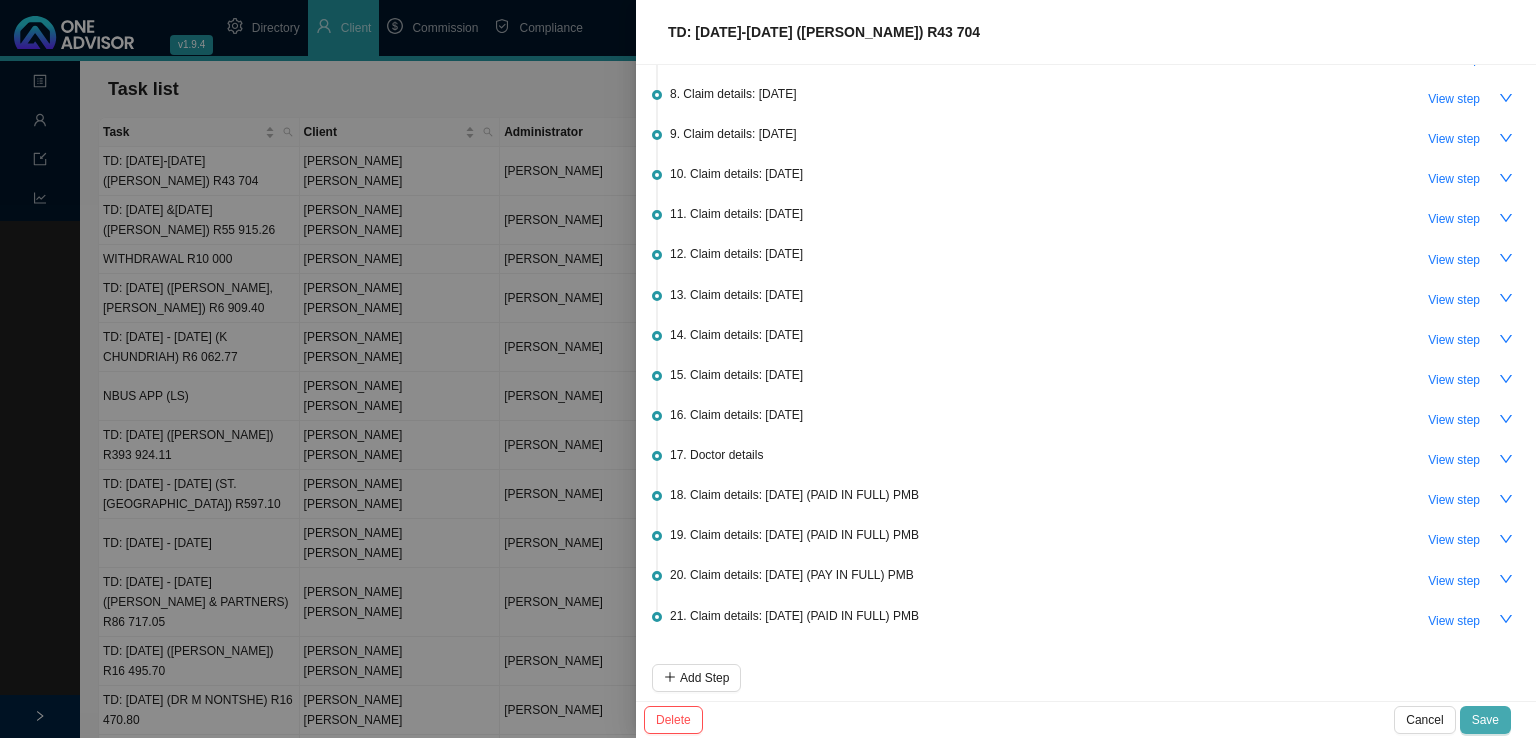 click on "Save" at bounding box center (1485, 720) 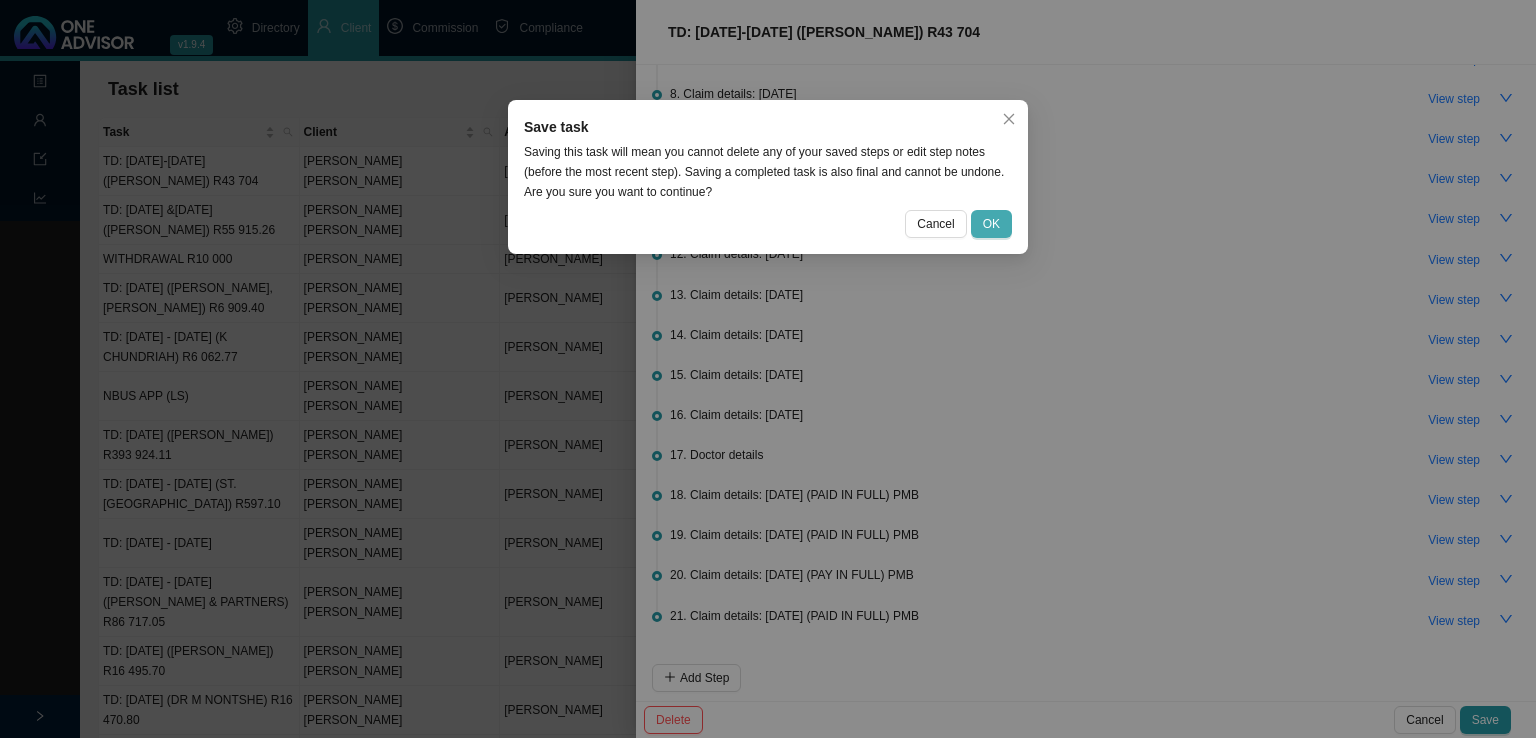 click on "OK" at bounding box center (991, 224) 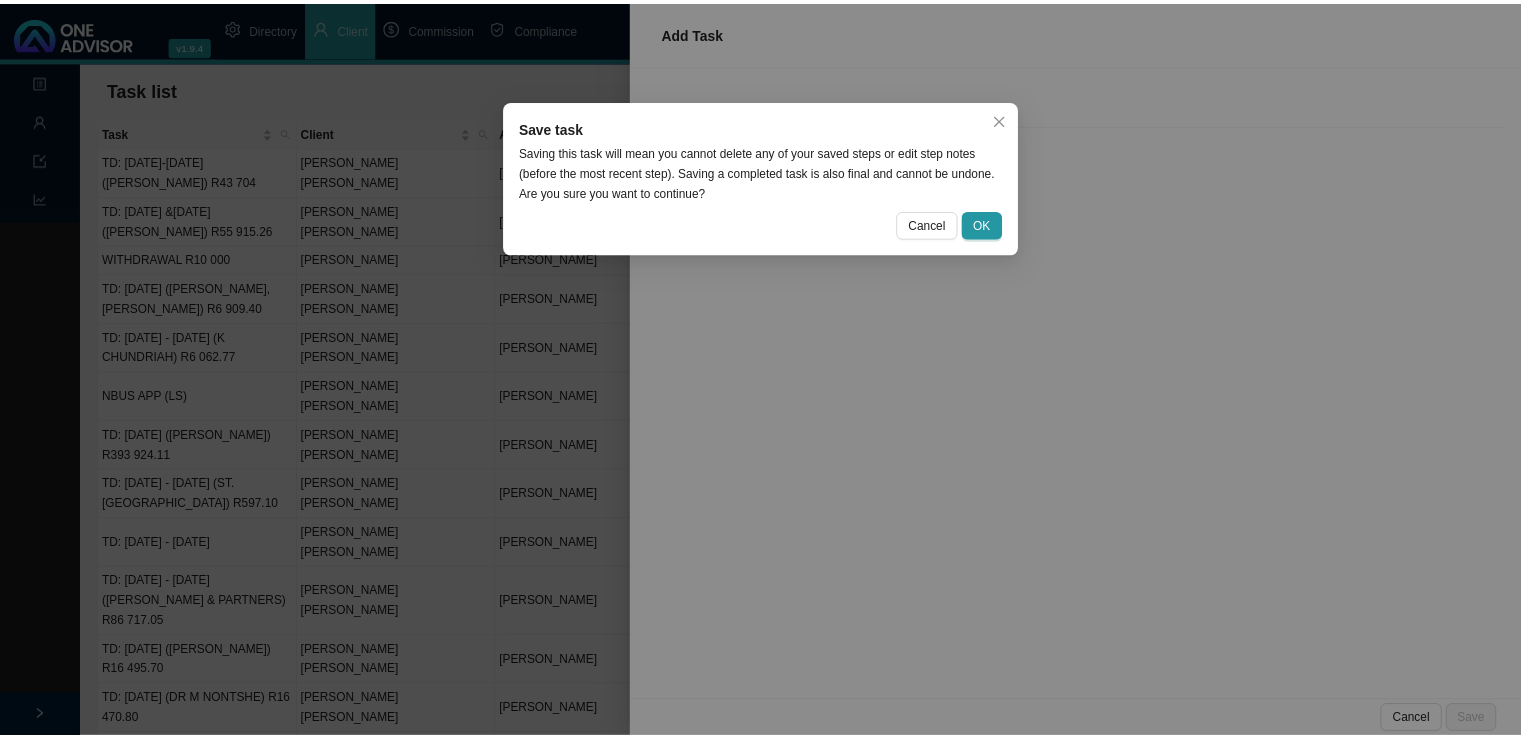 scroll, scrollTop: 0, scrollLeft: 0, axis: both 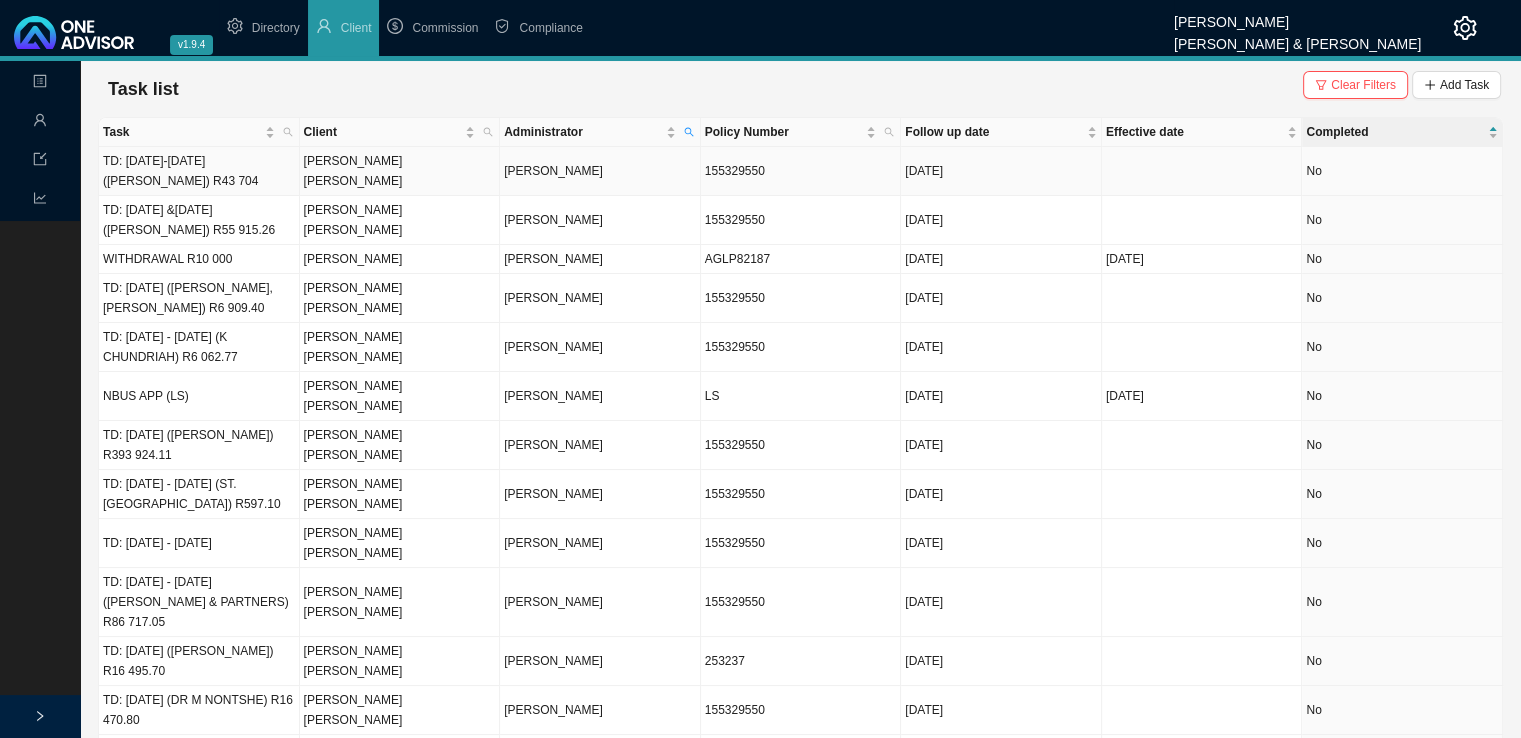 click on "TD: [DATE]-[DATE] ([PERSON_NAME]) R43 704" at bounding box center [199, 171] 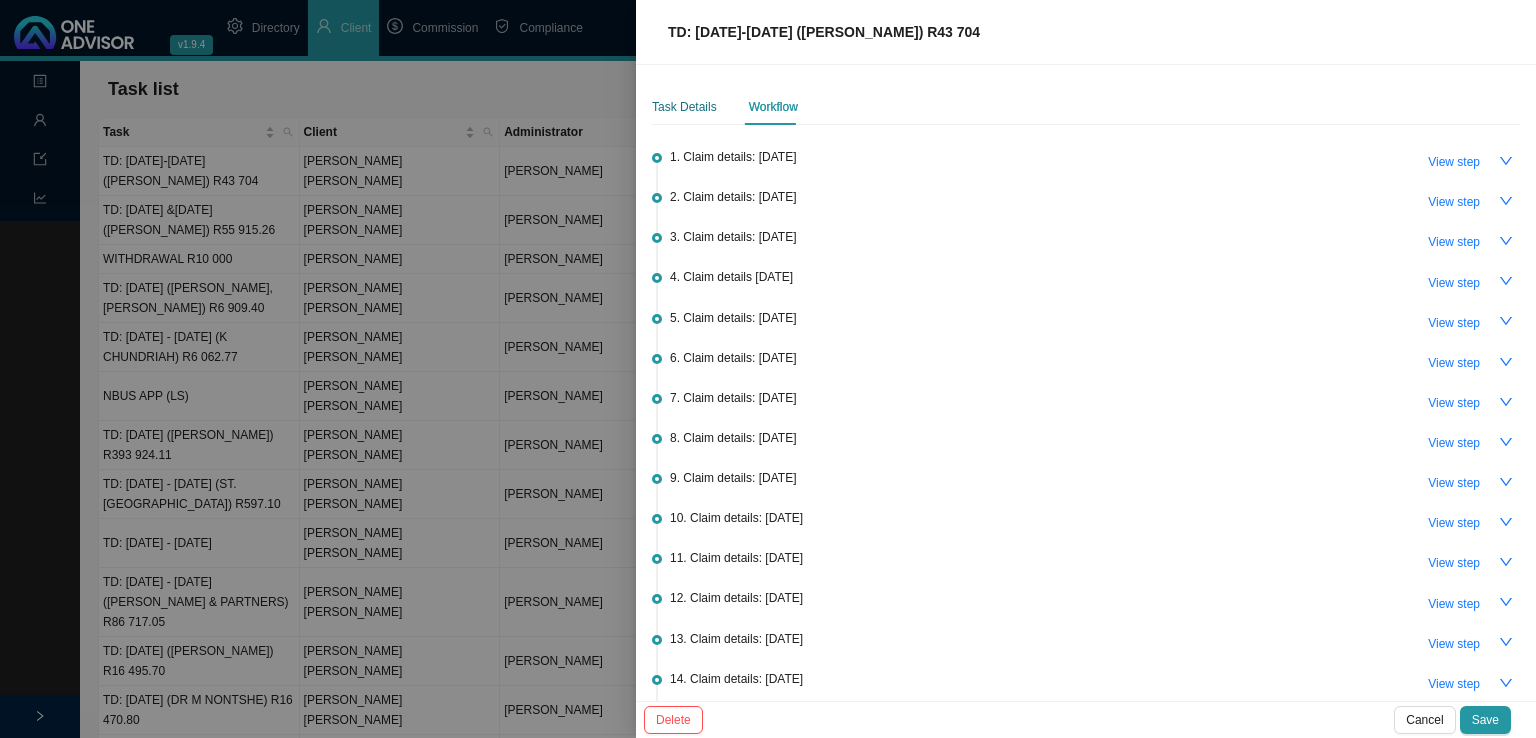 click on "Task Details" at bounding box center (684, 107) 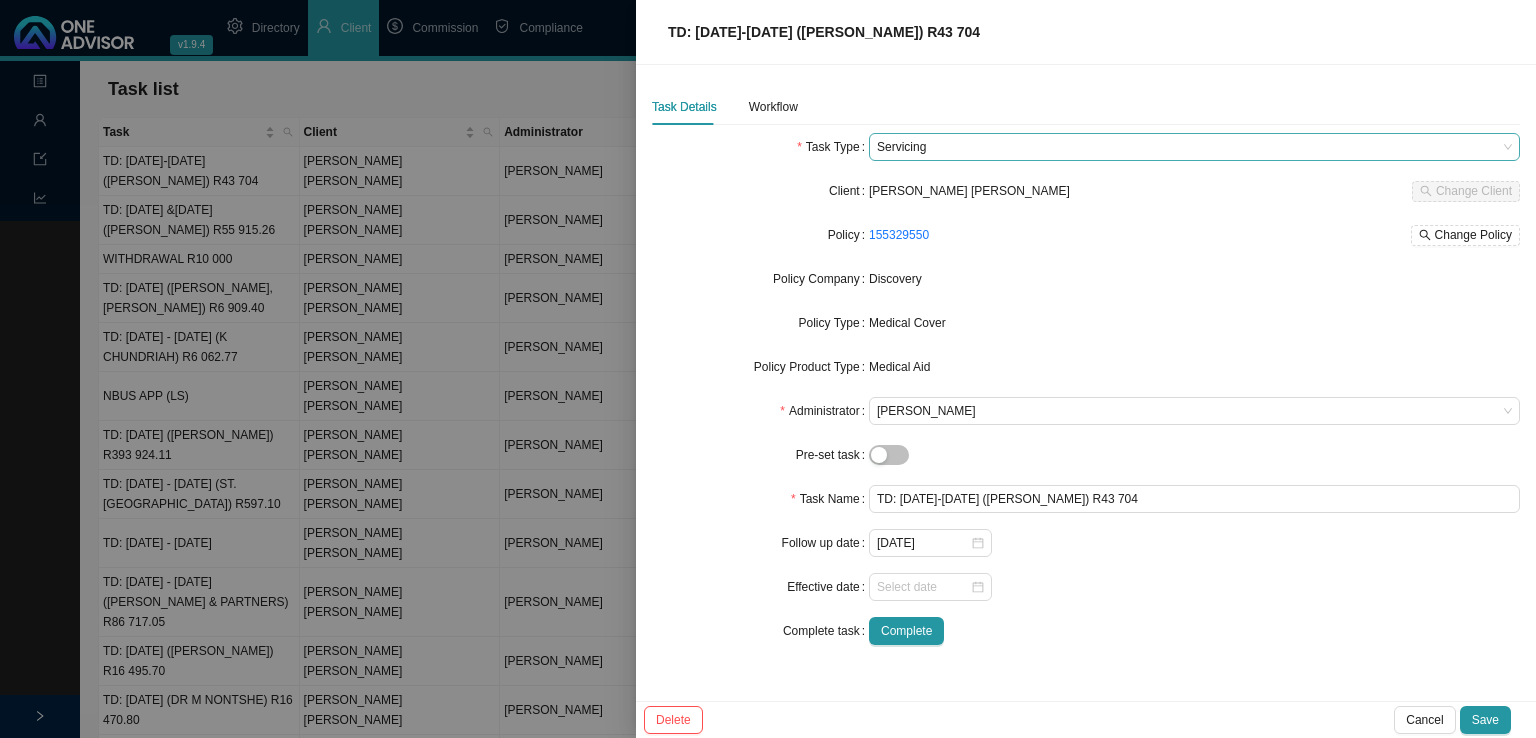 click on "Servicing" at bounding box center (1194, 147) 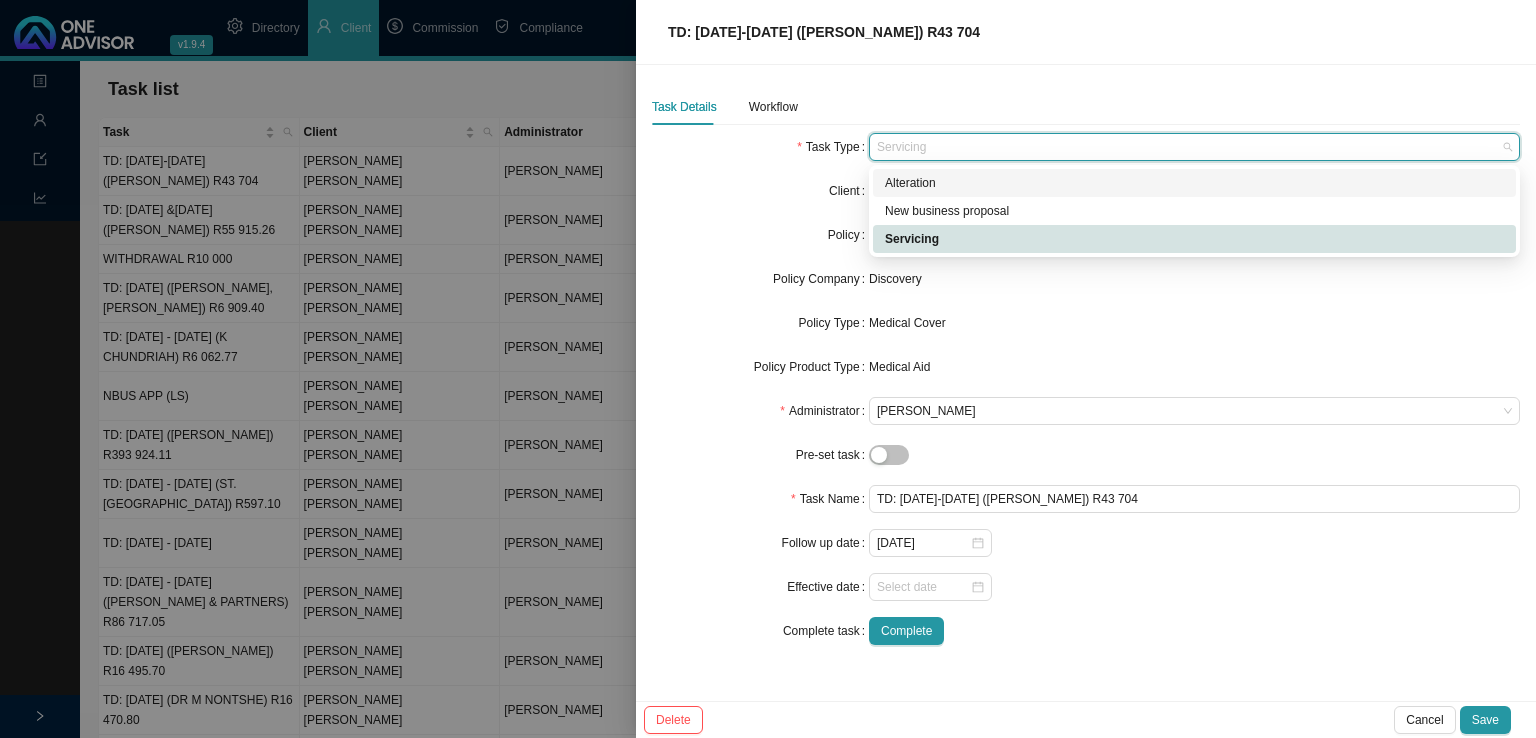 click on "Task Details Workflow" at bounding box center (1086, 107) 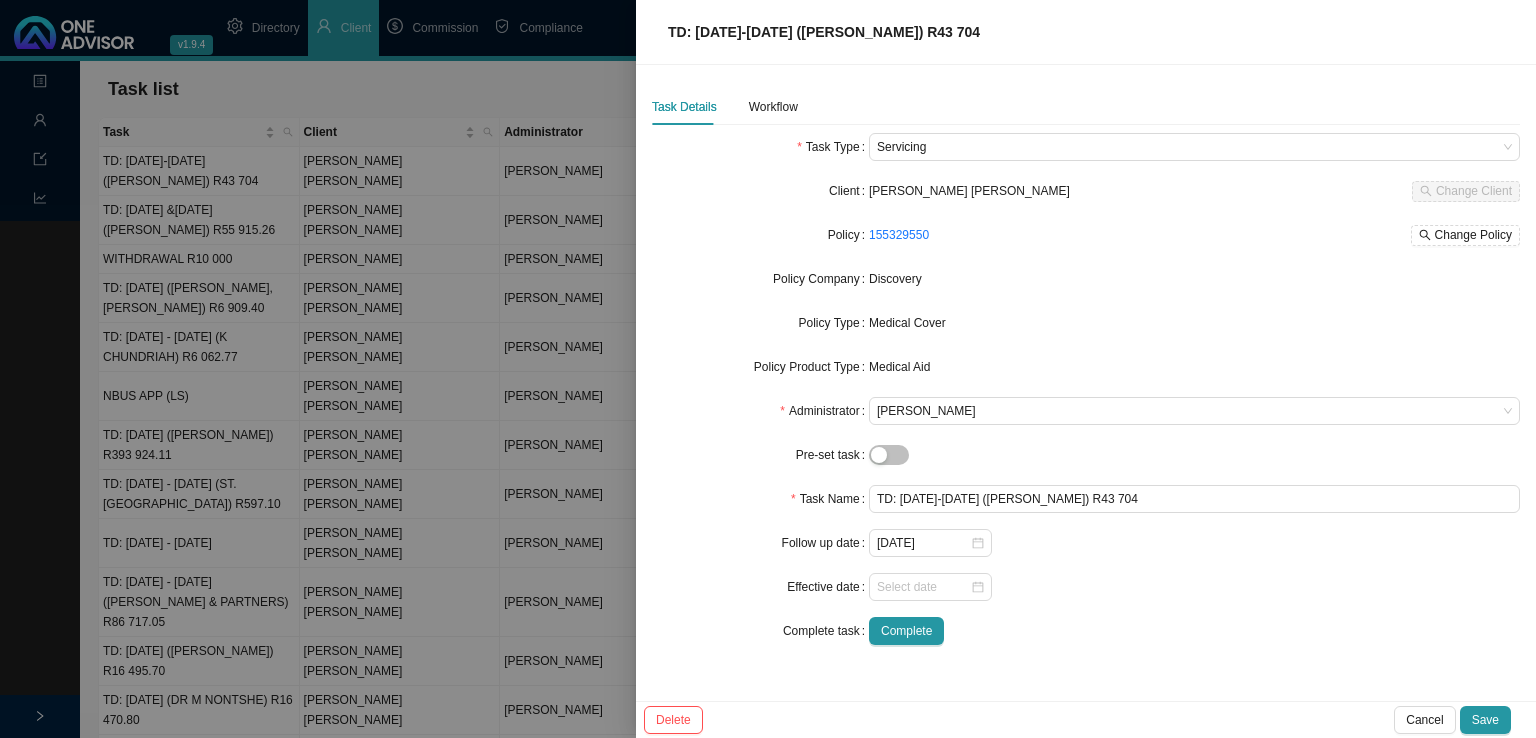 click at bounding box center [768, 369] 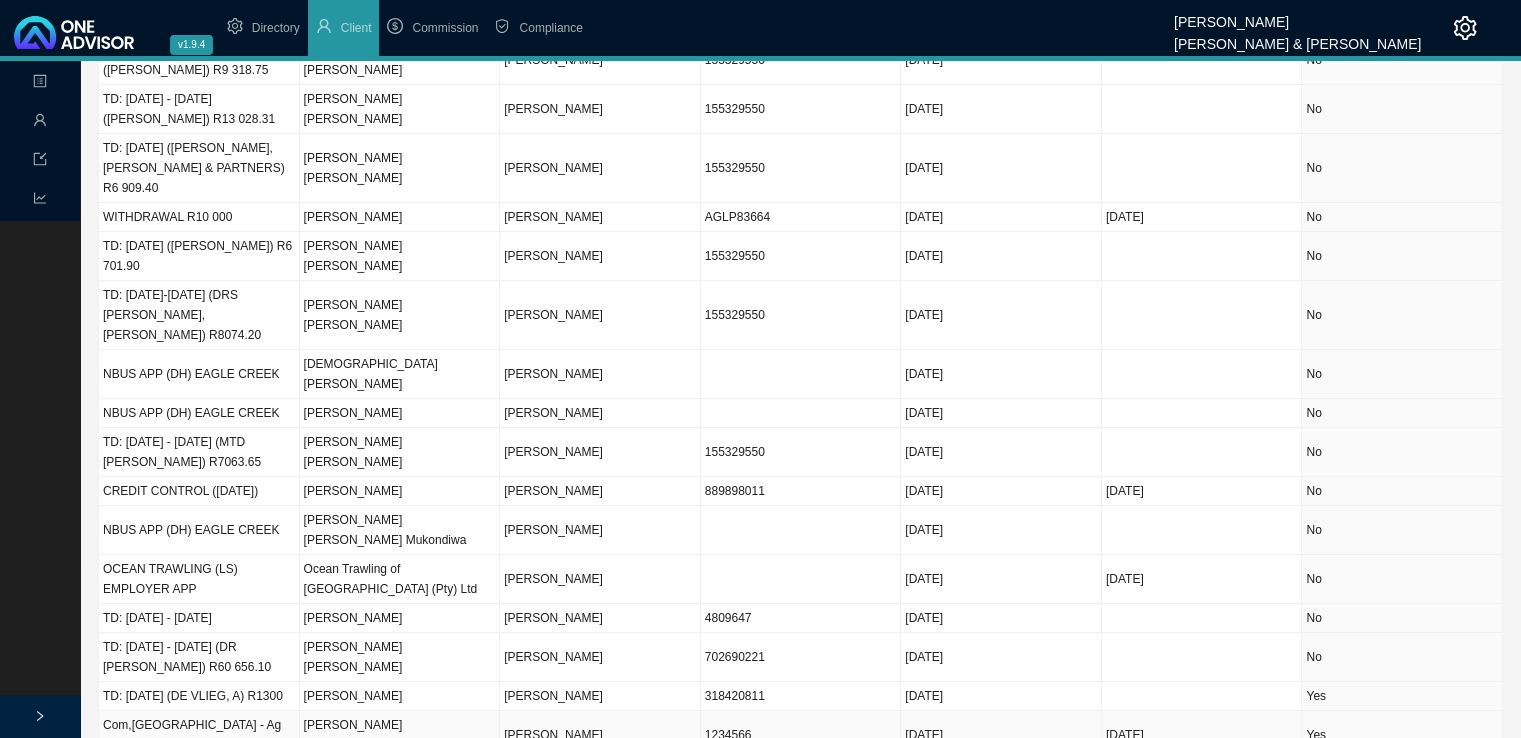 scroll, scrollTop: 885, scrollLeft: 0, axis: vertical 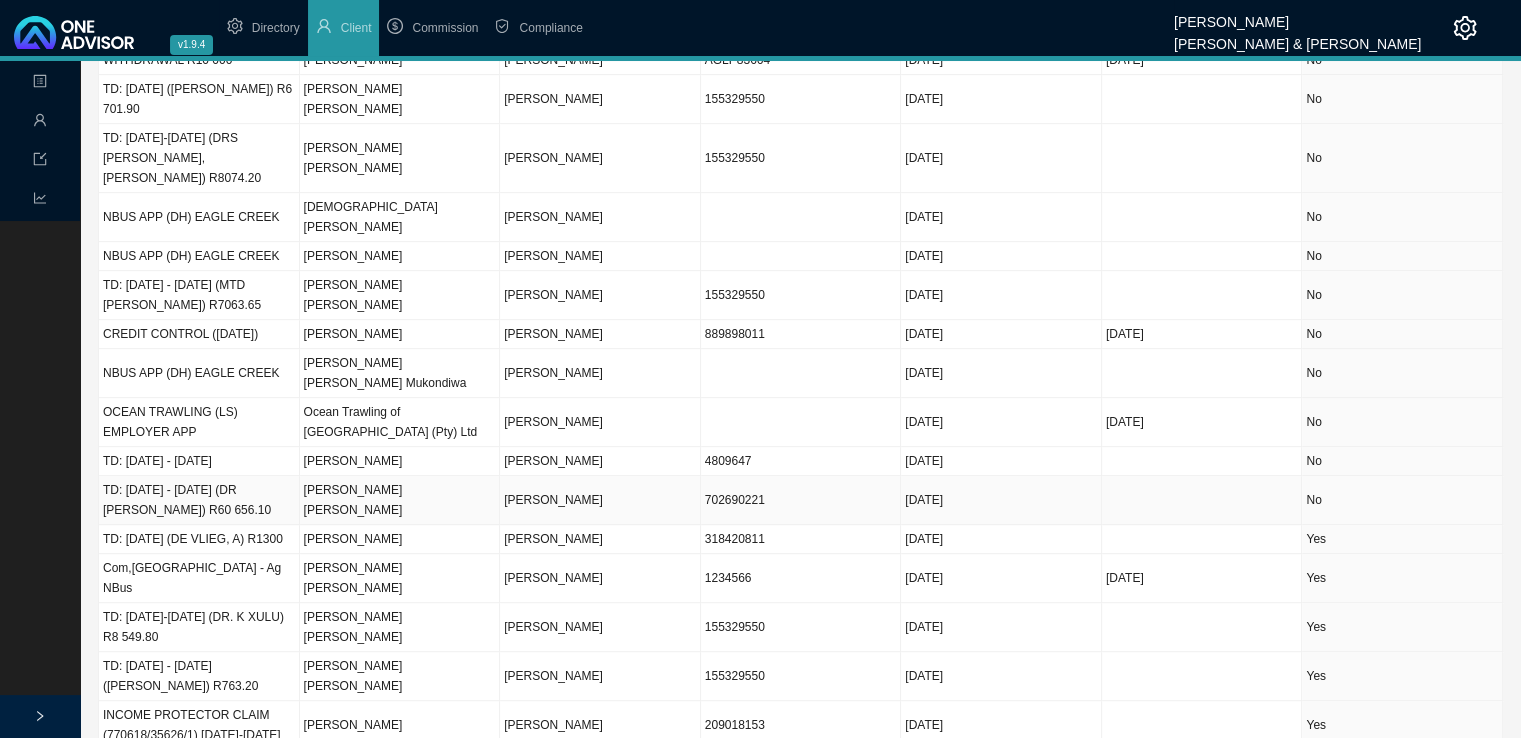 click on "TD: [DATE] - [DATE] (DR [PERSON_NAME]) R60 656.10" at bounding box center [199, 500] 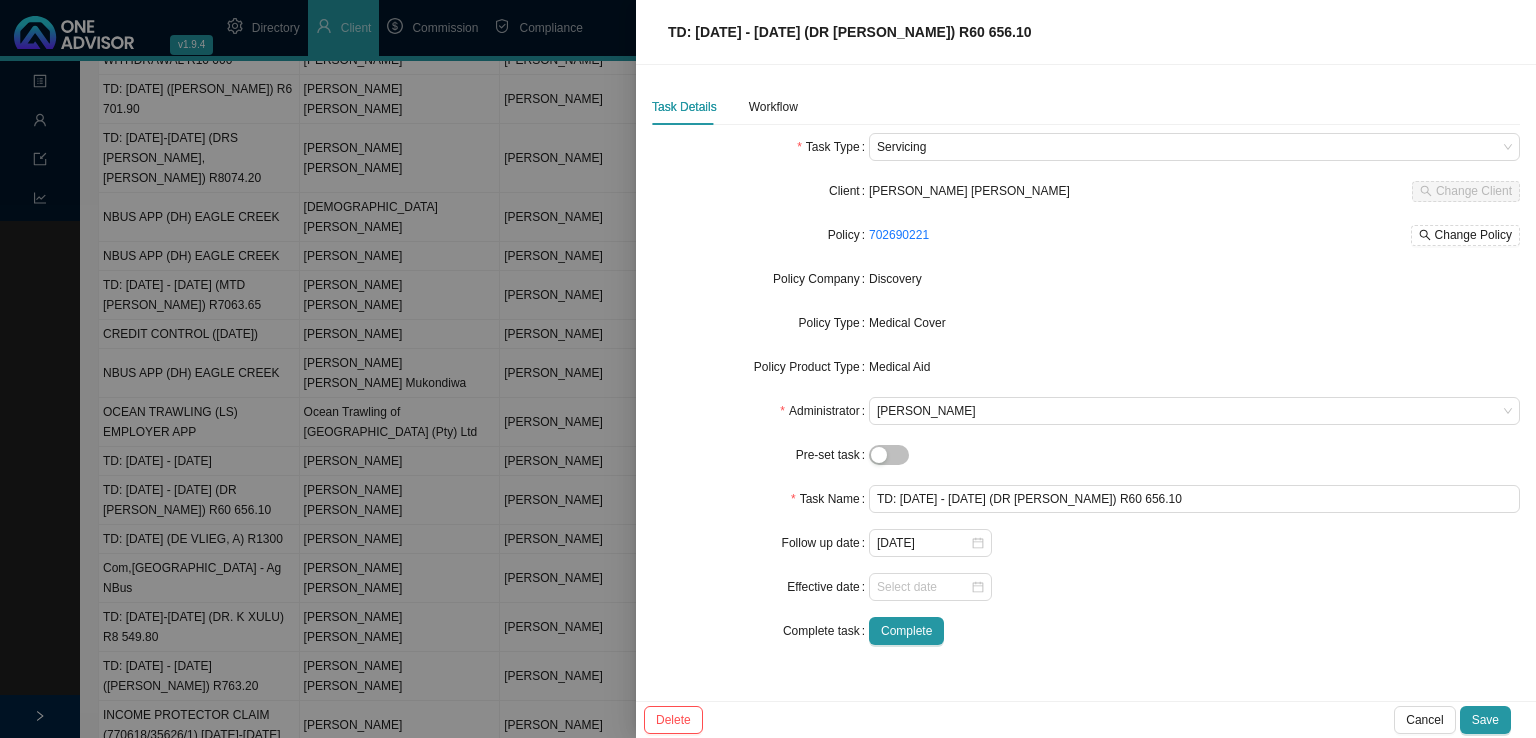 click on "Task Details Workflow Task Type Servicing Client [PERSON_NAME] [PERSON_NAME] Change Client Policy 702690221   Change Policy Policy Company Discovery Policy Type Medical Cover Policy Product Type Medical Aid Administrator [PERSON_NAME] Pre-set task Task Name TD: [DATE] - [DATE] (DR [PERSON_NAME]) R60 656.10 Follow up date [DATE] Effective date Complete task Complete" at bounding box center [1086, 375] 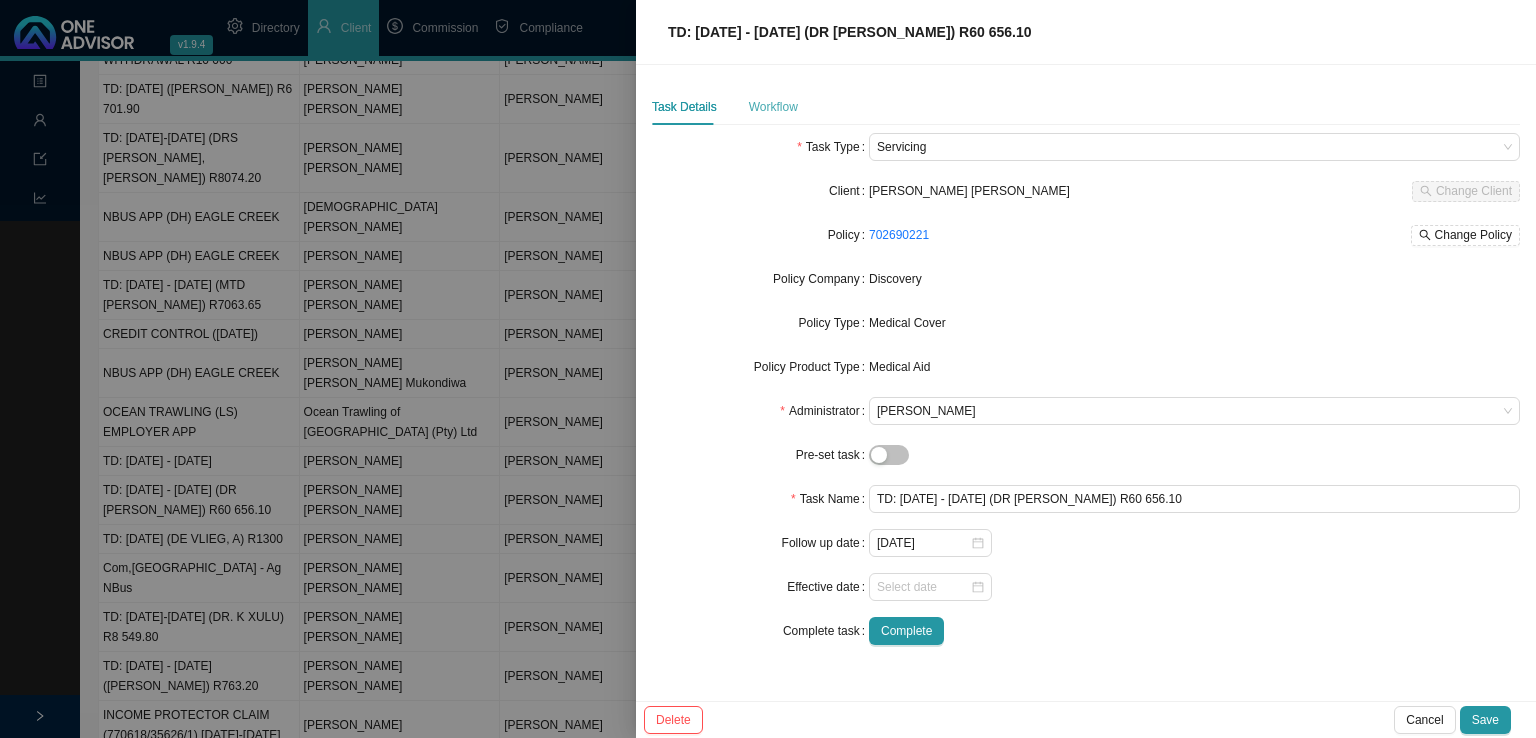 click on "Workflow" at bounding box center [773, 107] 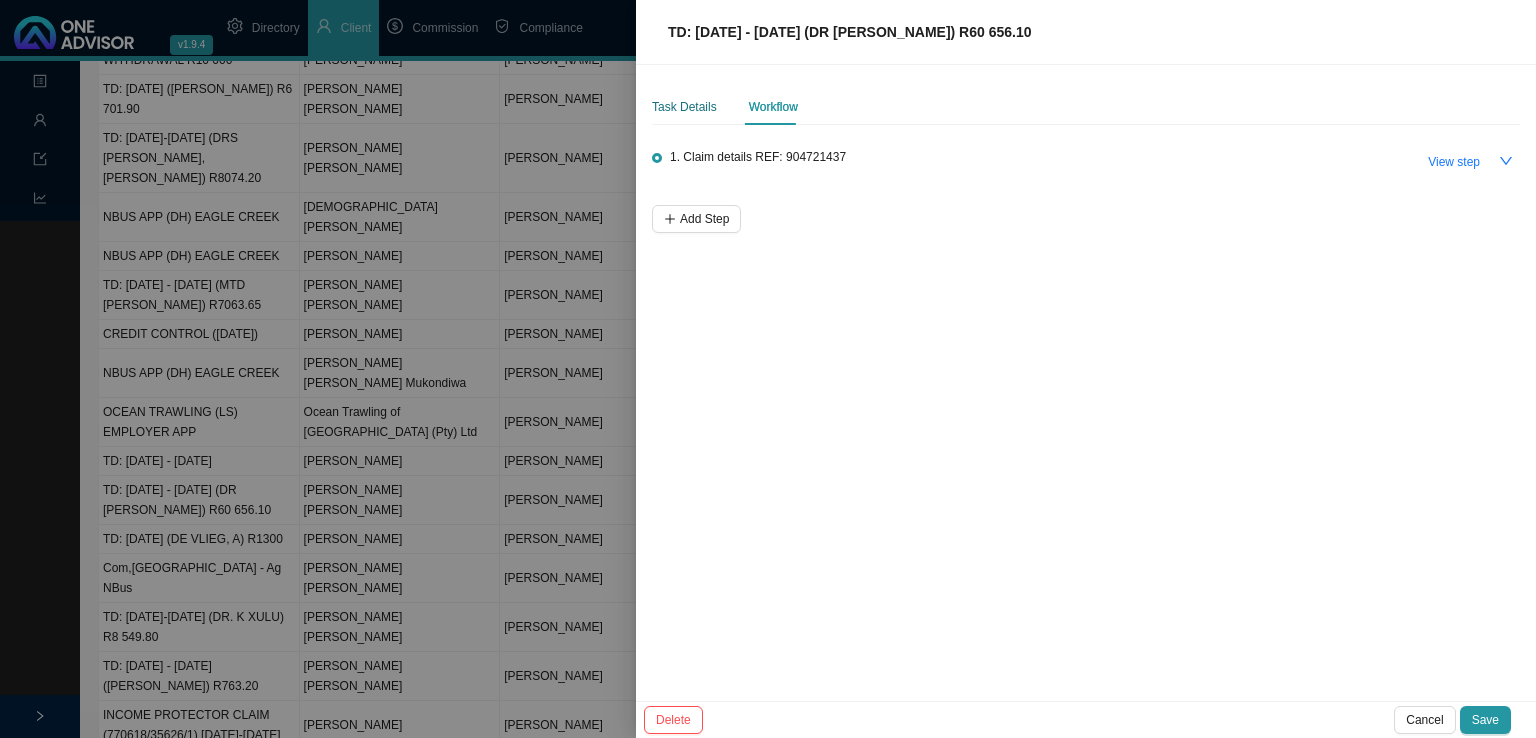 click on "Task Details" at bounding box center (684, 107) 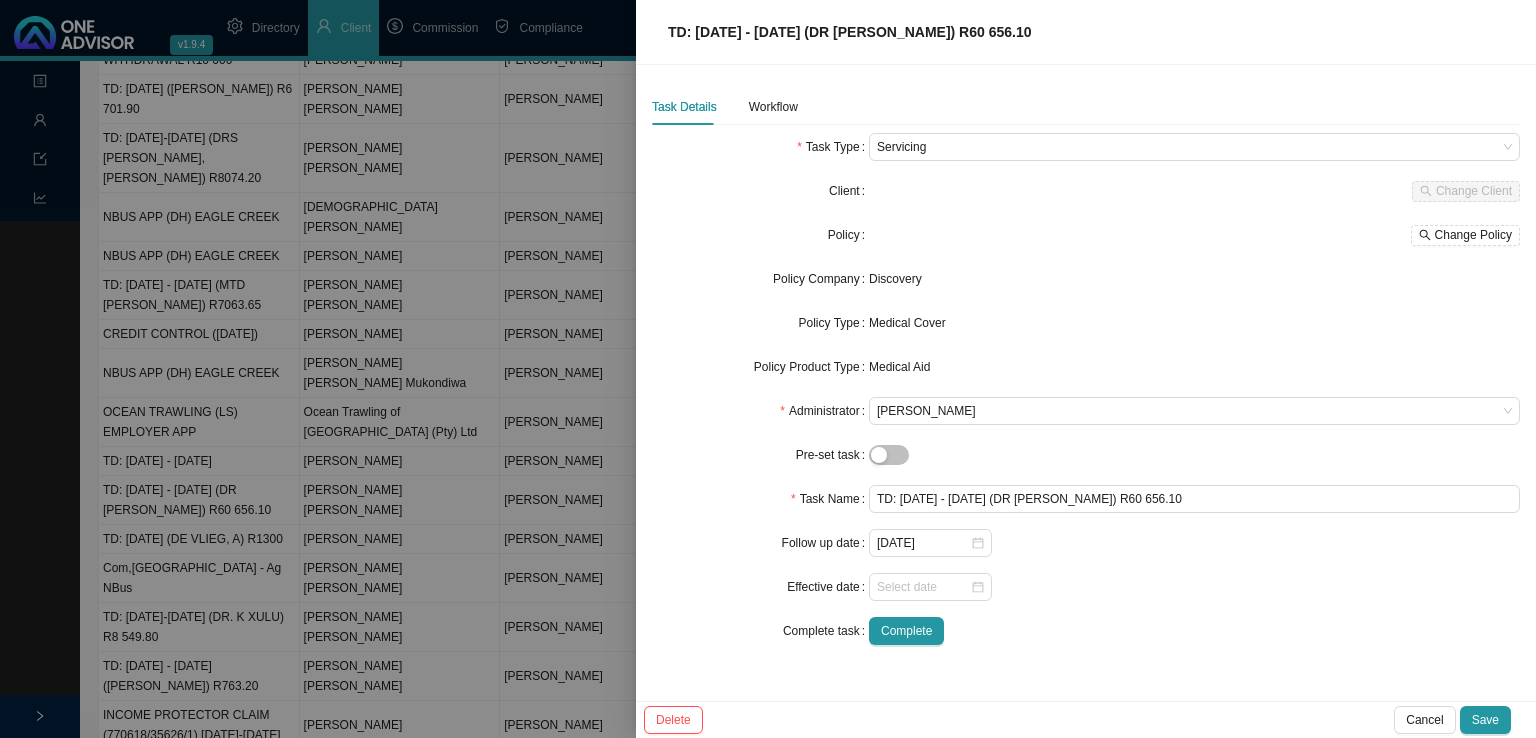 click at bounding box center [768, 369] 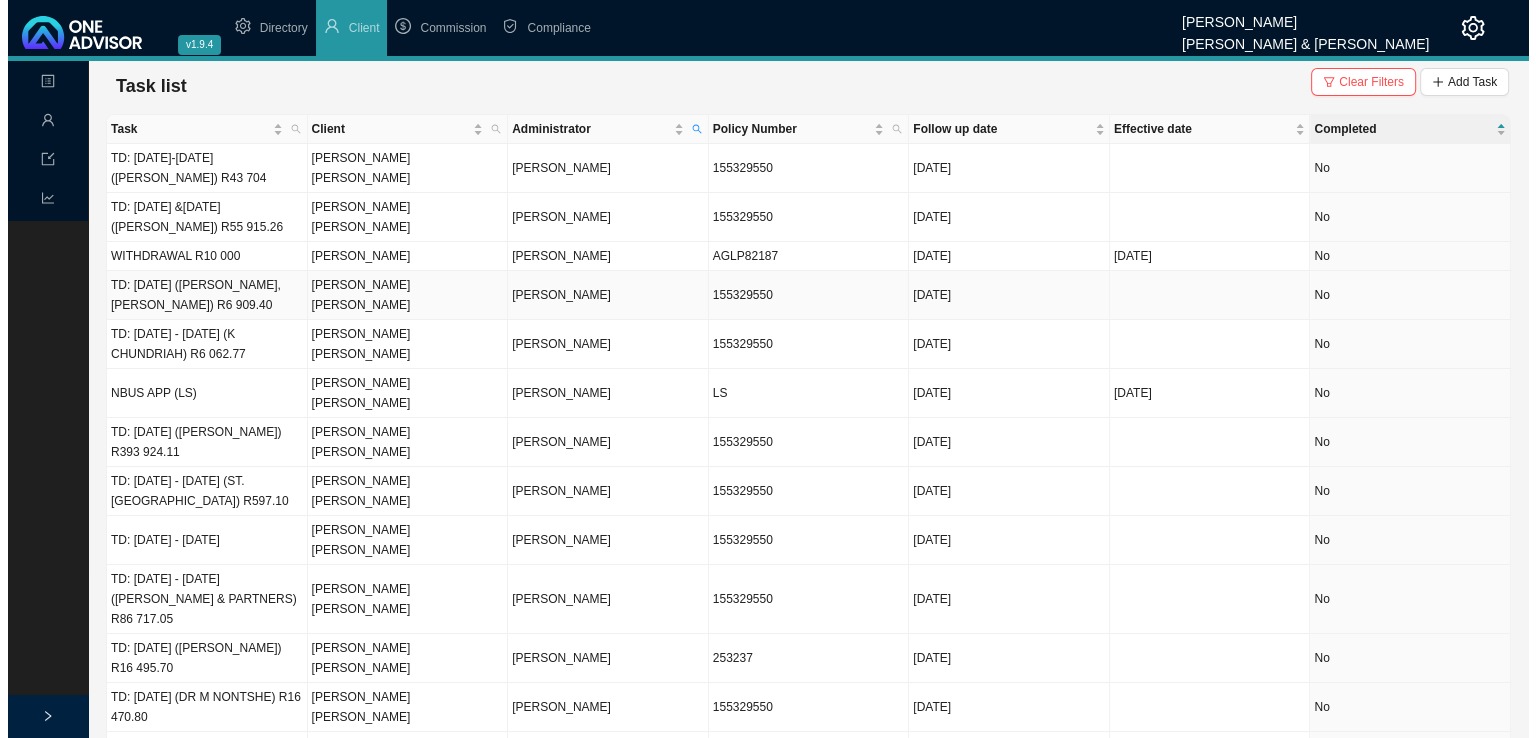 scroll, scrollTop: 0, scrollLeft: 0, axis: both 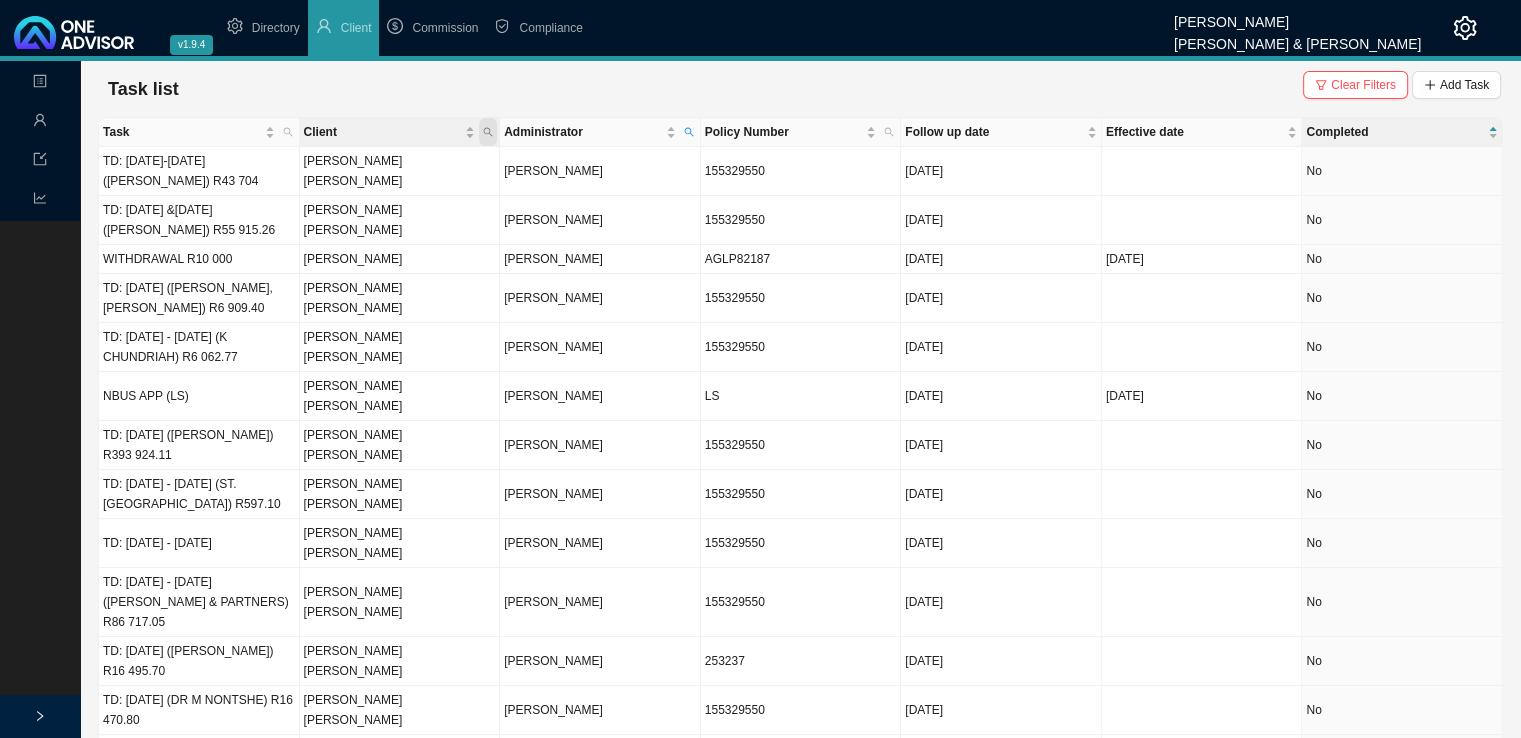 click at bounding box center (488, 132) 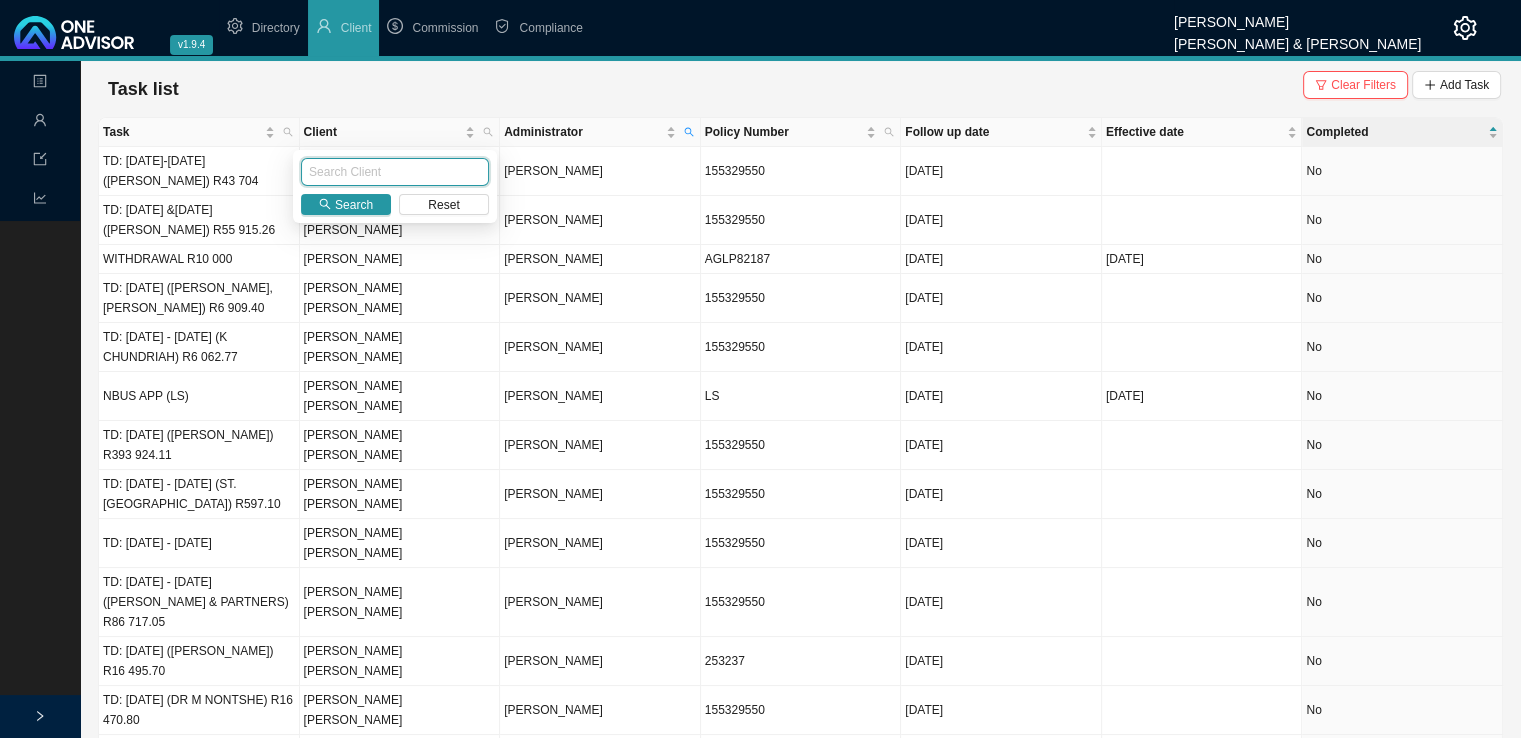 click at bounding box center (395, 172) 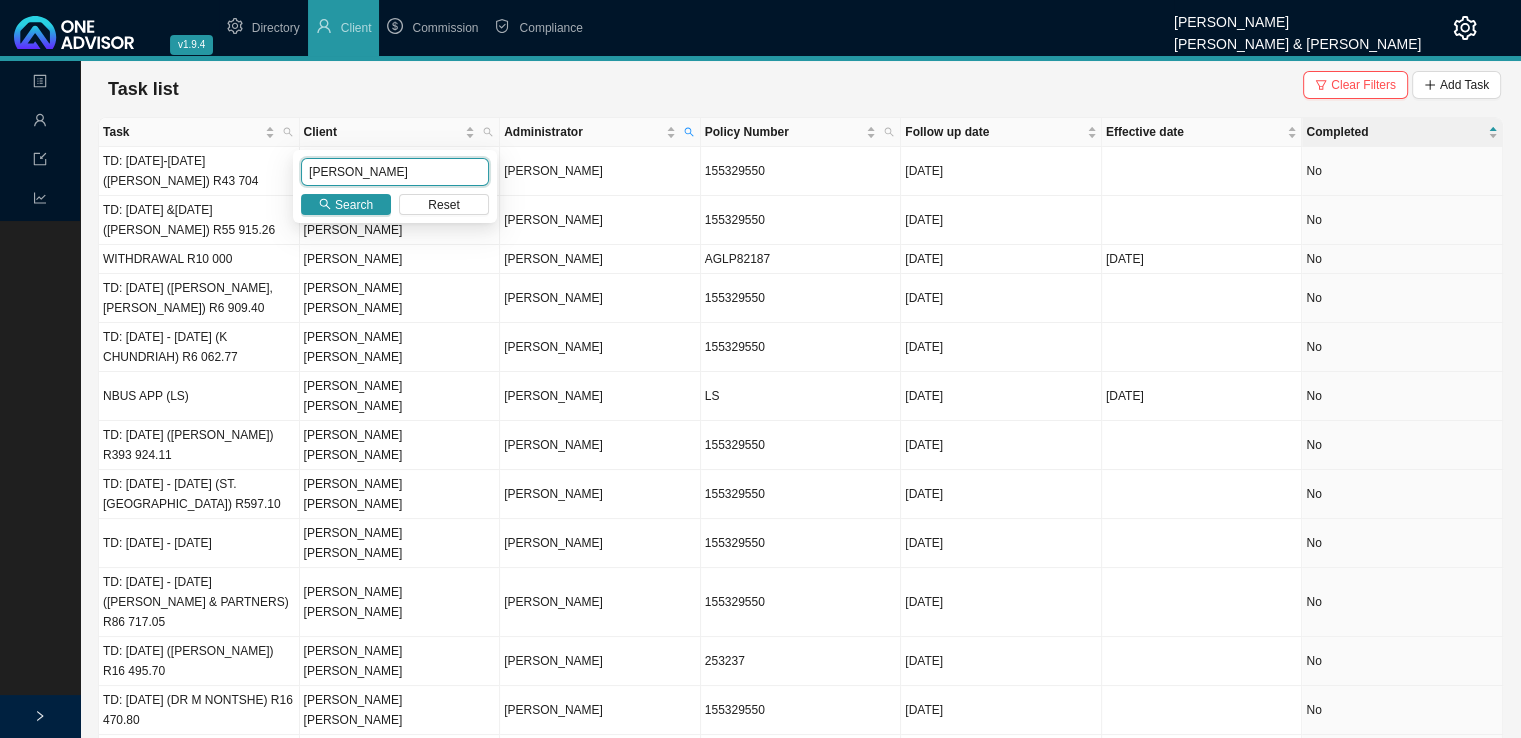 type on "[PERSON_NAME]" 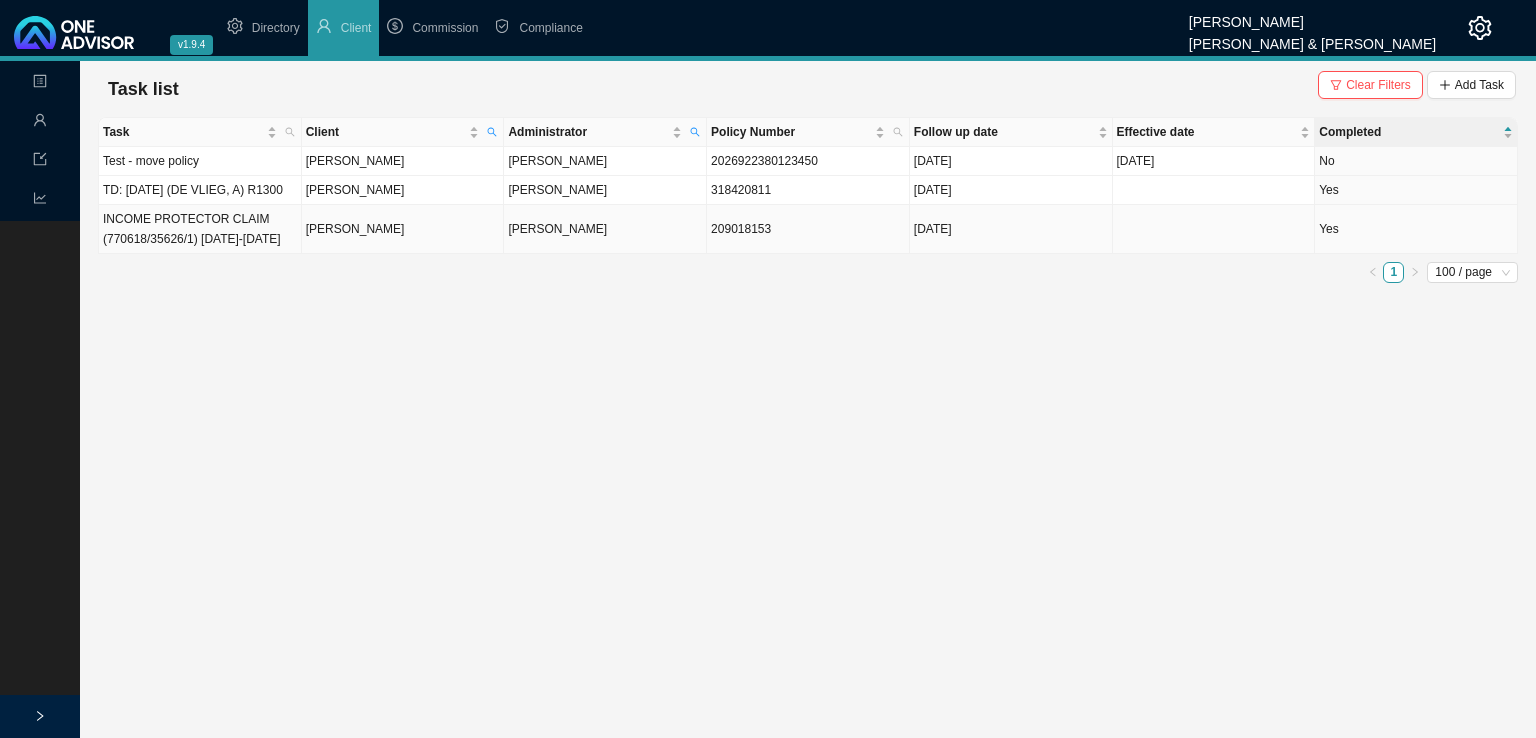 click on "INCOME PROTECTOR CLAIM (770618/35626/1) [DATE]-[DATE]" at bounding box center (200, 229) 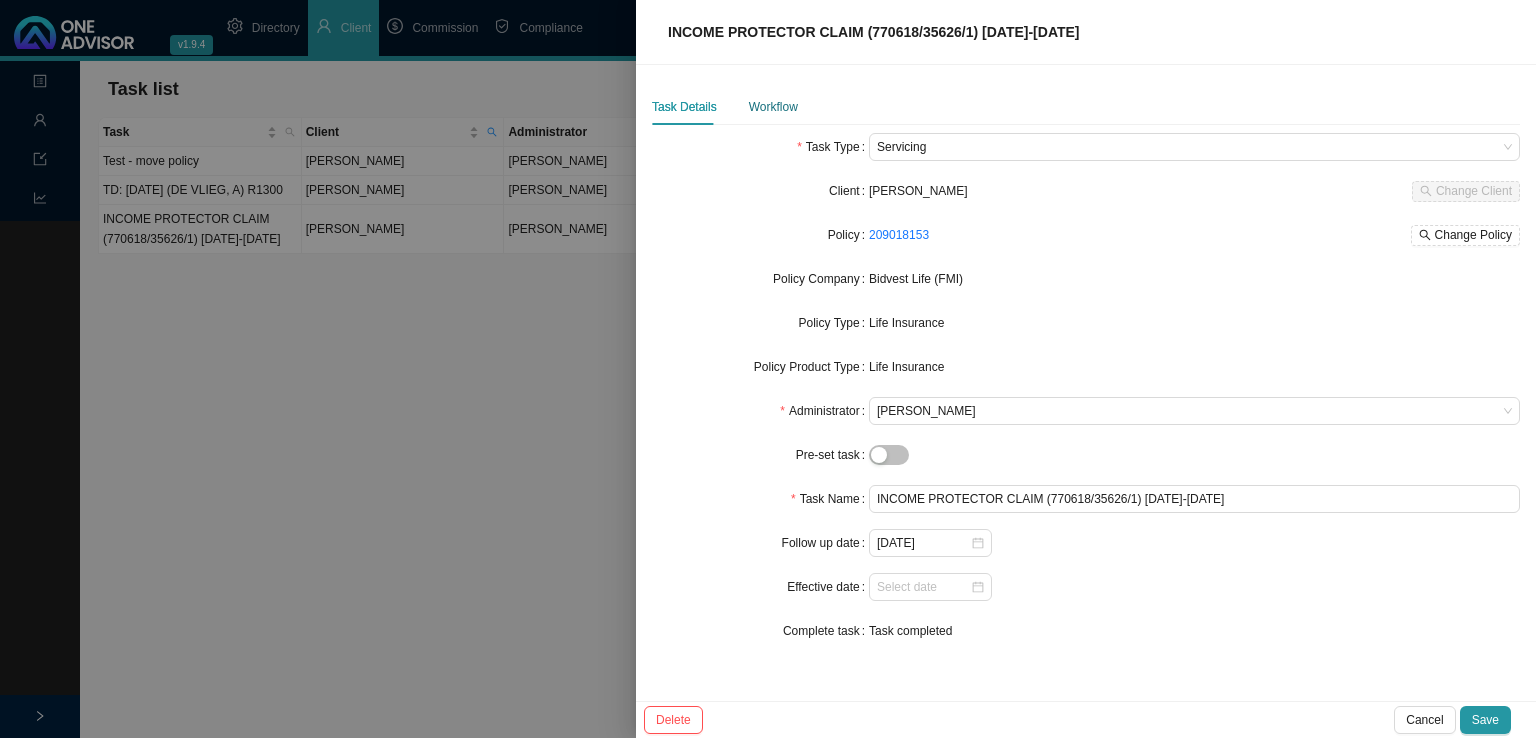 click on "Workflow" at bounding box center [773, 107] 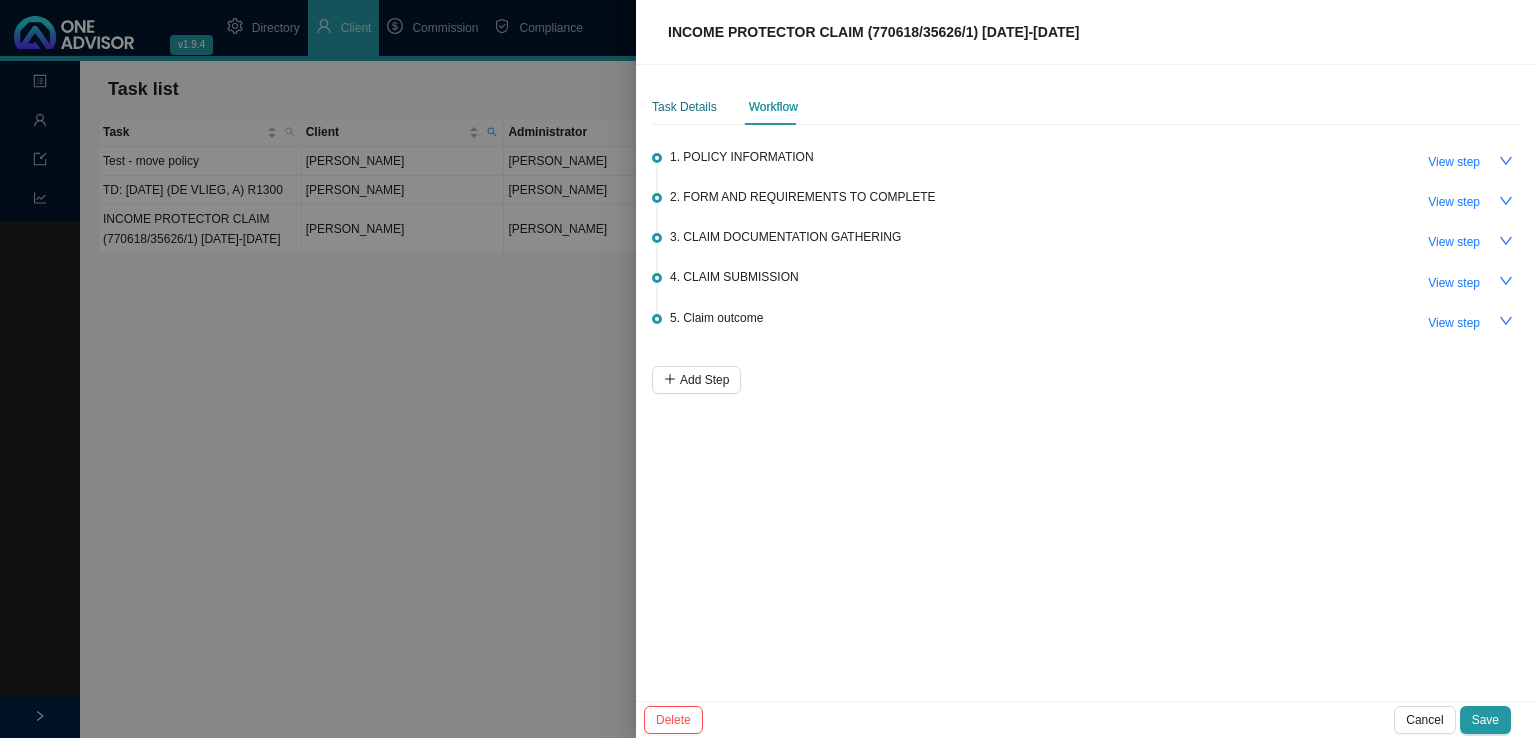click on "Task Details" at bounding box center (684, 107) 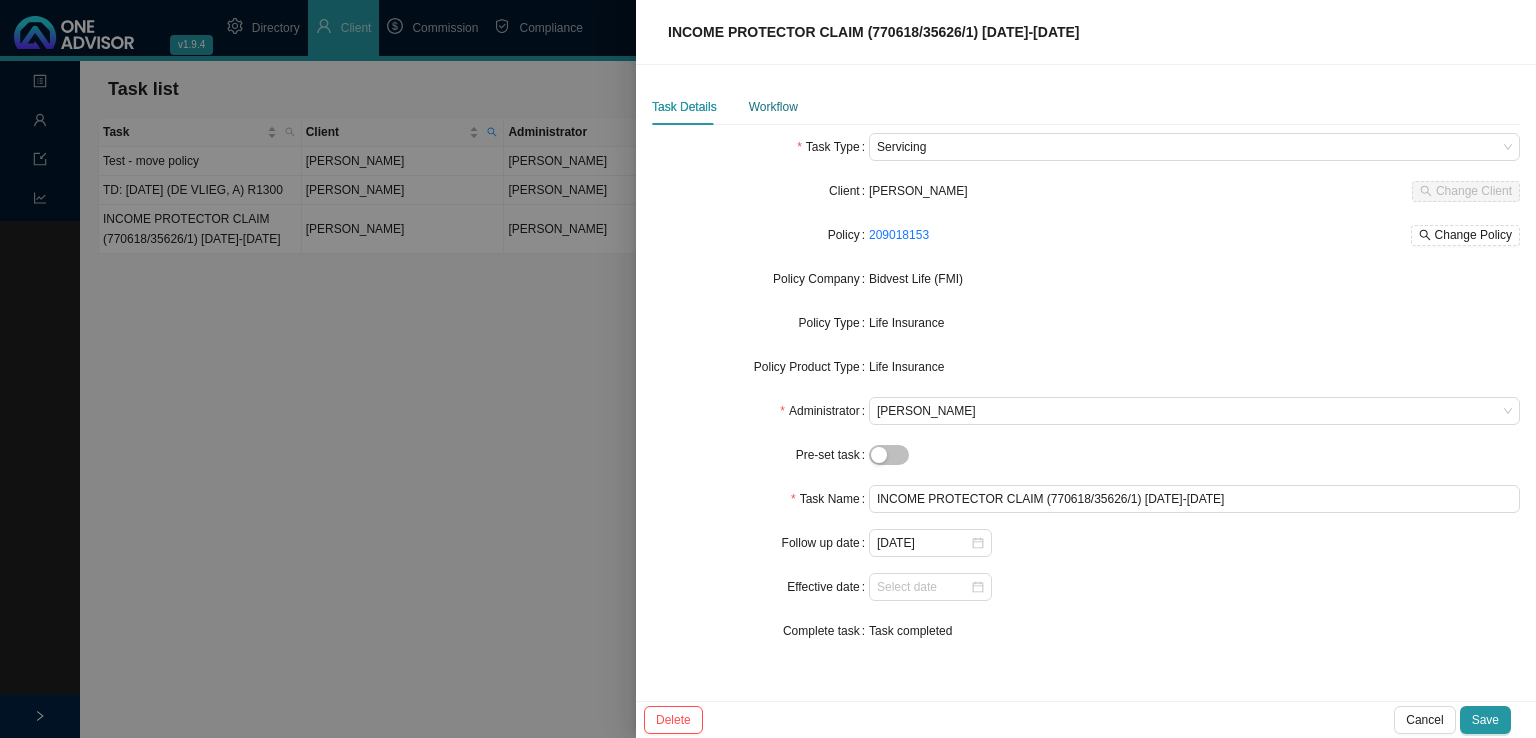 click on "Workflow" at bounding box center [773, 107] 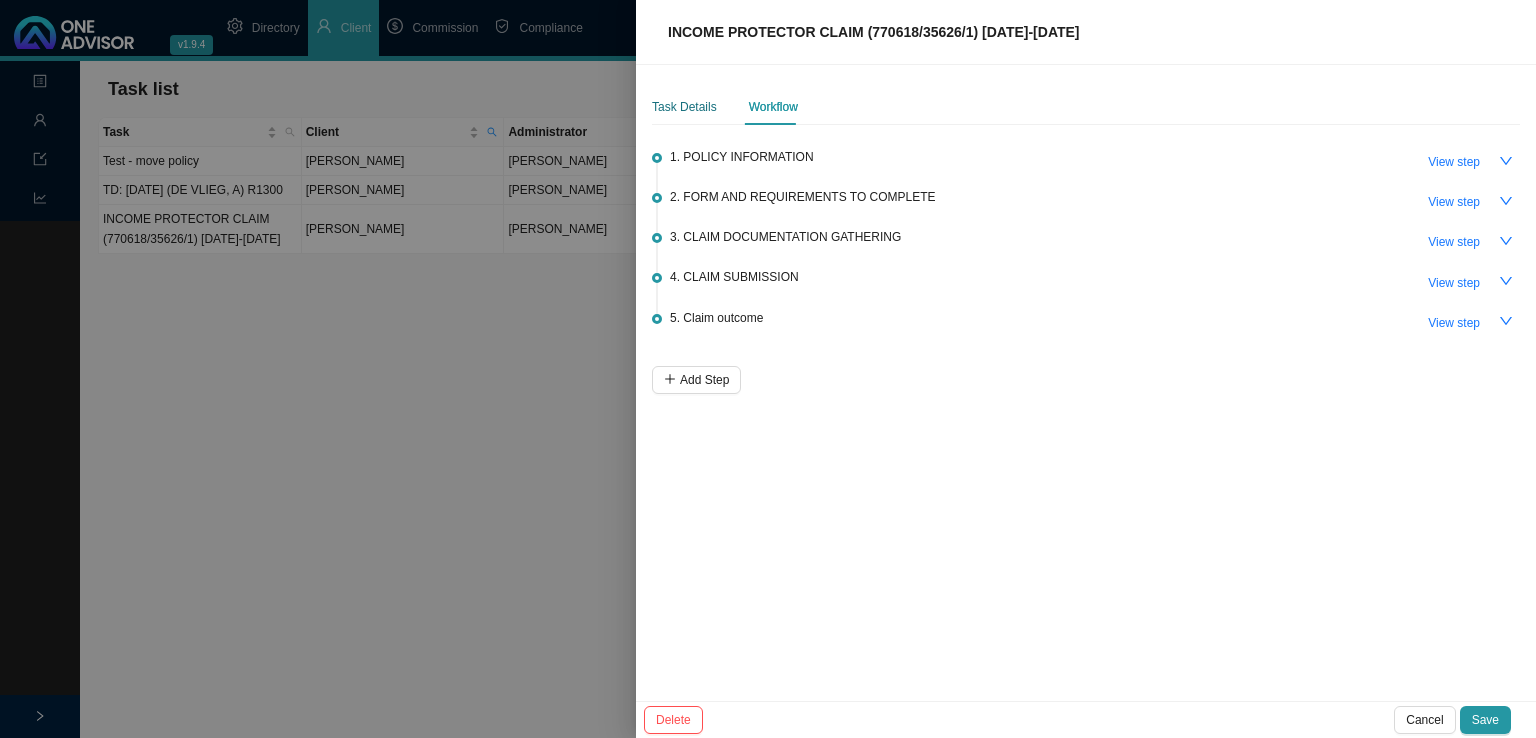 click on "Task Details" at bounding box center (684, 107) 